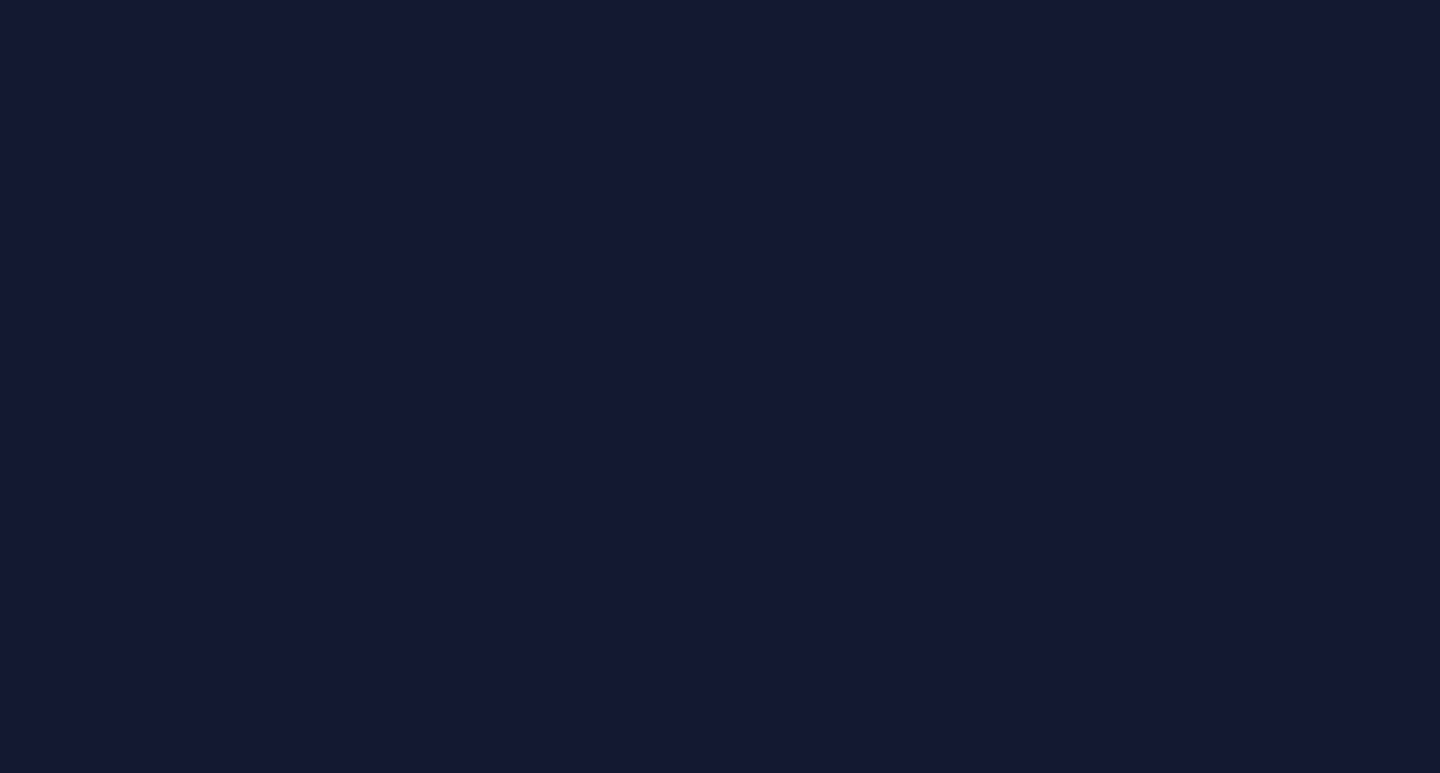 scroll, scrollTop: 0, scrollLeft: 0, axis: both 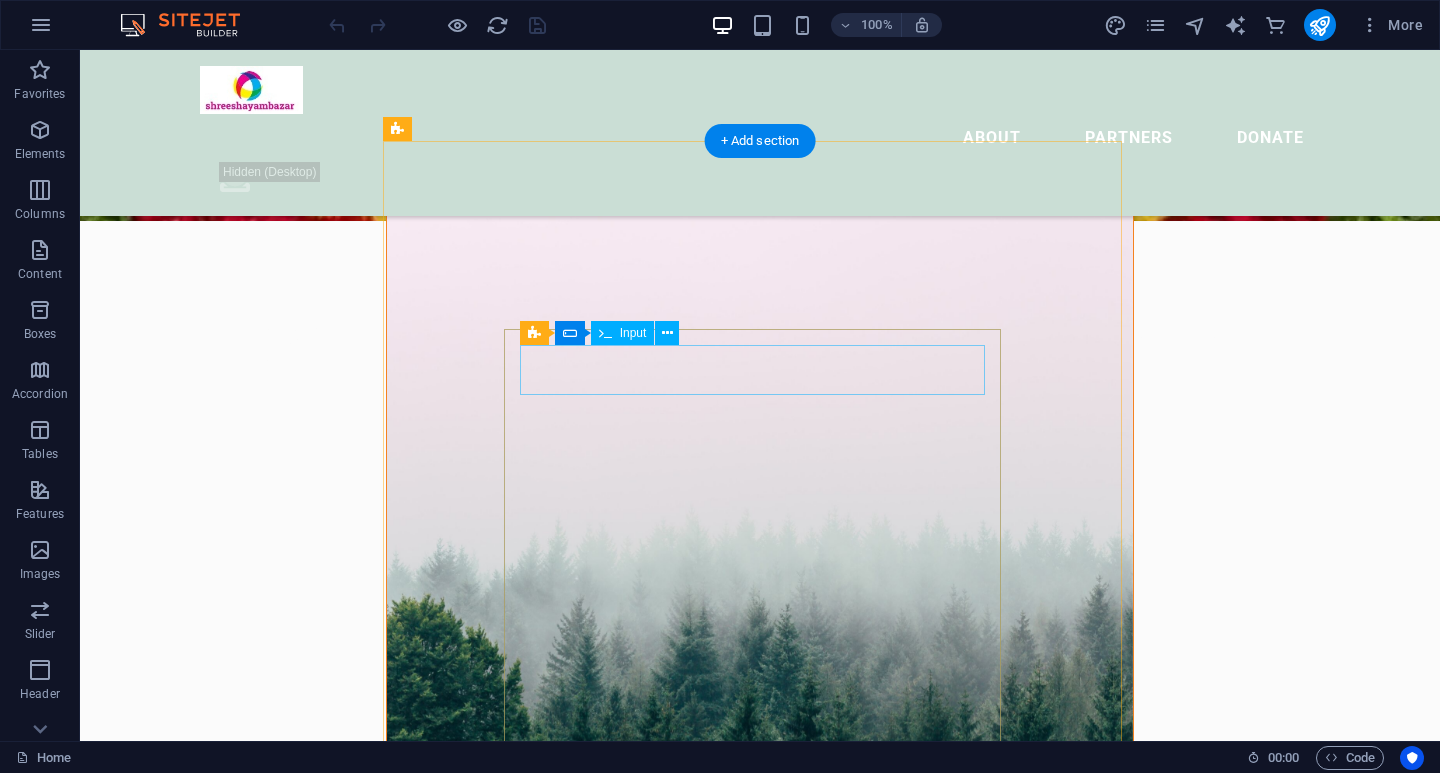 click at bounding box center (760, 1162) 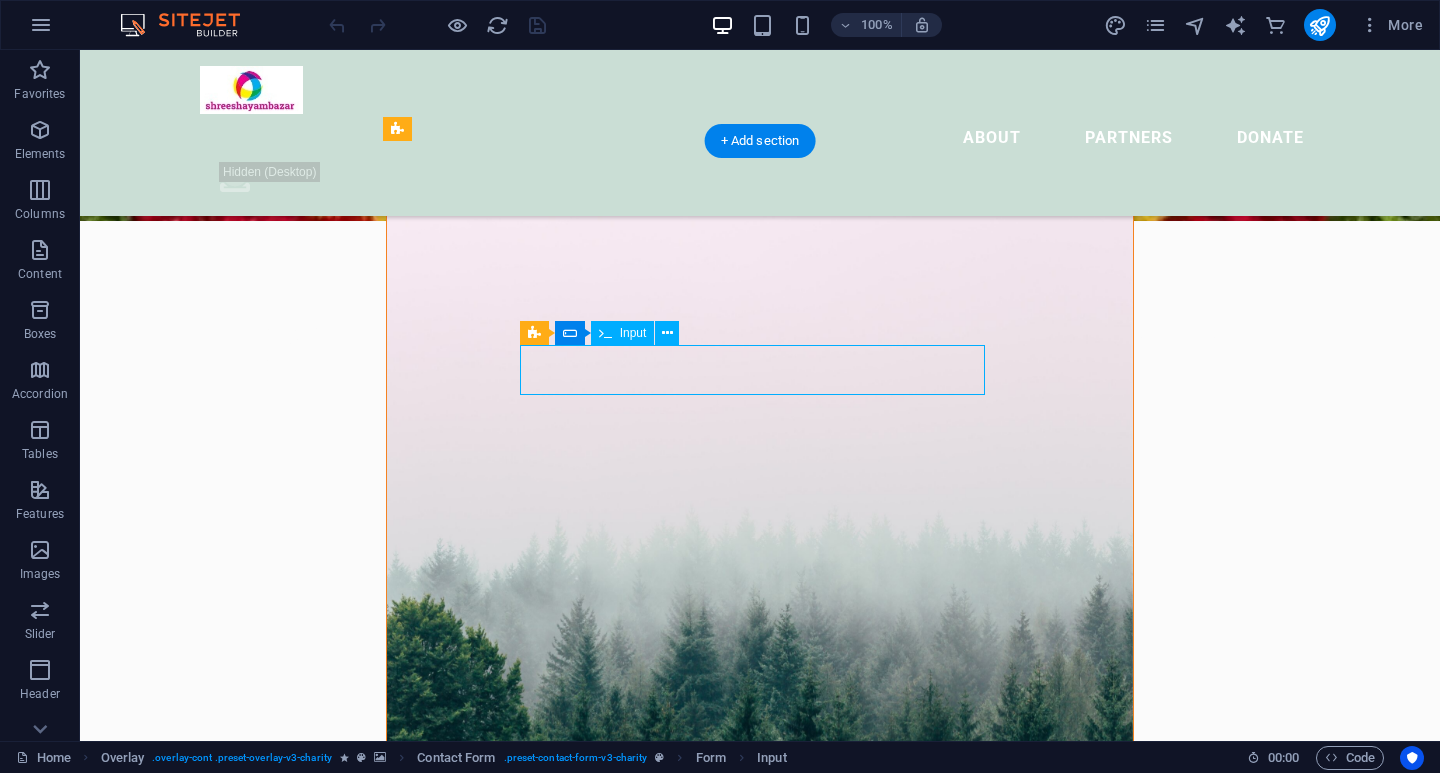 click at bounding box center [760, 1162] 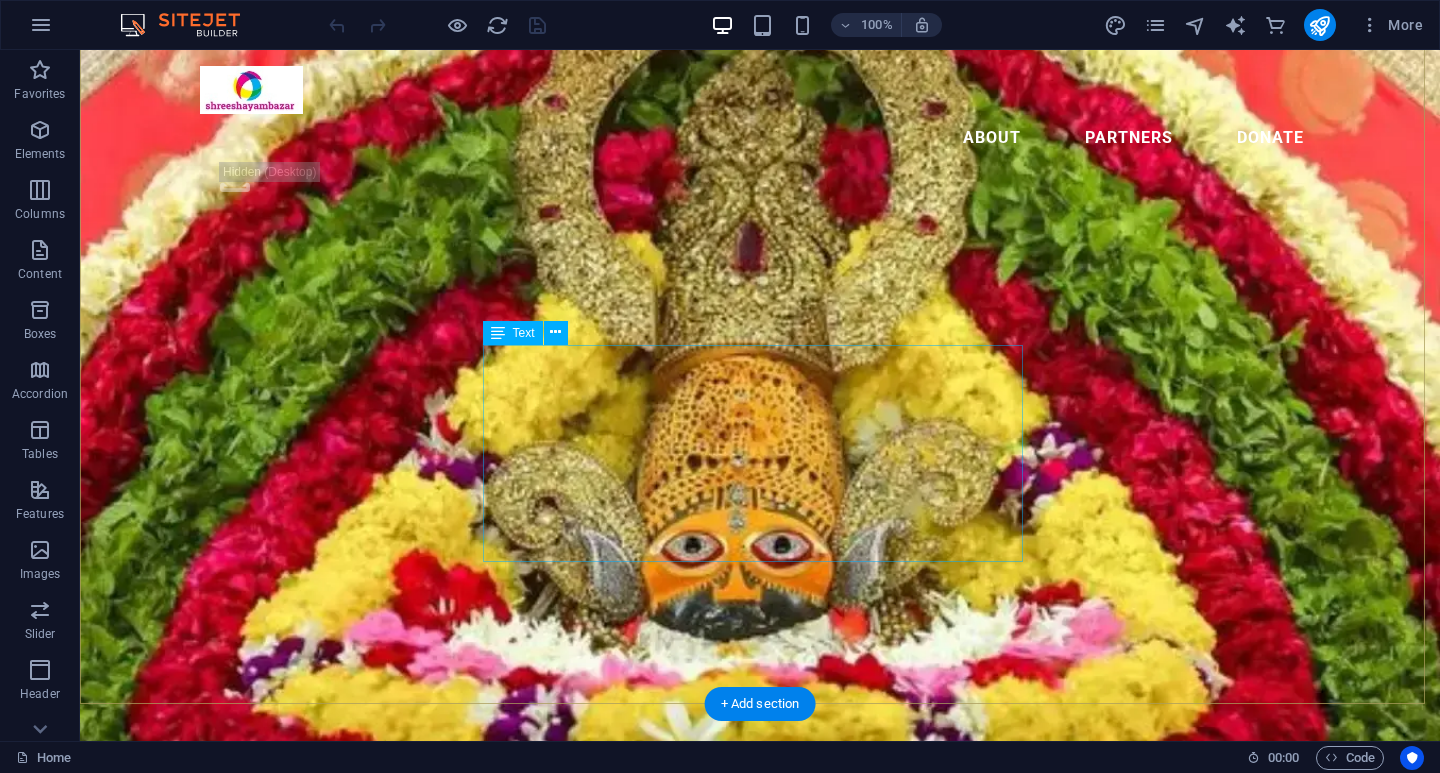 scroll, scrollTop: 40, scrollLeft: 0, axis: vertical 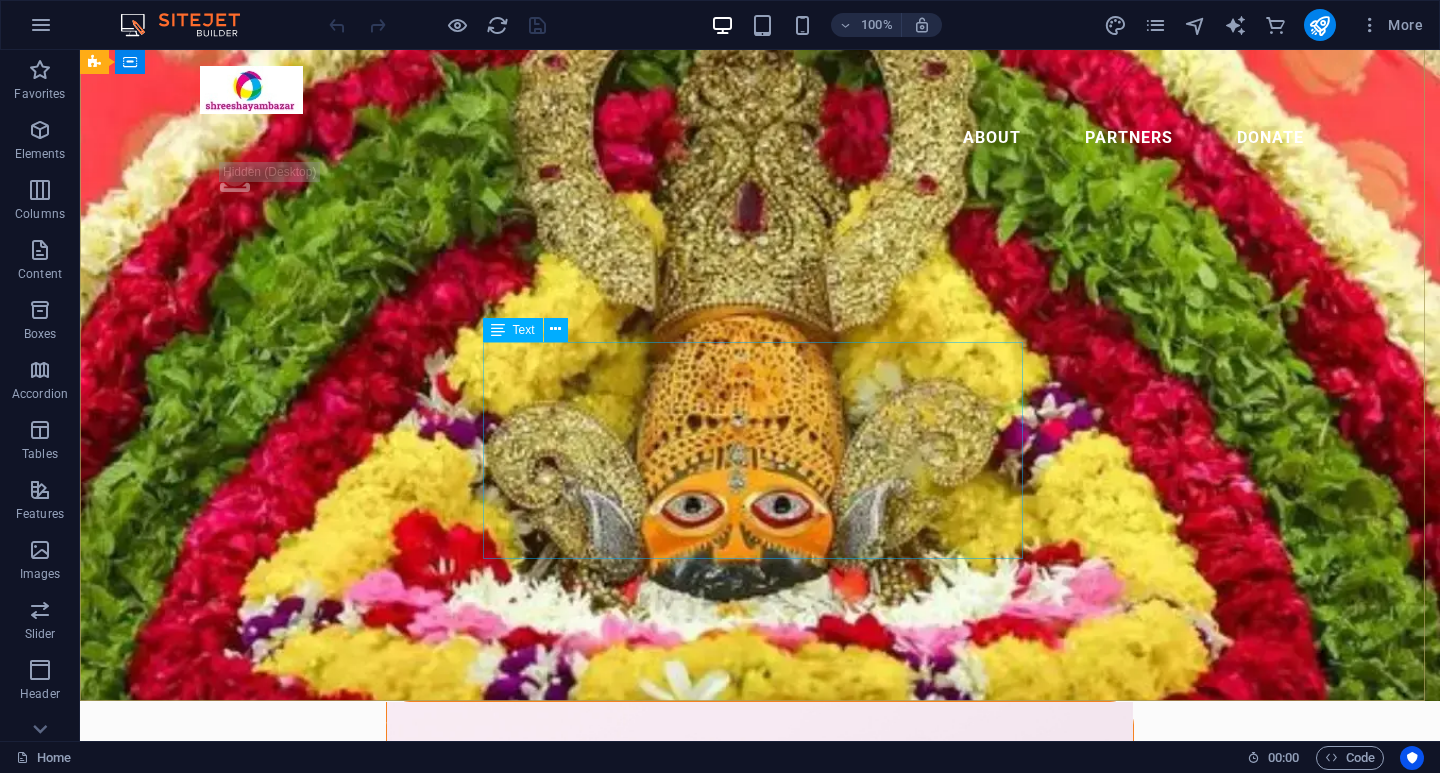click at bounding box center [498, 330] 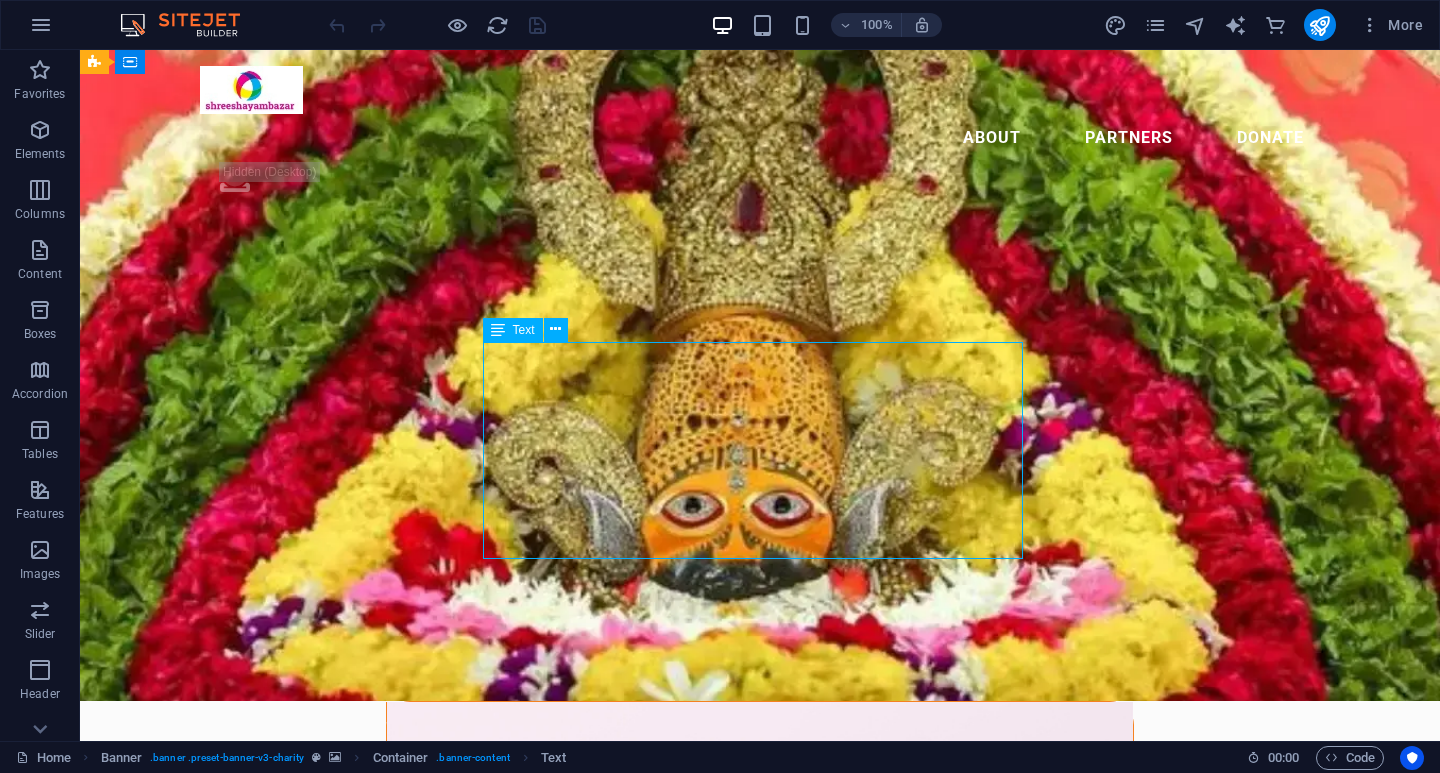 click at bounding box center (498, 330) 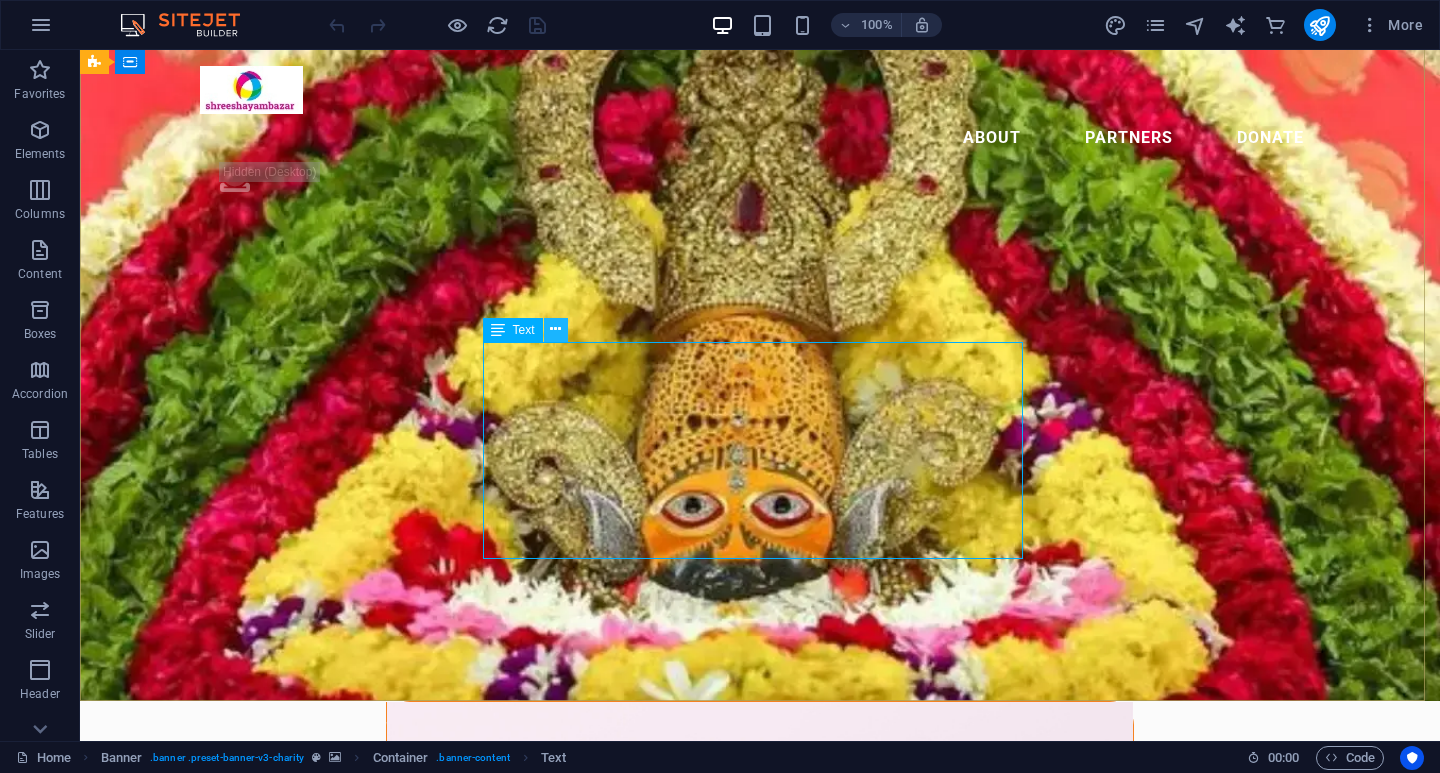 click at bounding box center (556, 330) 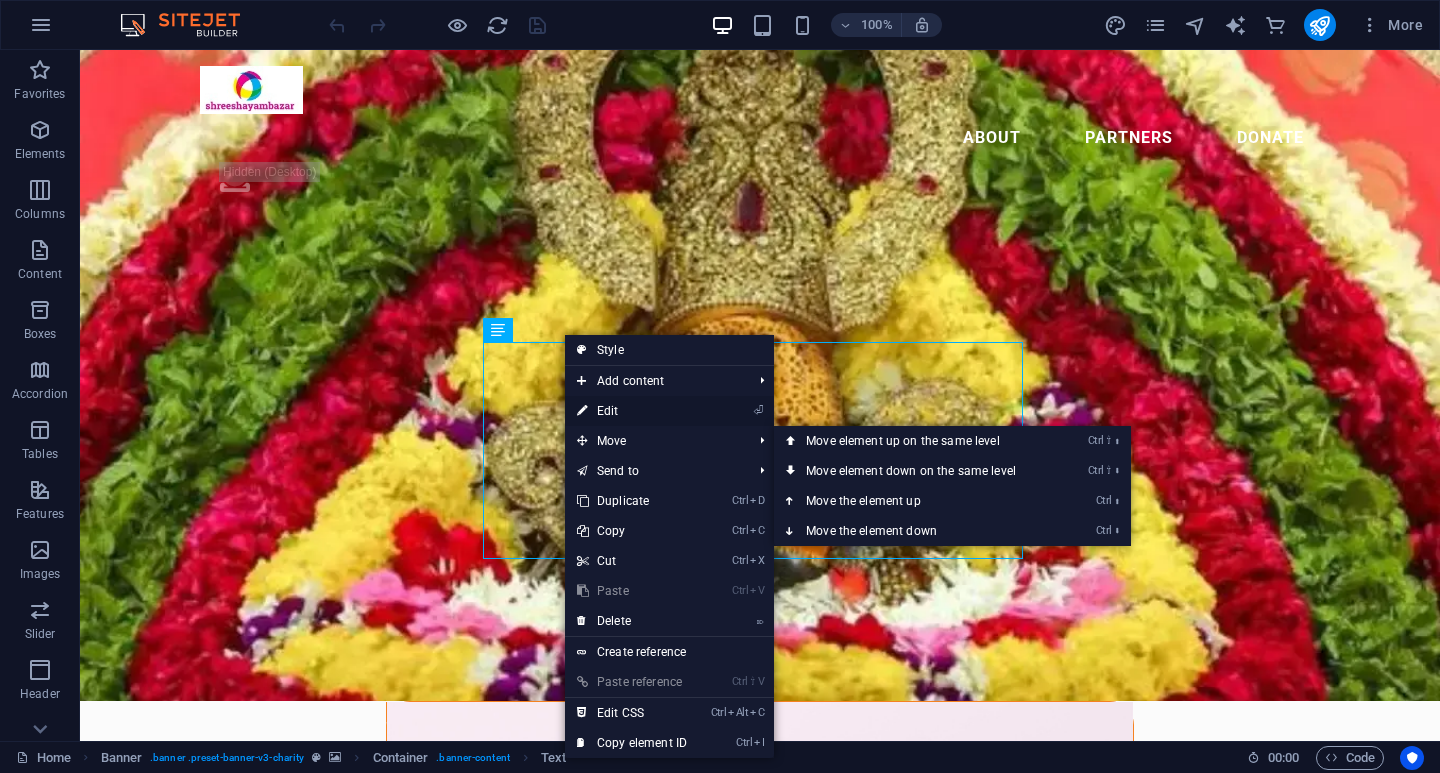 click on "⏎  Edit" at bounding box center (632, 411) 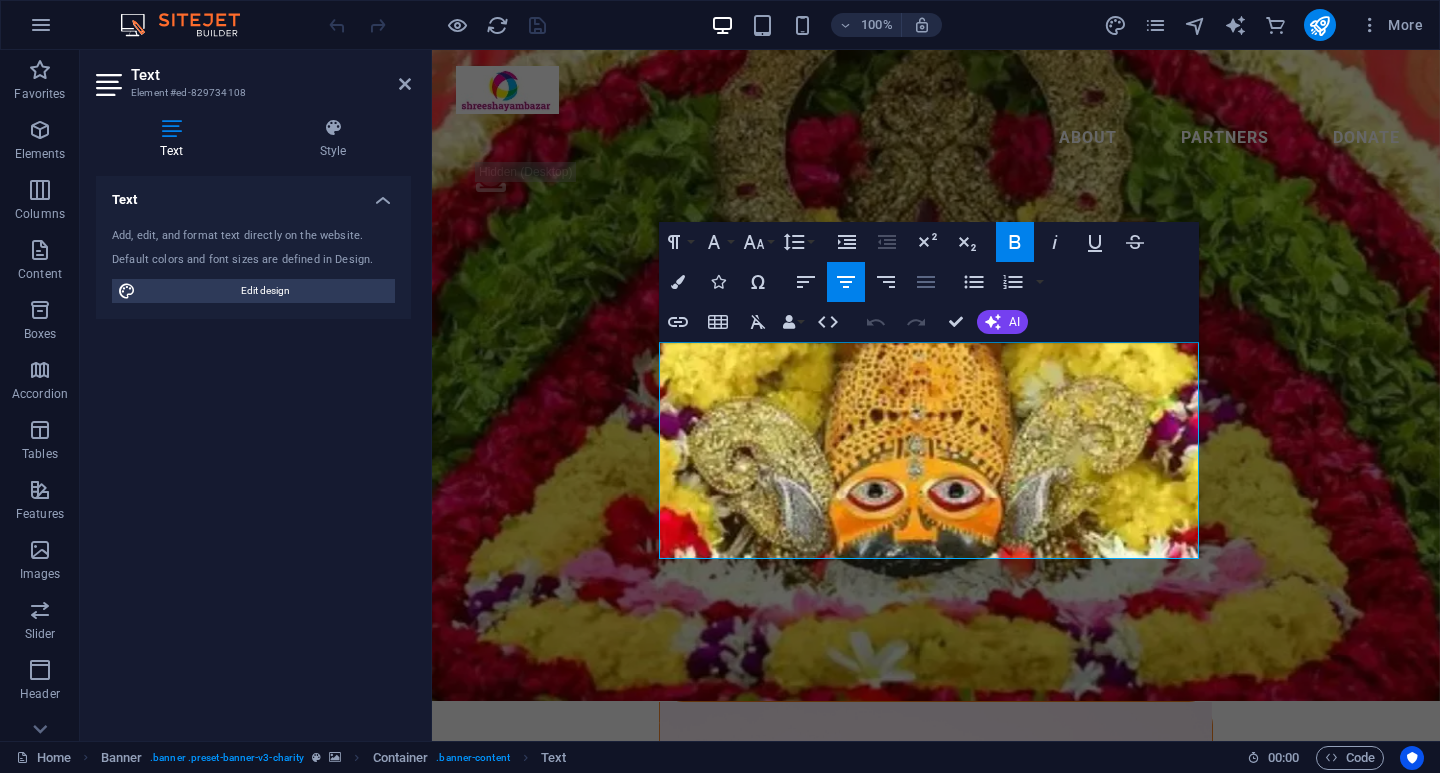 click on "Align Justify" at bounding box center (926, 282) 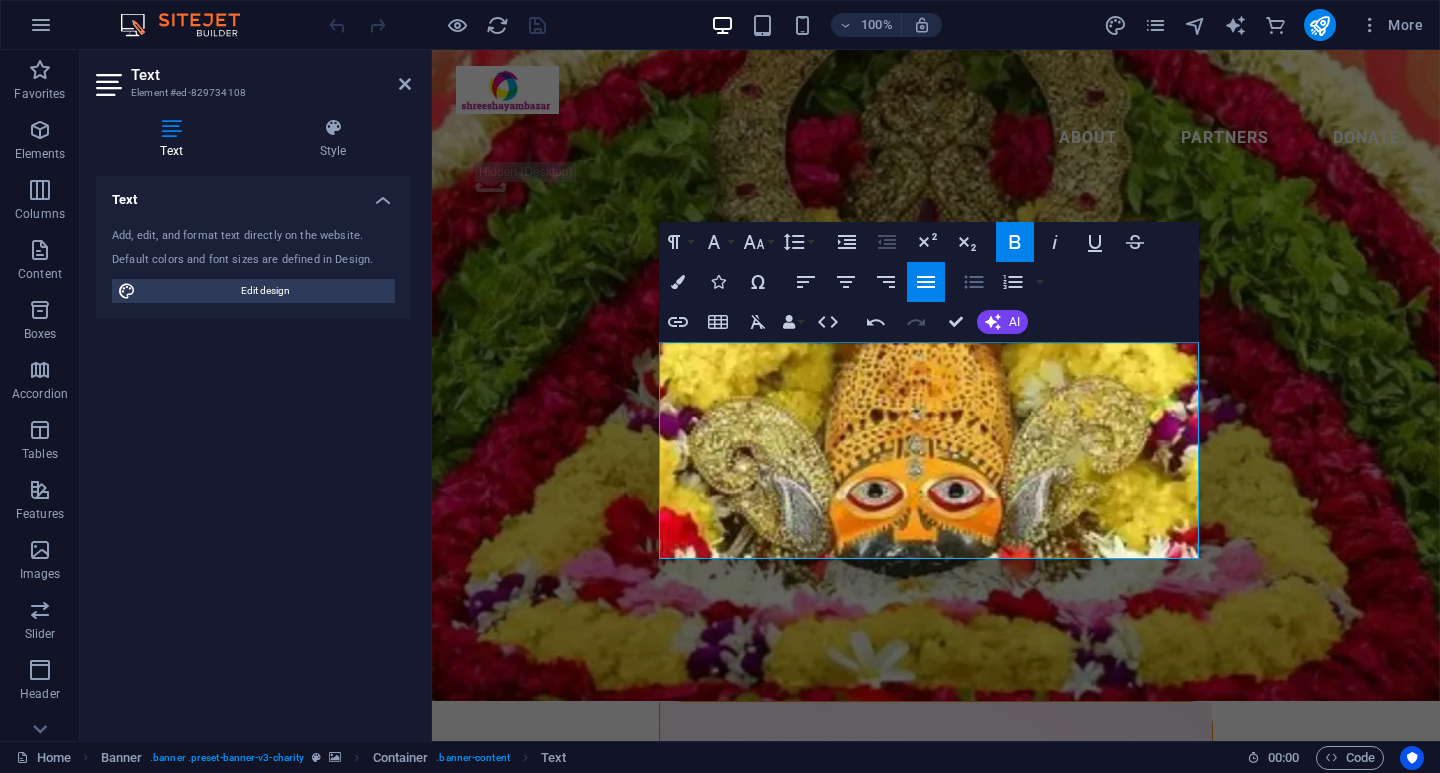 click 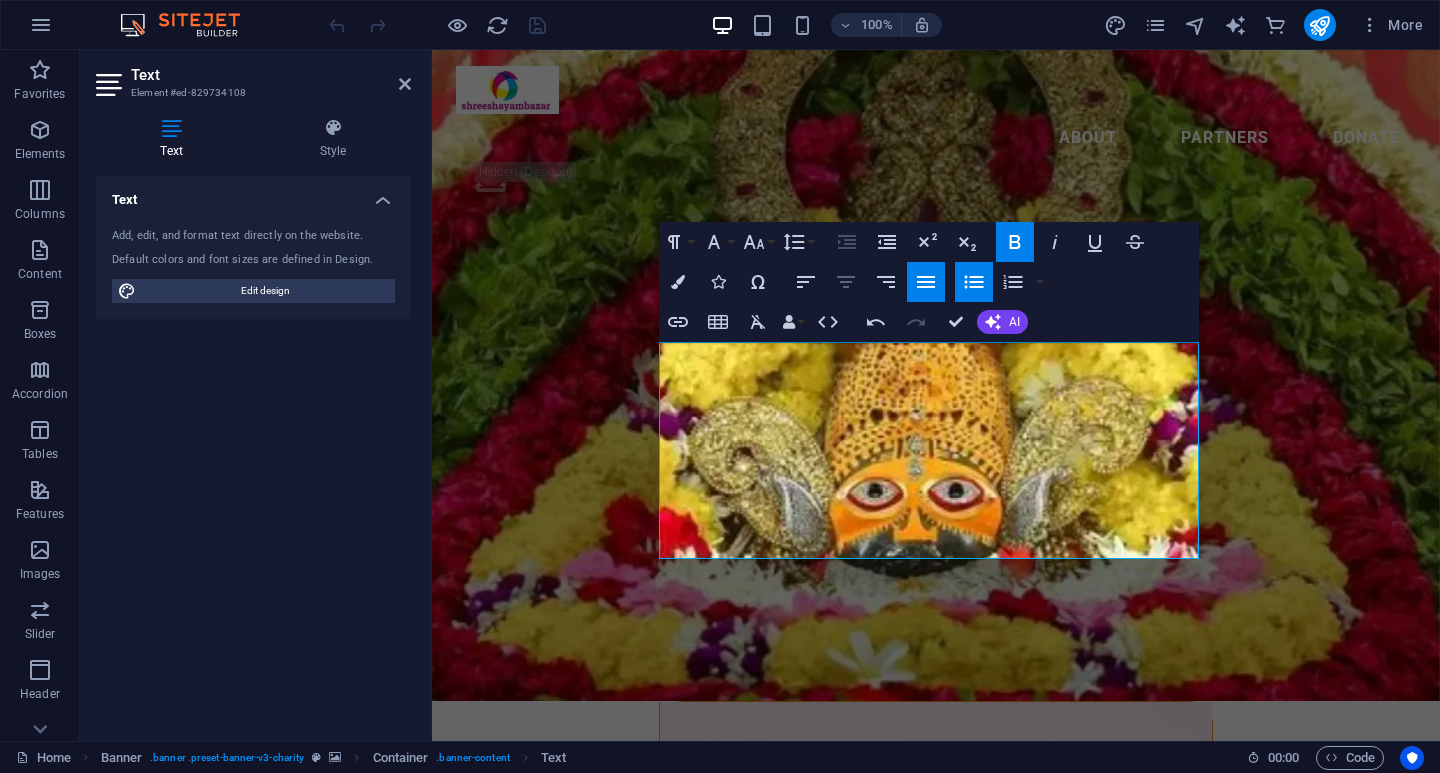 click 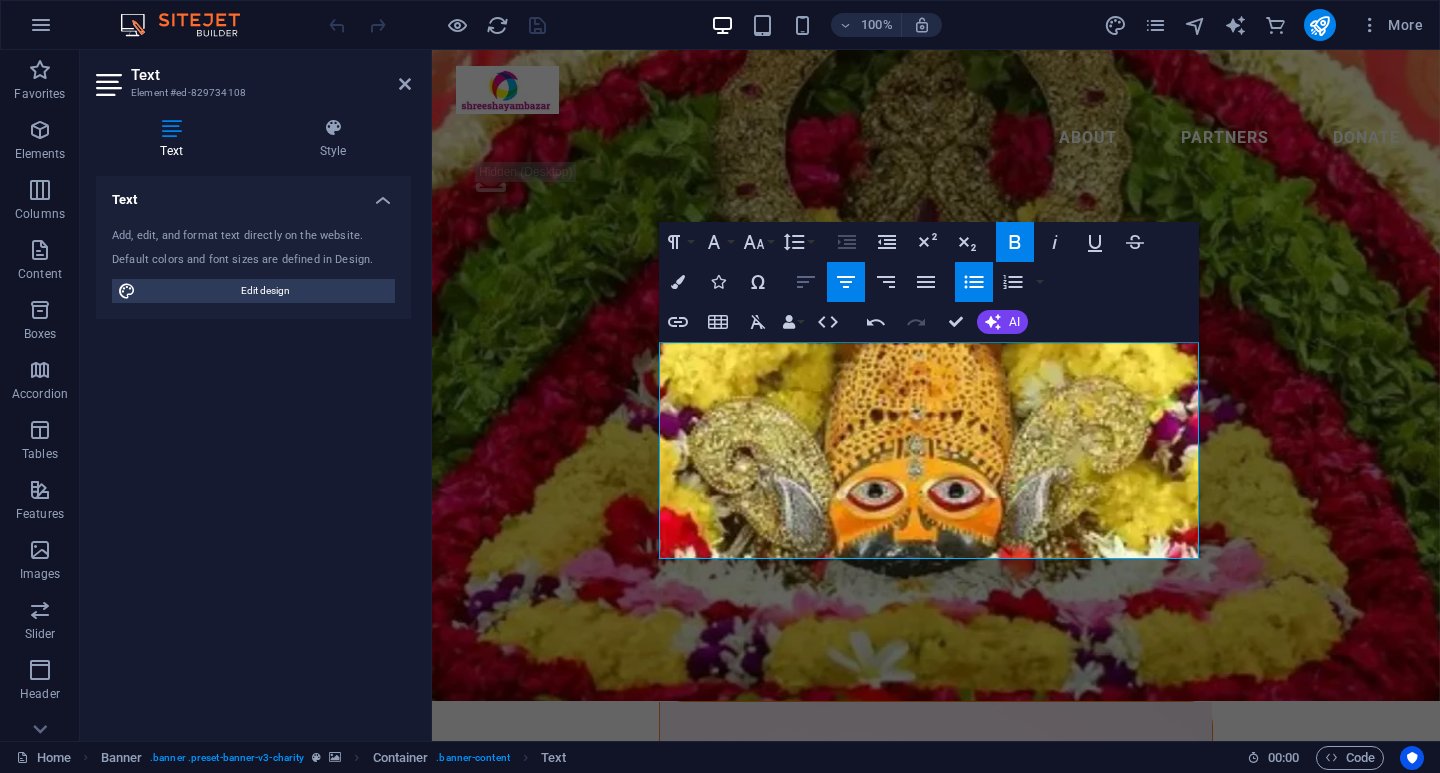 click 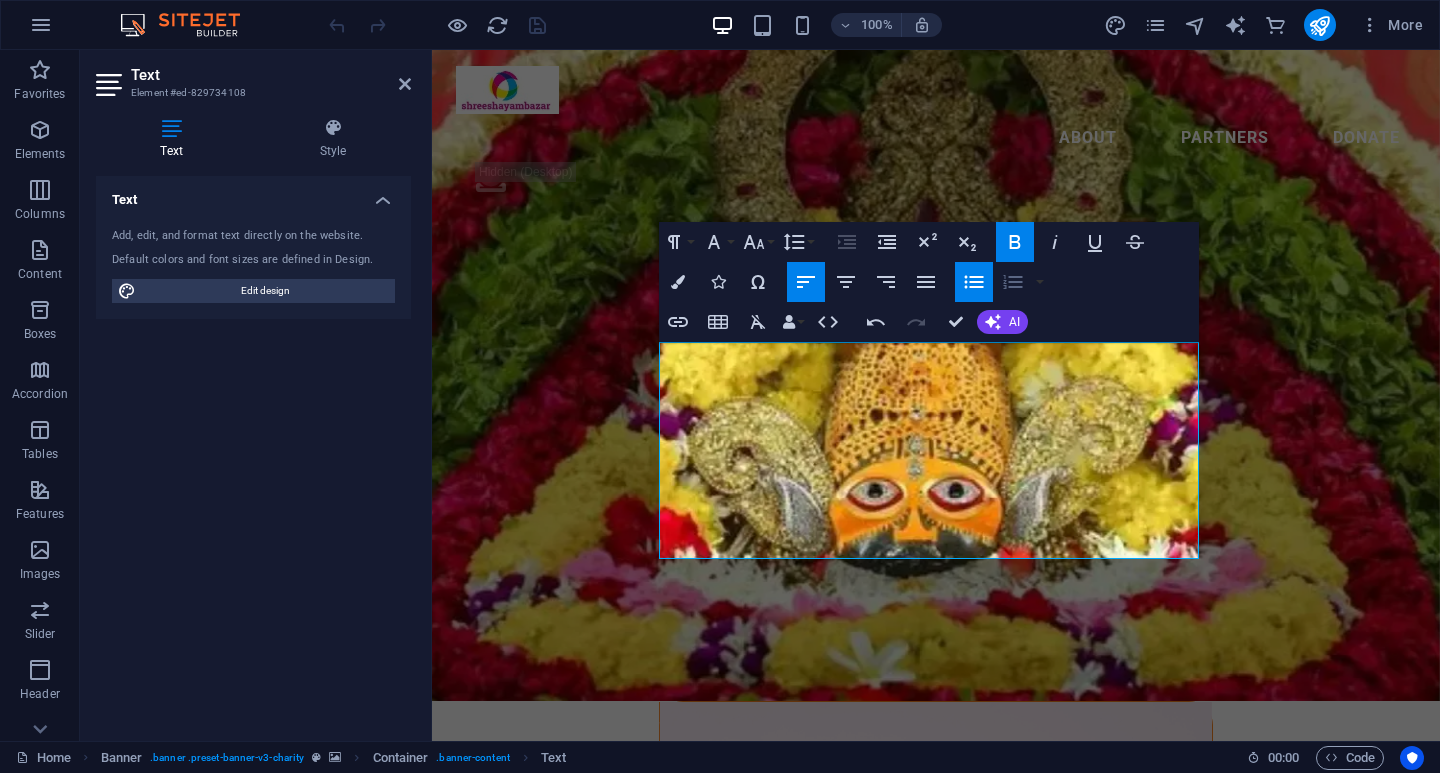 click 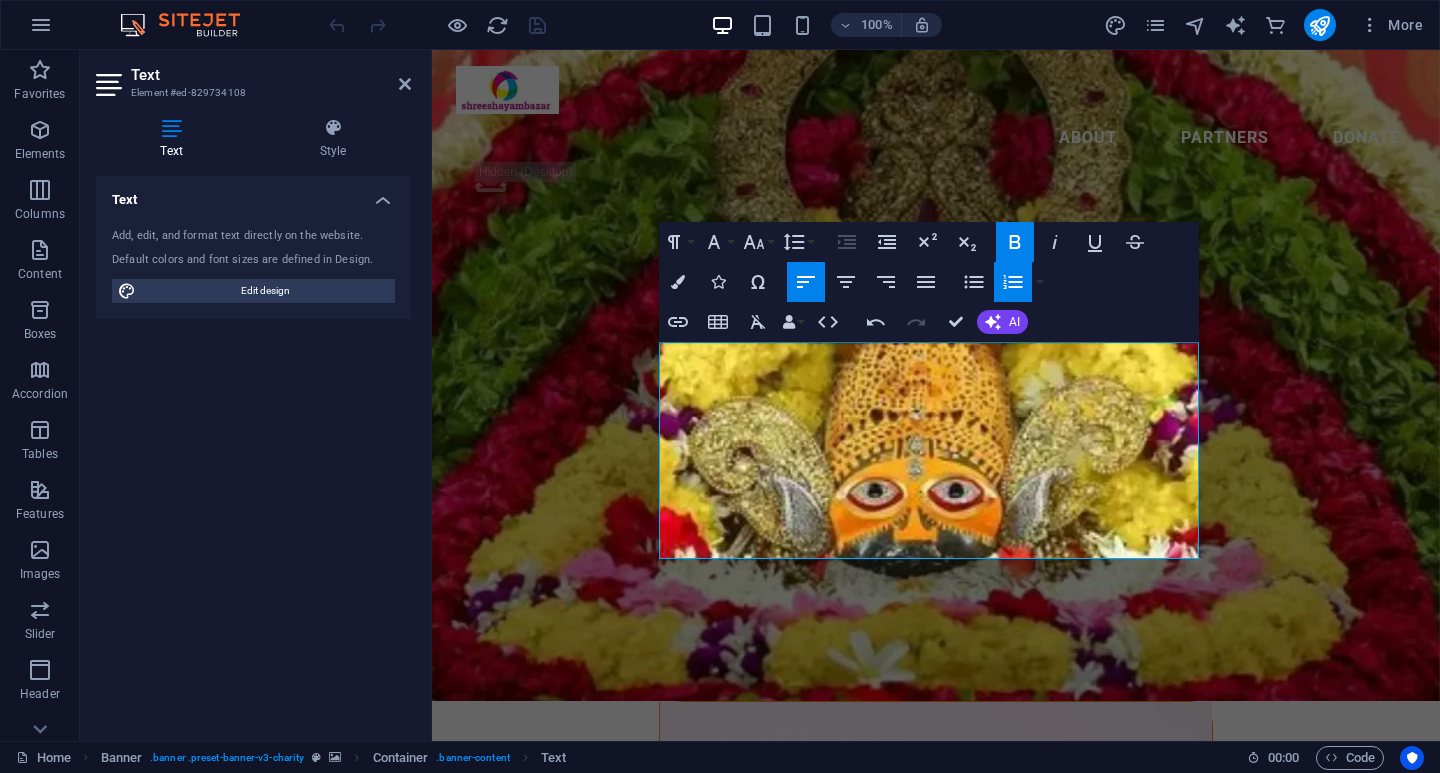 click 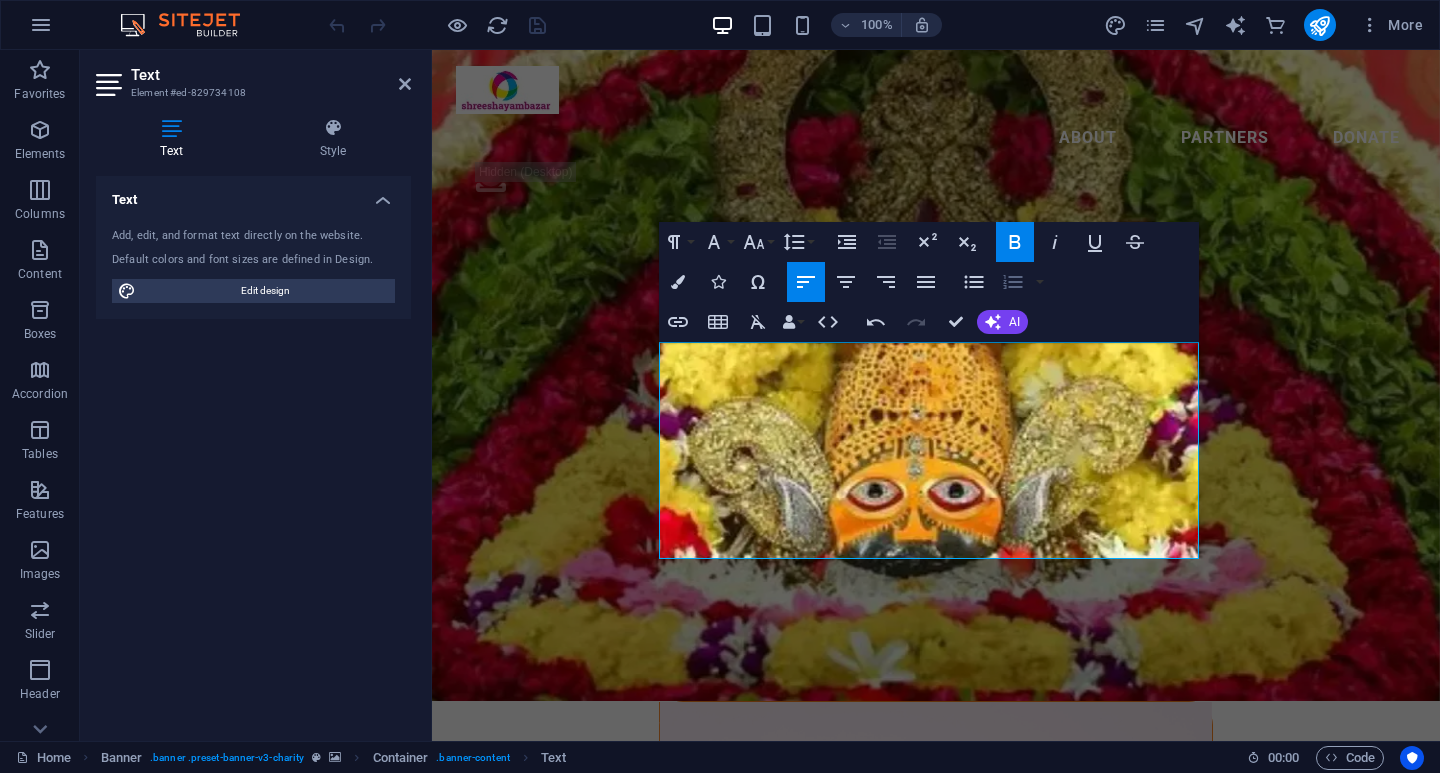 click 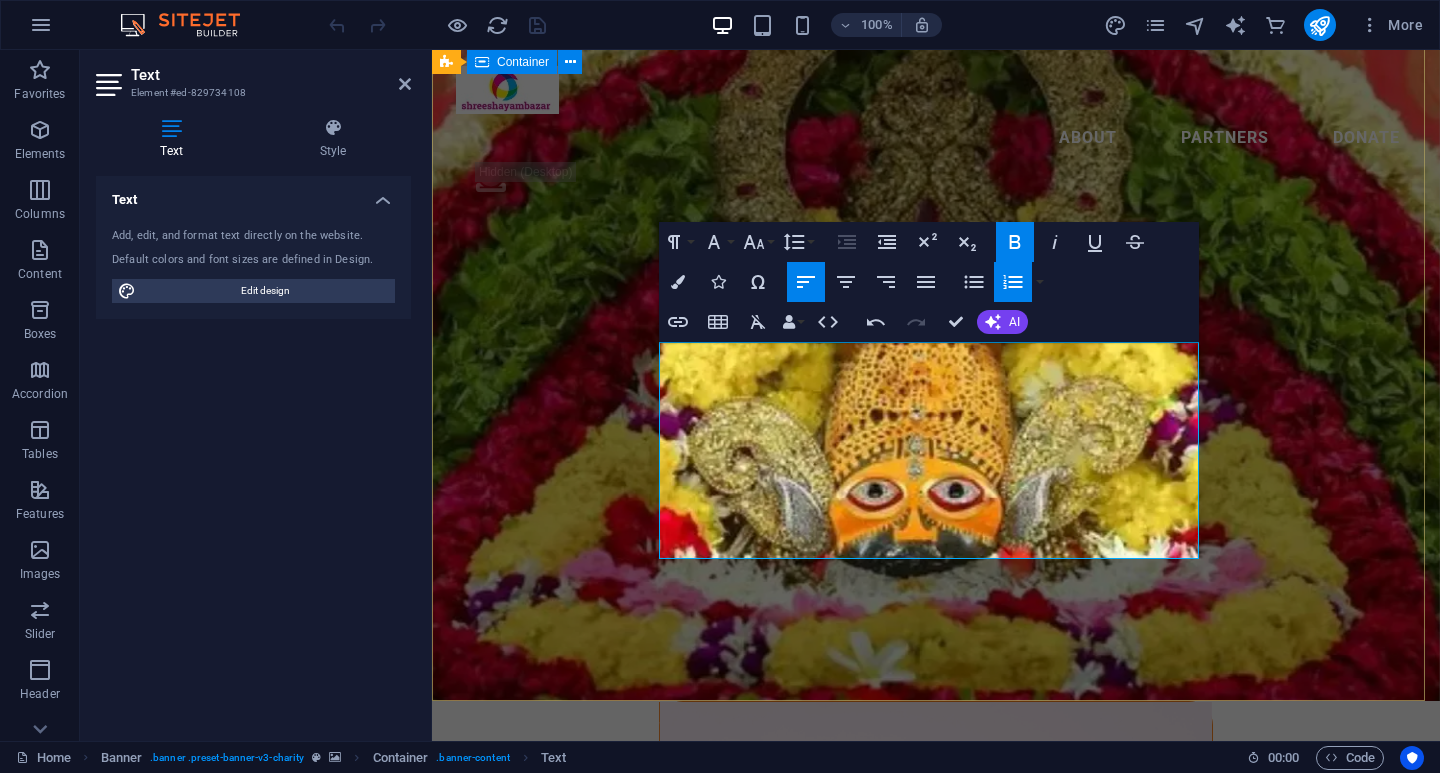 click on "Welcome to Shreeshyam Bazar मेरी ये जिंदगी, सरकार की अमानत है, बदल जो जाऊ, प्रभु से तो मुझपे लालत़ है, हमेशा आपकी, चौखट से मुसकुरा के गया, हमे तो जो भी दिया, श्याम बाबा ने दिया | ." at bounding box center (936, 985) 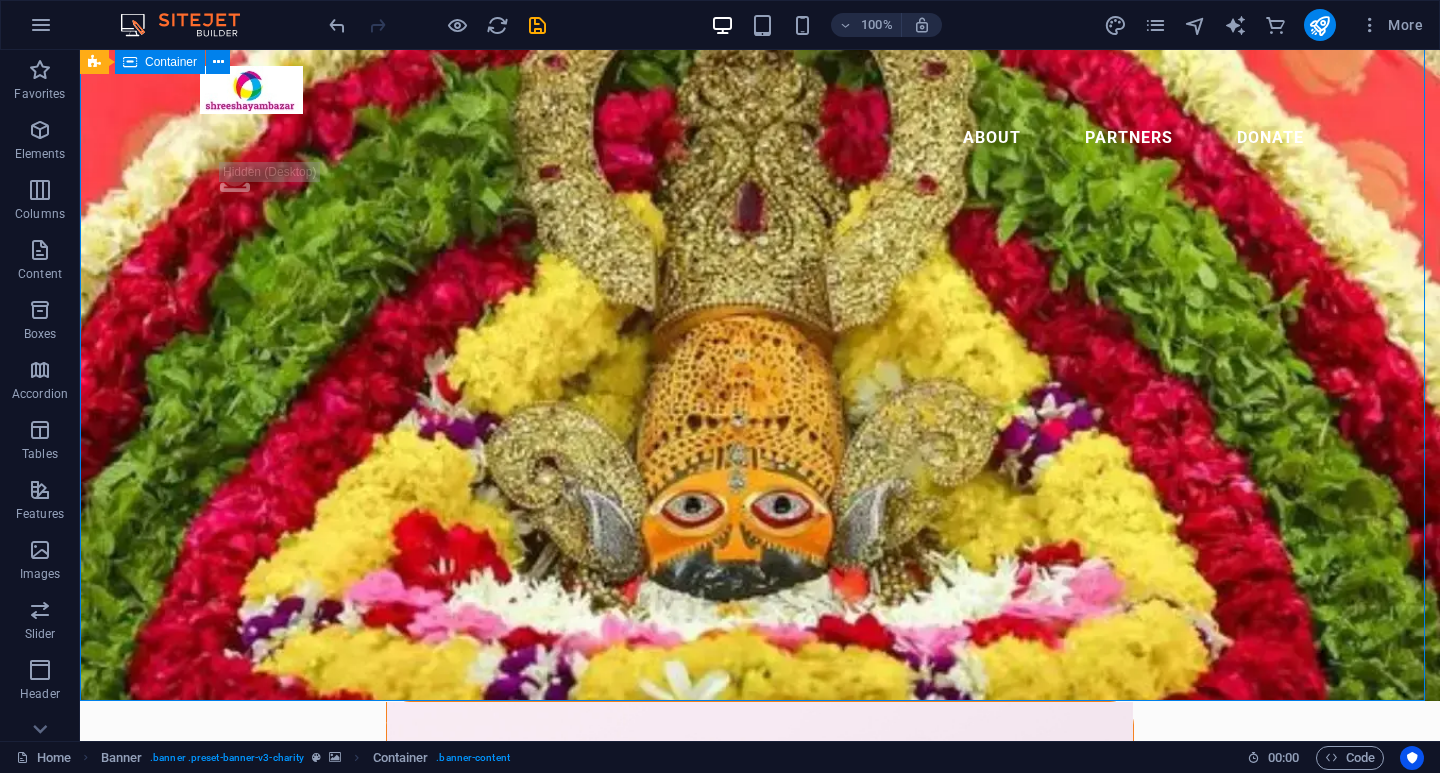 click on "Welcome to Shreeshyam Bazar मेरी ये जिंदगी, सरकार की अमानत है, बदल जो जाऊ, प्रभु से तो मुझपे लालत़ है, हमेशा आपकी, चौखट से मुसकुरा के गया, हमे तो जो भी दिया, श्याम बाबा ने दिया | ." at bounding box center [760, 943] 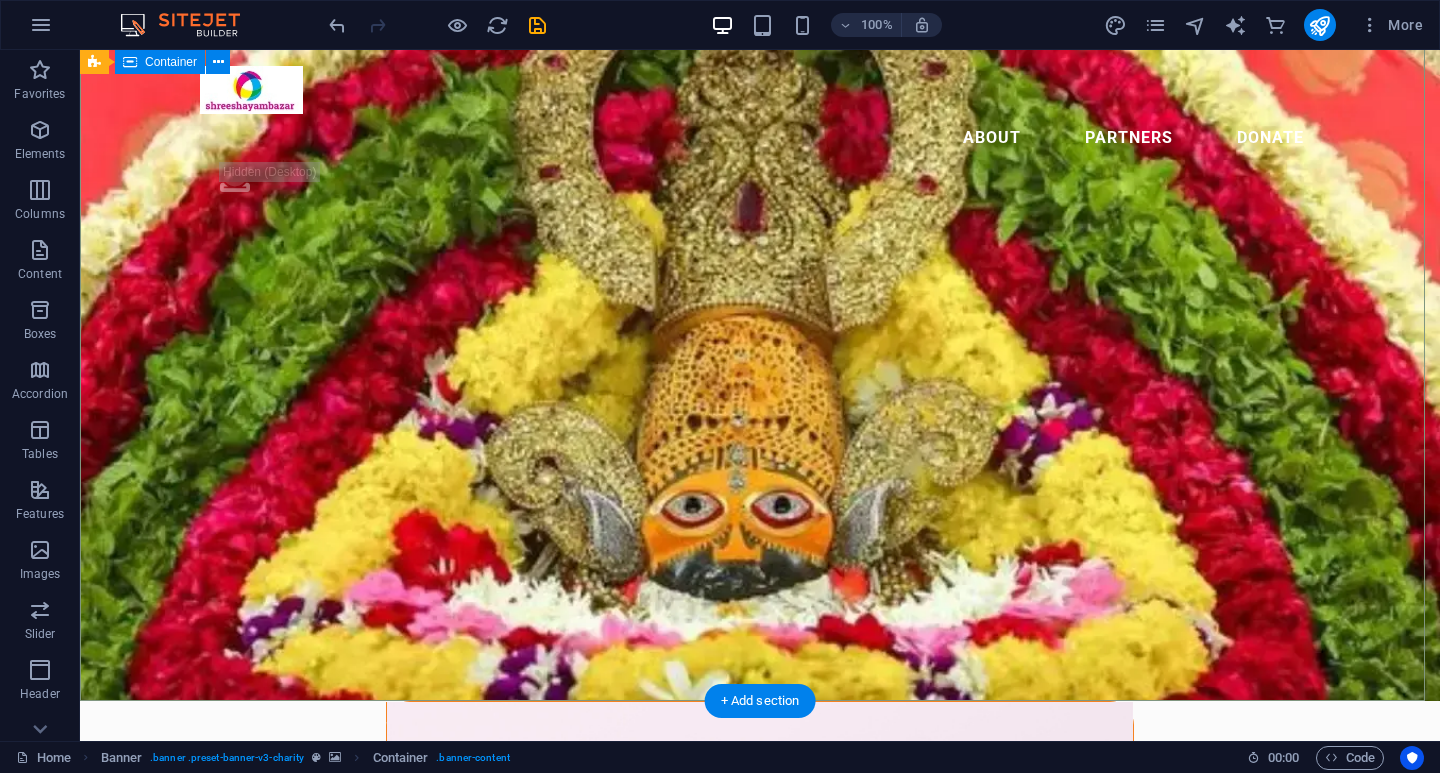 click on "Welcome to Shreeshyam Bazar मेरी ये जिंदगी, सरकार की अमानत है, बदल जो जाऊ, प्रभु से तो मुझपे लालत़ है, हमेशा आपकी, चौखट से मुसकुरा के गया, हमे तो जो भी दिया, श्याम बाबा ने दिया | ." at bounding box center [760, 943] 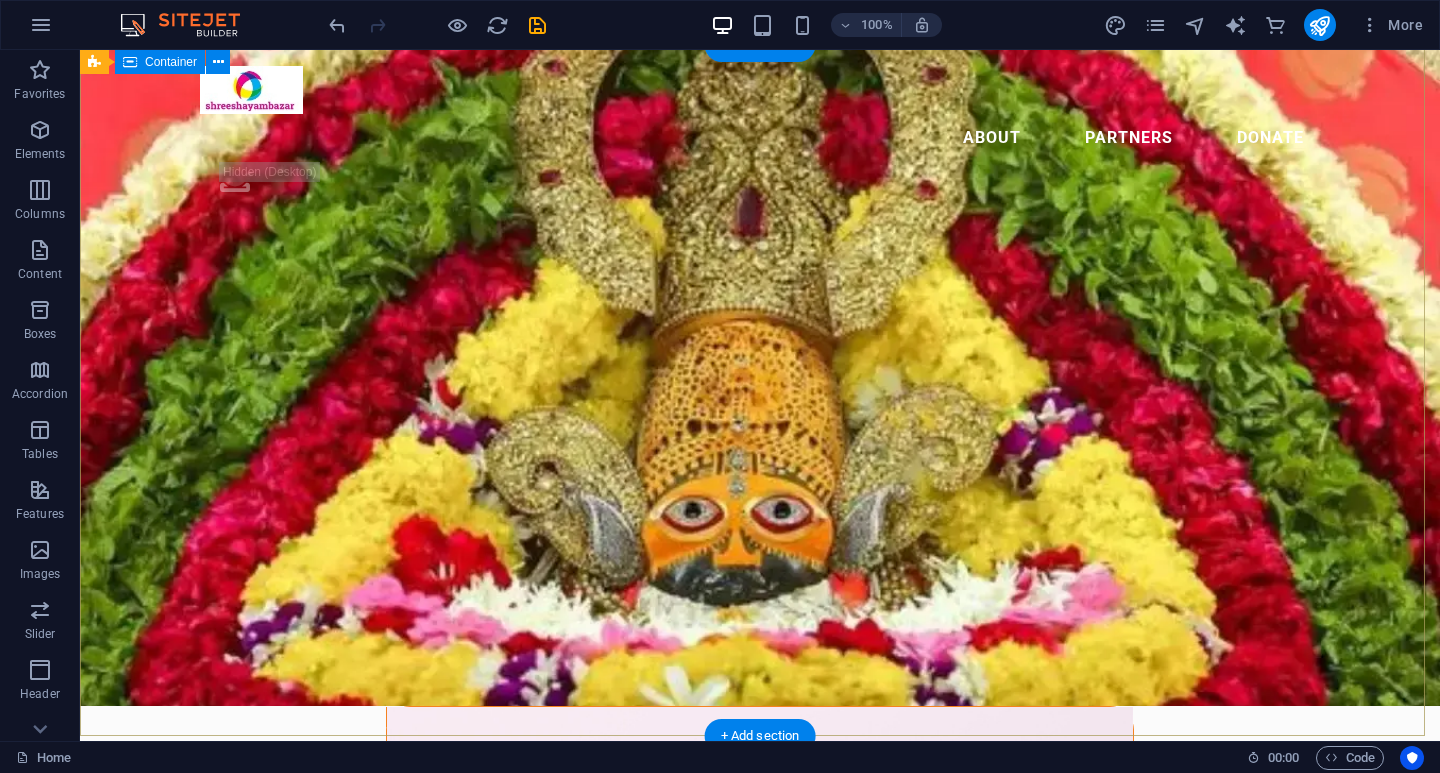 scroll, scrollTop: 0, scrollLeft: 0, axis: both 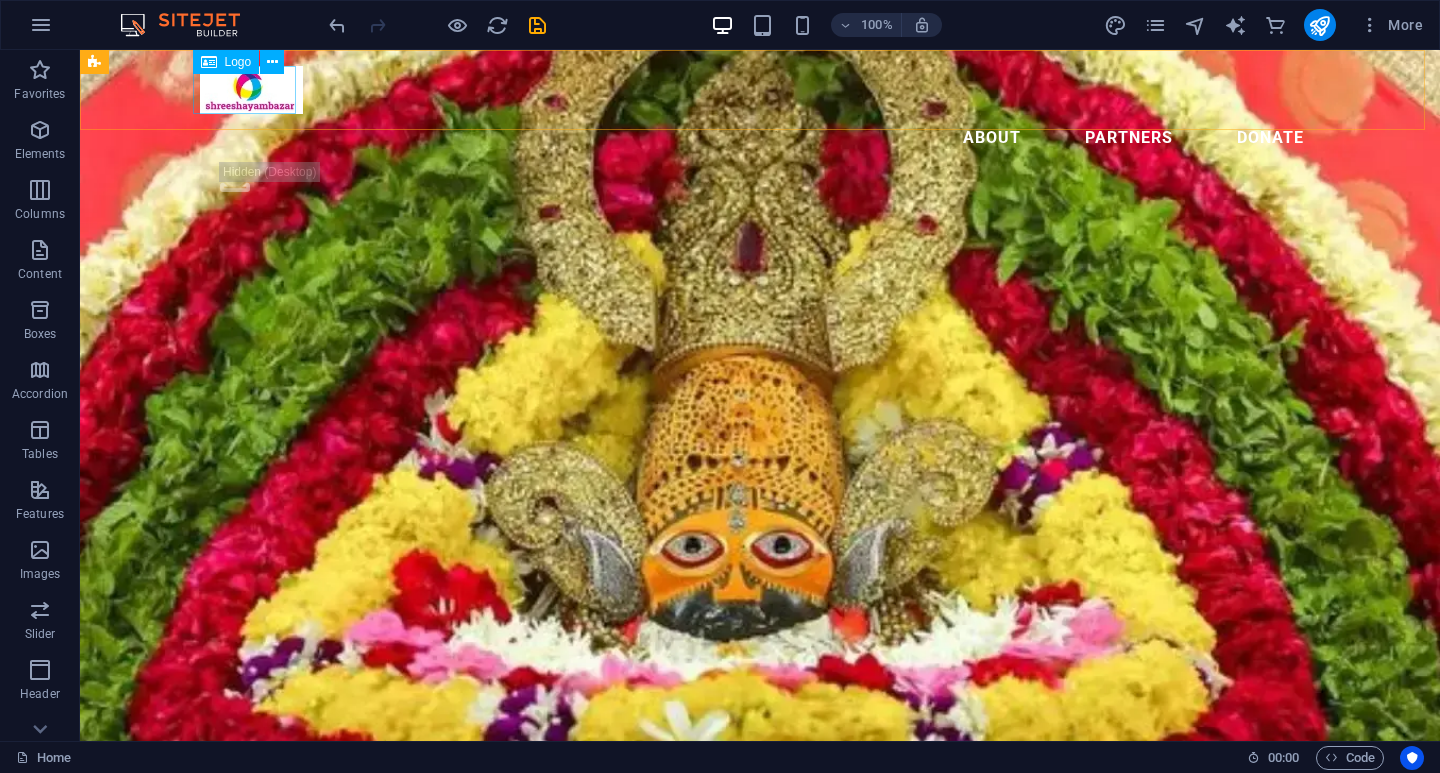 click on "Logo" at bounding box center (238, 62) 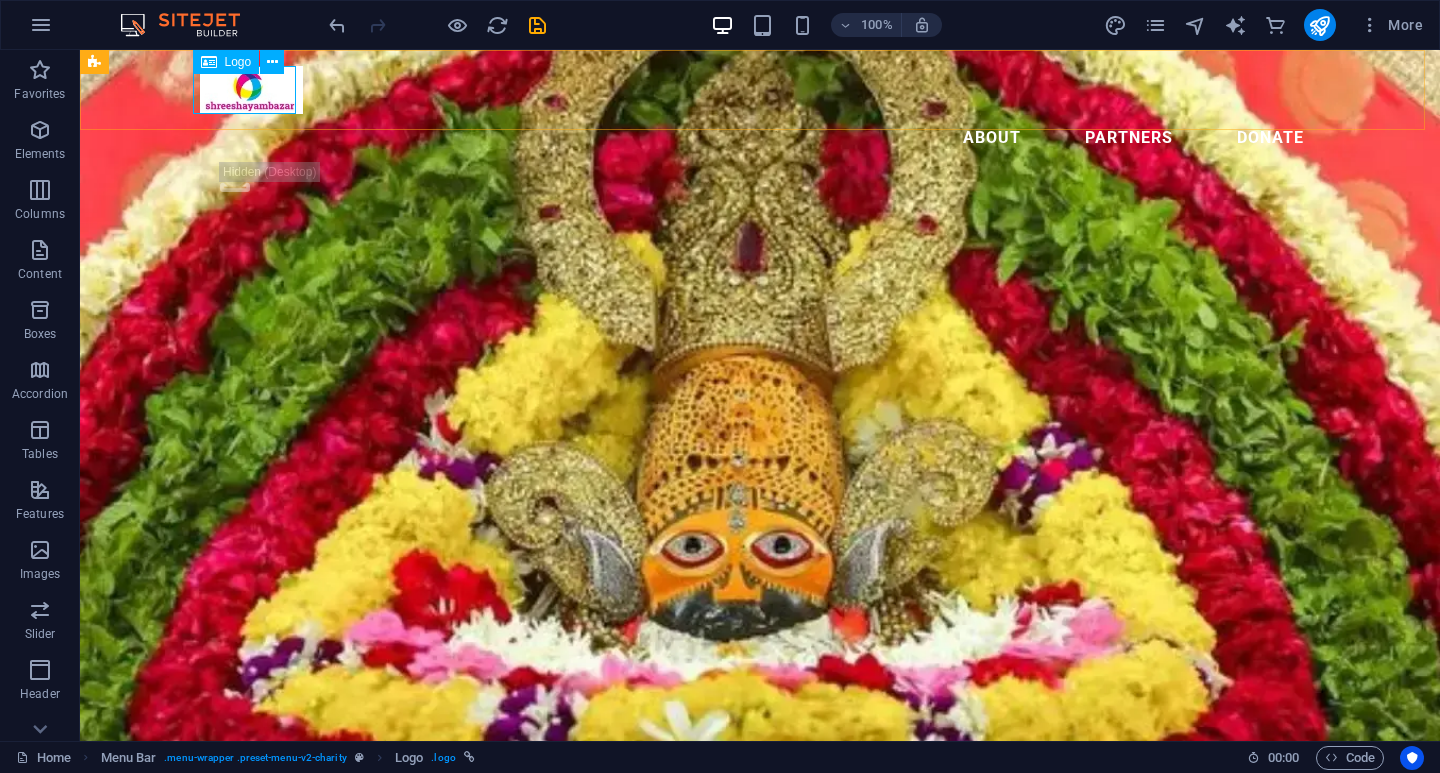 click at bounding box center (209, 62) 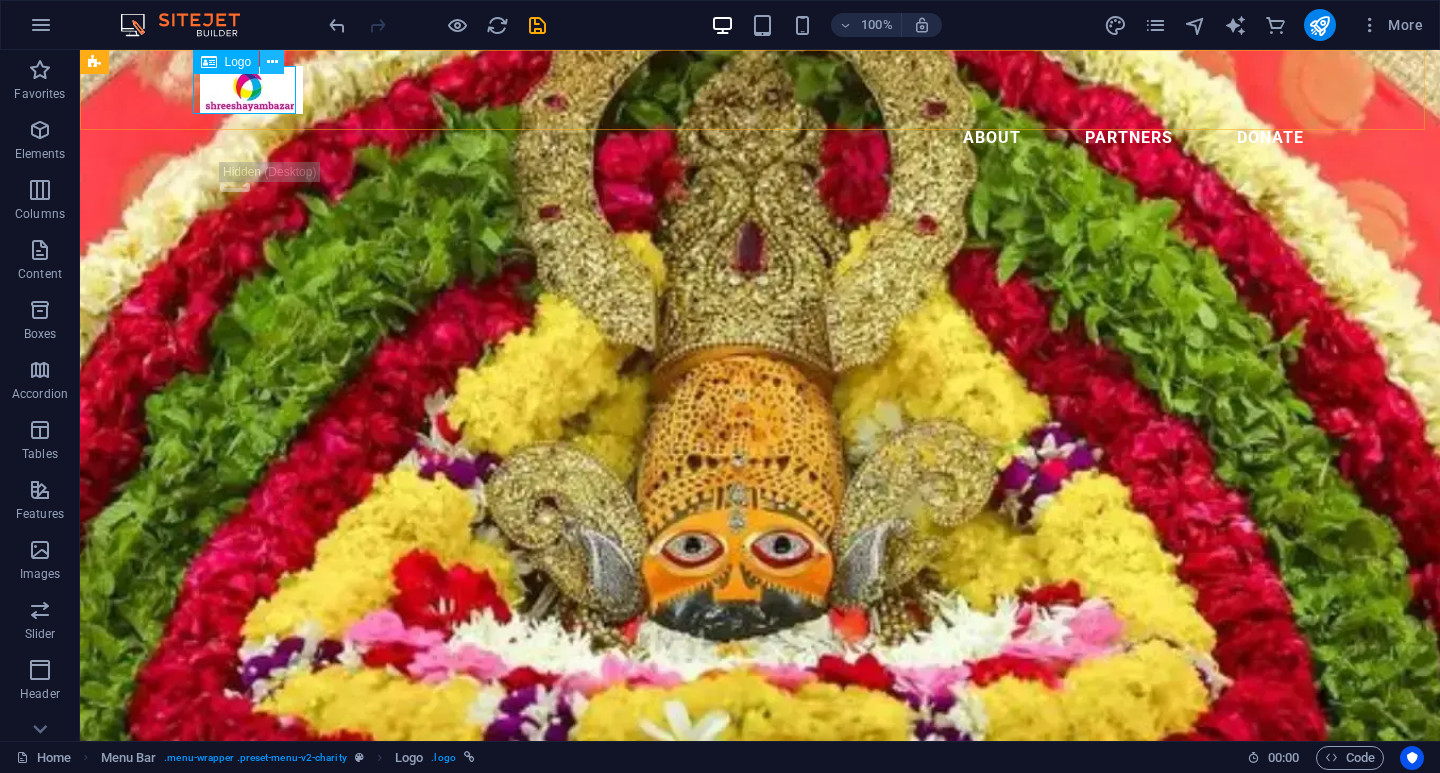 click at bounding box center (272, 62) 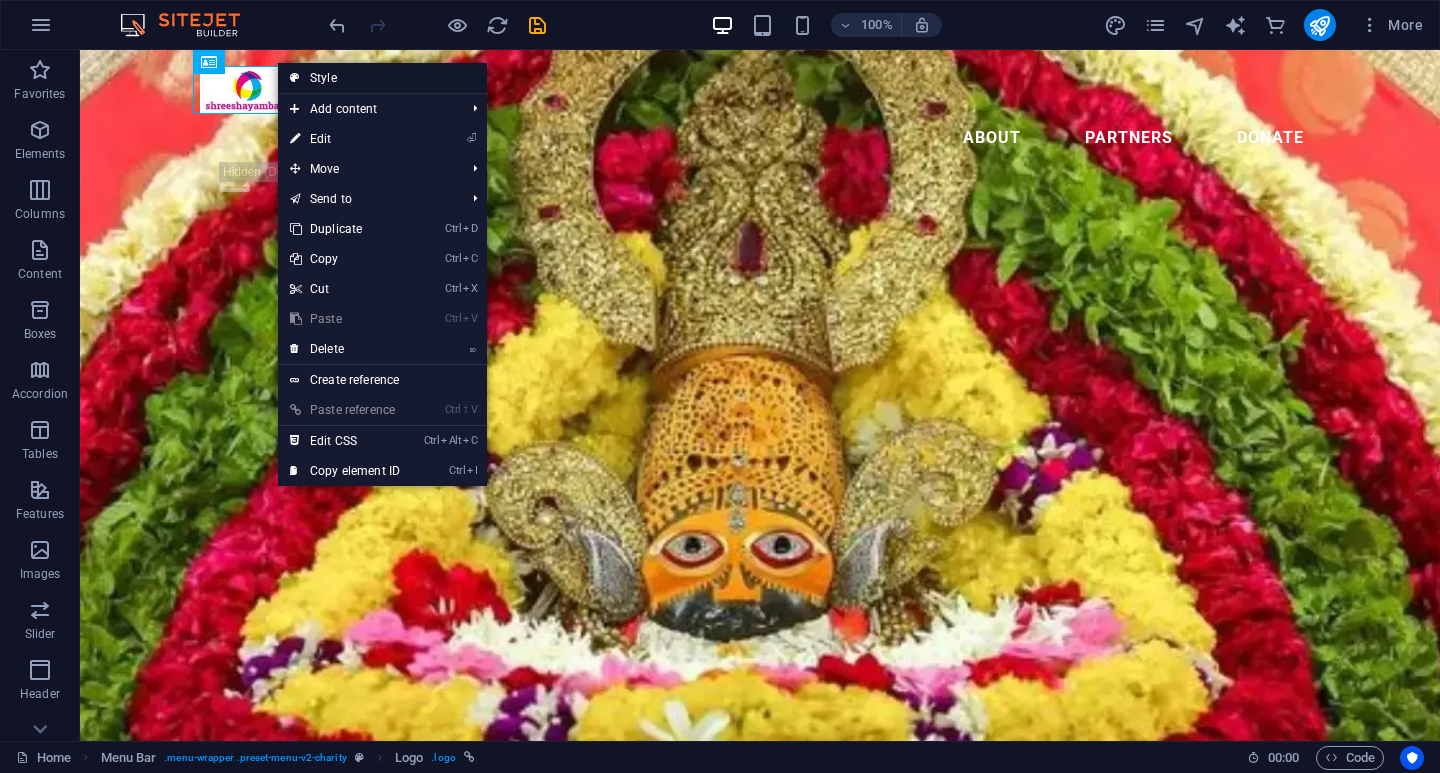click on "Style" at bounding box center [382, 78] 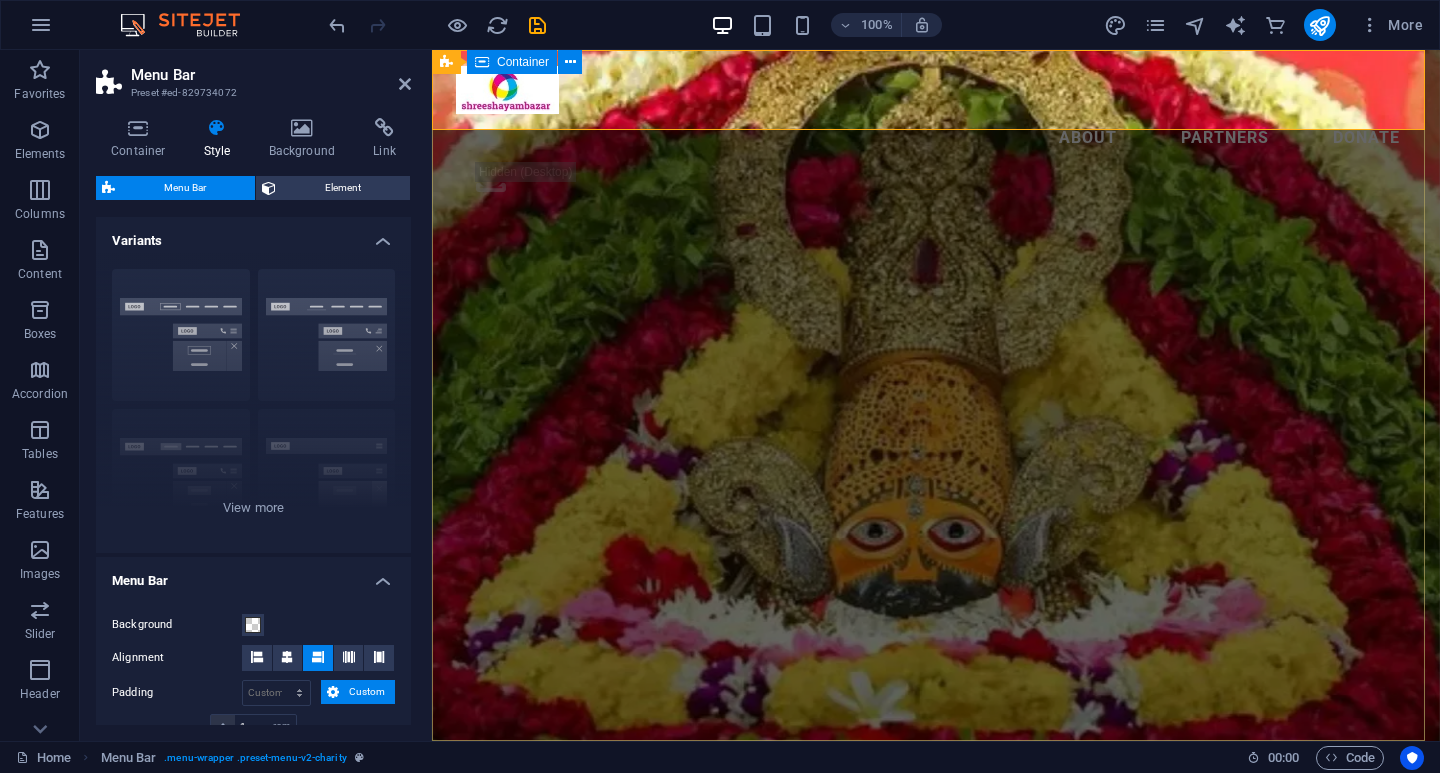 click on "Welcome to Shreeshyam Bazar मेरी ये जिंदगी, सरकार की अमानत है, बदल जो जाऊ, प्रभु से तो मुझपे लालत़ है, हमेशा आपकी, चौखट से मुसकुरा के गया, हमे तो जो भी दिया, श्याम बाबा ने दिया | ." at bounding box center (936, 1025) 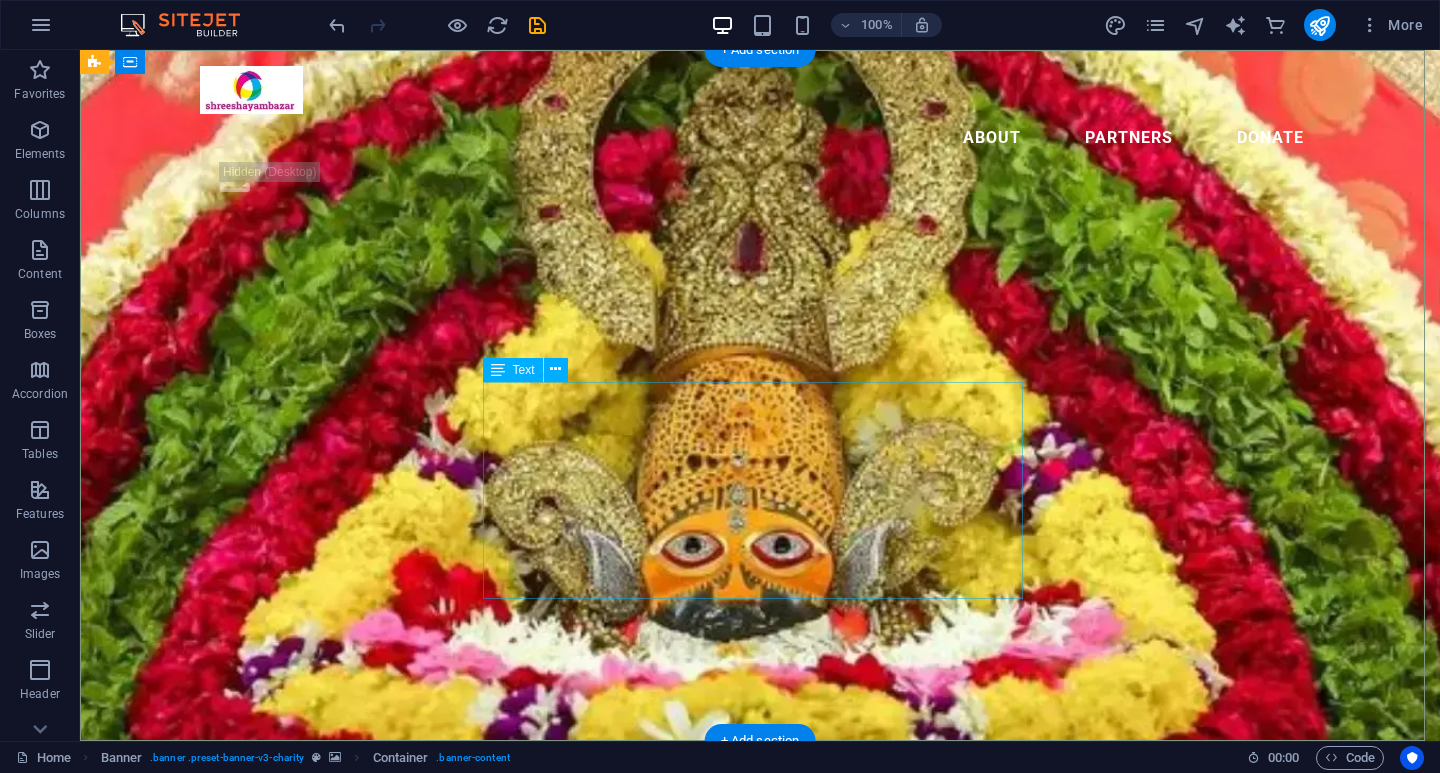 click on "मेरी ये जिंदगी, सरकार की अमानत है, बदल जो जाऊ, प्रभु से तो मुझपे लालत़ है, हमेशा आपकी, चौखट से मुसकुरा के गया, हमे तो जो भी दिया, श्याम बाबा ने दिया | ." at bounding box center [760, 1037] 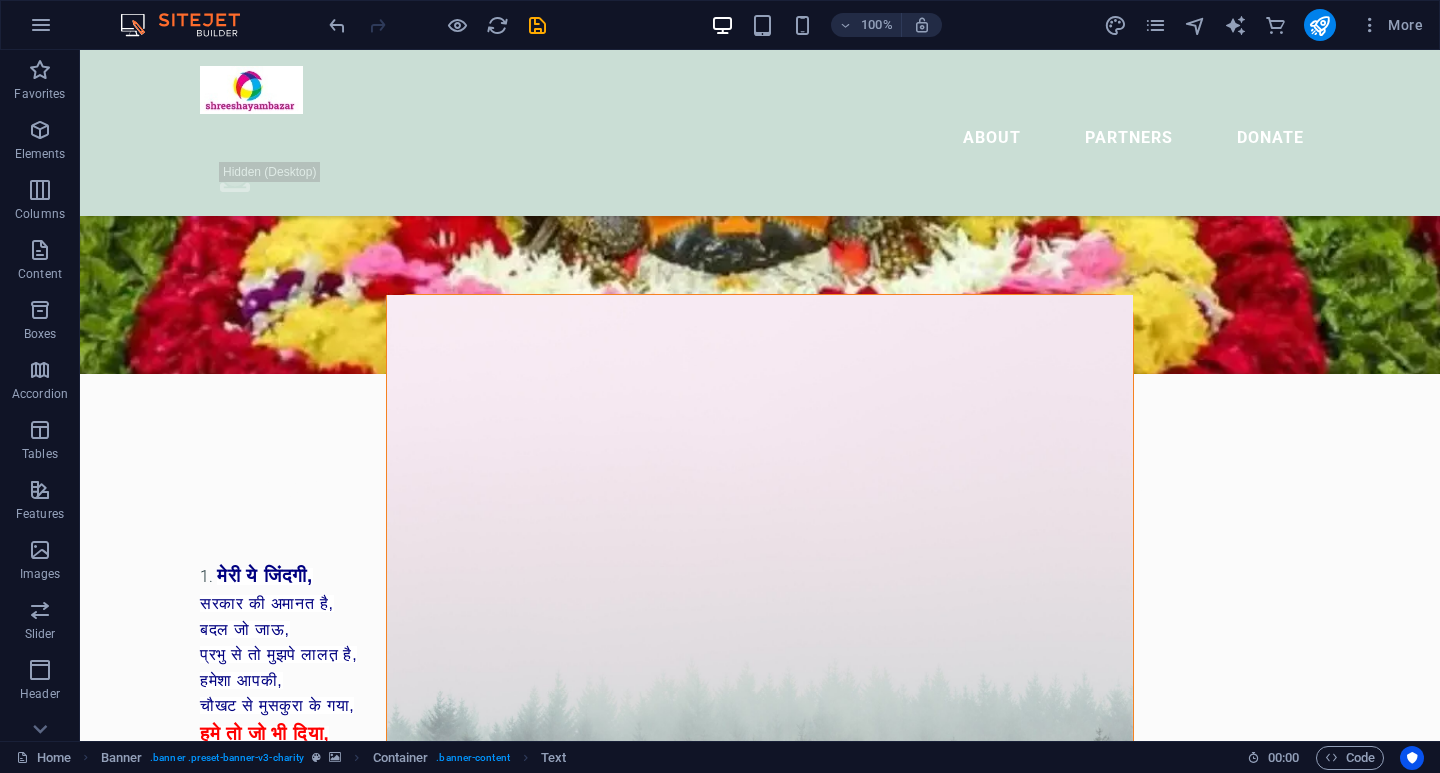 scroll, scrollTop: 600, scrollLeft: 0, axis: vertical 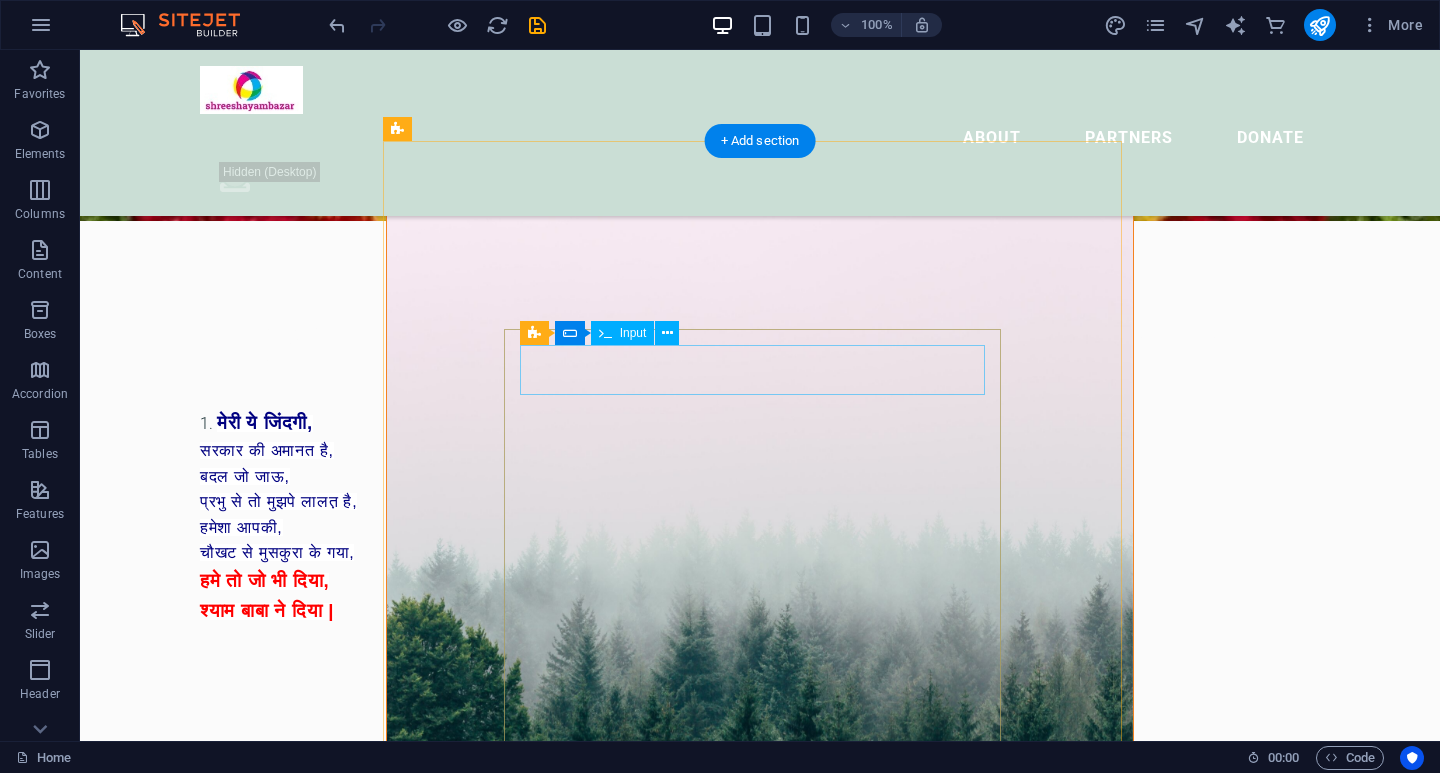 click at bounding box center (760, 1162) 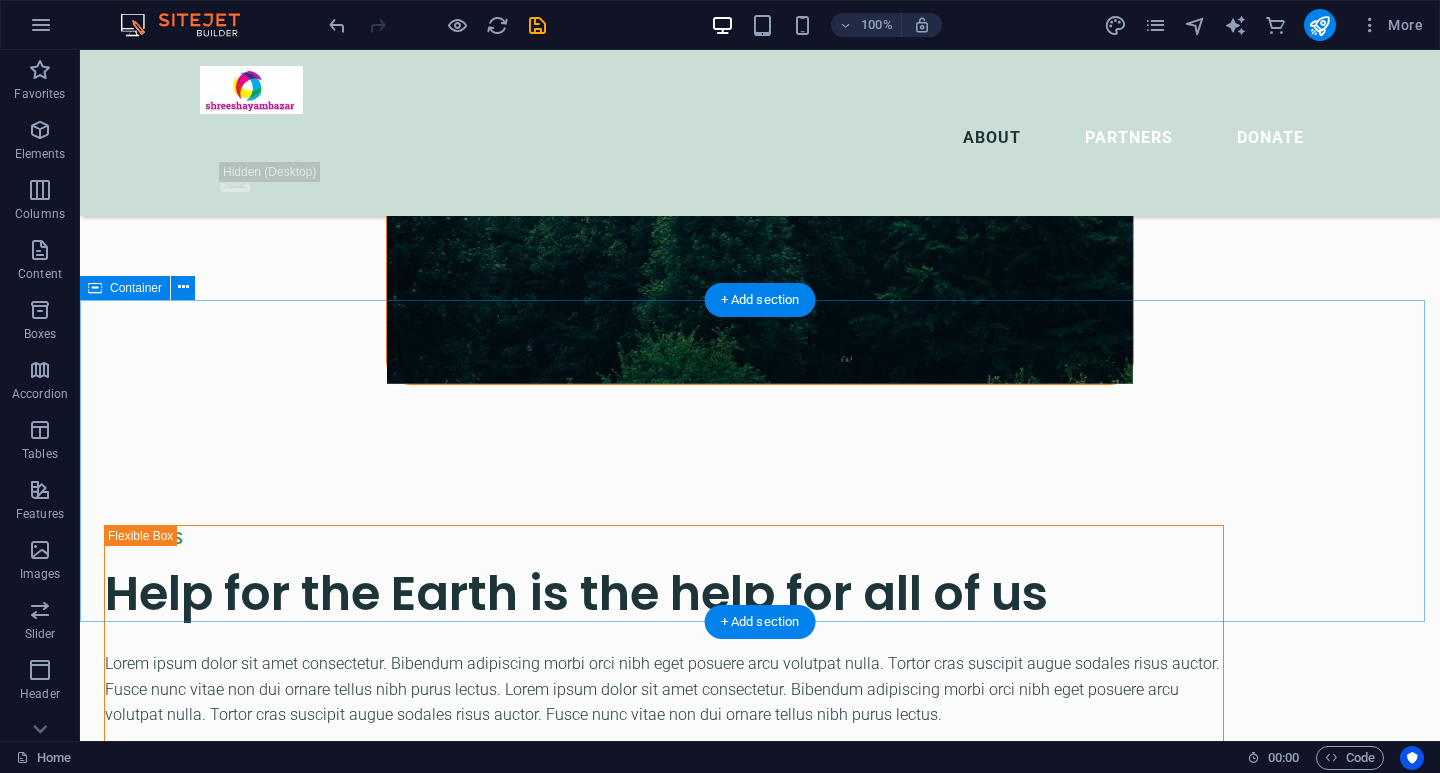 scroll, scrollTop: 2000, scrollLeft: 0, axis: vertical 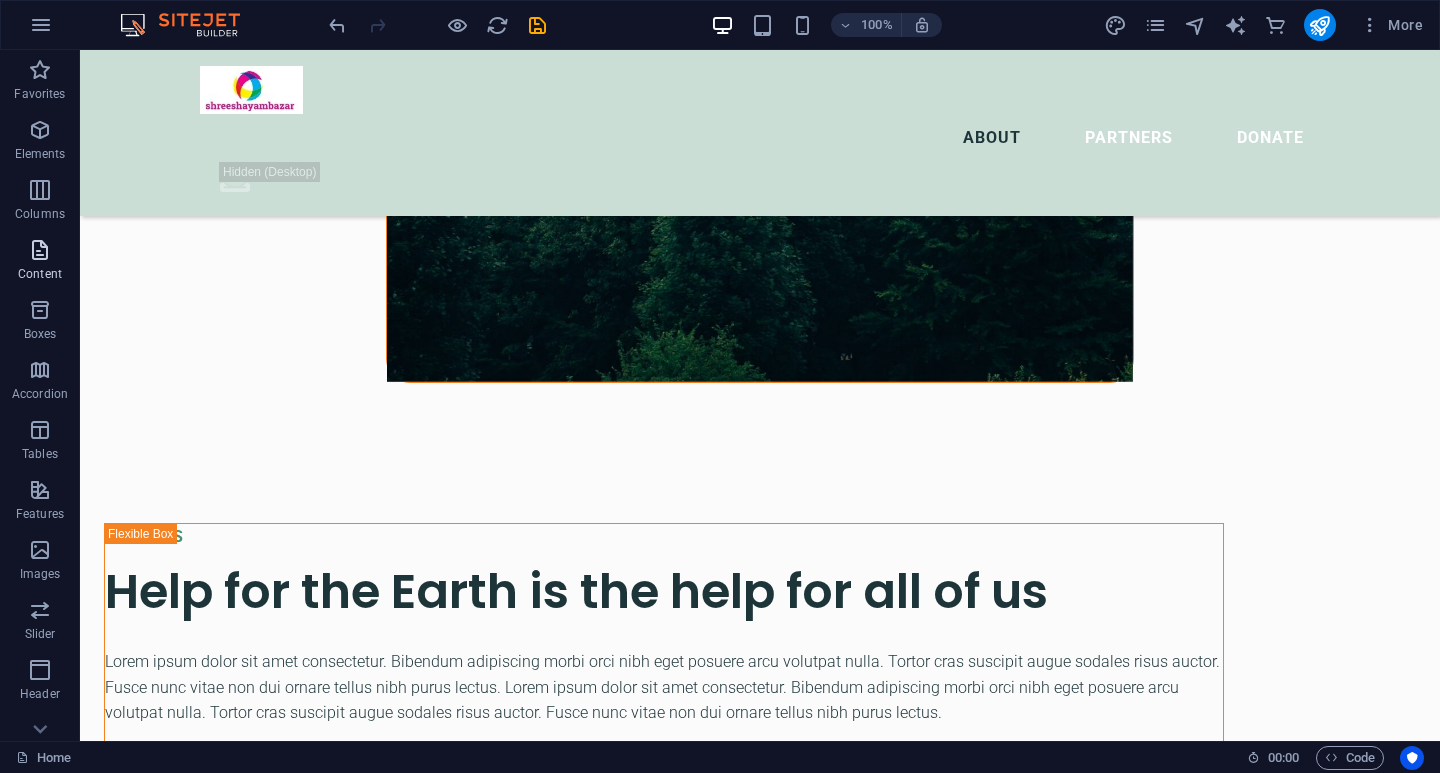 click on "Content" at bounding box center (40, 274) 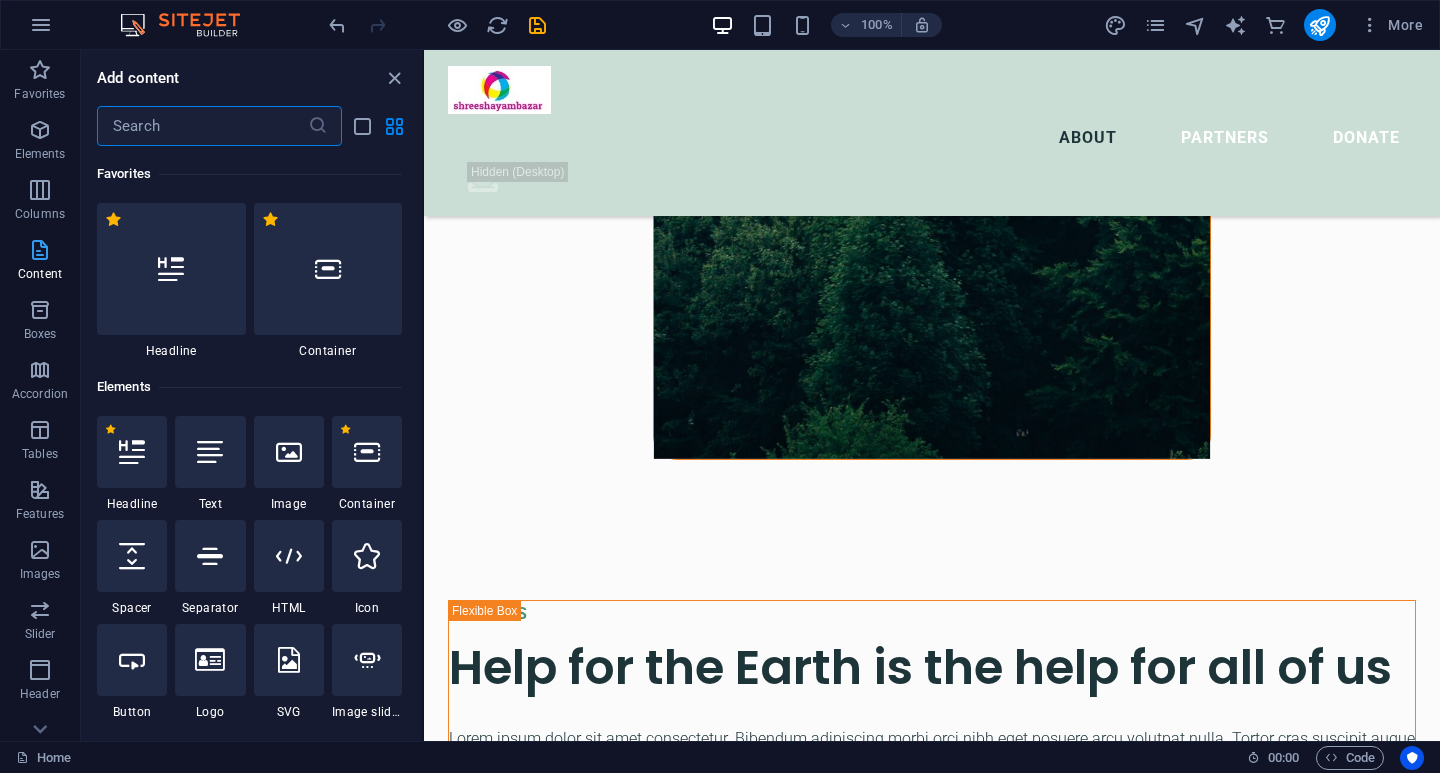 scroll, scrollTop: 2064, scrollLeft: 0, axis: vertical 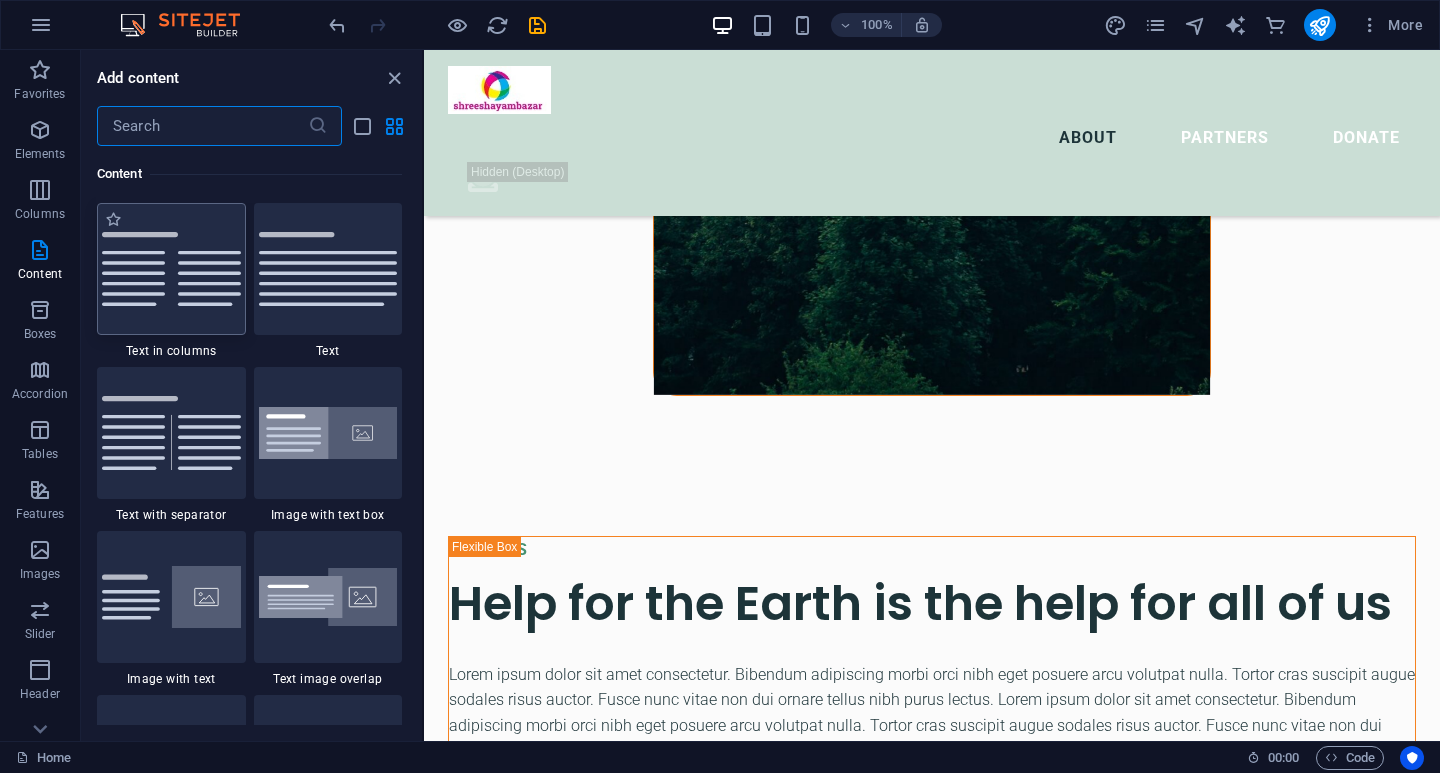 click at bounding box center [171, 269] 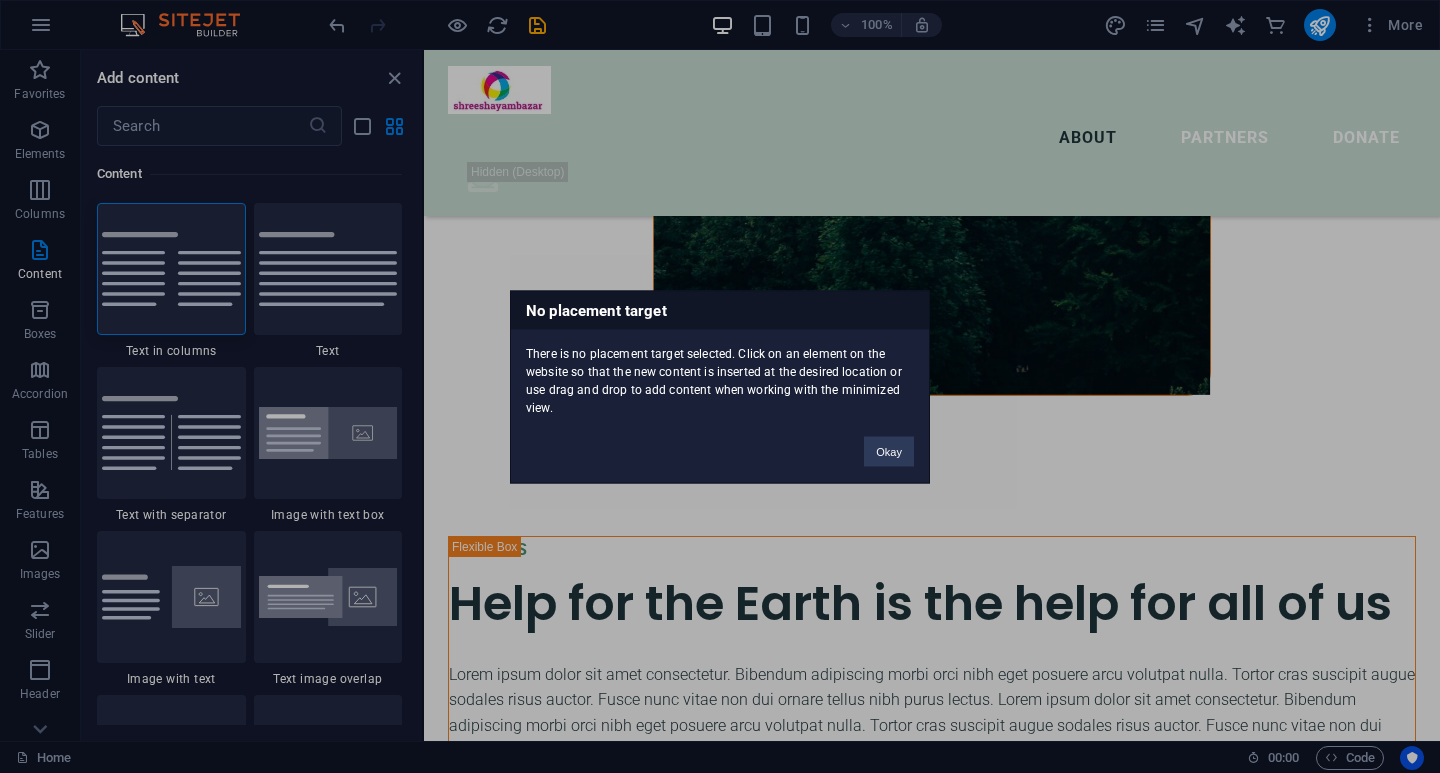 click on "No placement target There is no placement target selected. Click on an element on the website so that the new content is inserted at the desired location or use drag and drop to add content when working with the minimized view. Okay" at bounding box center [720, 386] 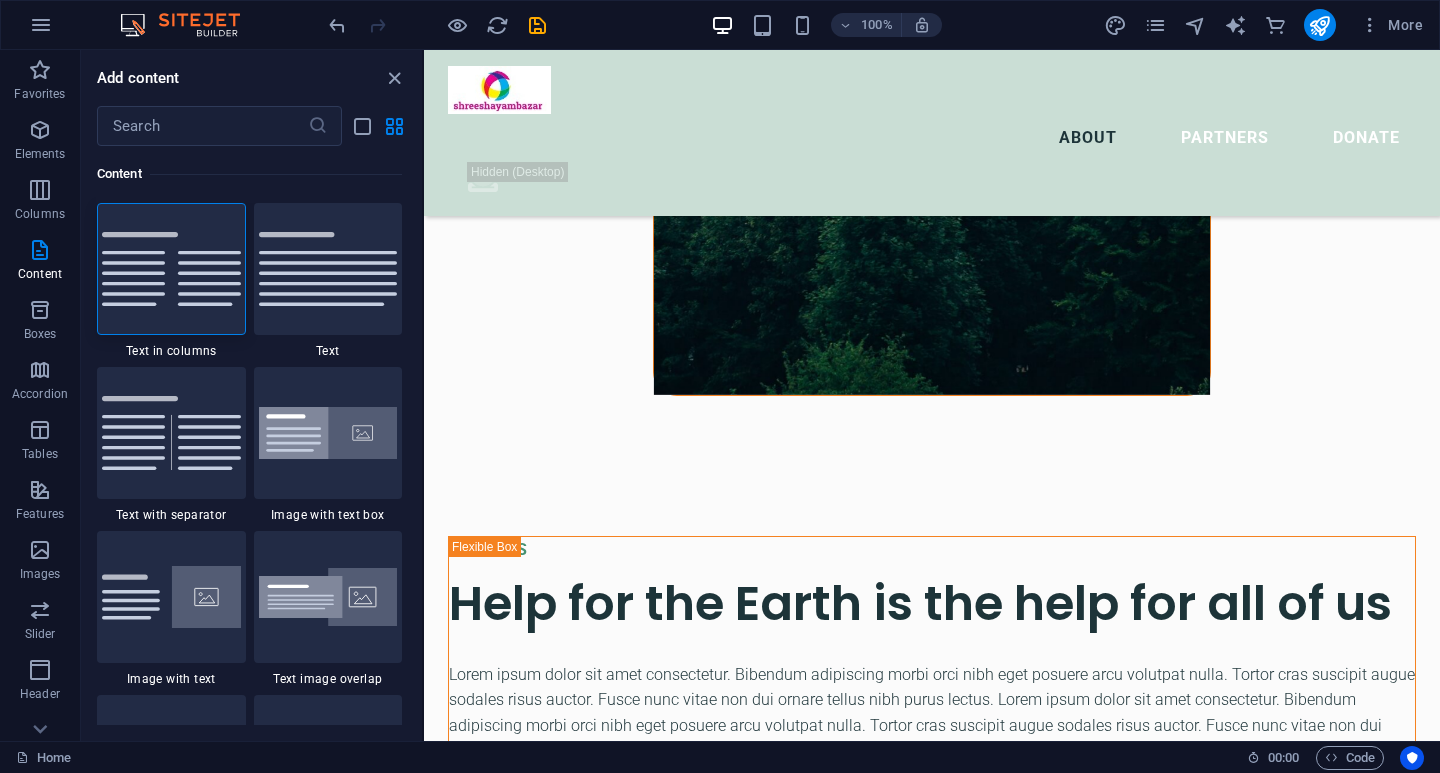 click at bounding box center (328, 269) 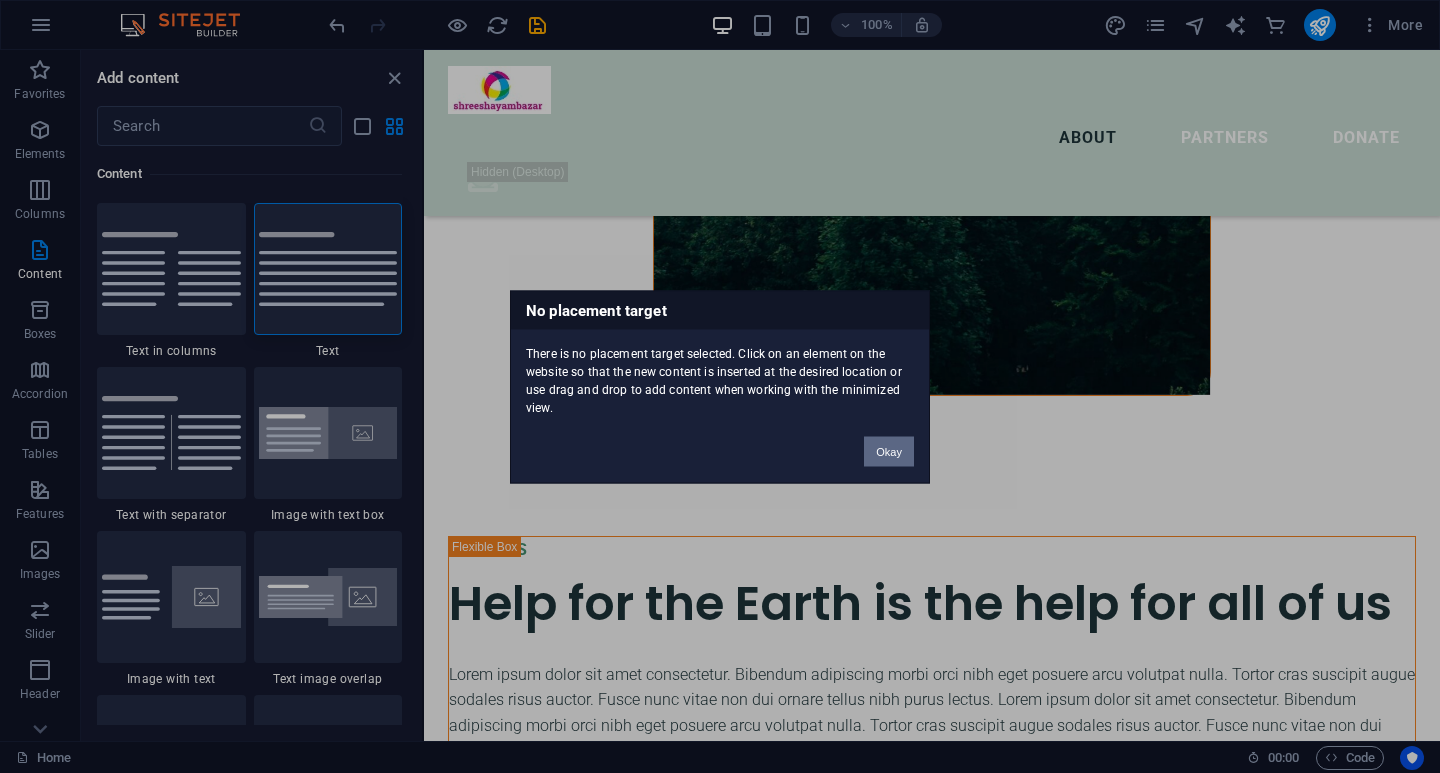 click on "Okay" at bounding box center [889, 451] 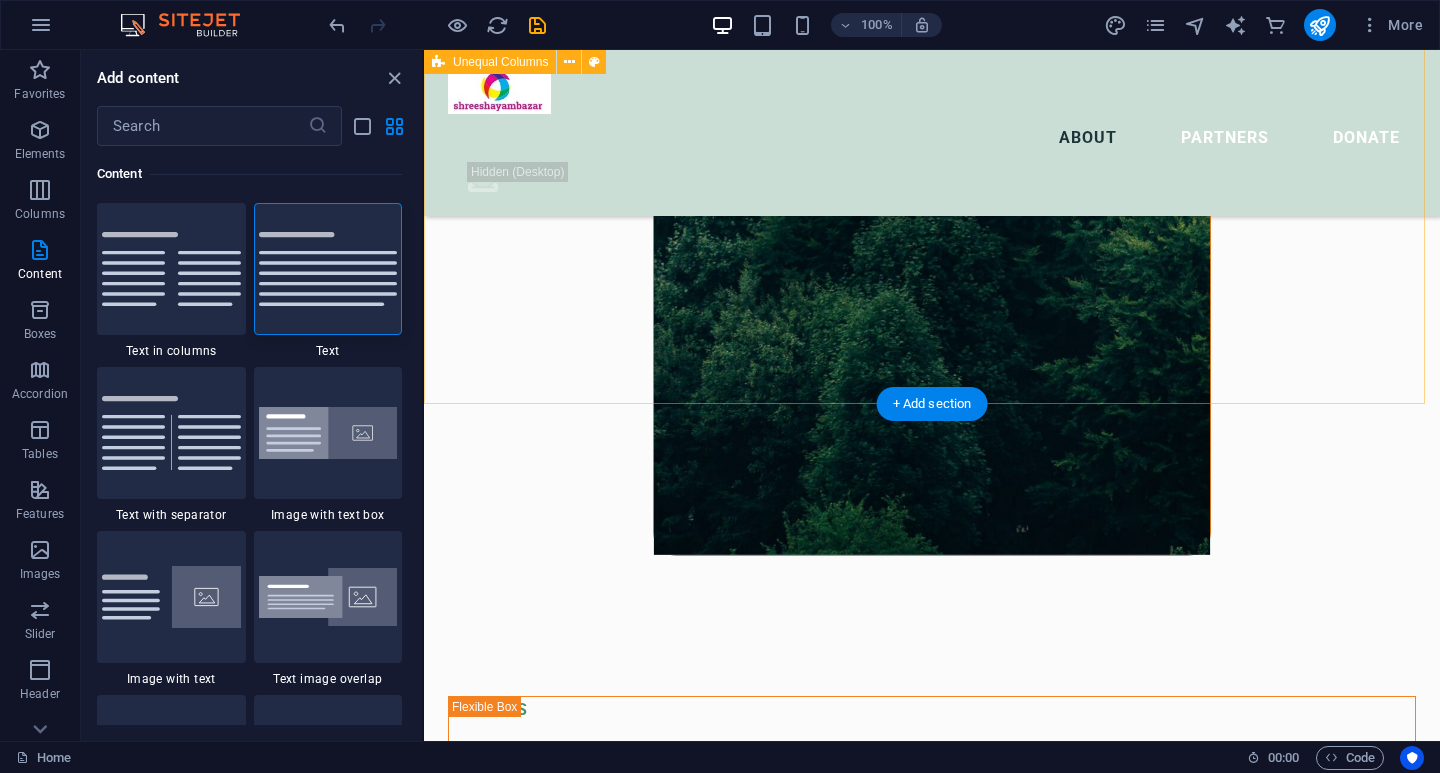 scroll, scrollTop: 1864, scrollLeft: 0, axis: vertical 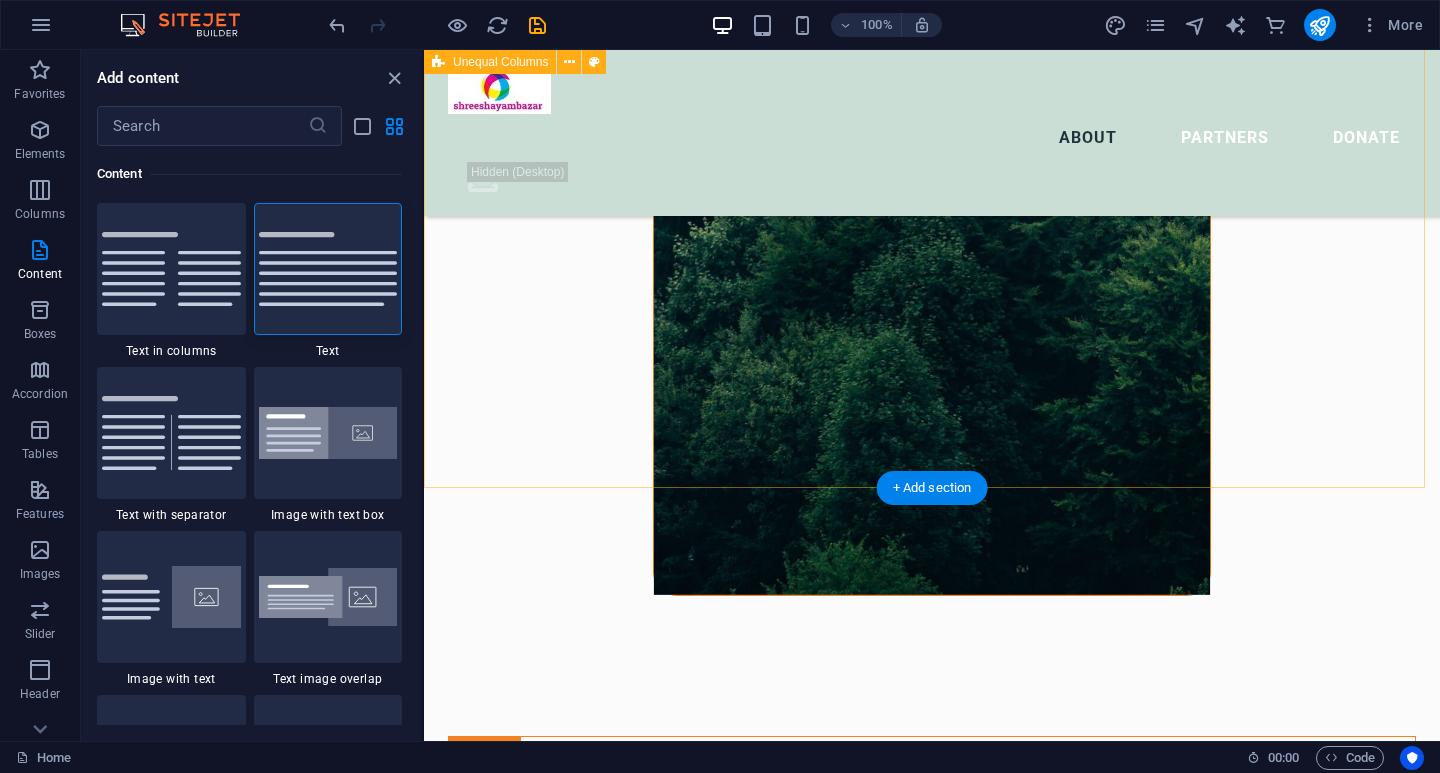 click on "ABOUT US Help for the Earth is the help for all of us Lorem ipsum dolor sit amet consectetur. Bibendum adipiscing morbi orci nibh eget posuere arcu volutpat nulla. Tortor cras suscipit augue sodales risus auctor. Fusce nunc vitae non dui ornare tellus nibh purus lectus. Lorem ipsum dolor sit amet consectetur. Bibendum adipiscing morbi orci nibh eget posuere arcu volutpat nulla. Tortor cras suscipit augue sodales risus auctor. Fusce nunc vitae non dui ornare tellus nibh purus lectus. donate now" at bounding box center (932, 1418) 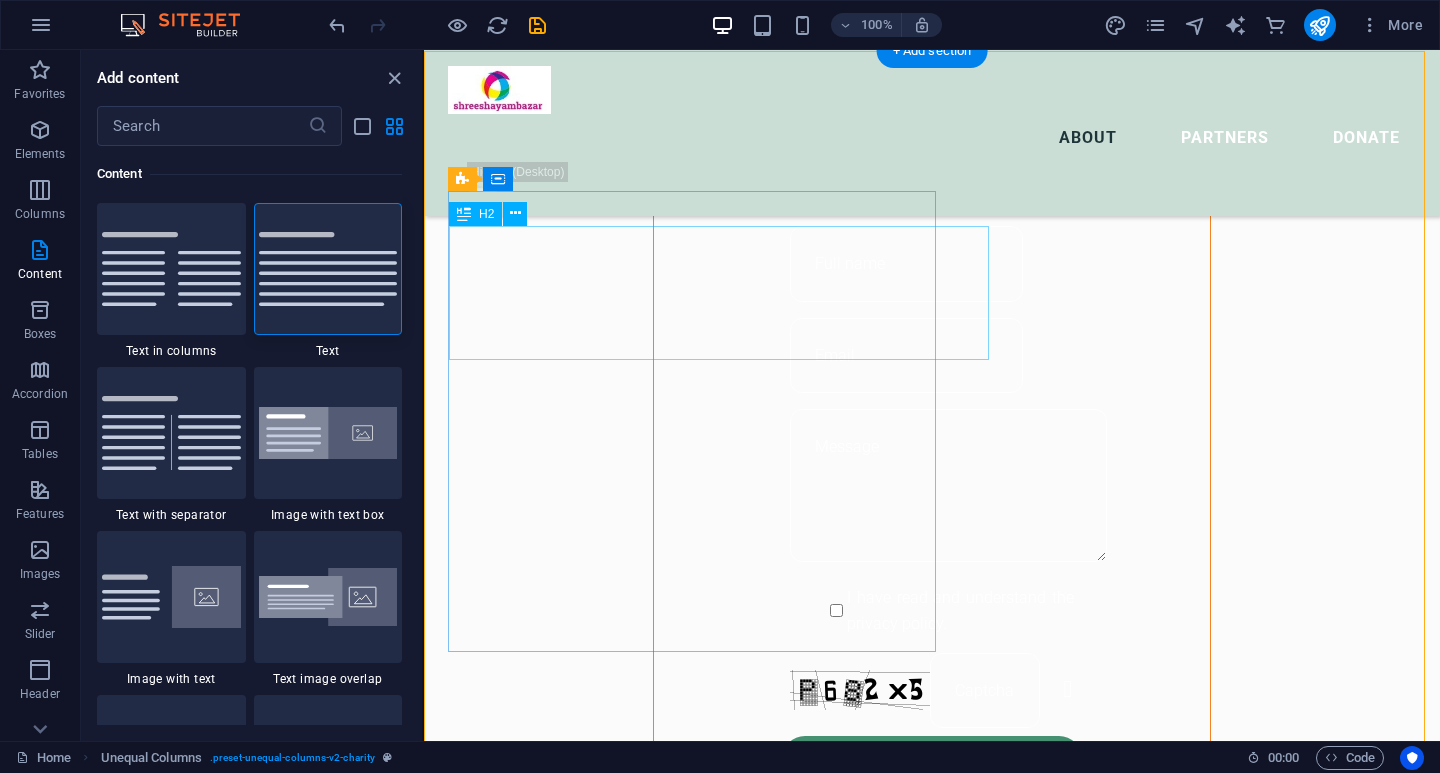 scroll, scrollTop: 1464, scrollLeft: 0, axis: vertical 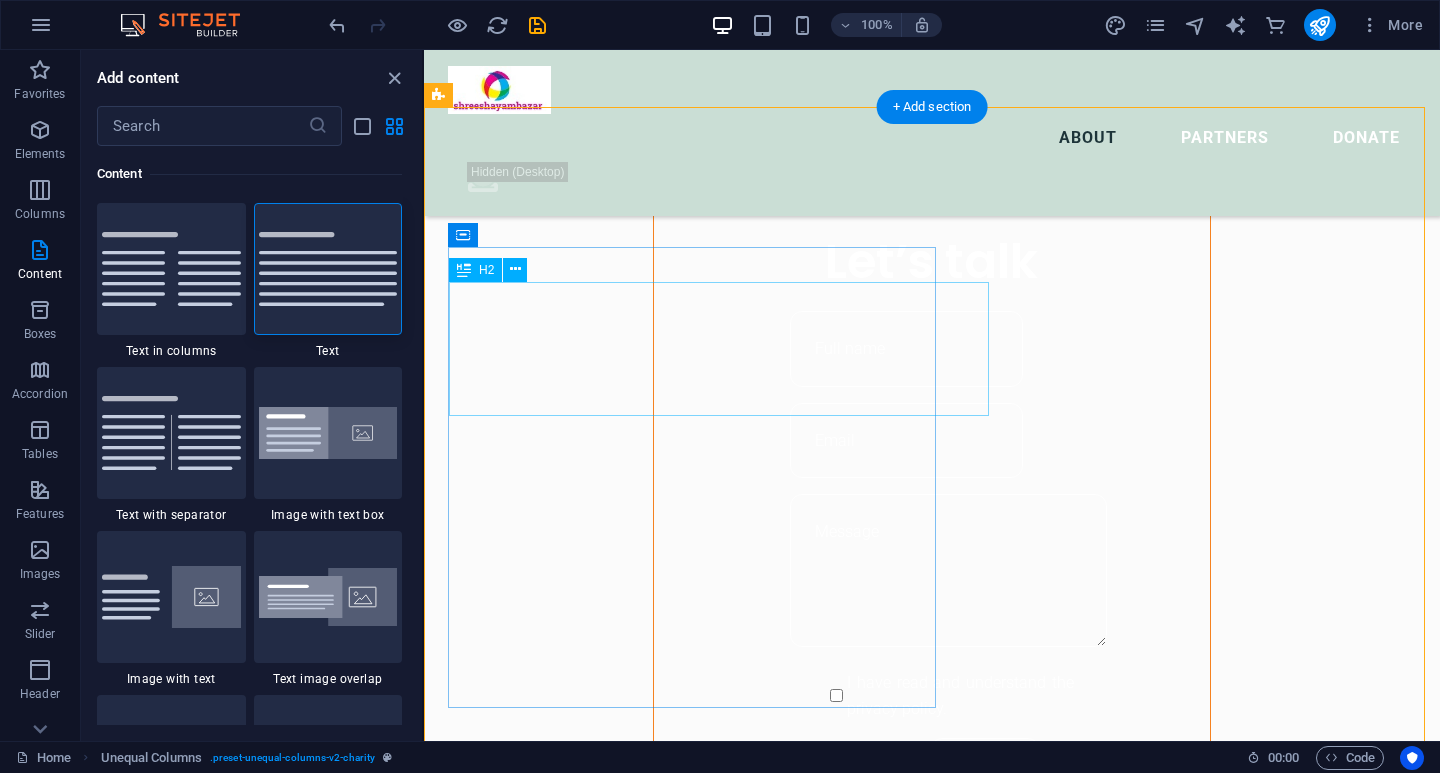 click on "Help for the Earth is the help for all of us" at bounding box center [932, 1203] 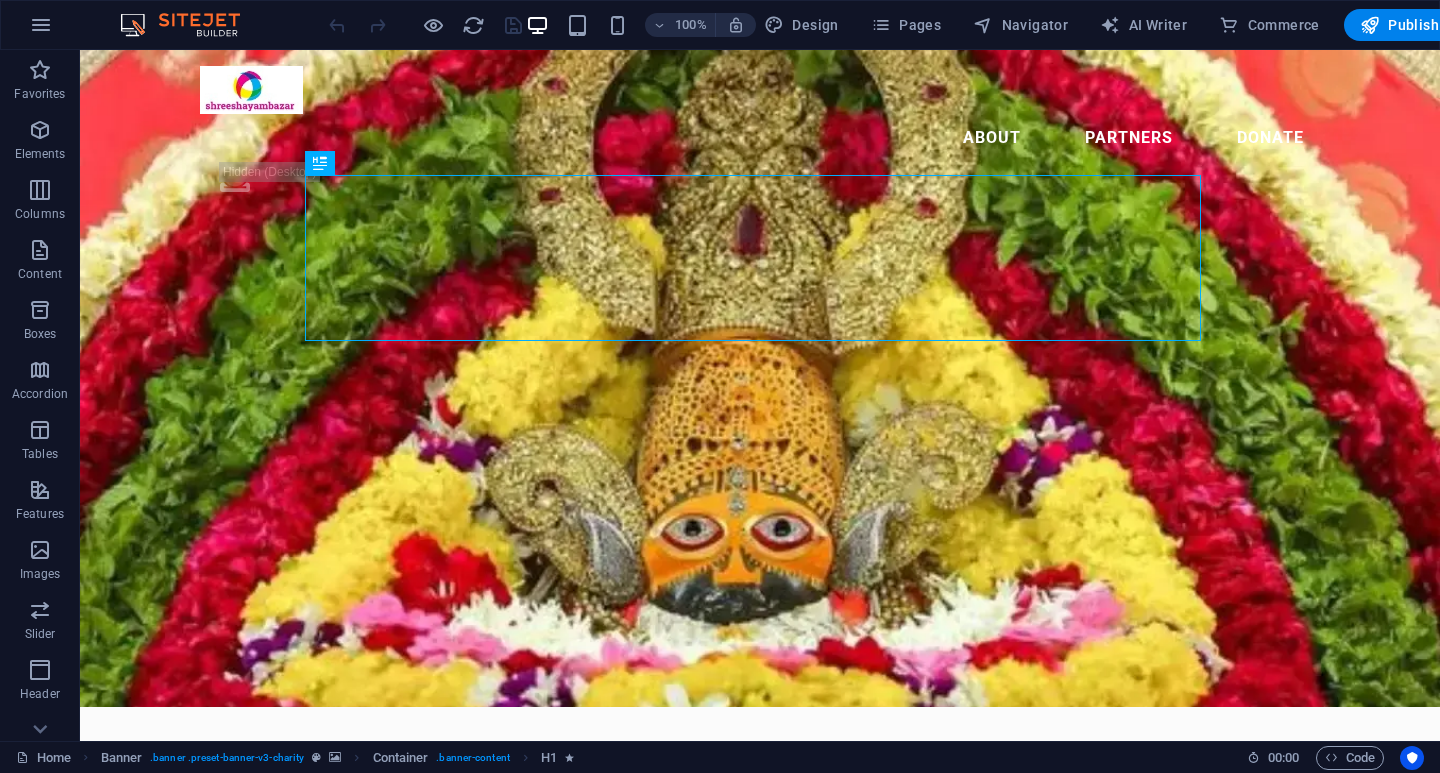 scroll, scrollTop: 0, scrollLeft: 0, axis: both 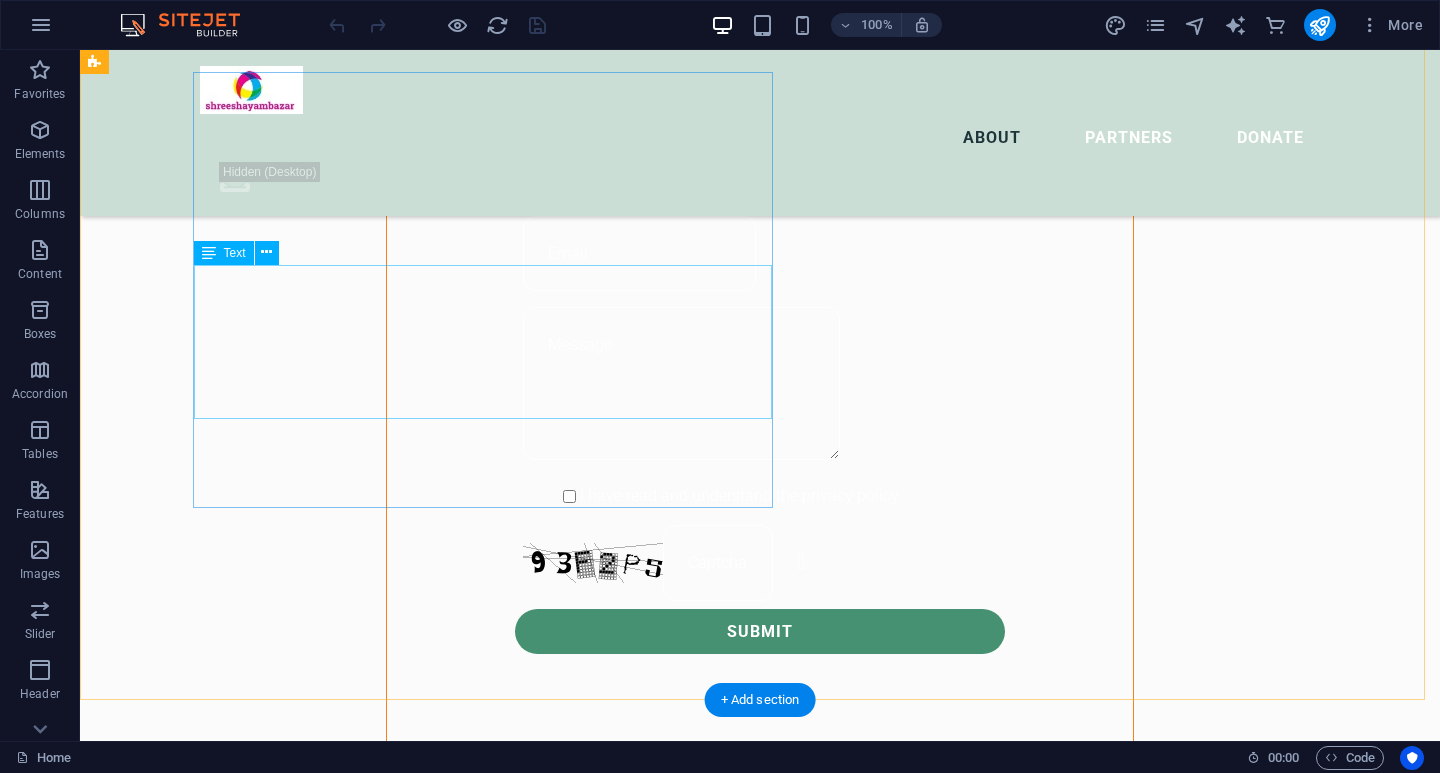 click on "Lorem ipsum dolor sit amet consectetur. Bibendum adipiscing morbi orci nibh eget posuere arcu volutpat nulla. Tortor cras suscipit augue sodales risus auctor. Fusce nunc vitae non dui ornare tellus nibh purus lectus. Lorem ipsum dolor sit amet consectetur. Bibendum adipiscing morbi orci nibh eget posuere arcu volutpat nulla. Tortor cras suscipit augue sodales risus auctor. Fusce nunc vitae non dui ornare tellus nibh purus lectus." at bounding box center [664, 1087] 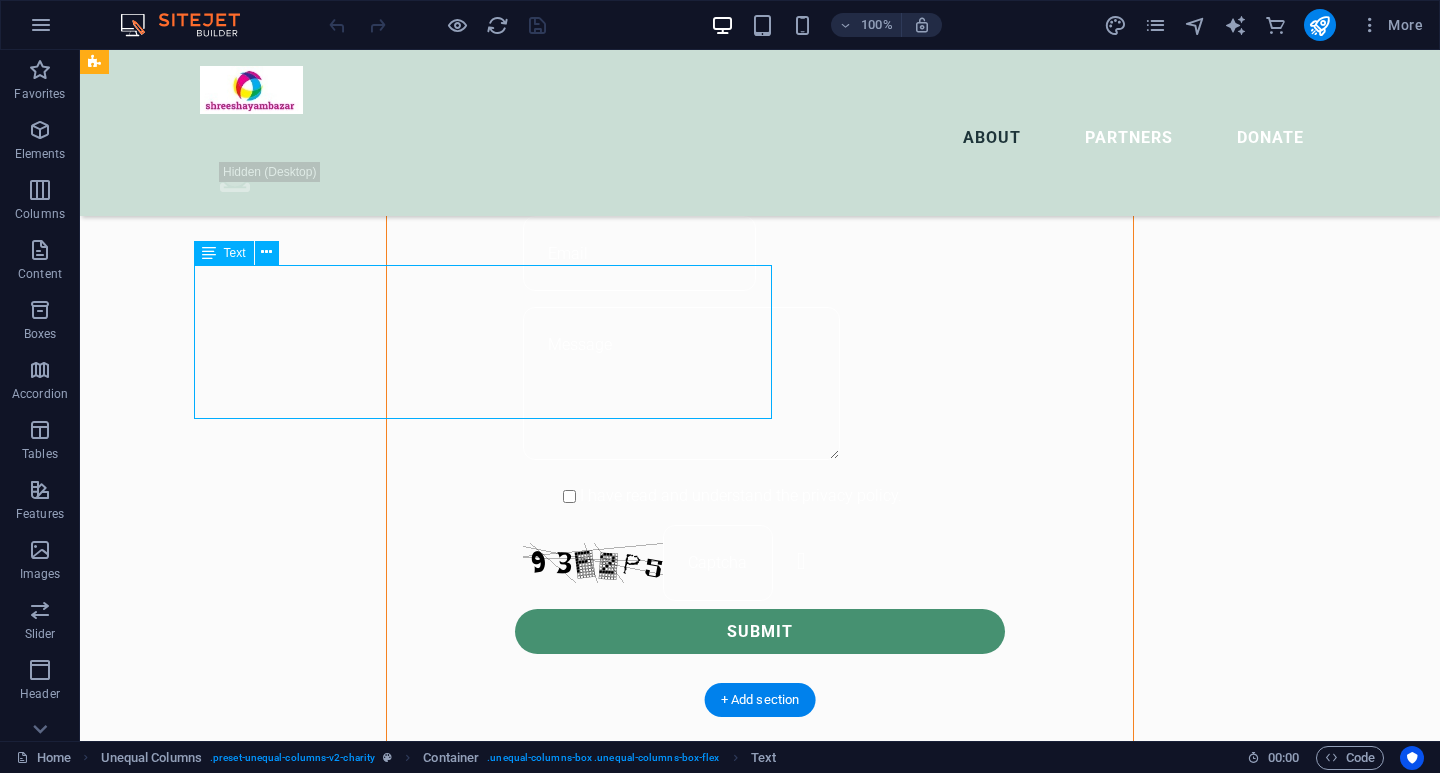 click on "Lorem ipsum dolor sit amet consectetur. Bibendum adipiscing morbi orci nibh eget posuere arcu volutpat nulla. Tortor cras suscipit augue sodales risus auctor. Fusce nunc vitae non dui ornare tellus nibh purus lectus. Lorem ipsum dolor sit amet consectetur. Bibendum adipiscing morbi orci nibh eget posuere arcu volutpat nulla. Tortor cras suscipit augue sodales risus auctor. Fusce nunc vitae non dui ornare tellus nibh purus lectus." at bounding box center (664, 1087) 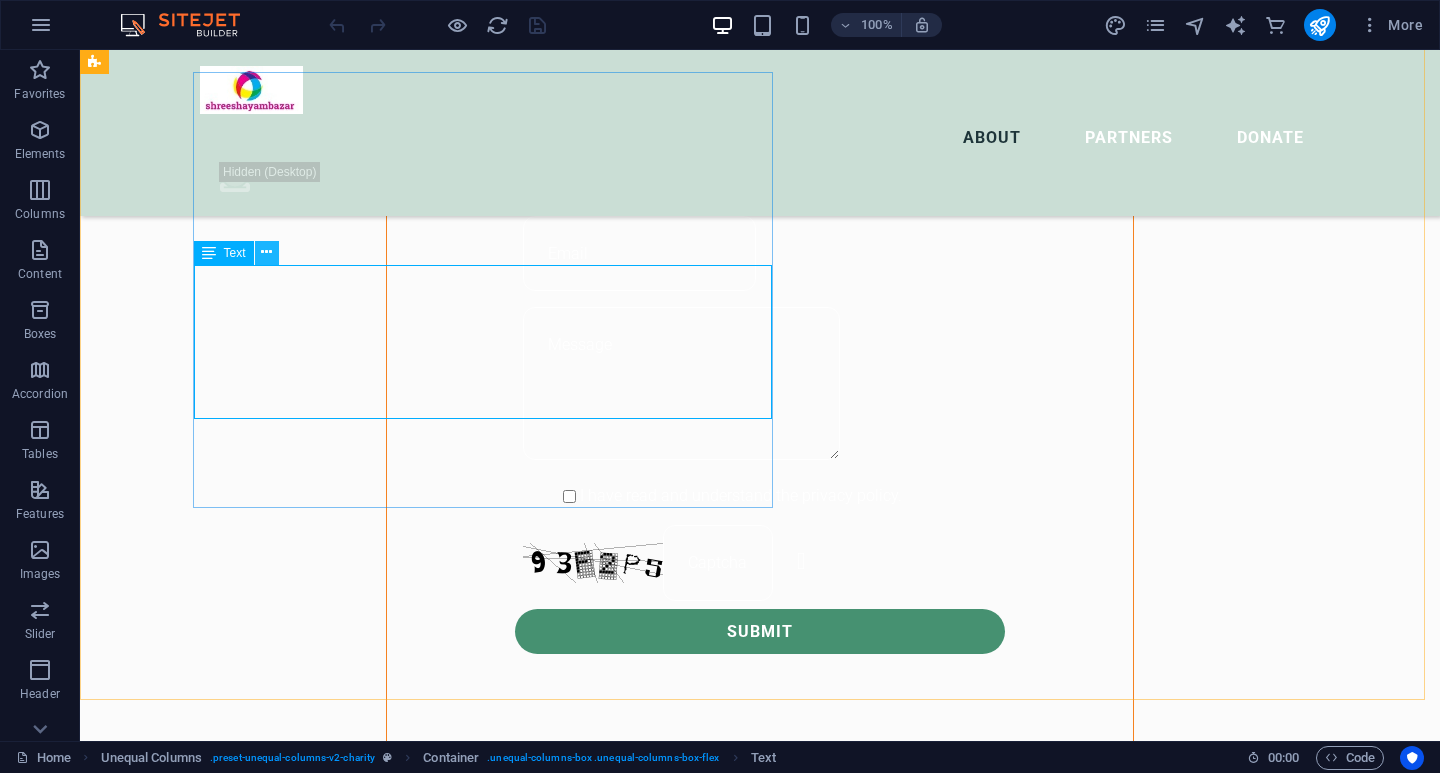 click at bounding box center (266, 252) 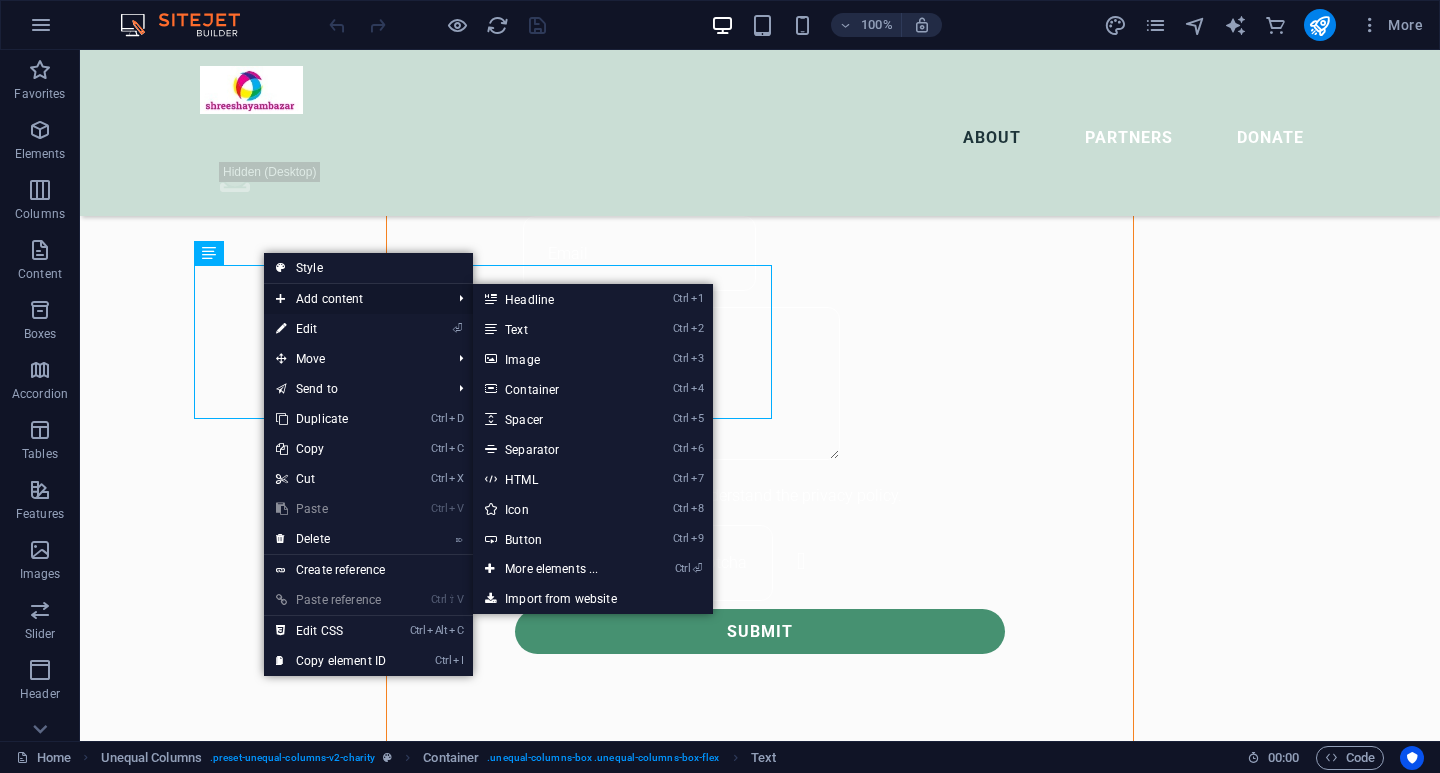 click on "Add content" at bounding box center (353, 299) 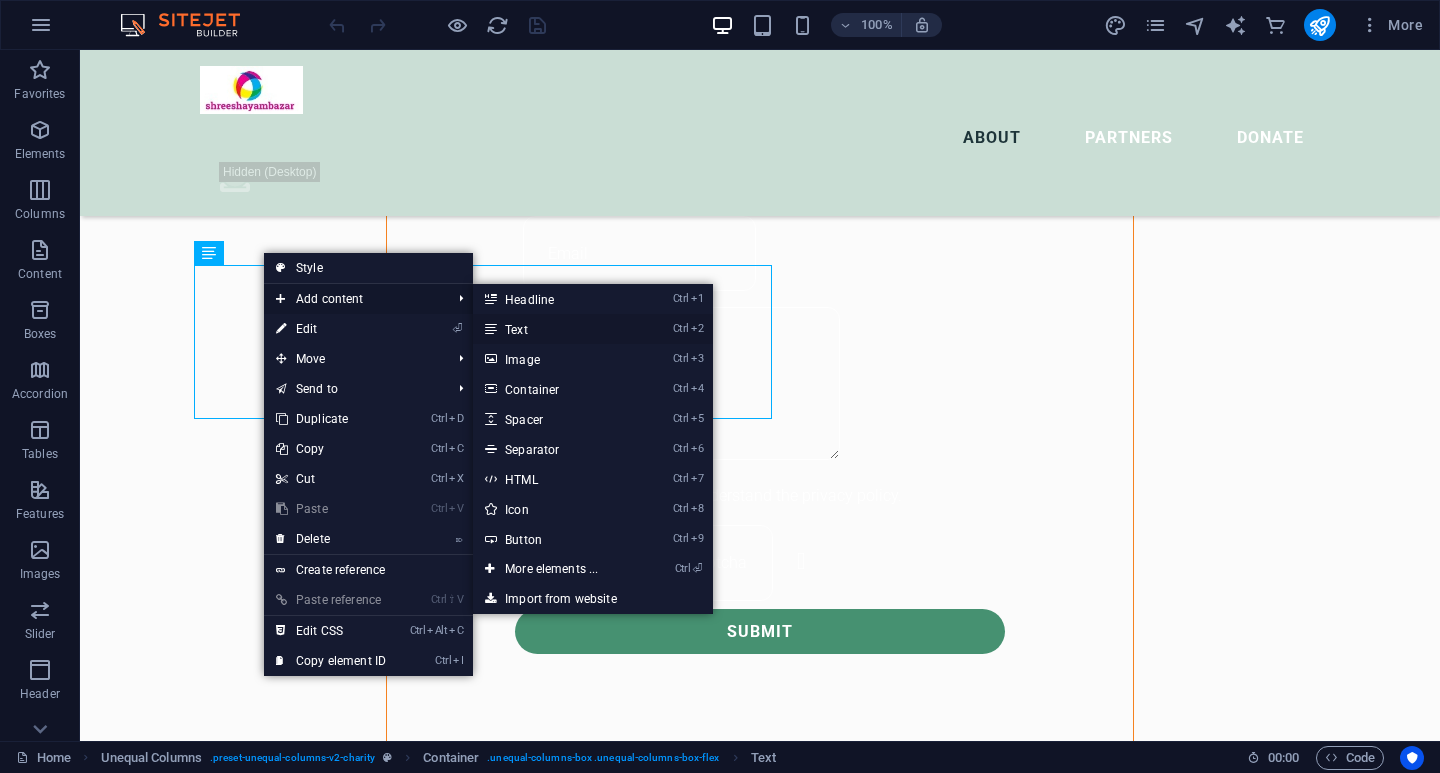 click on "Ctrl 2  Text" at bounding box center [555, 329] 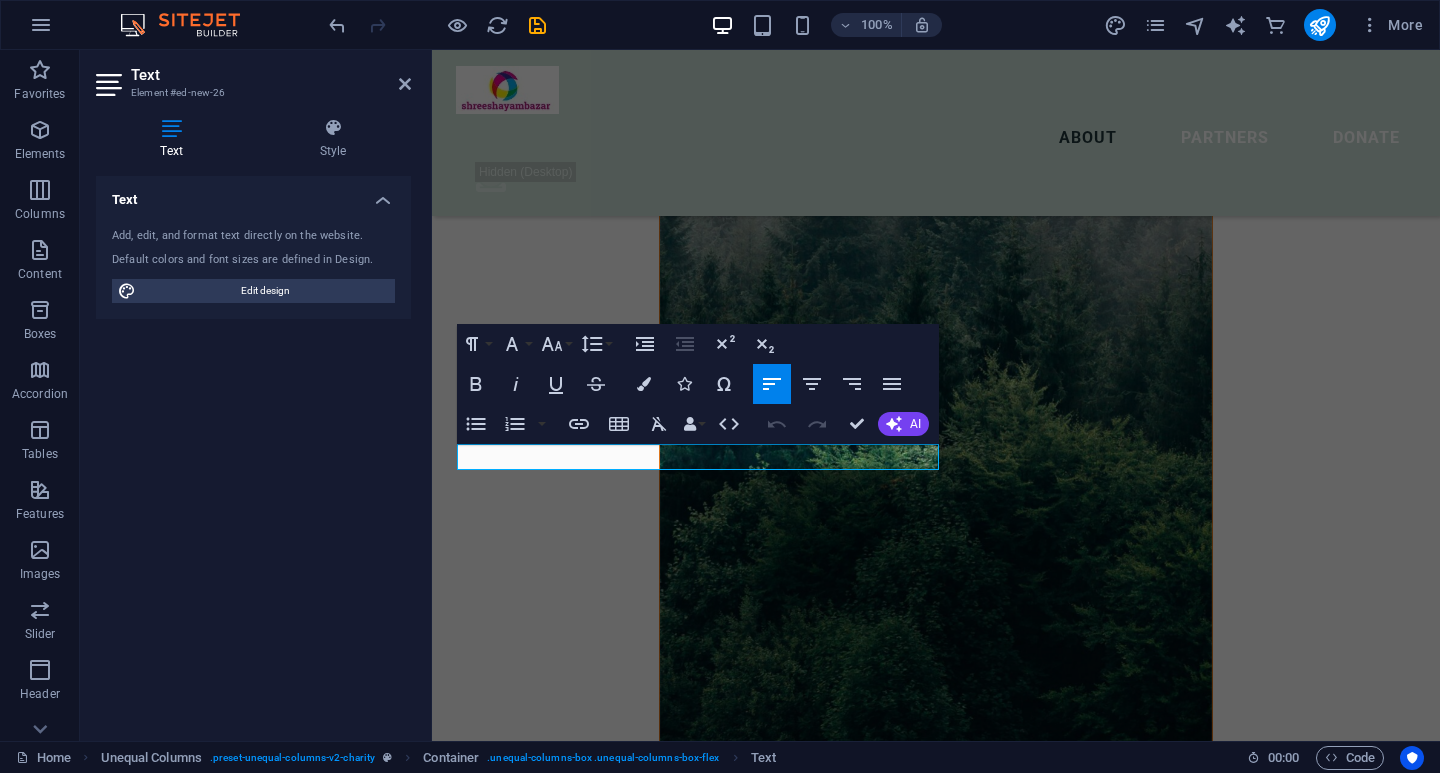 scroll, scrollTop: 1639, scrollLeft: 0, axis: vertical 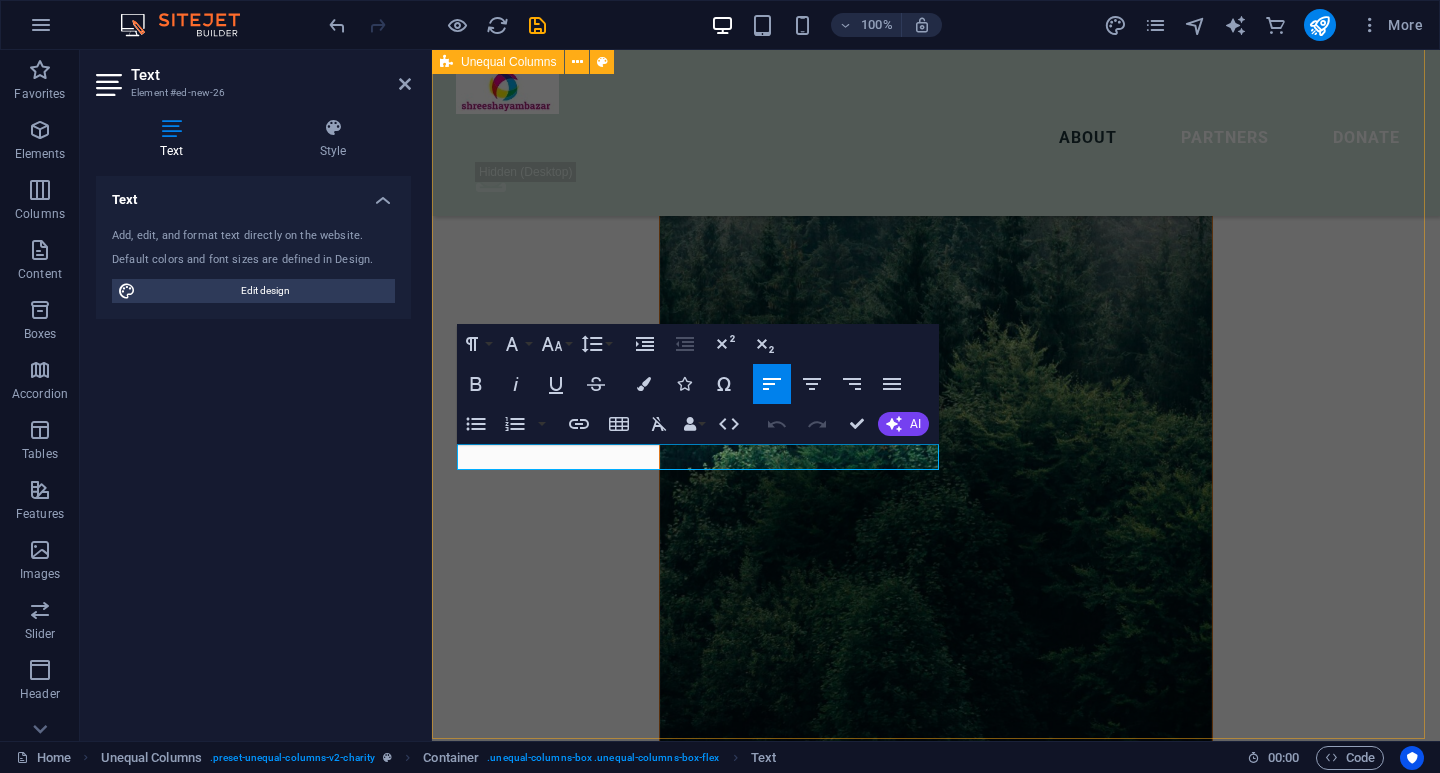 click on "ABOUT US Help for the Earth is the help for all of us Lorem ipsum dolor sit amet consectetur. Bibendum adipiscing morbi orci nibh eget posuere arcu volutpat nulla. Tortor cras suscipit augue sodales risus auctor. Fusce nunc vitae non dui ornare tellus nibh purus lectus. Lorem ipsum dolor sit amet consectetur. Bibendum adipiscing morbi orci nibh eget posuere arcu volutpat nulla. Tortor cras suscipit augue sodales risus auctor. Fusce nunc vitae non dui ornare tellus nibh purus lectus. New text element donate now" at bounding box center [936, 1679] 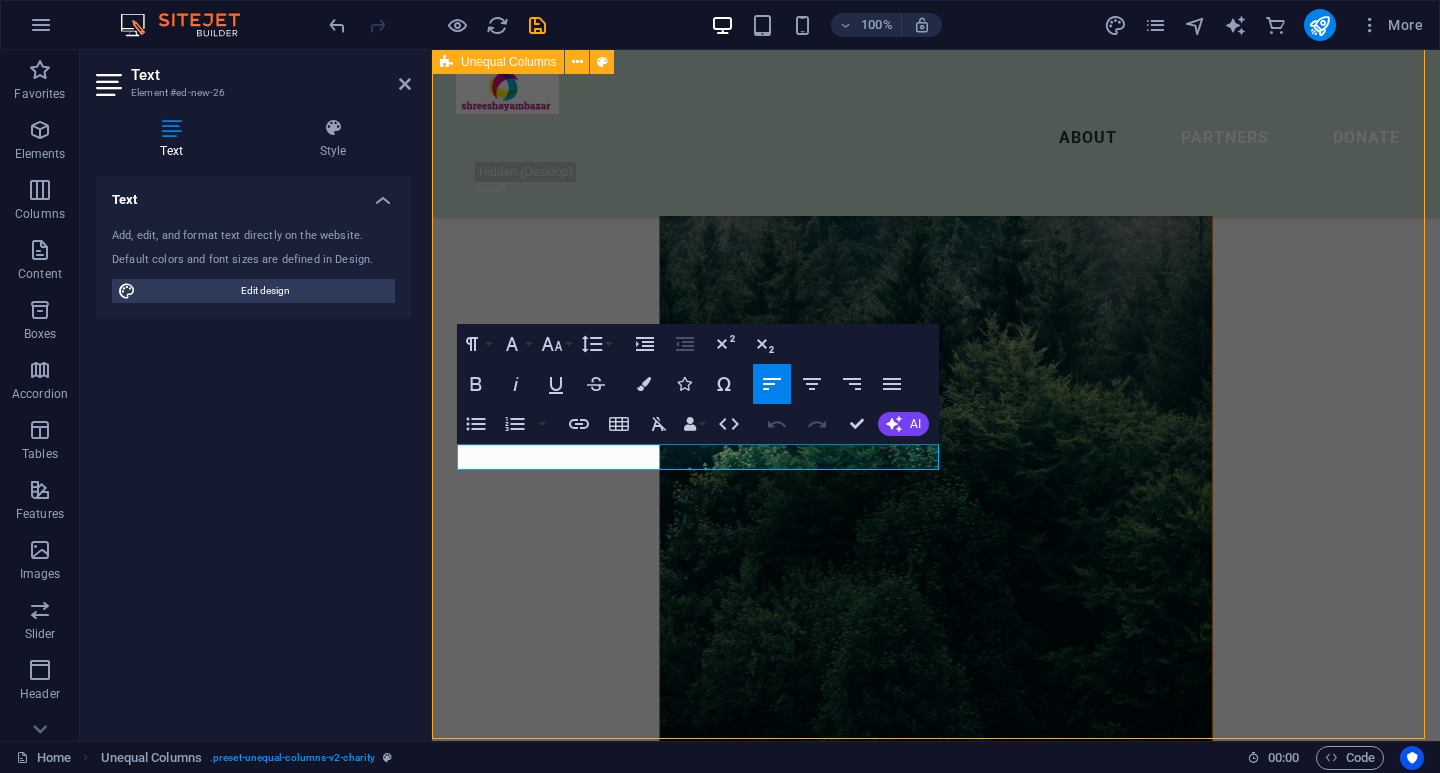 scroll, scrollTop: 1562, scrollLeft: 0, axis: vertical 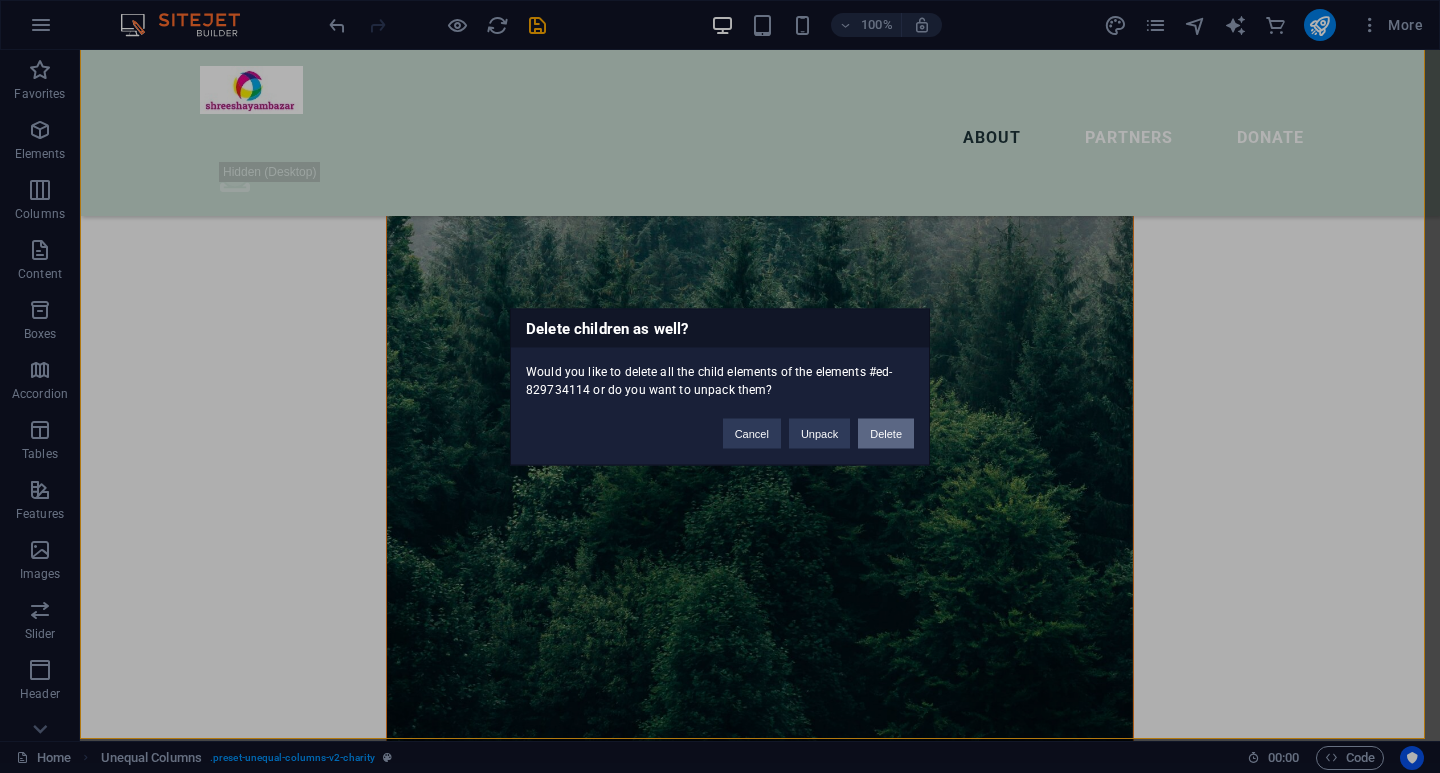 click on "Delete" at bounding box center [886, 433] 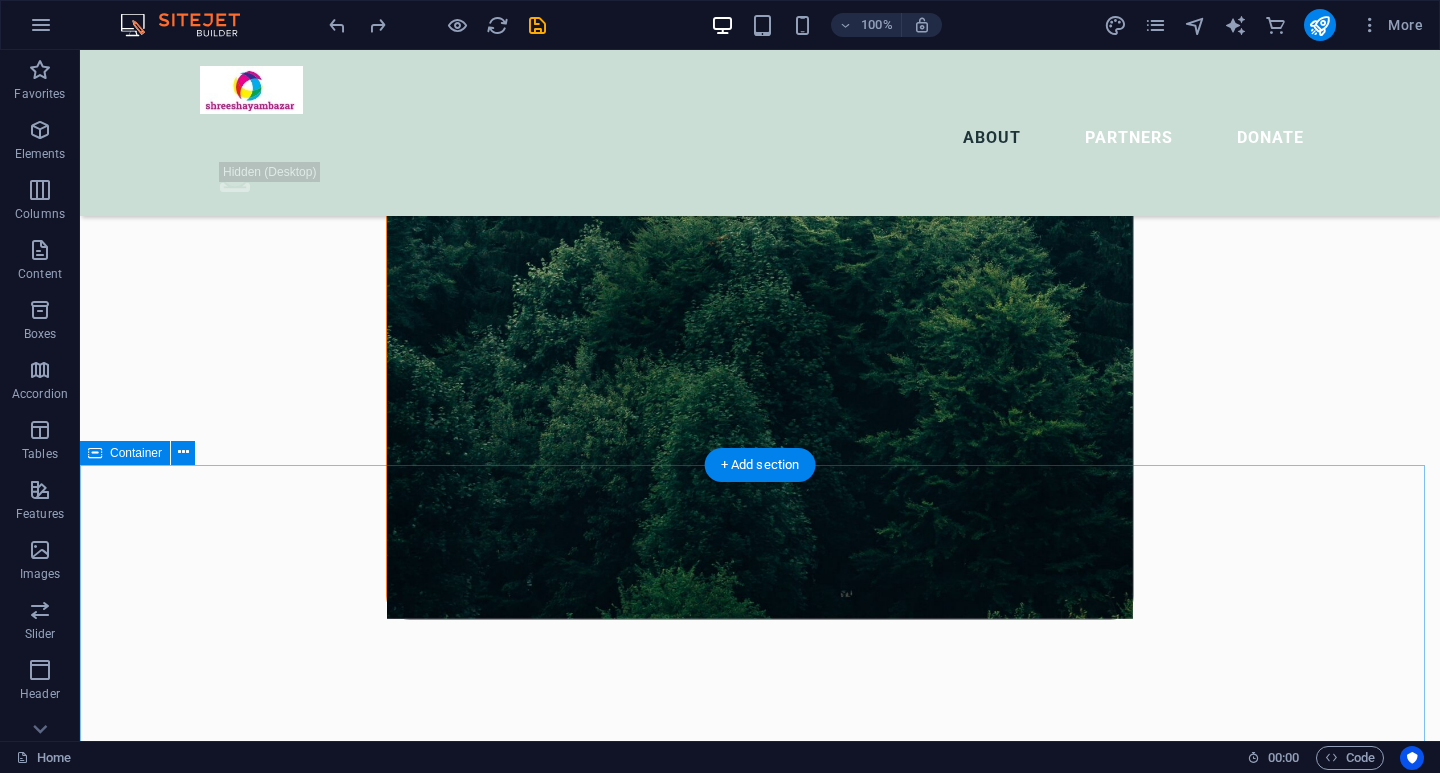 scroll, scrollTop: 1515, scrollLeft: 0, axis: vertical 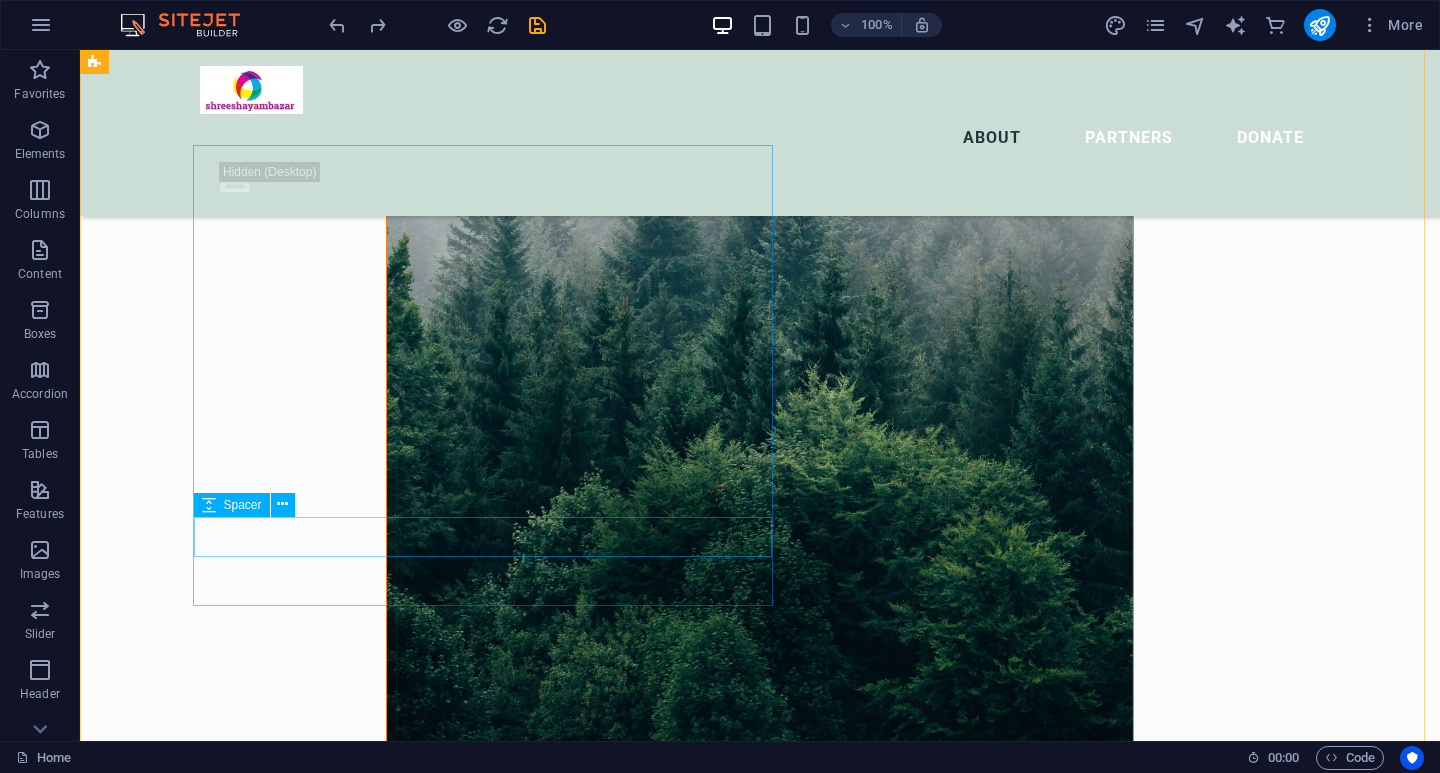 click at bounding box center [664, 1256] 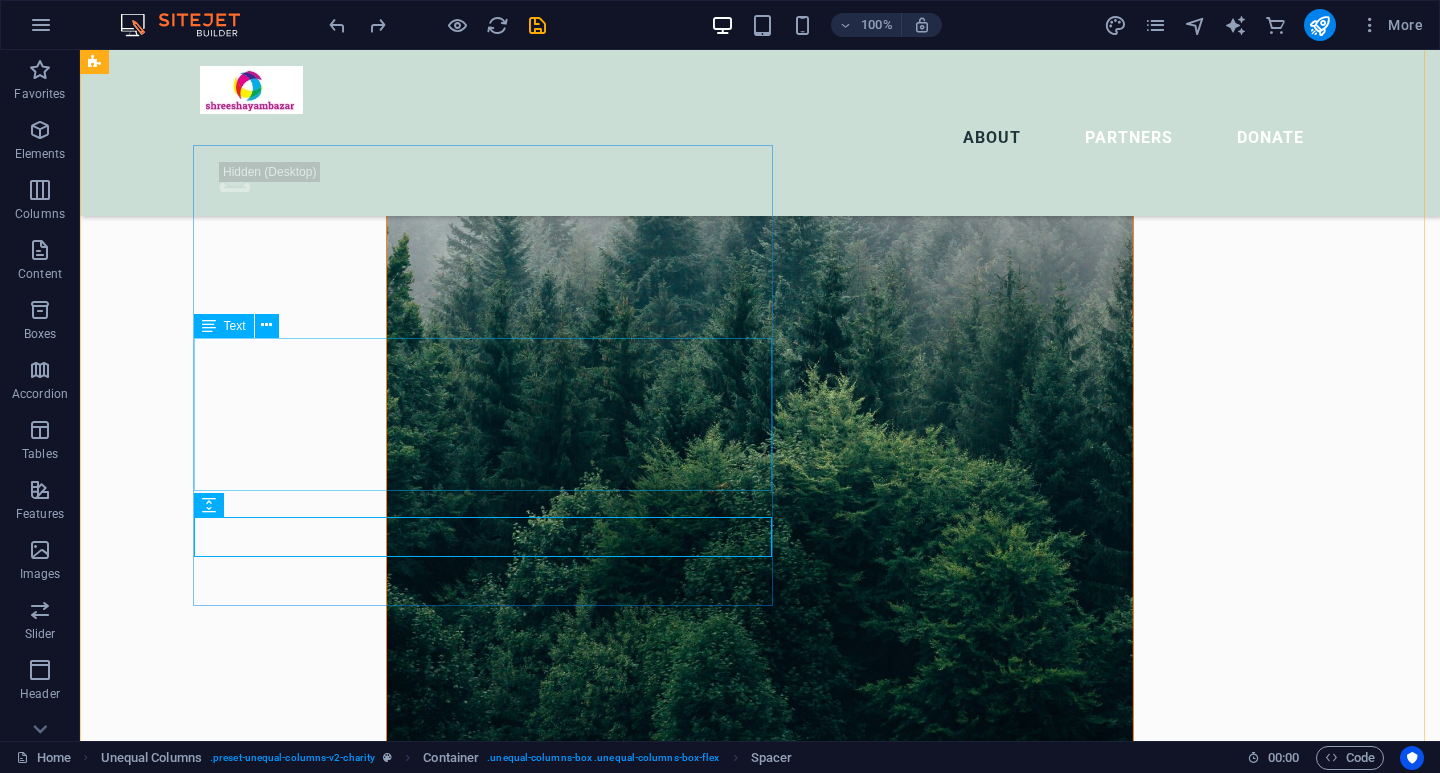 click on "Text" at bounding box center (235, 326) 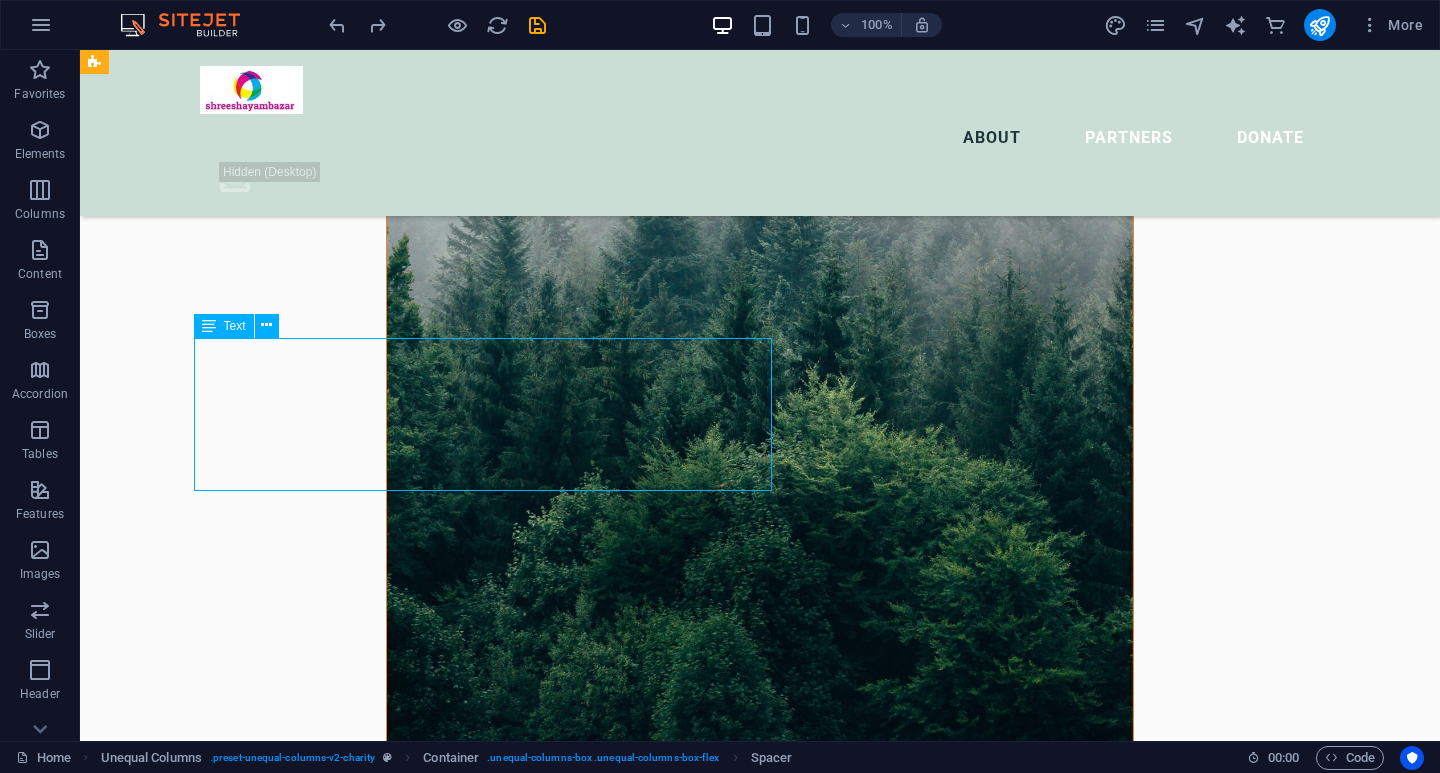 click on "Text" at bounding box center [235, 326] 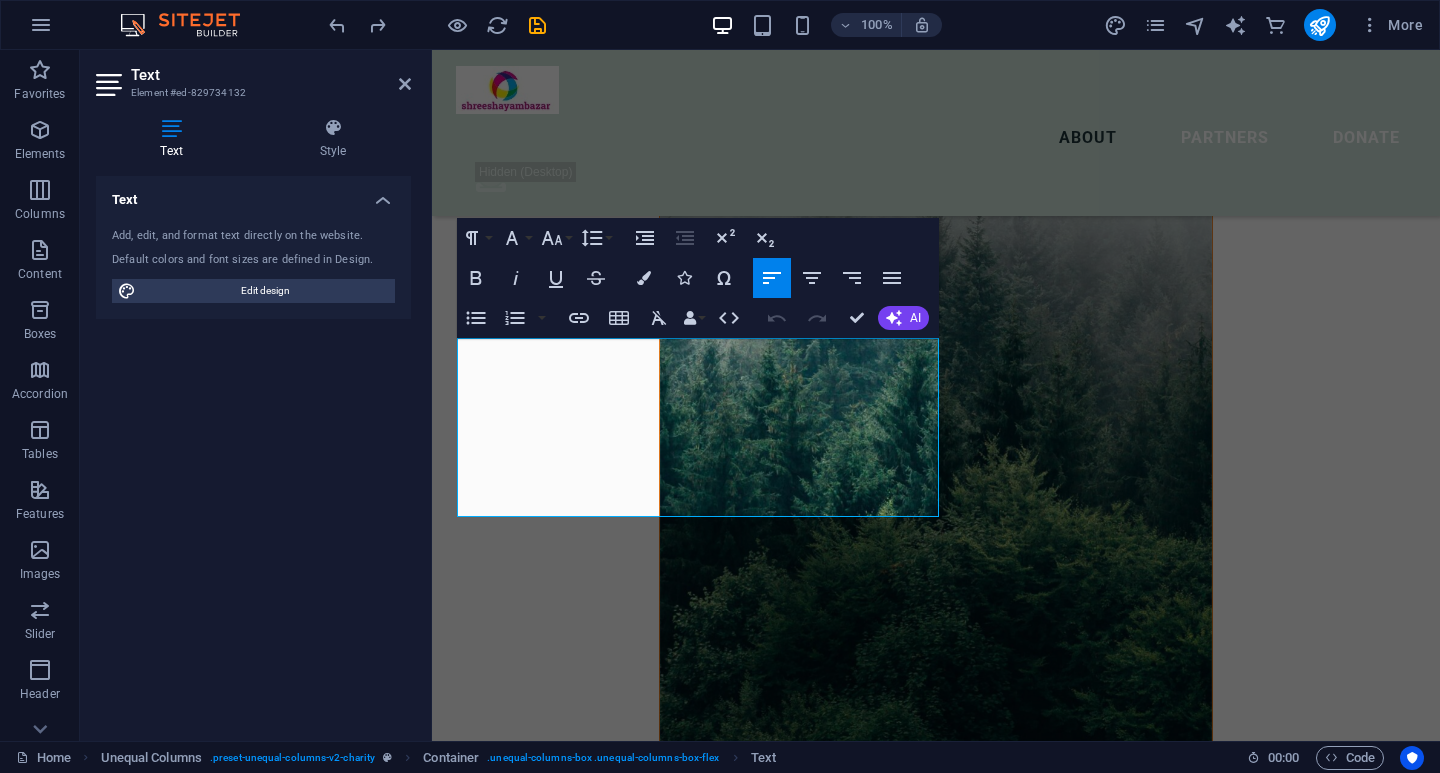scroll, scrollTop: 1566, scrollLeft: 0, axis: vertical 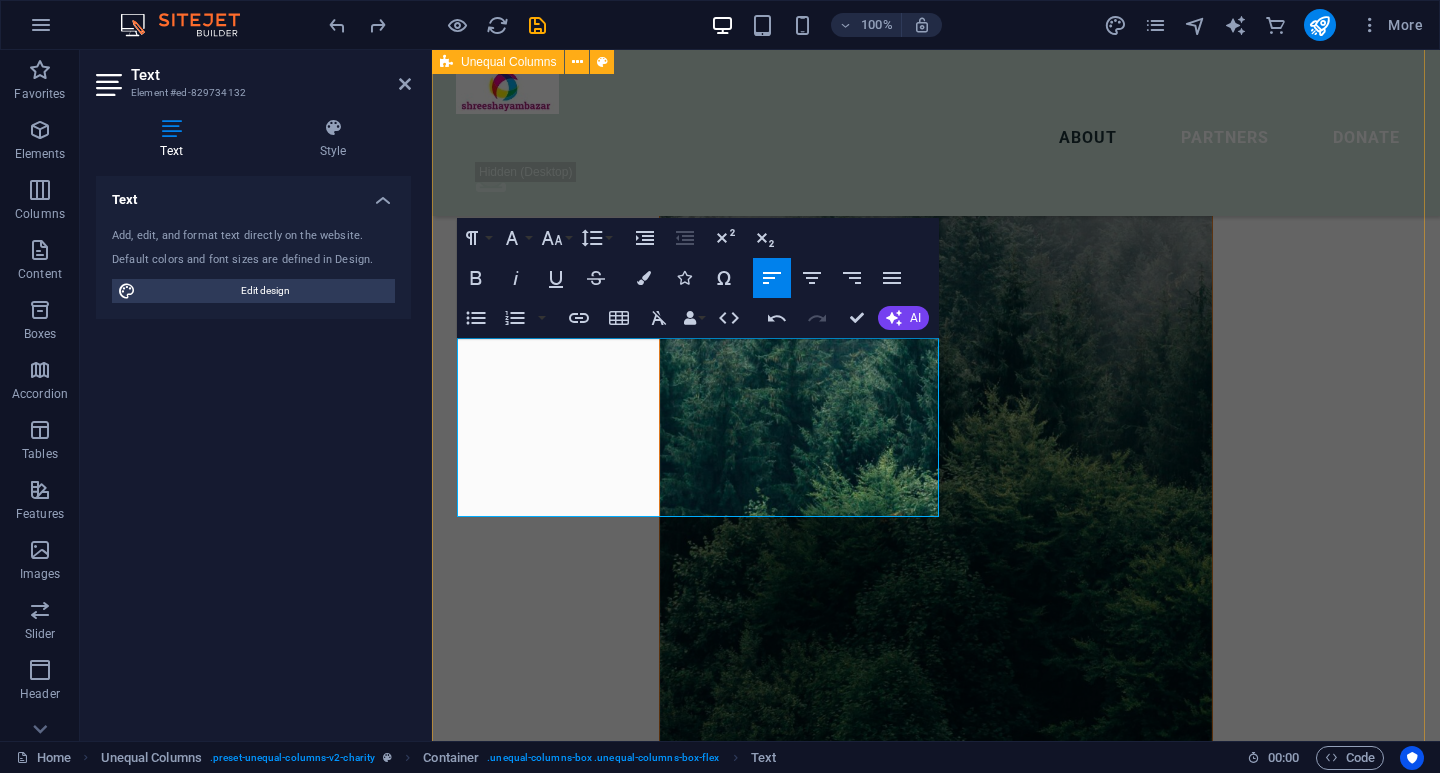 drag, startPoint x: 940, startPoint y: 488, endPoint x: 0, endPoint y: 812, distance: 994.2716 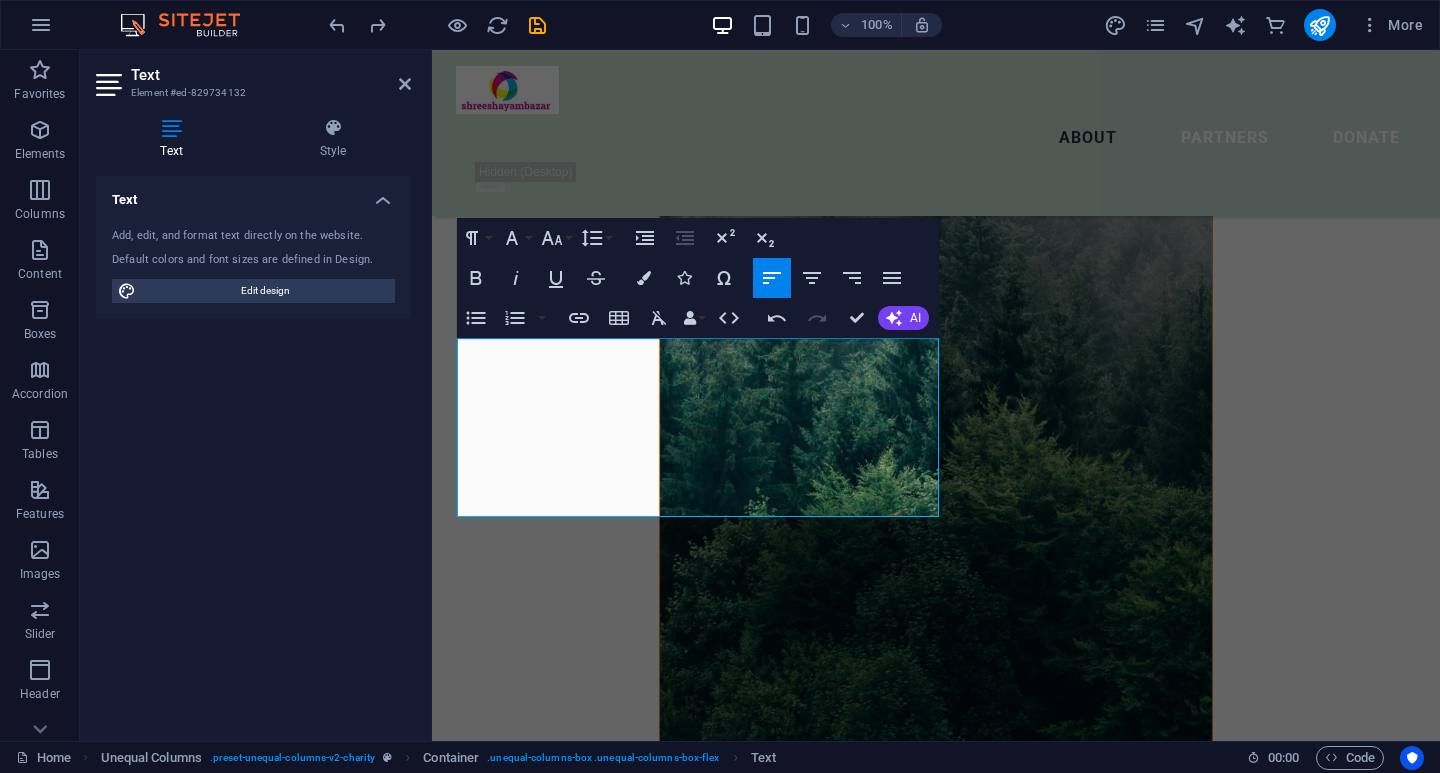 drag, startPoint x: 0, startPoint y: 812, endPoint x: 418, endPoint y: 234, distance: 713.3078 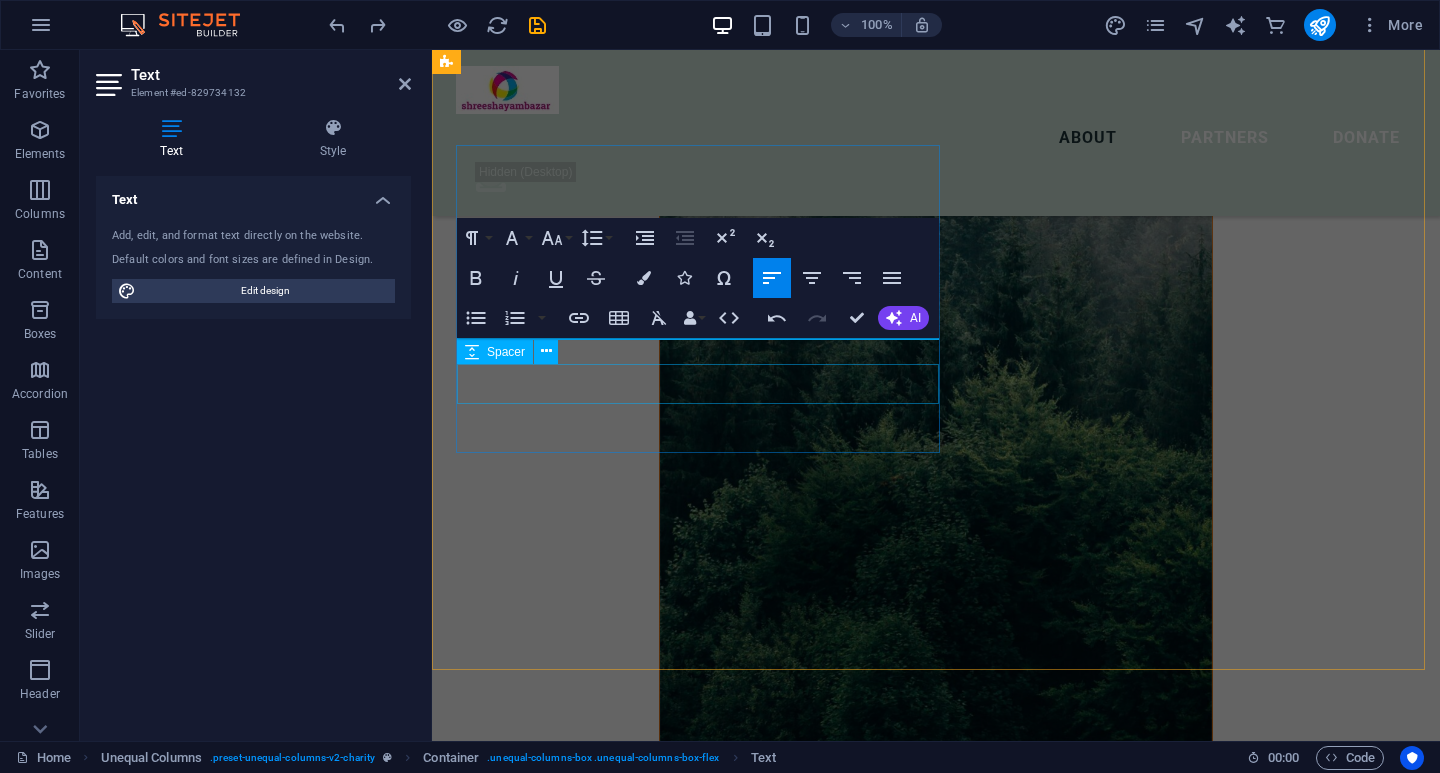 click at bounding box center [936, 1196] 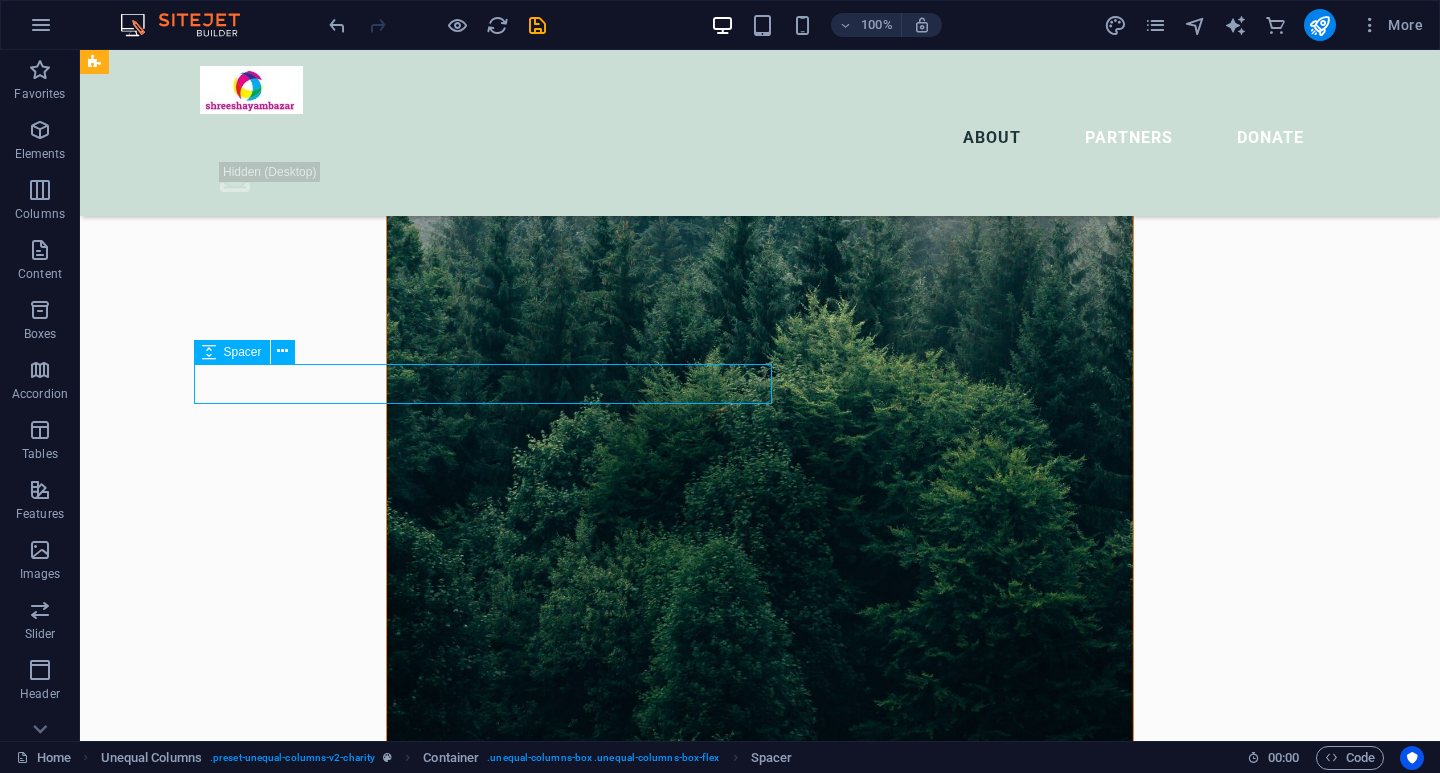 scroll, scrollTop: 1515, scrollLeft: 0, axis: vertical 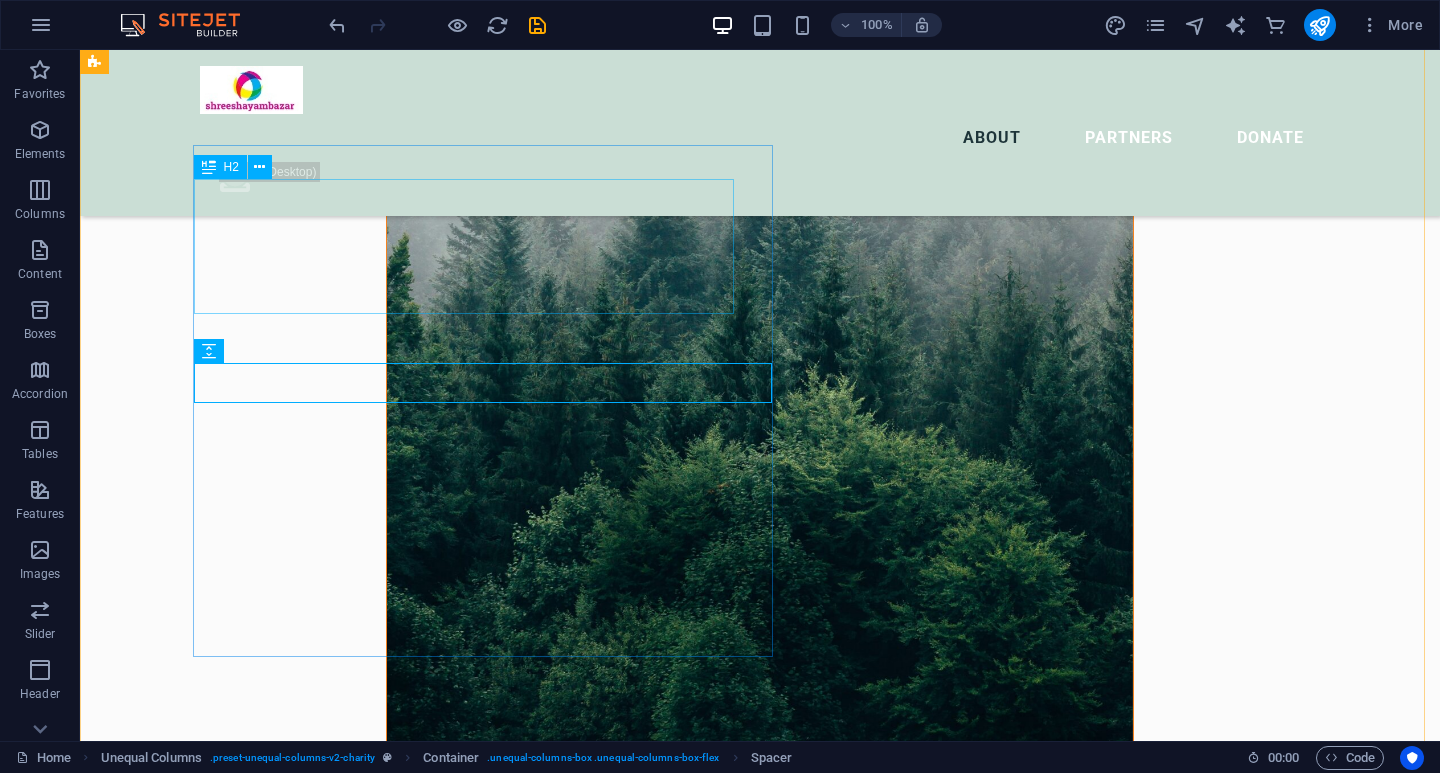 click on "Help for the Earth is the help for all of us" at bounding box center (664, 1076) 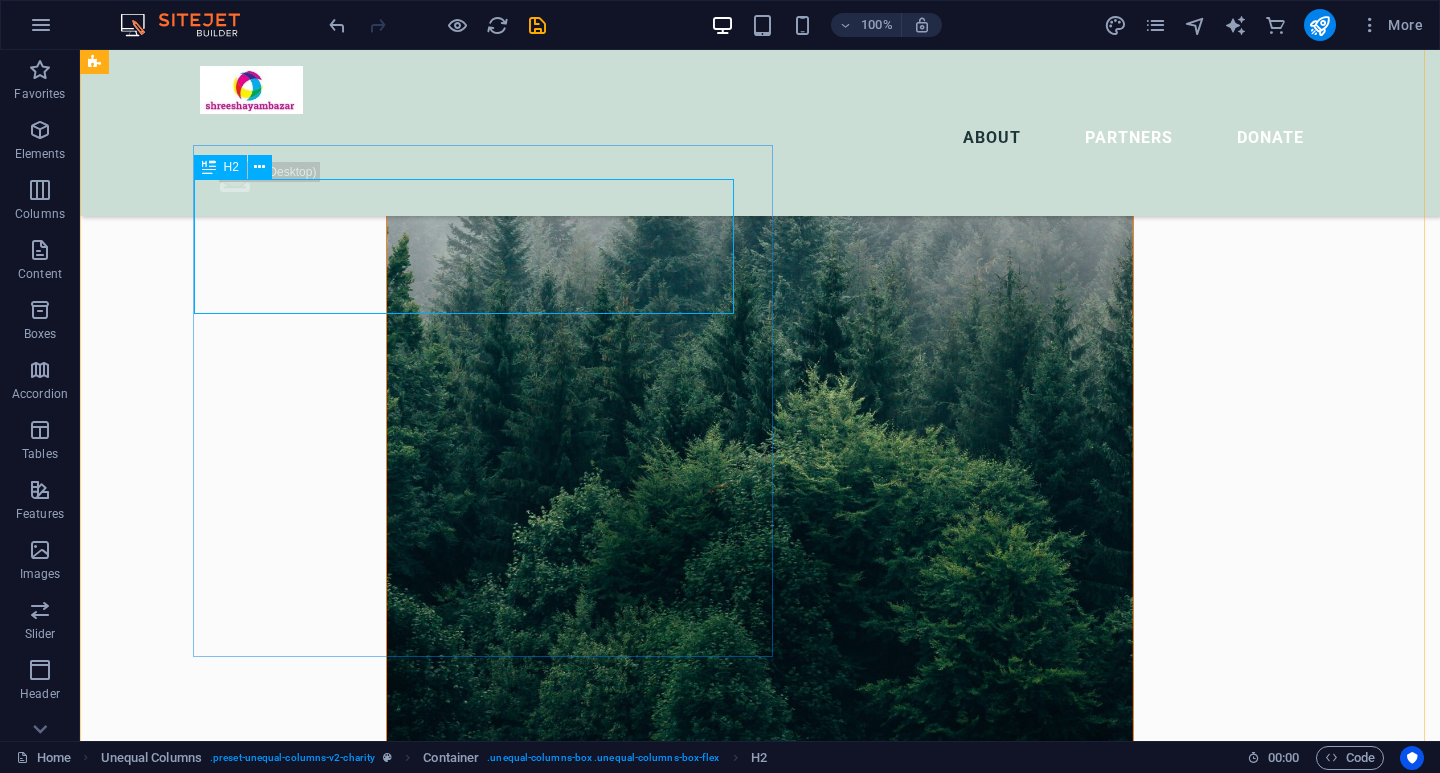 click on "Help for the Earth is the help for all of us" at bounding box center [664, 1076] 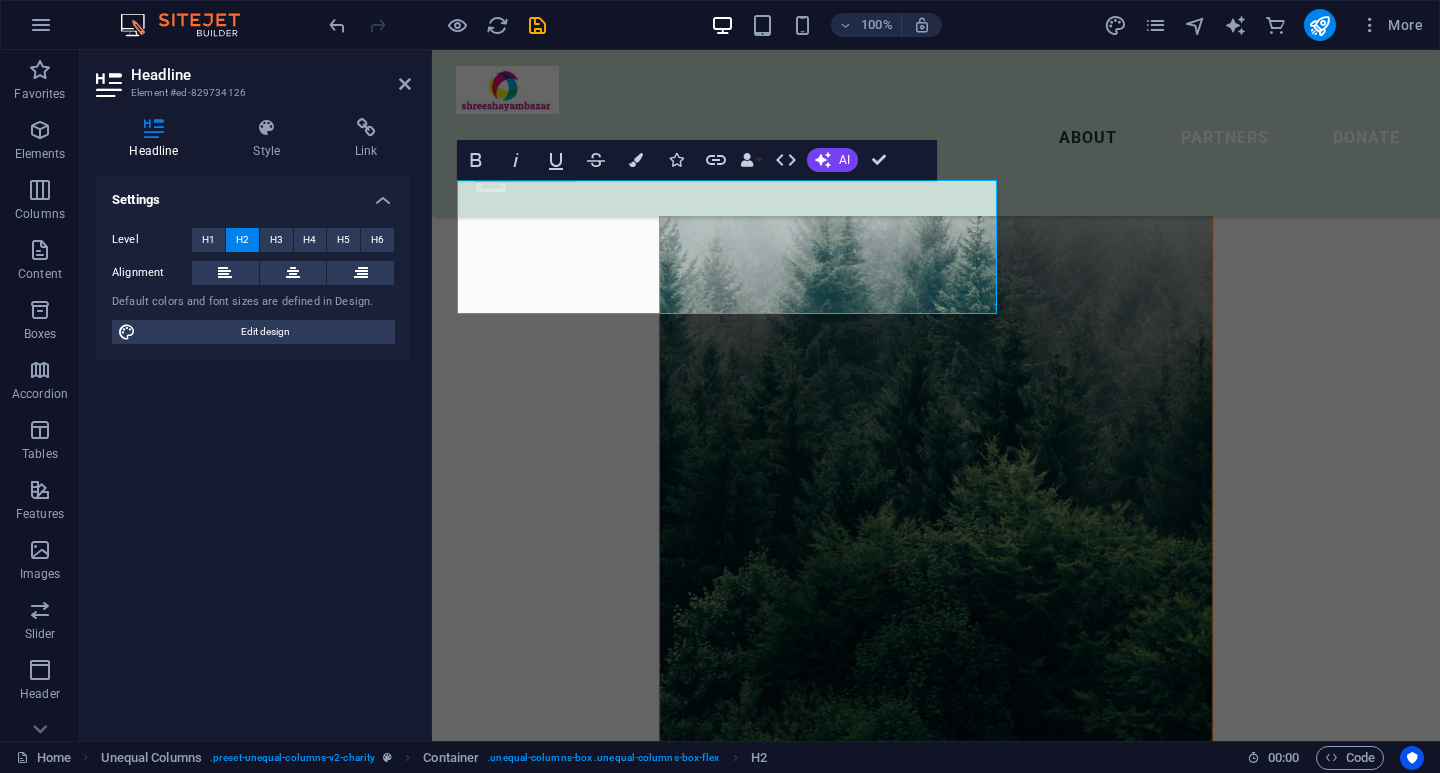 scroll, scrollTop: 1566, scrollLeft: 0, axis: vertical 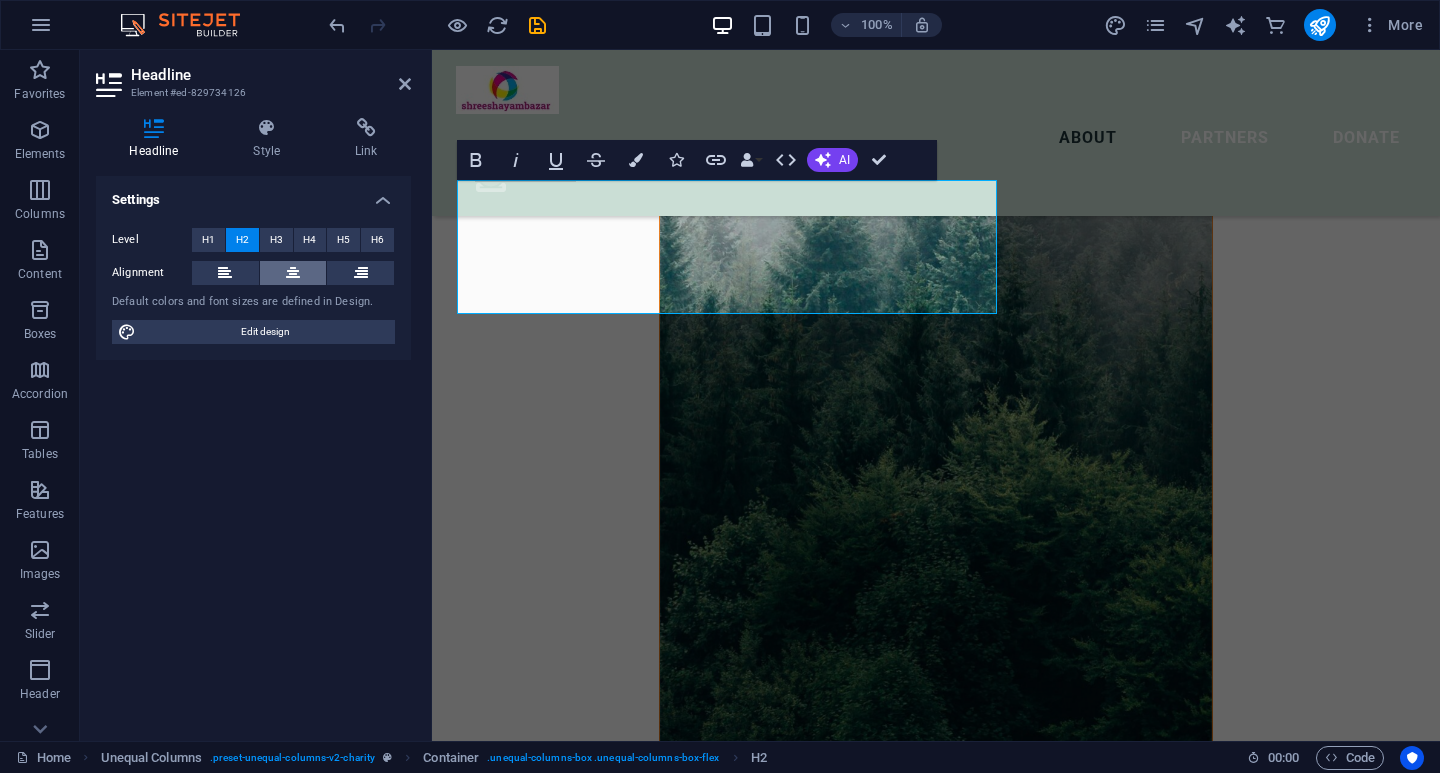 click at bounding box center (293, 273) 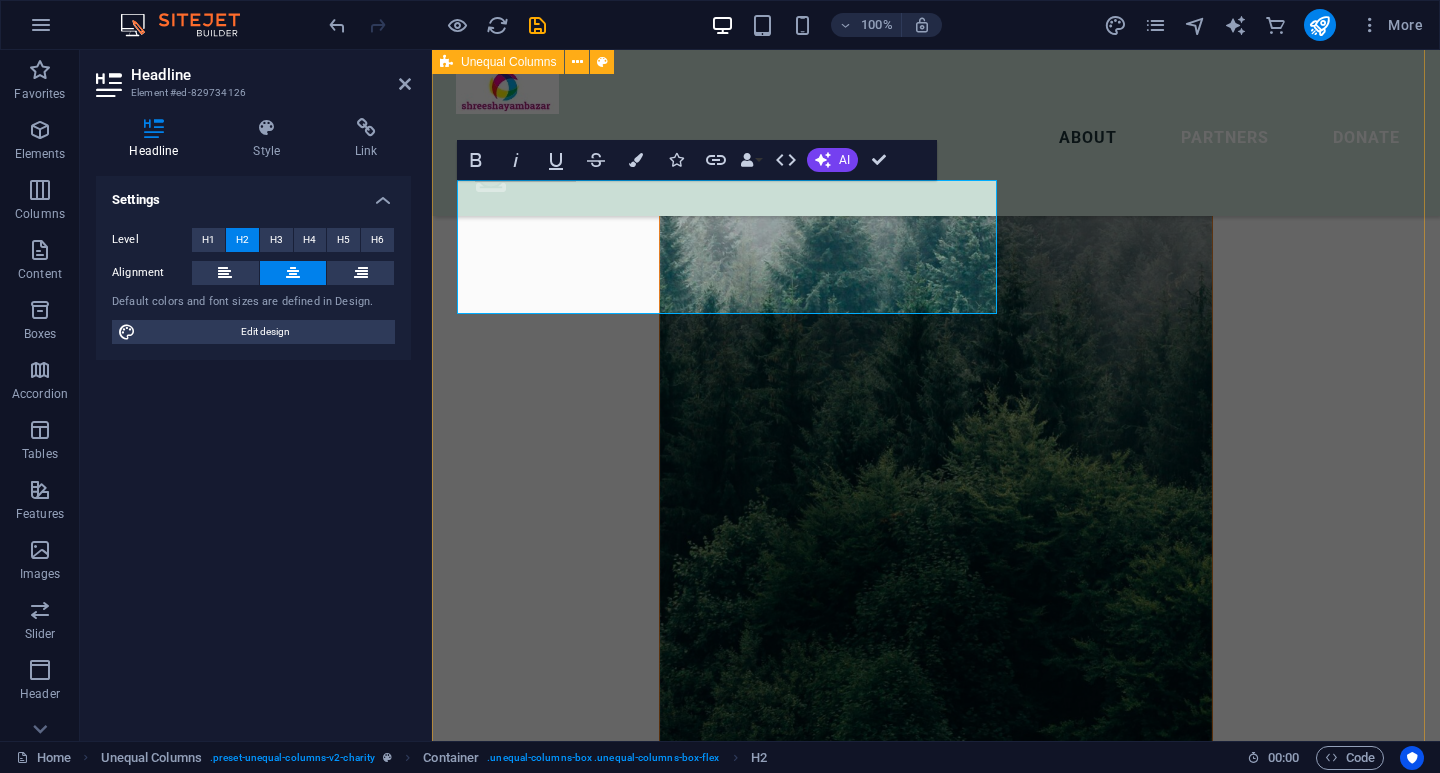 click on "ABOUT US One Stop for All Your Needs!   New text element Welcome to your favorite local multi-store – where tradition meets trend!
From authentic handloom products that showcase our rich heritage, to daily grocery essentials, we’ve got your home covered. Pamper yourself with our premium cosmetics, discover the latest styles in ladies' garments, and don’t miss our affordable rental clothing for special occasions – perfect looks without the full price tag!
Shop smart, live well – all under one roof.
📍 Visit us today and experience the difference!
donate now" at bounding box center (936, 1778) 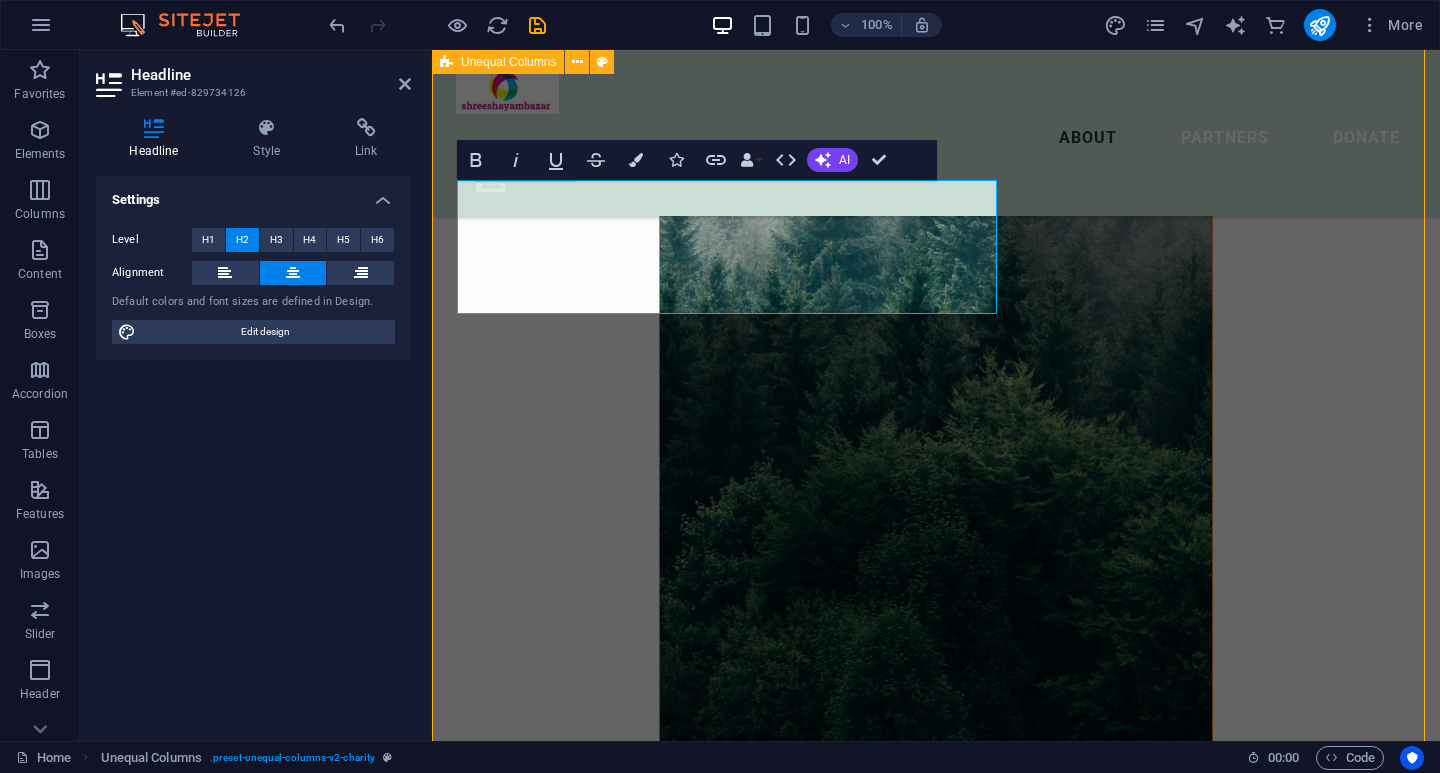 scroll, scrollTop: 1515, scrollLeft: 0, axis: vertical 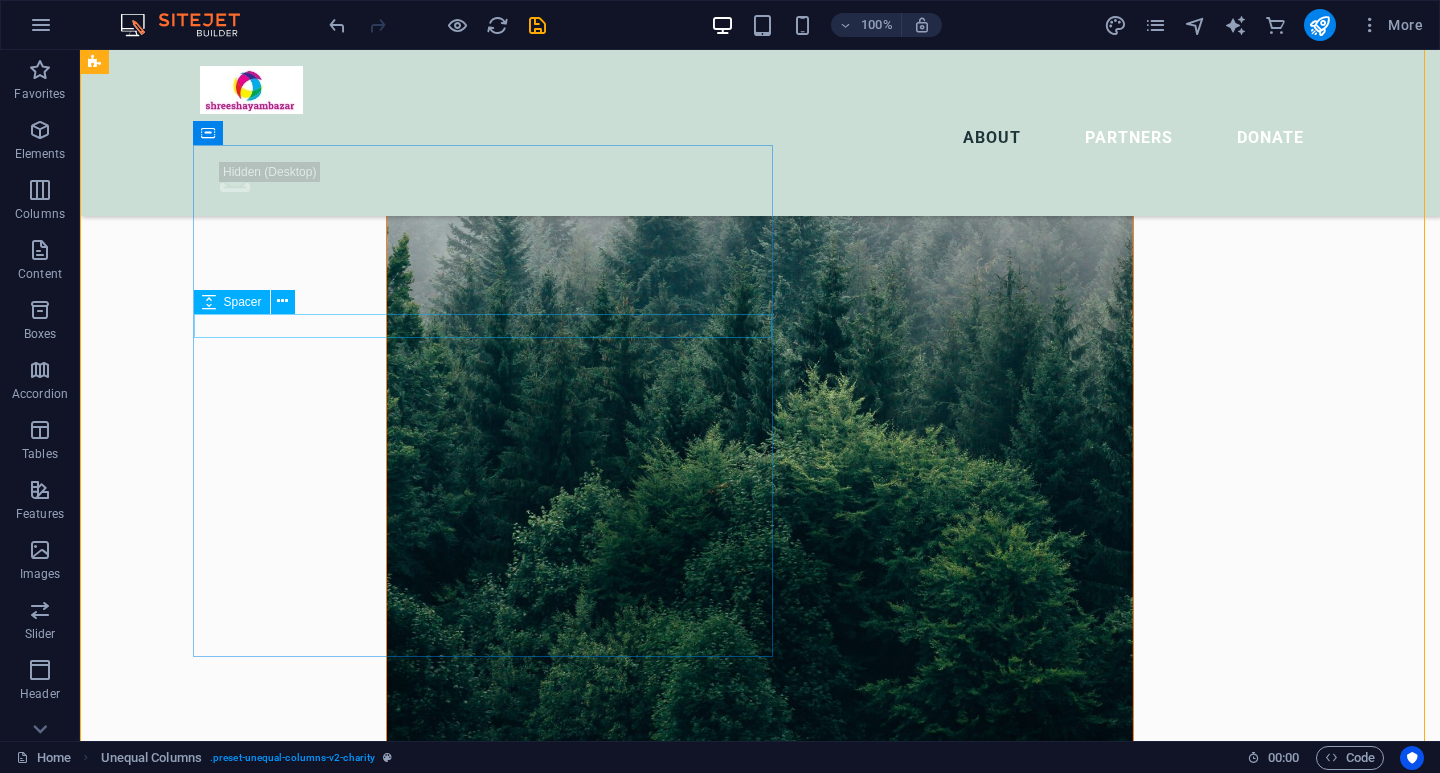 click at bounding box center (664, 1122) 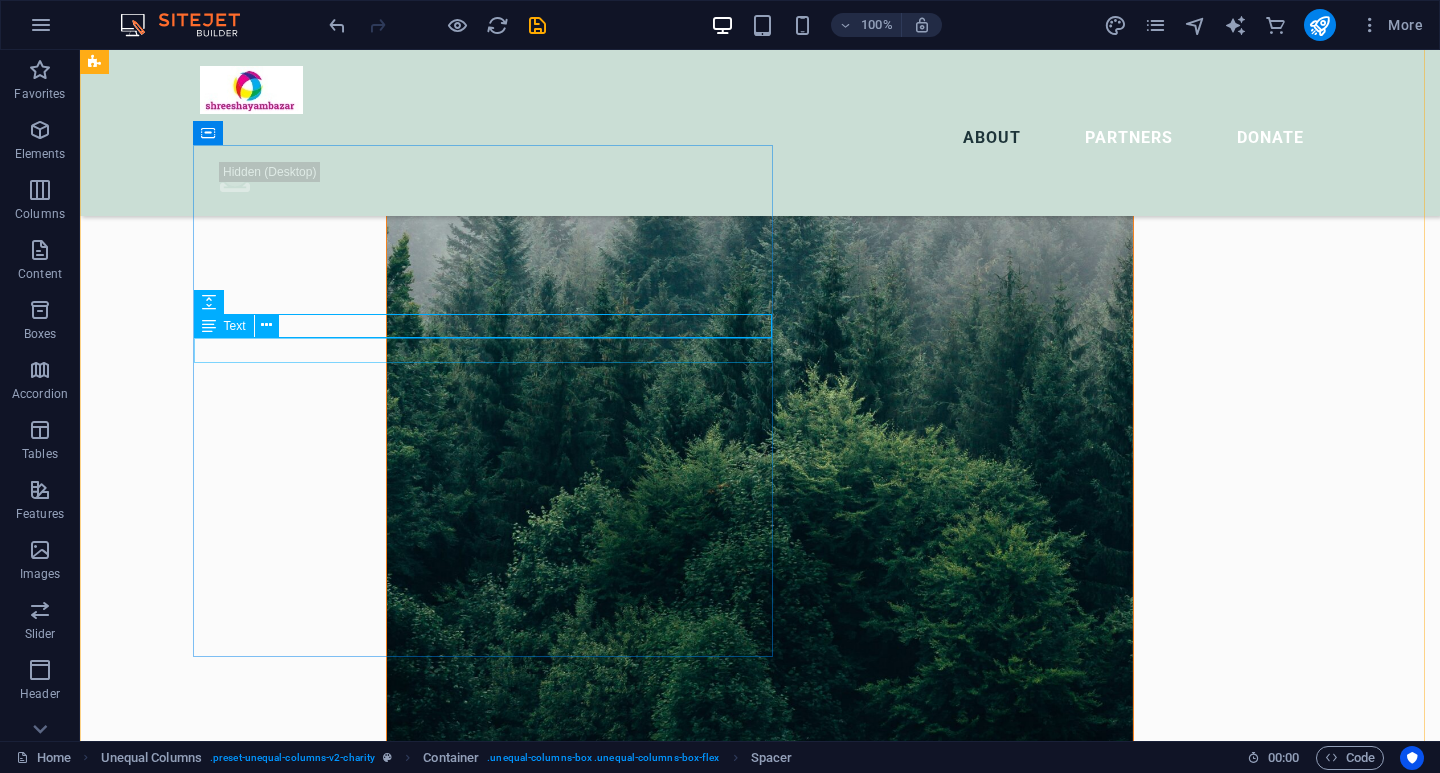click on "New text element" at bounding box center (664, 1147) 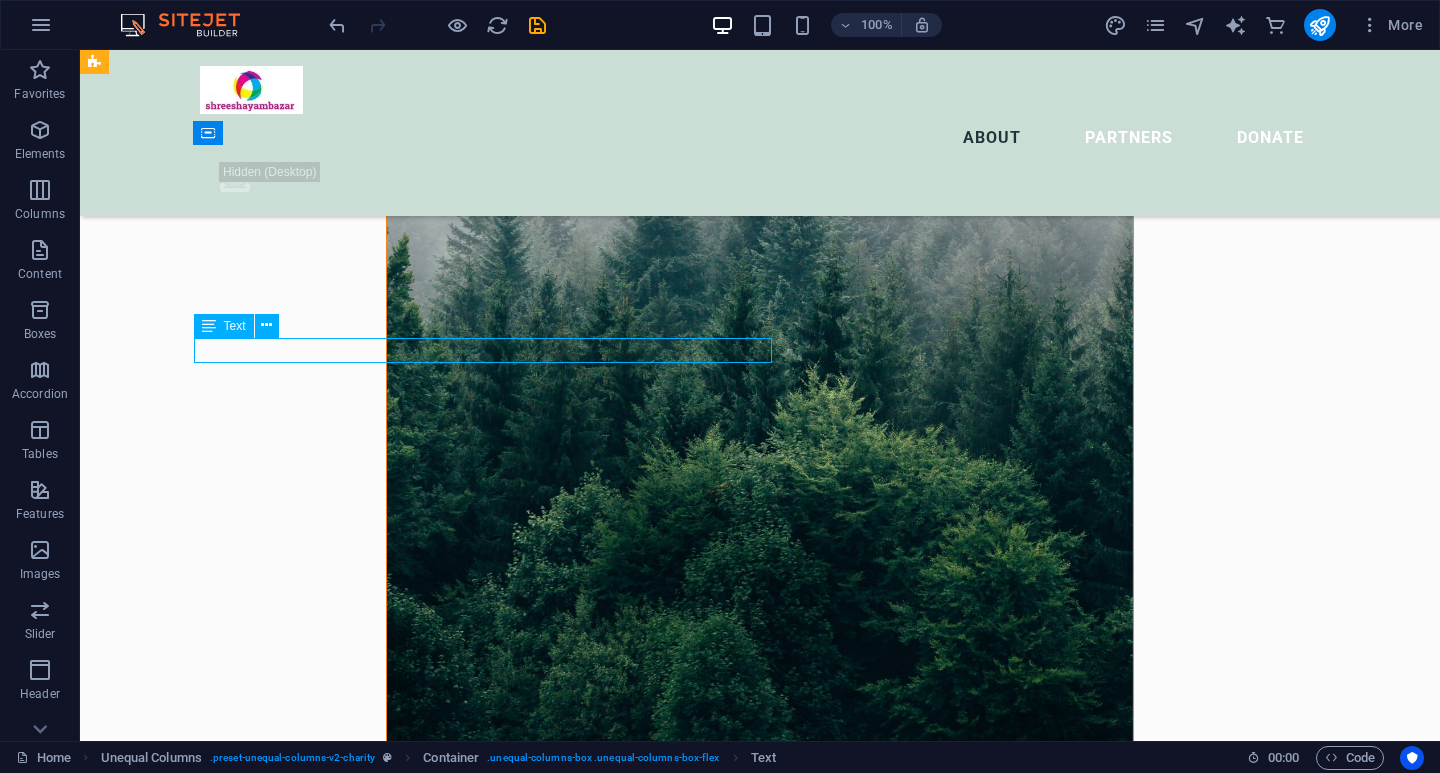 click on "New text element" at bounding box center (664, 1147) 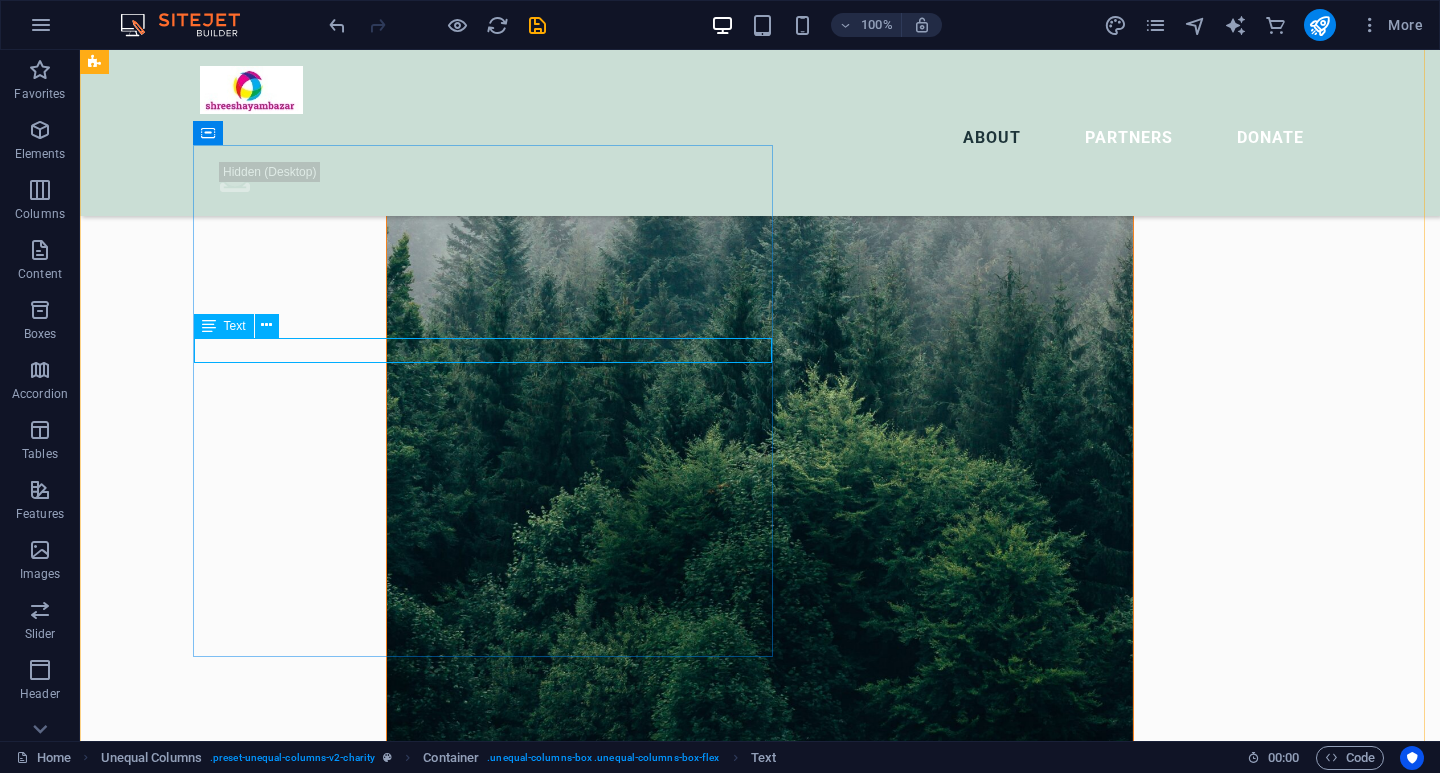 click on "Text" at bounding box center [235, 326] 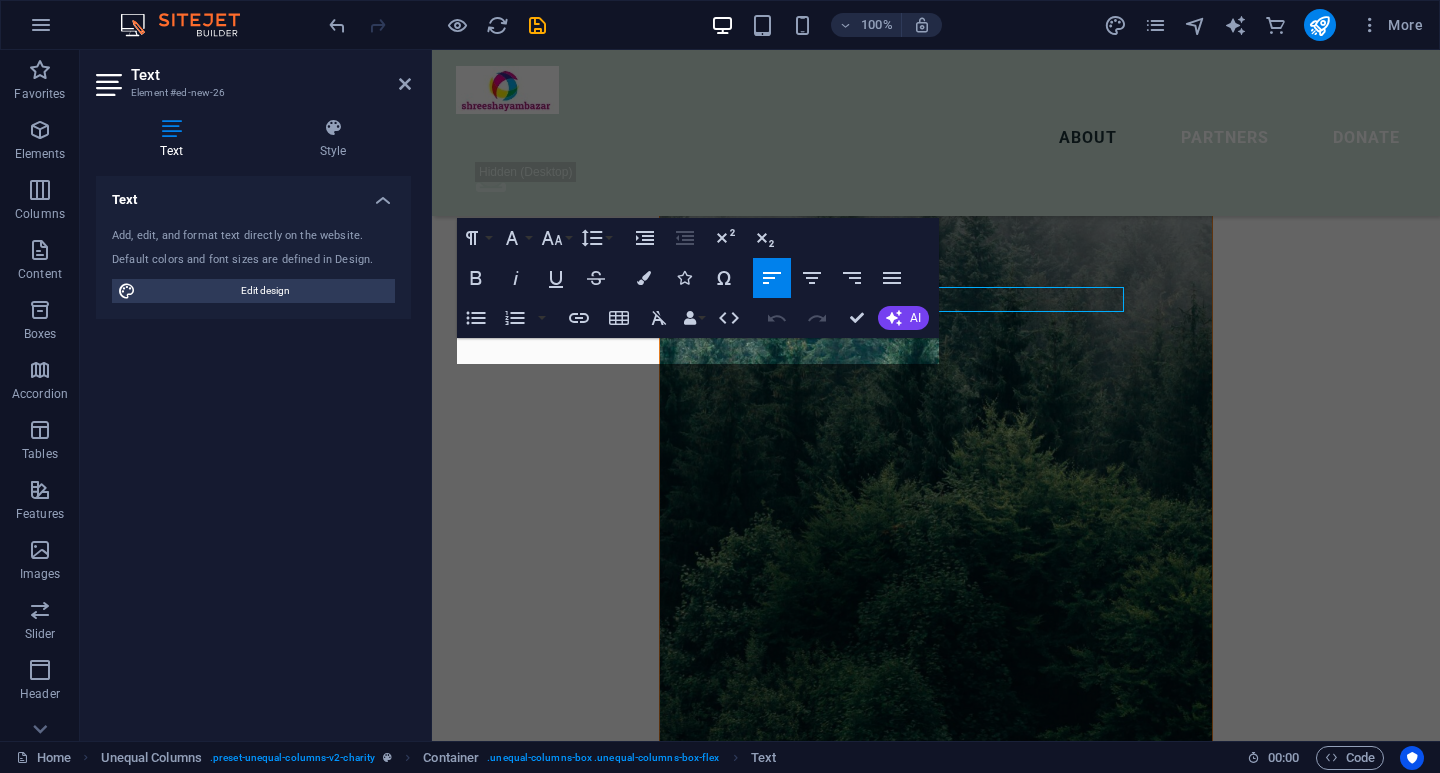 scroll, scrollTop: 1566, scrollLeft: 0, axis: vertical 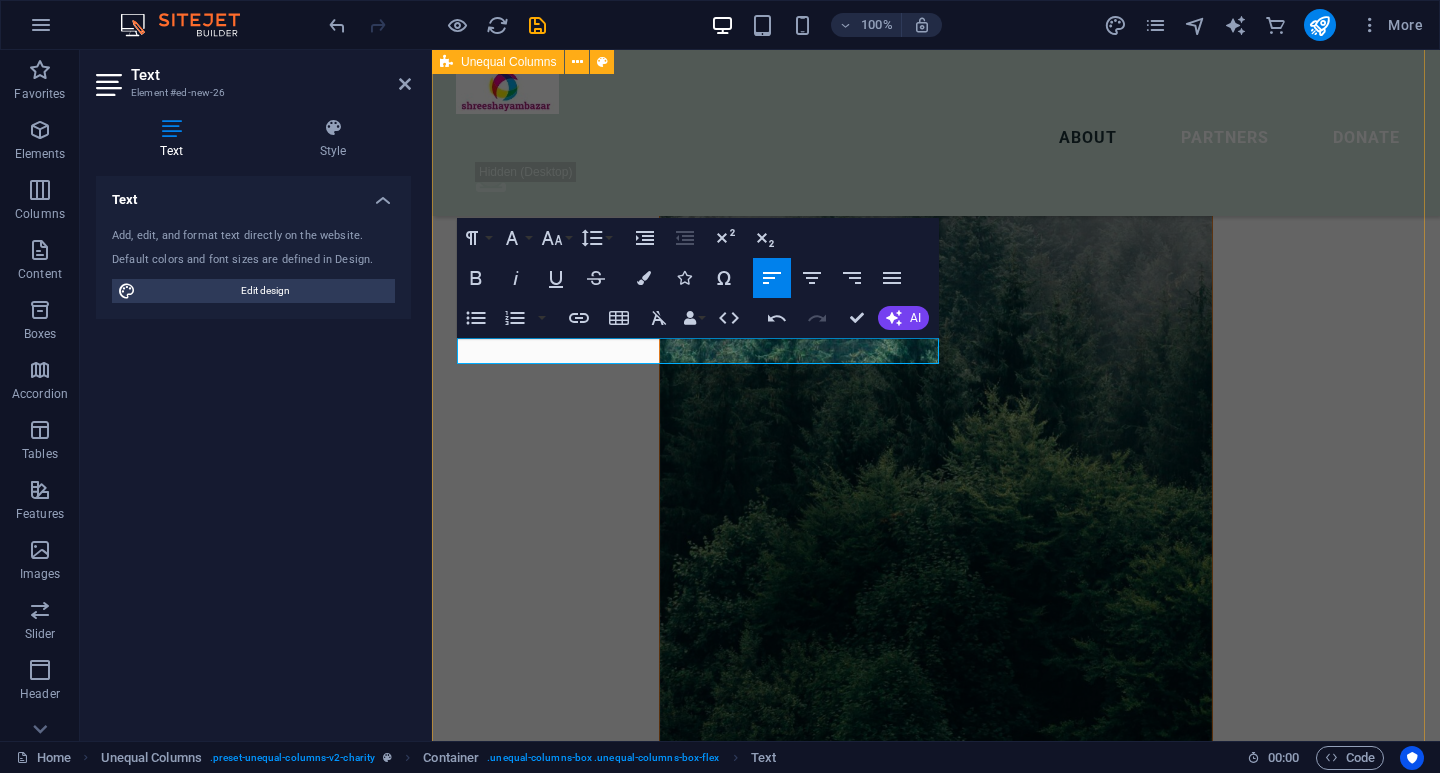 click on "ABOUT US One Stop for All Your Needs!   Welcome to your favorite local multi-store – where tradition meets trend!
From authentic handloom products that showcase our rich heritage, to daily grocery essentials, we’ve got your home covered. Pamper yourself with our premium cosmetics, discover the latest styles in ladies' garments, and don’t miss our affordable rental clothing for special occasions – perfect looks without the full price tag!
Shop smart, live well – all under one roof.
📍 Visit us today and experience the difference!
donate now" at bounding box center (936, 1778) 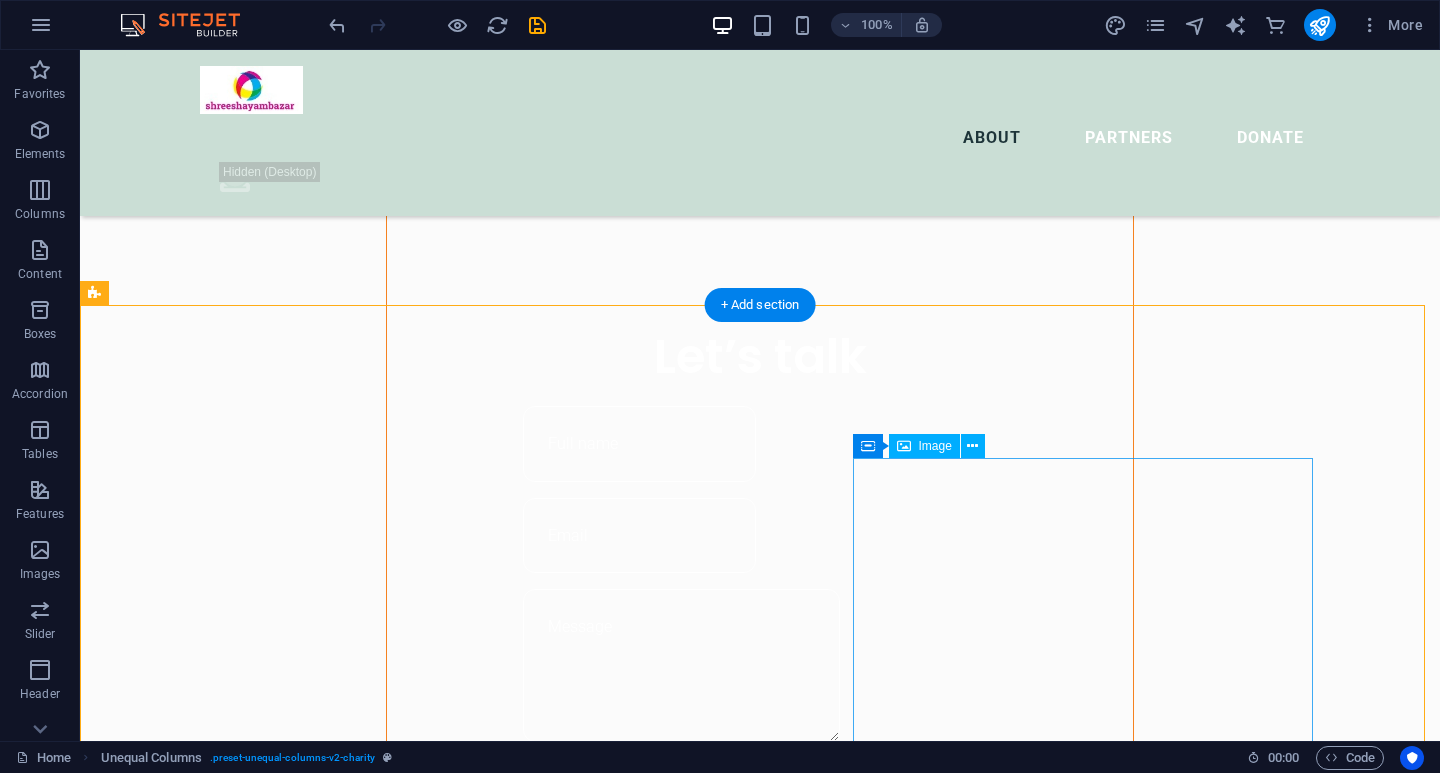 scroll, scrollTop: 1415, scrollLeft: 0, axis: vertical 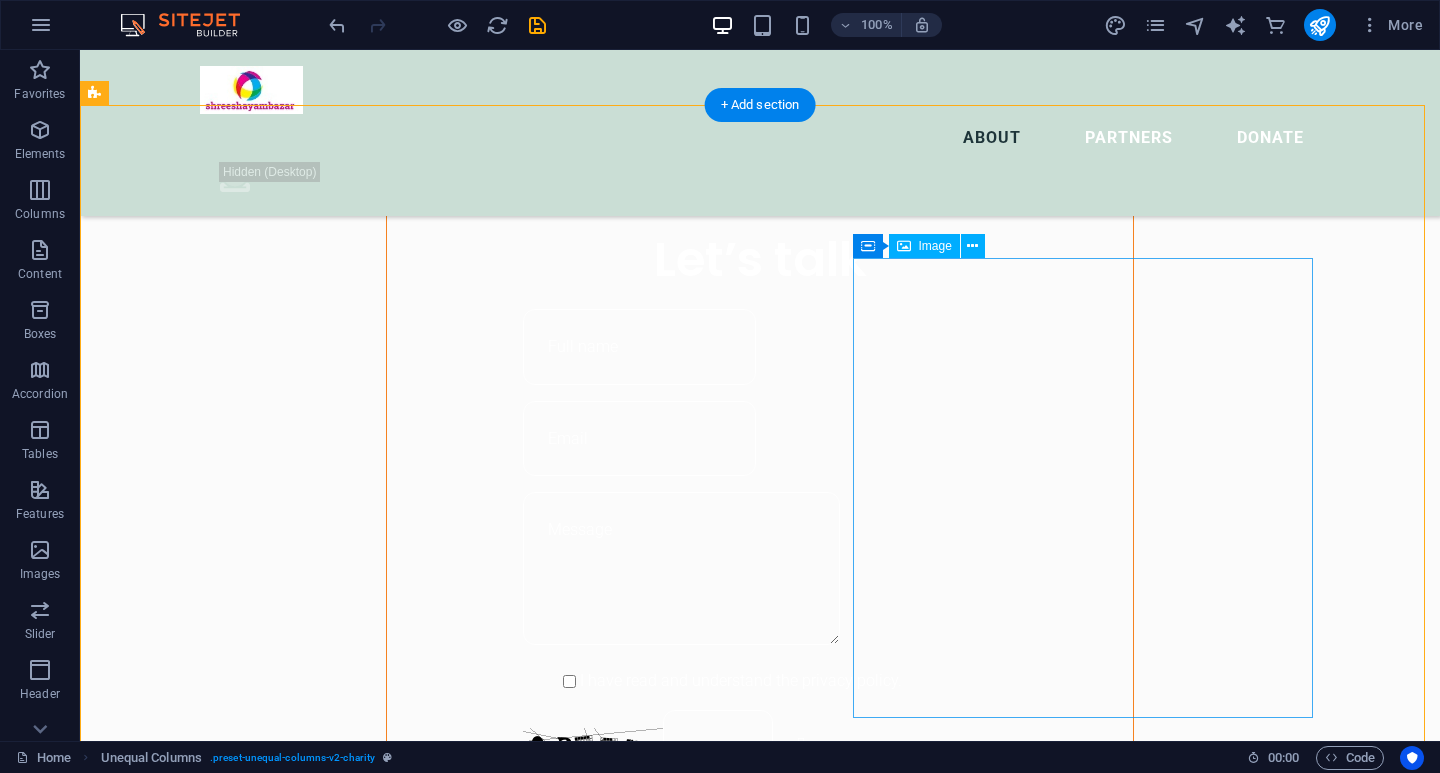 click at bounding box center (664, 2076) 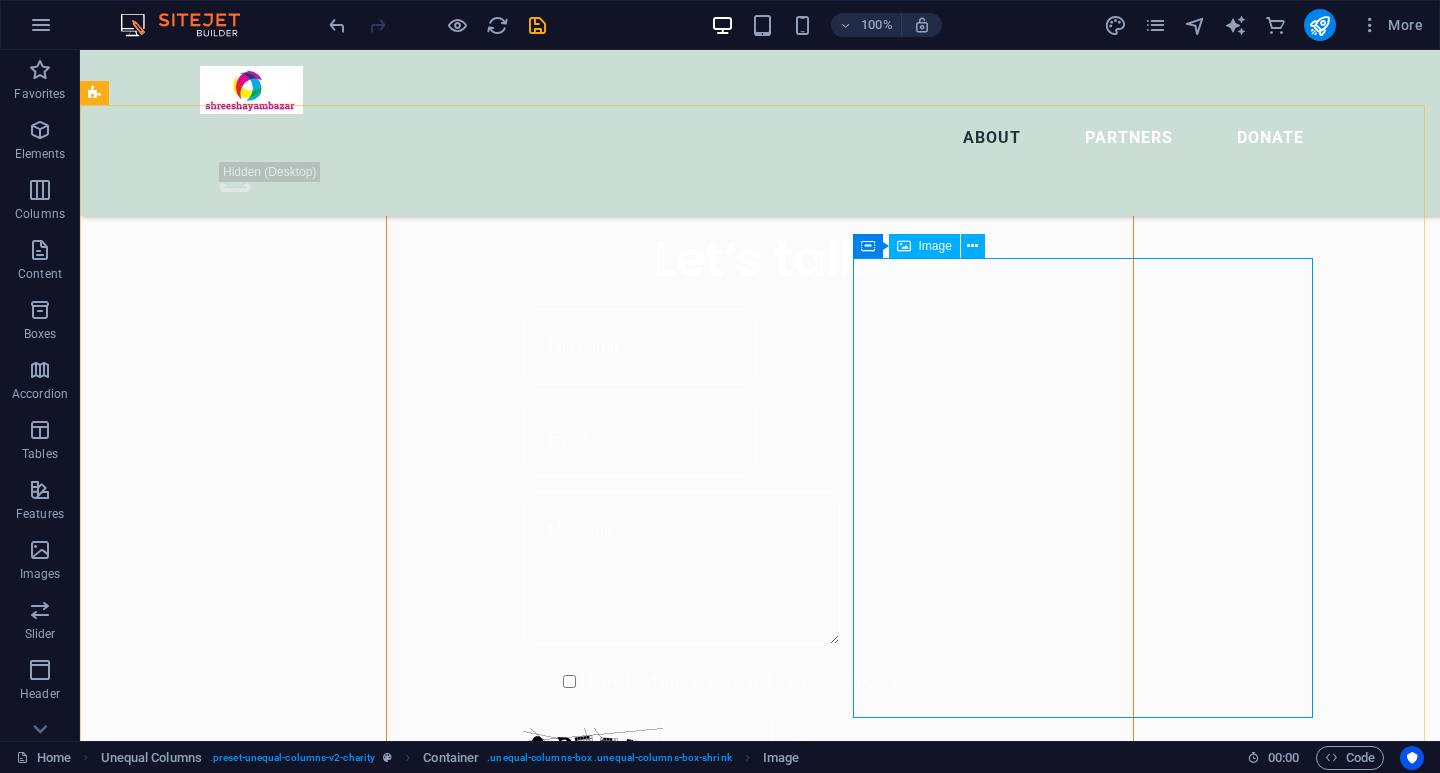 click on "Image" at bounding box center (935, 246) 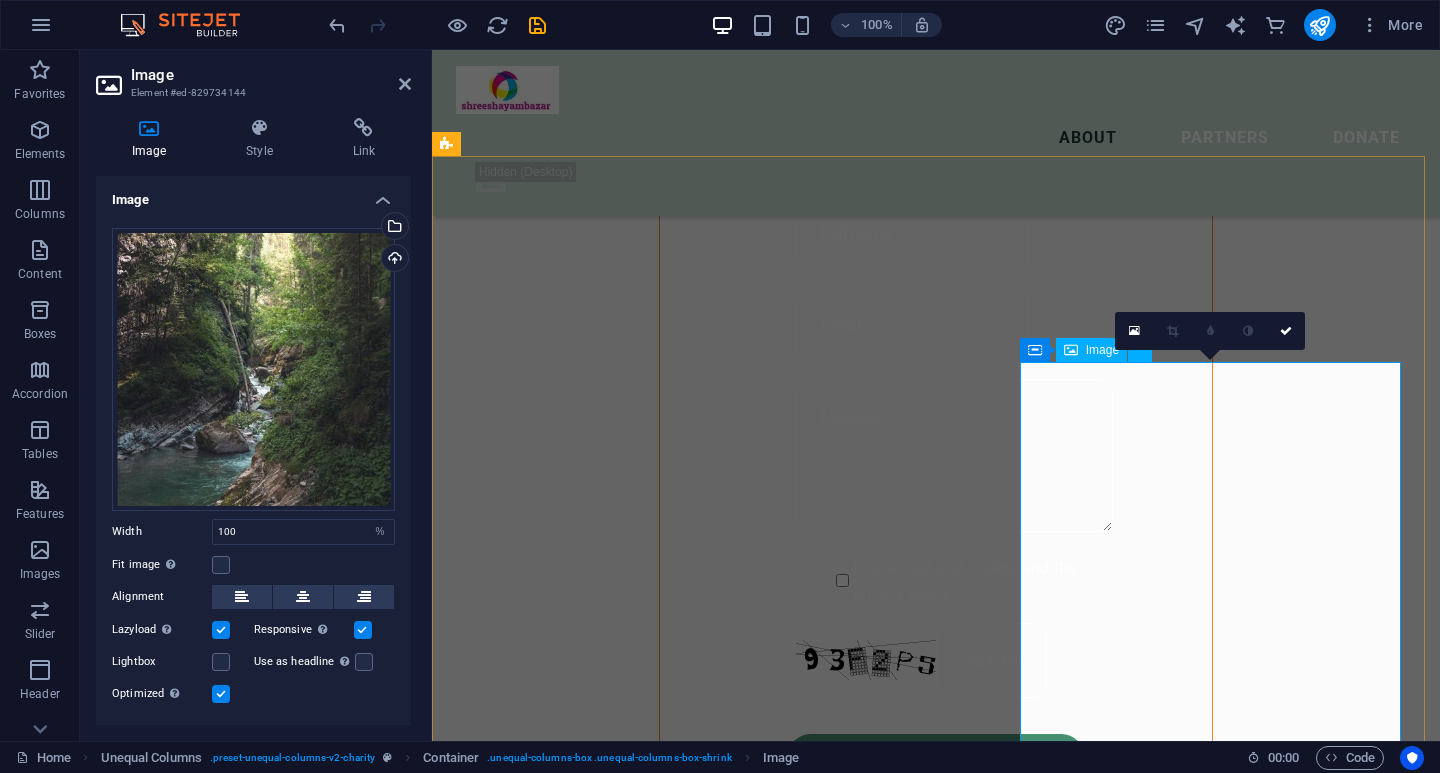 scroll, scrollTop: 1615, scrollLeft: 0, axis: vertical 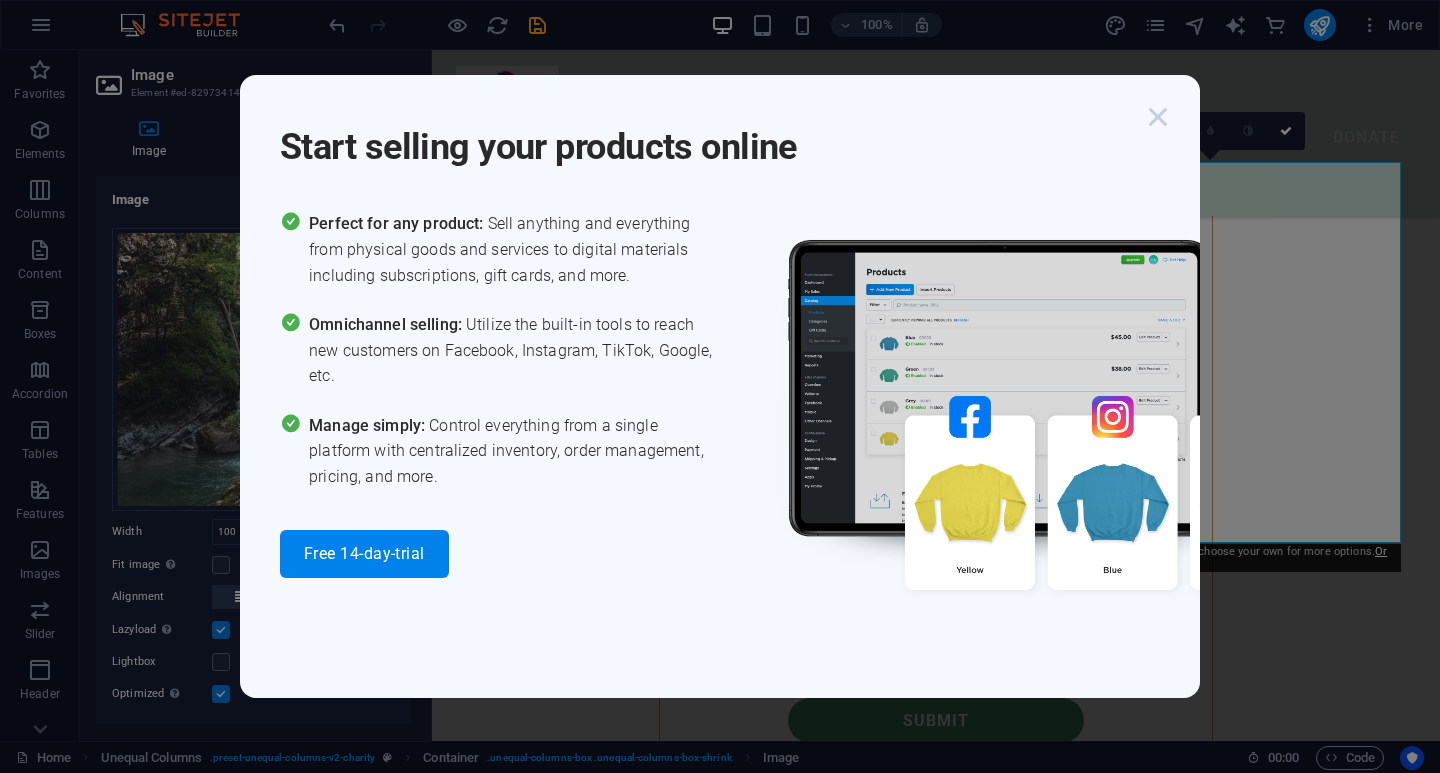click at bounding box center (1158, 117) 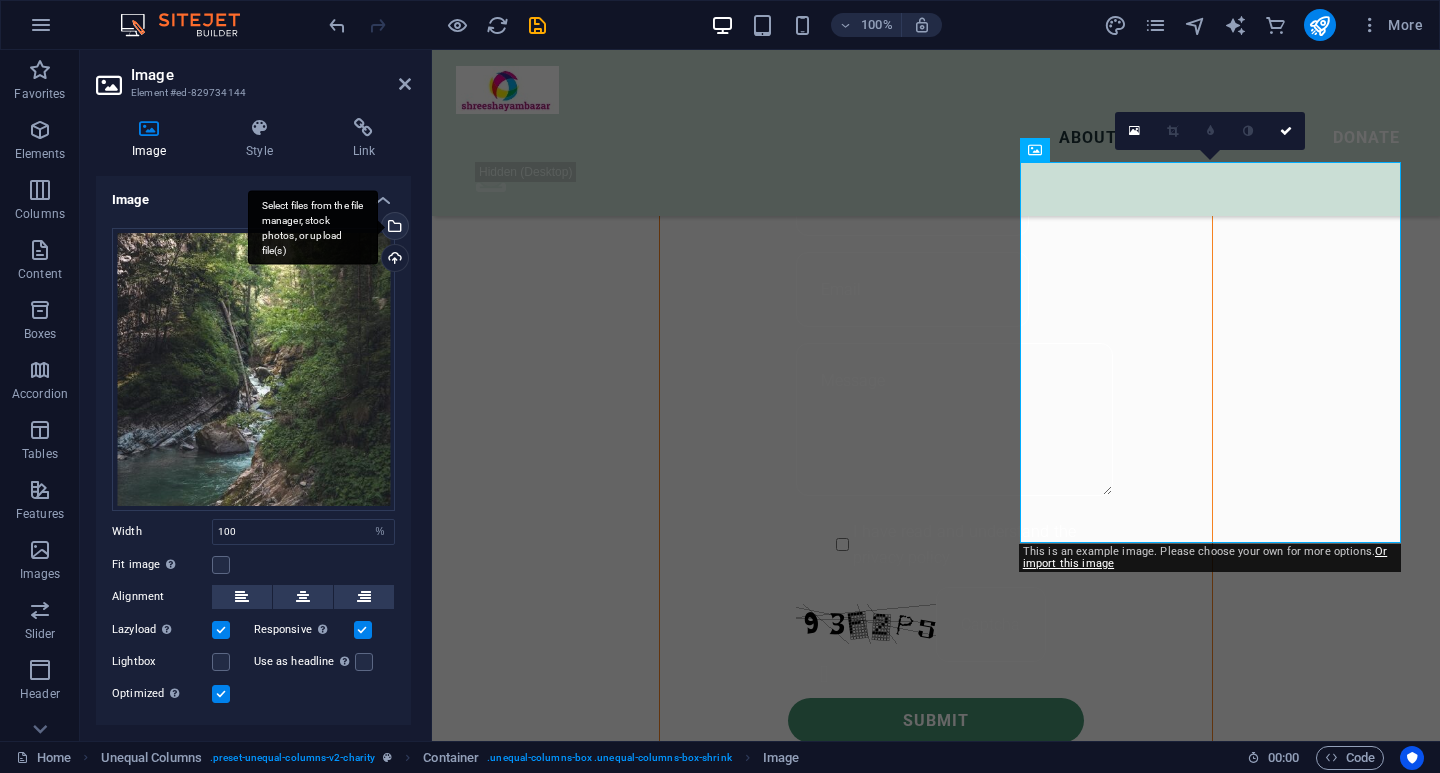 click on "Select files from the file manager, stock photos, or upload file(s)" at bounding box center [313, 227] 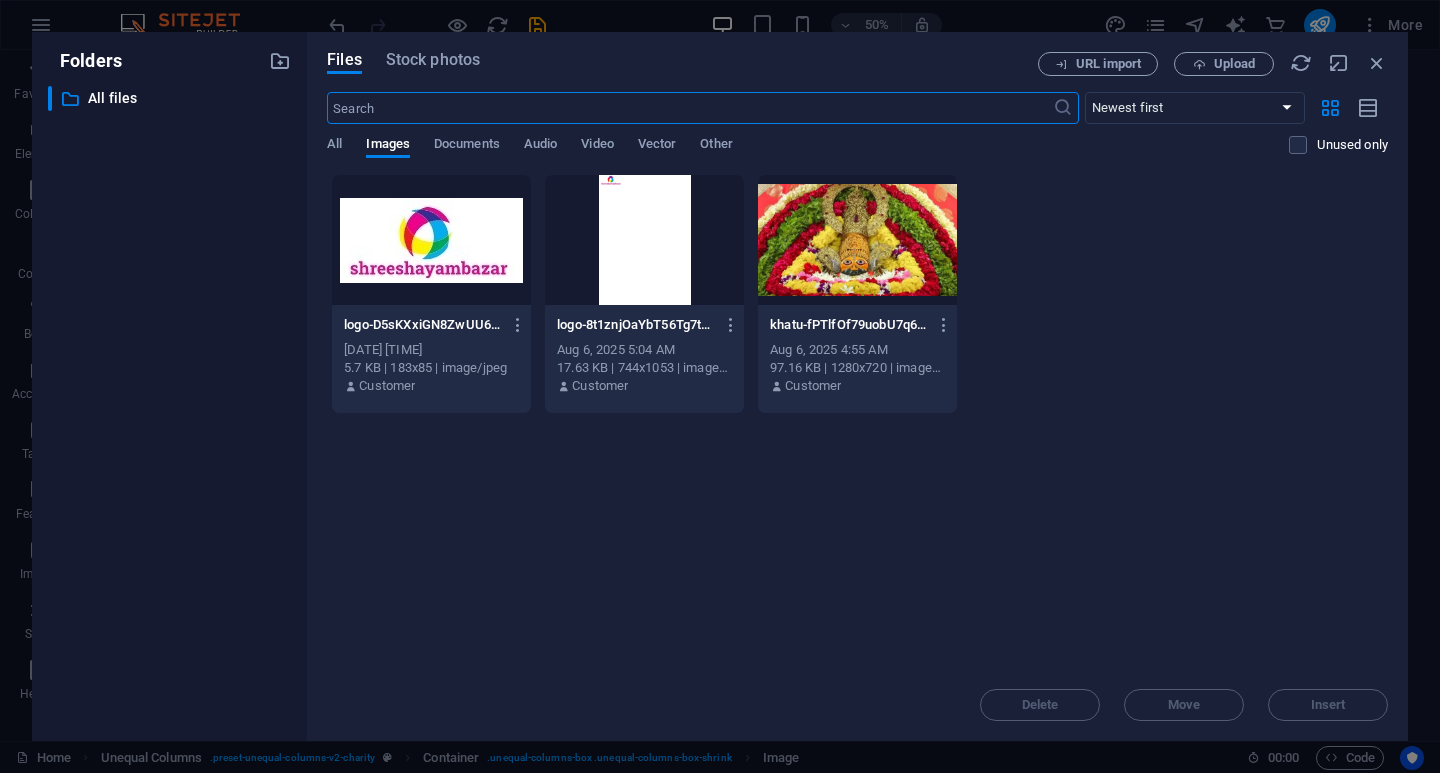 scroll, scrollTop: 2306, scrollLeft: 0, axis: vertical 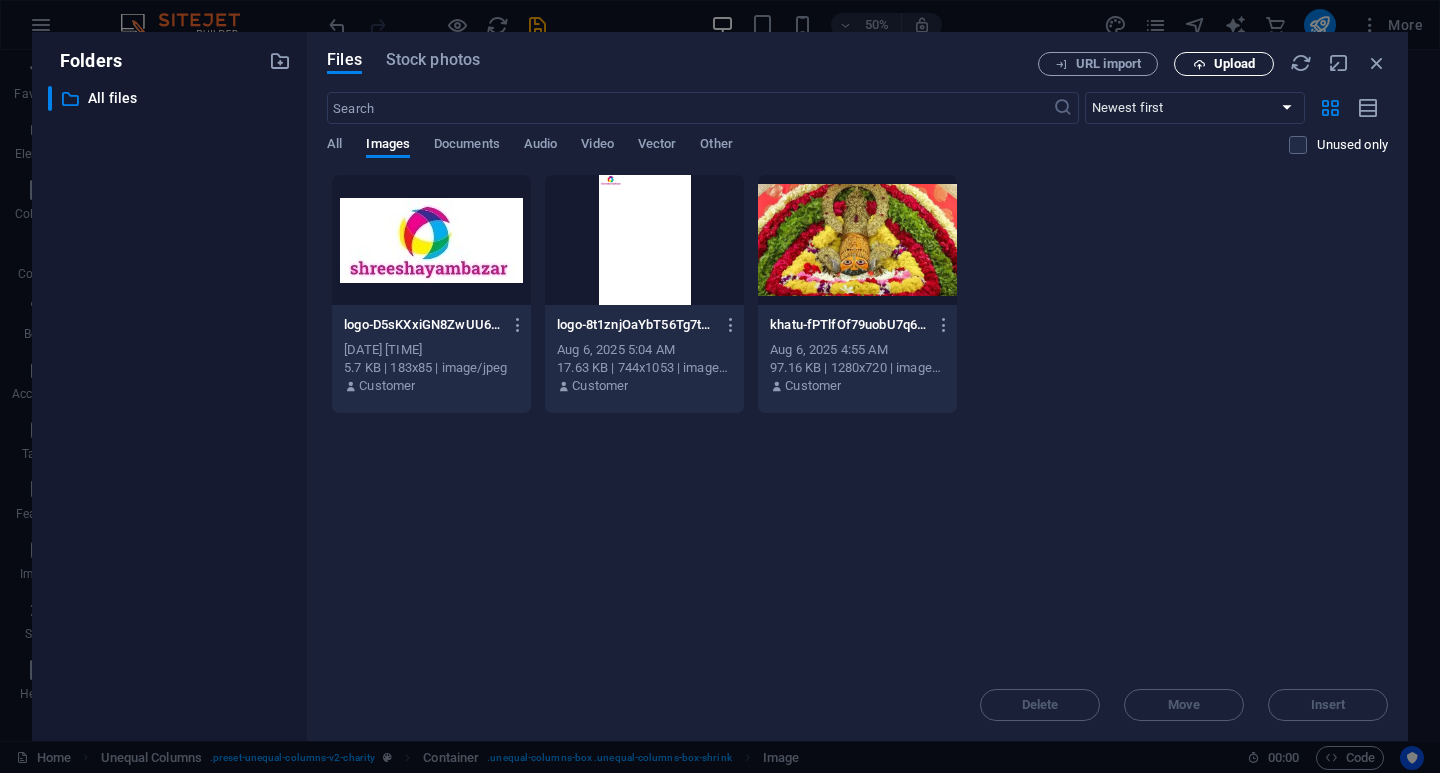 click on "Upload" at bounding box center (1234, 64) 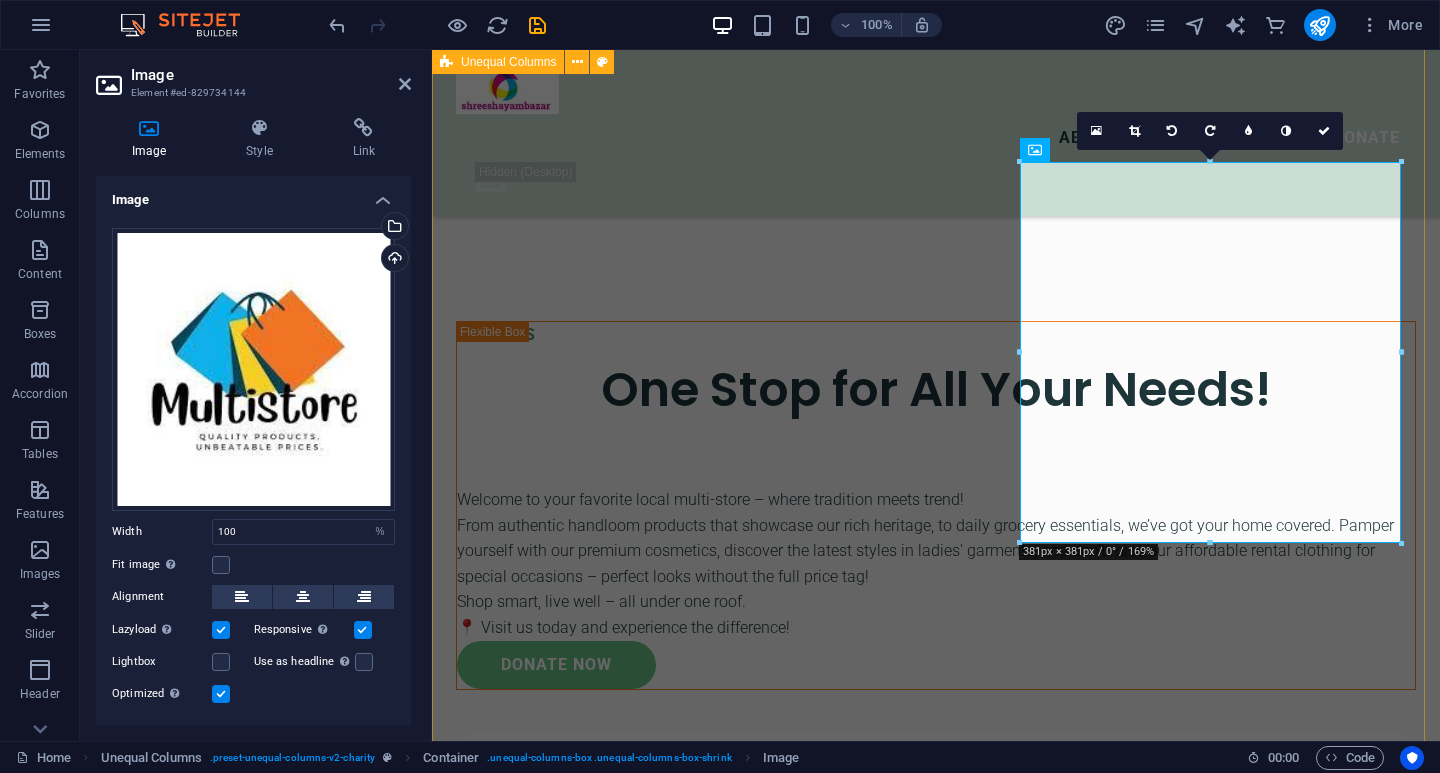 scroll, scrollTop: 1615, scrollLeft: 0, axis: vertical 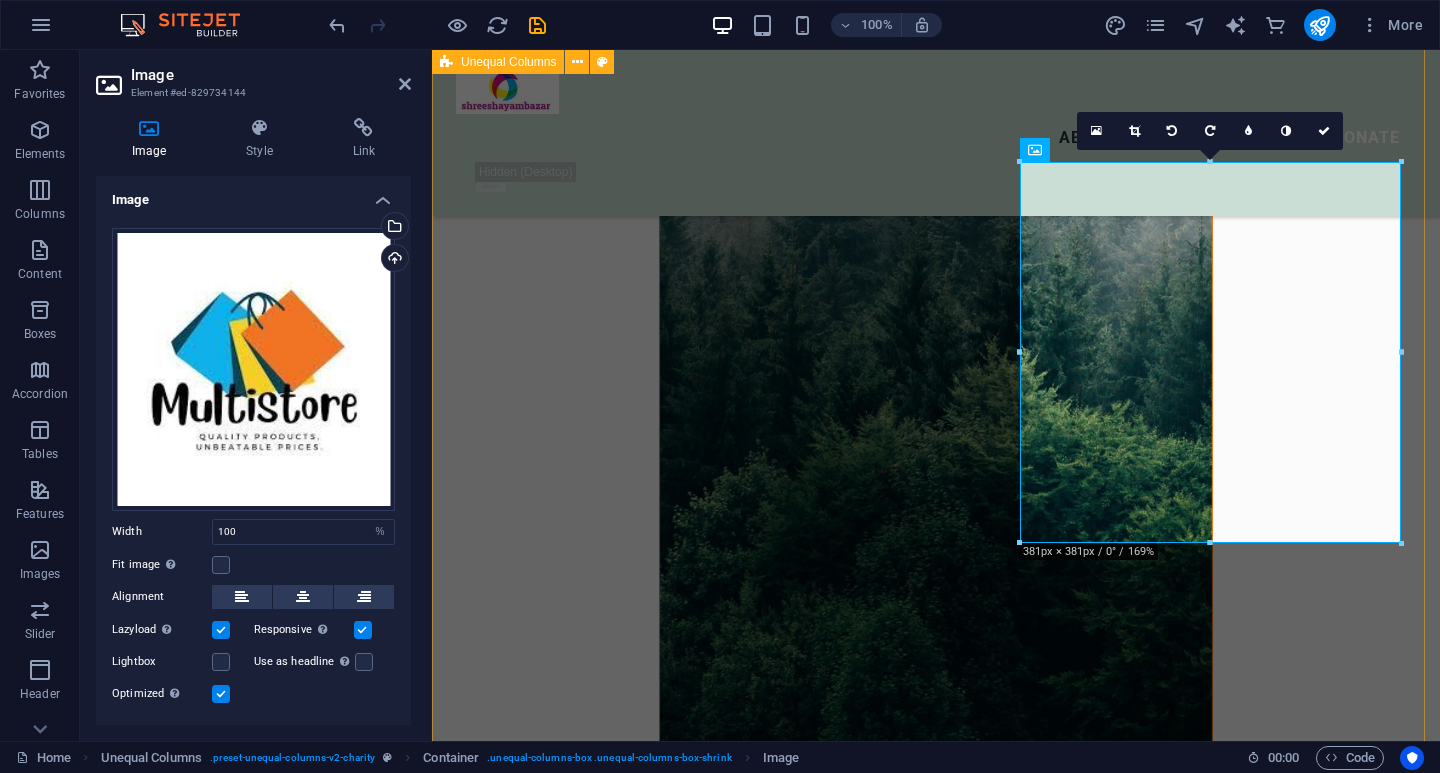 click on "ABOUT US One Stop for All Your Needs!   Welcome to your favorite local multi-store – where tradition meets trend!
From authentic handloom products that showcase our rich heritage, to daily grocery essentials, we’ve got your home covered. Pamper yourself with our premium cosmetics, discover the latest styles in ladies' garments, and don’t miss our affordable rental clothing for special occasions – perfect looks without the full price tag!
Shop smart, live well – all under one roof.
📍 Visit us today and experience the difference!
donate now" at bounding box center [936, 1716] 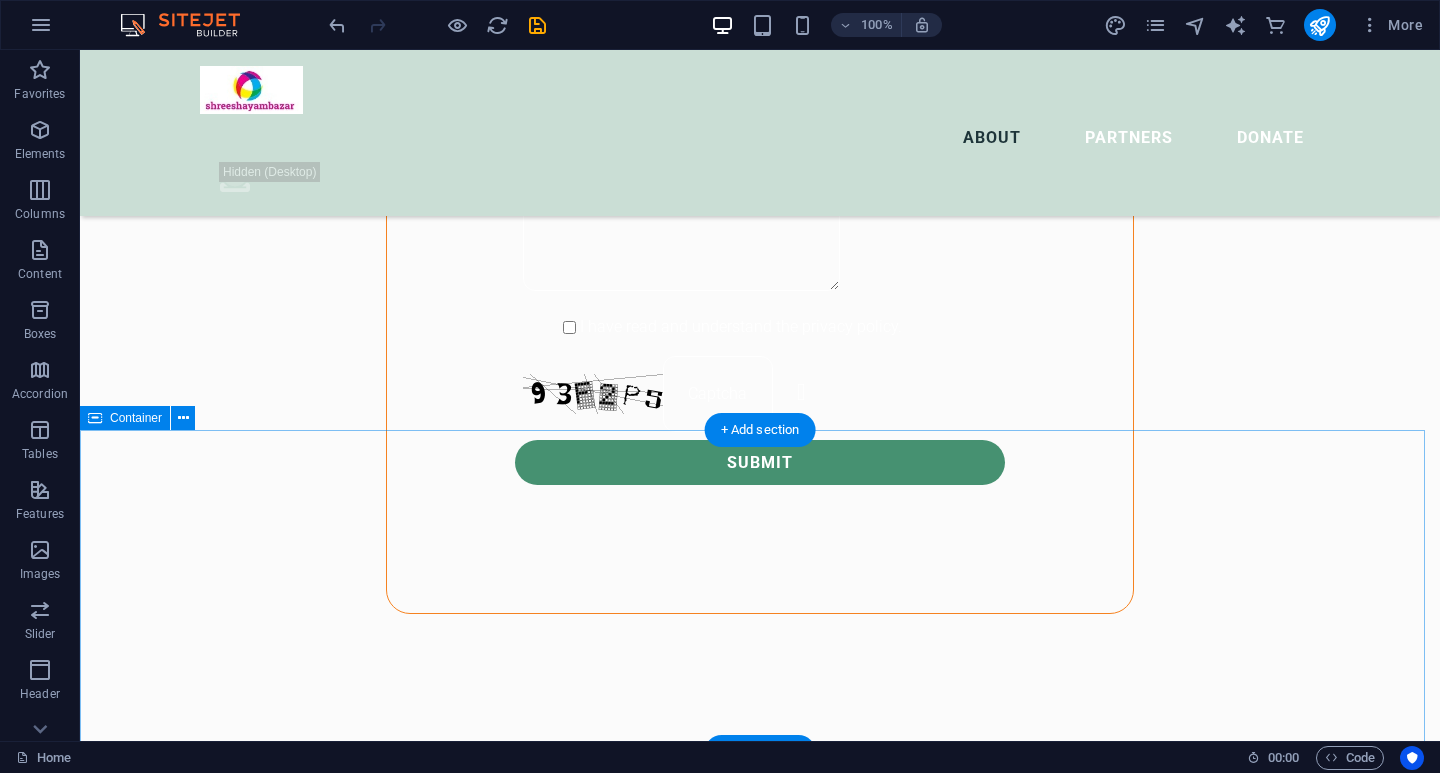 scroll, scrollTop: 1600, scrollLeft: 0, axis: vertical 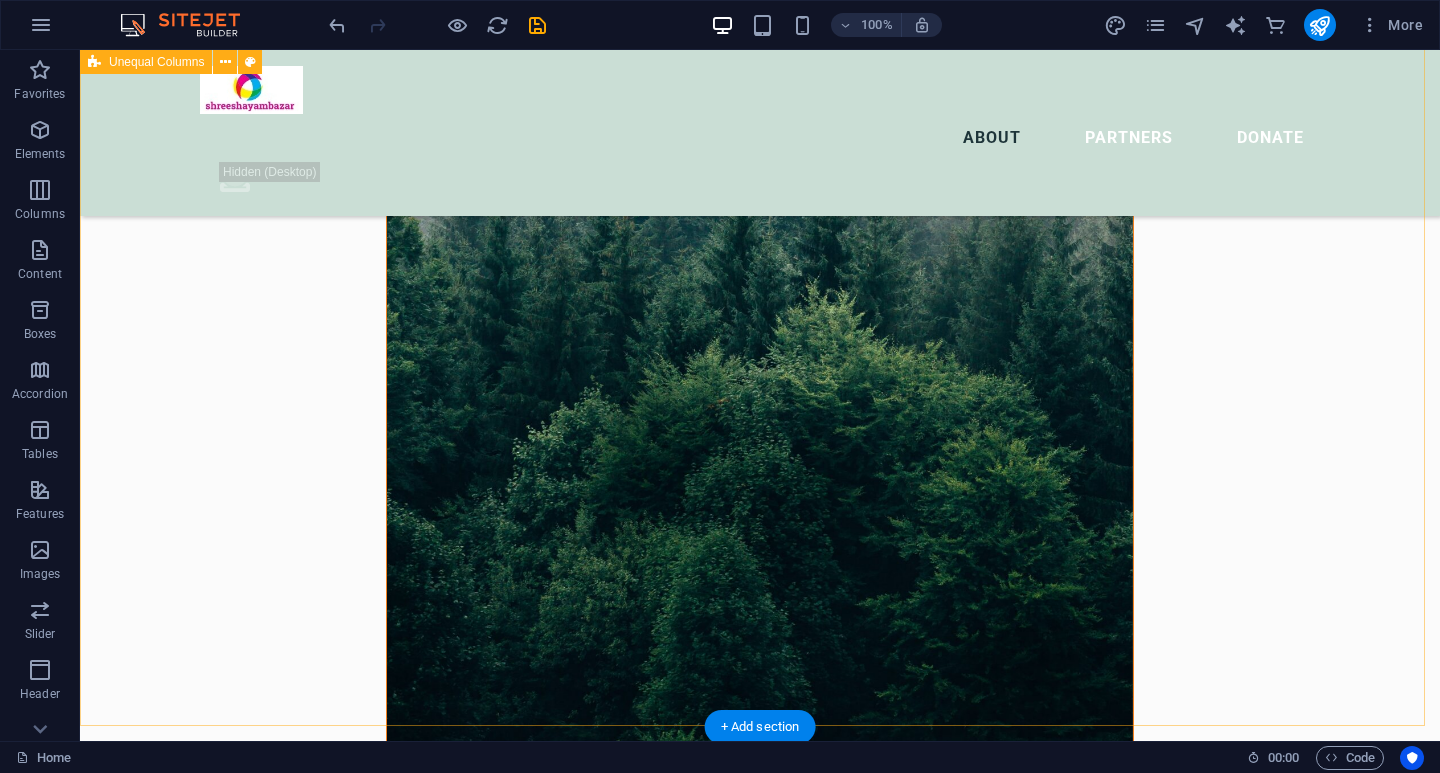 click on "ABOUT US One Stop for All Your Needs!   Welcome to your favorite local multi-store – where tradition meets trend!
From authentic handloom products that showcase our rich heritage, to daily grocery essentials, we’ve got your home covered. Pamper yourself with our premium cosmetics, discover the latest styles in ladies' garments, and don’t miss our affordable rental clothing for special occasions – perfect looks without the full price tag!
Shop smart, live well – all under one roof.
📍 Visit us today and experience the difference!
donate now" at bounding box center (760, 1707) 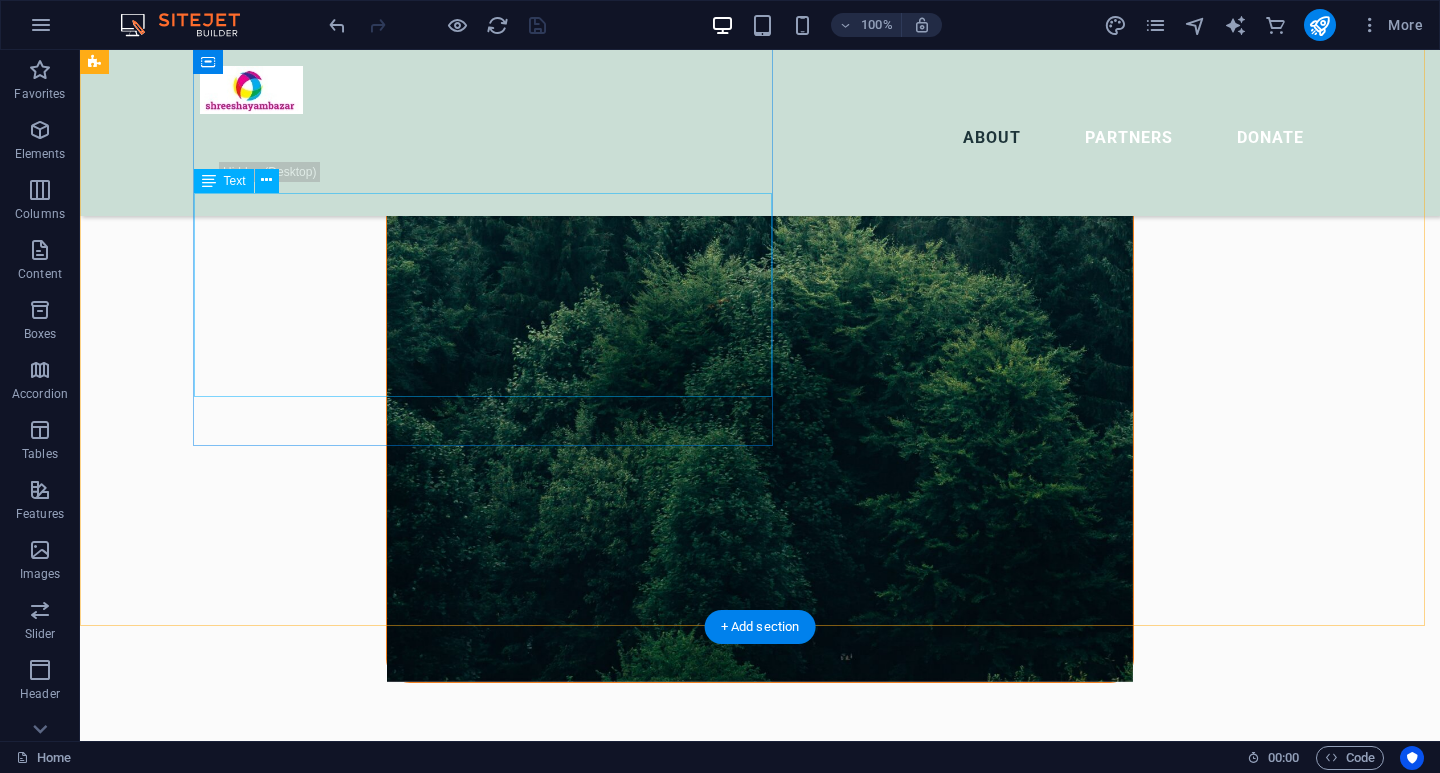 scroll, scrollTop: 1500, scrollLeft: 0, axis: vertical 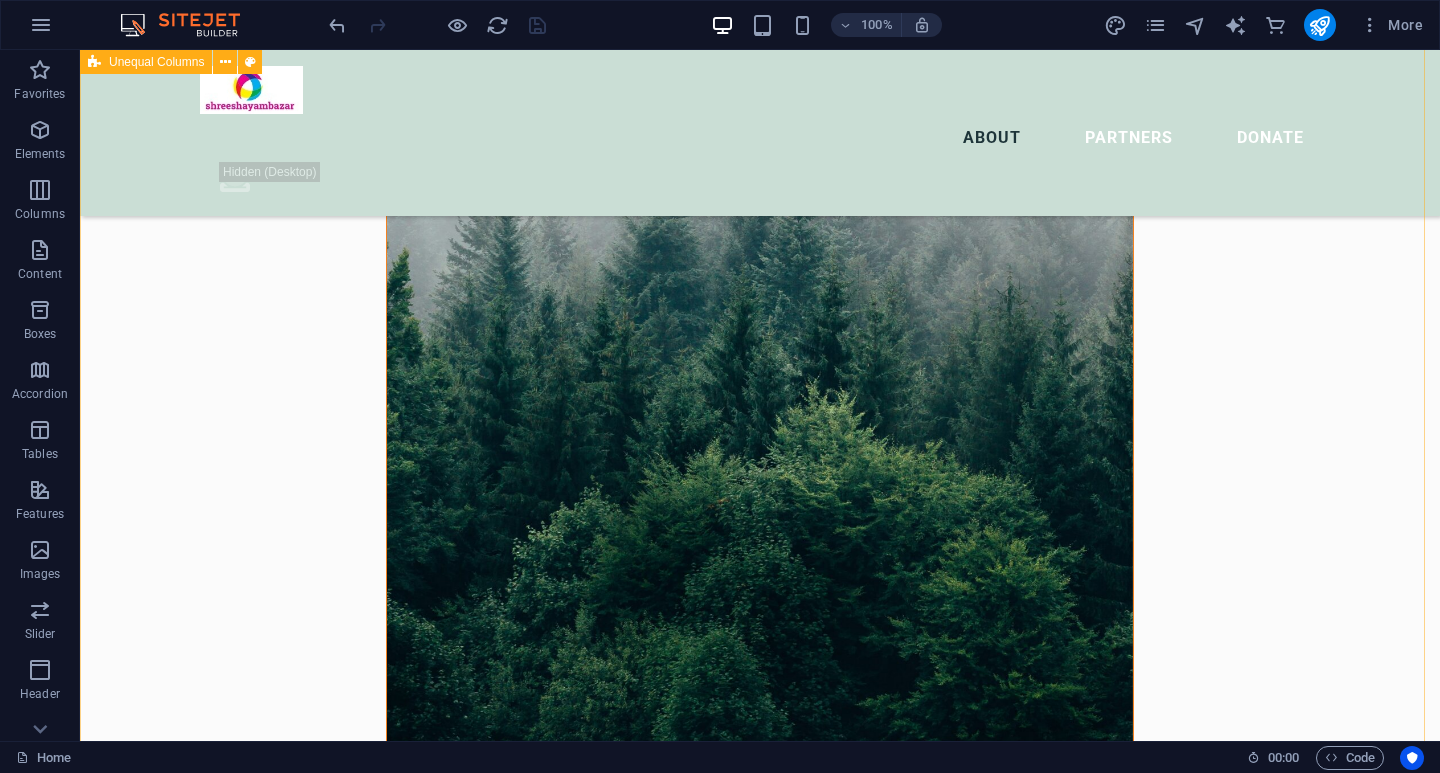 click on "ABOUT US One Stop for All Your Needs!   Welcome to your favorite local multi-store – where tradition meets trend!
From authentic handloom products that showcase our rich heritage, to daily grocery essentials, we’ve got your home covered. Pamper yourself with our premium cosmetics, discover the latest styles in ladies' garments, and don’t miss our affordable rental clothing for special occasions – perfect looks without the full price tag!
Shop smart, live well – all under one roof.
📍 Visit us today and experience the difference!
donate now" at bounding box center (760, 1807) 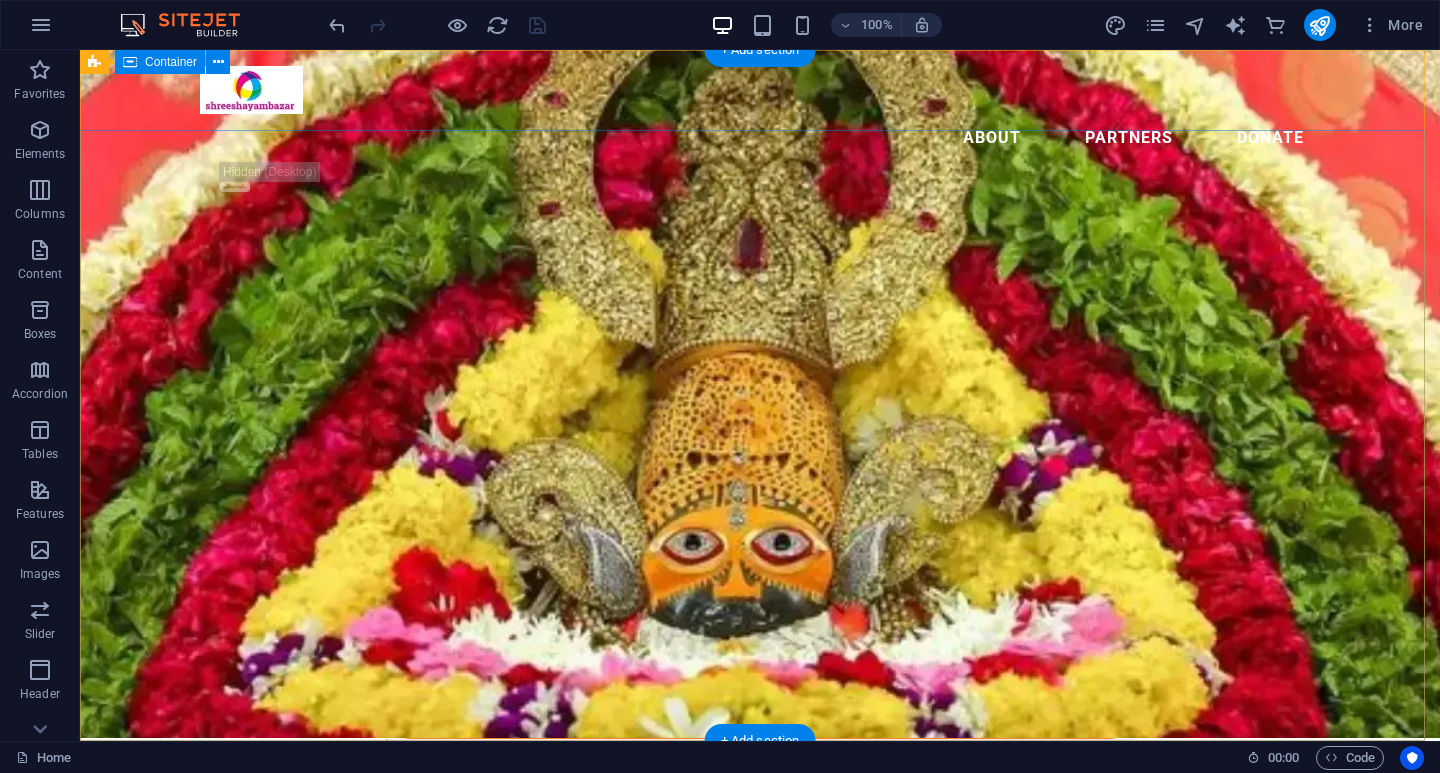 scroll, scrollTop: 0, scrollLeft: 0, axis: both 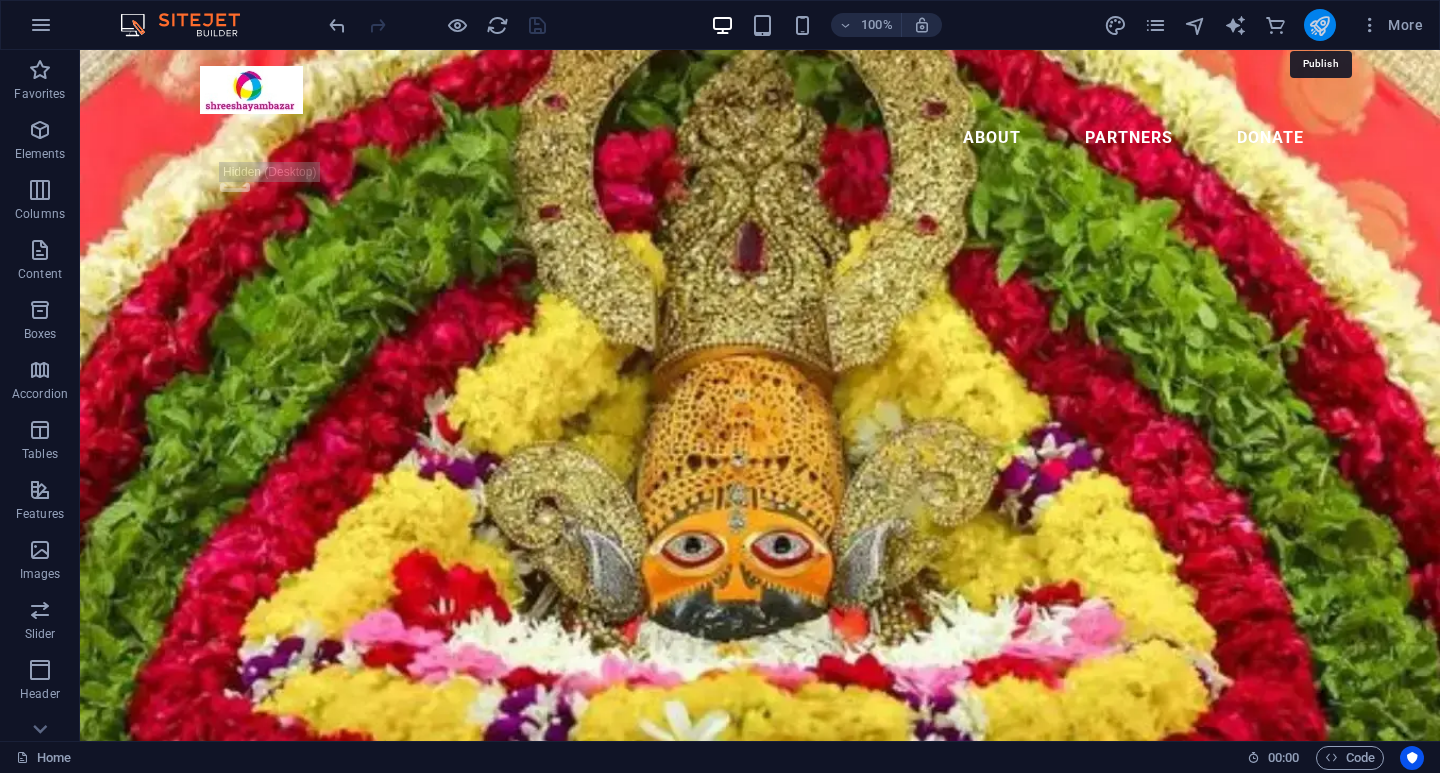 click at bounding box center [1319, 25] 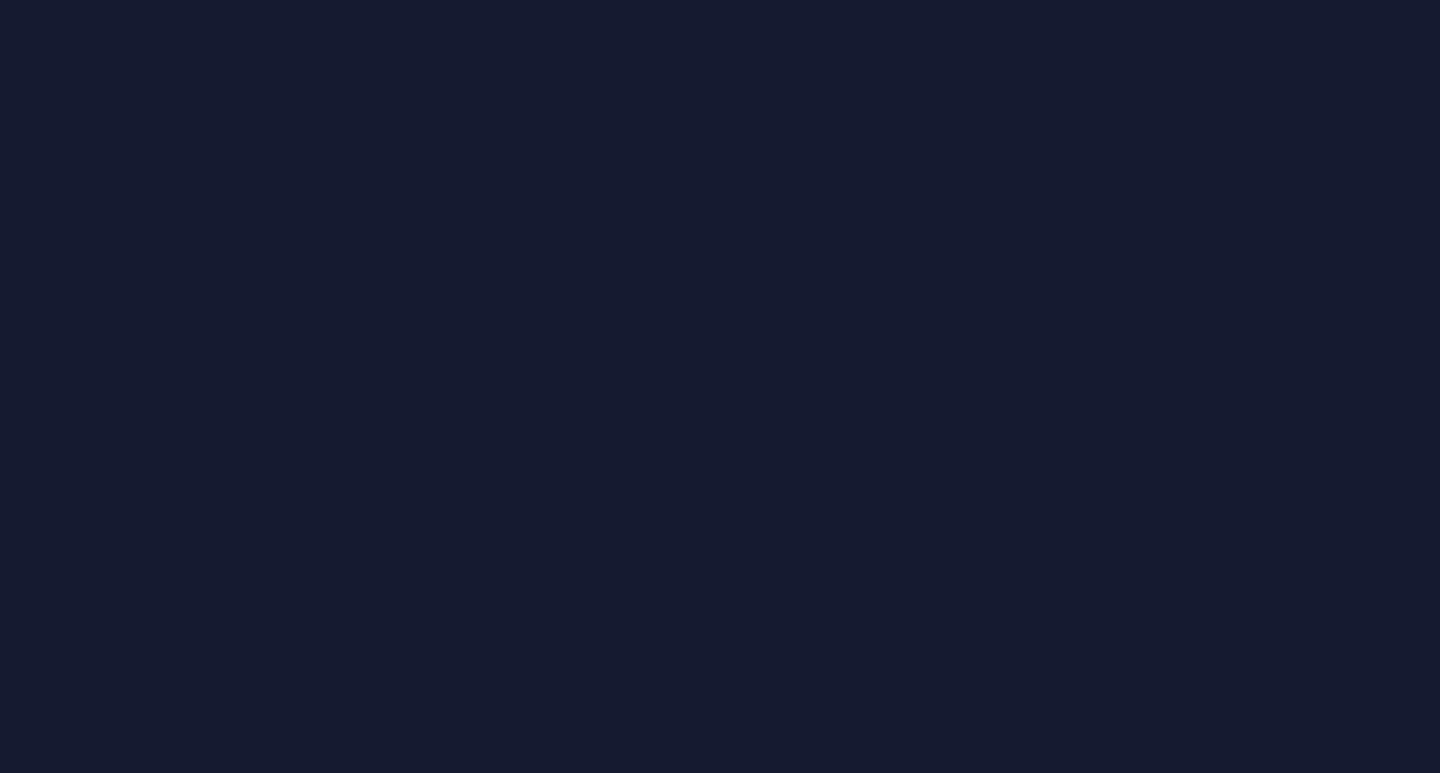 scroll, scrollTop: 0, scrollLeft: 0, axis: both 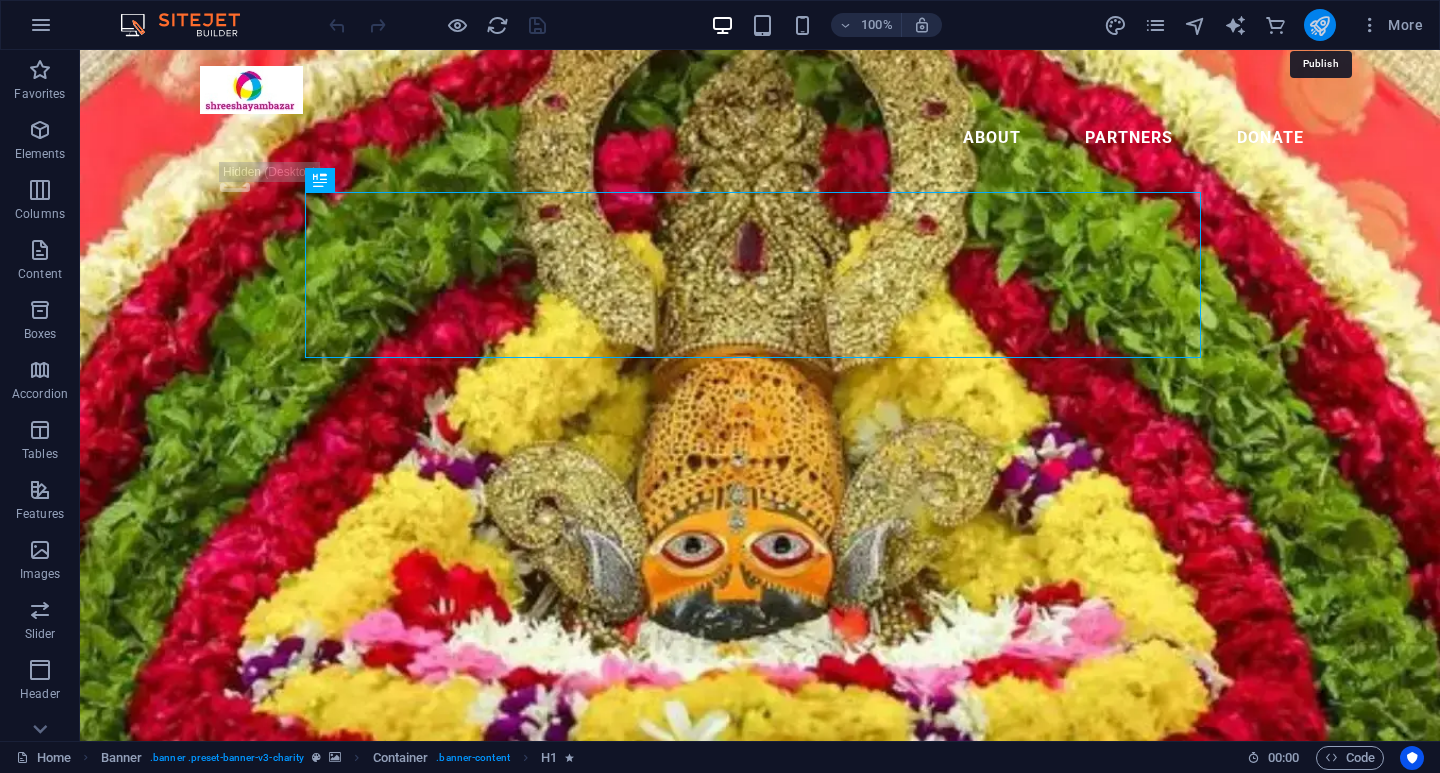 click at bounding box center [1319, 25] 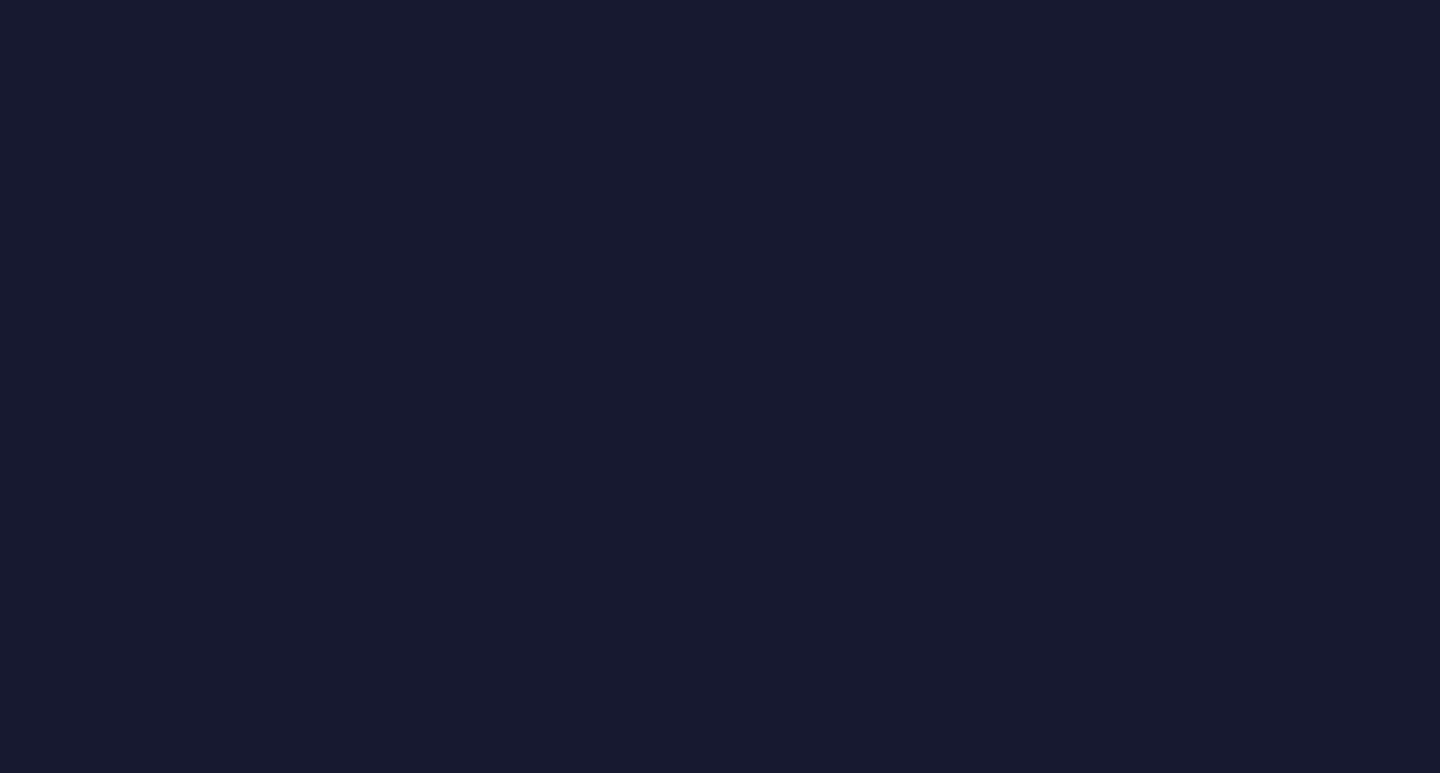 scroll, scrollTop: 0, scrollLeft: 0, axis: both 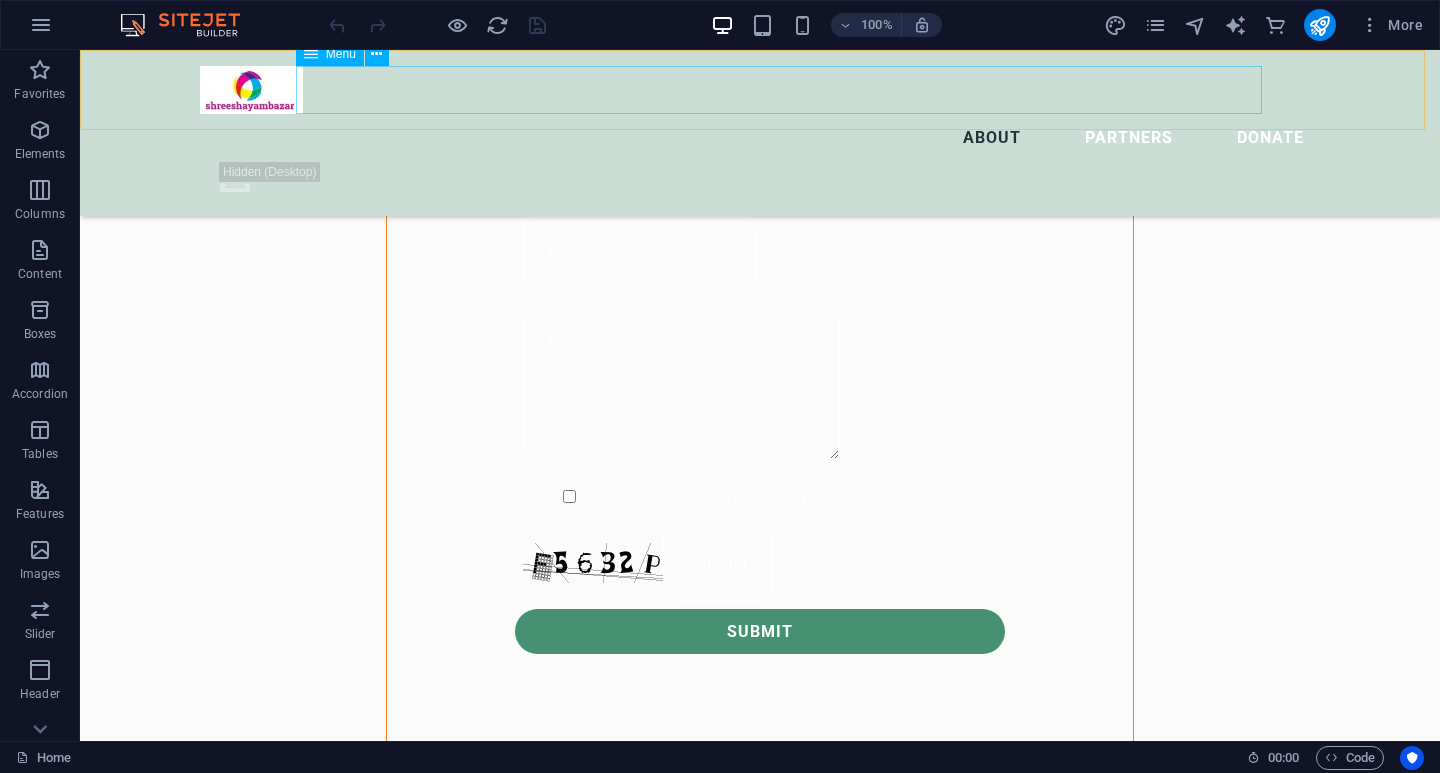 click on "About Partners Donate" at bounding box center (760, 138) 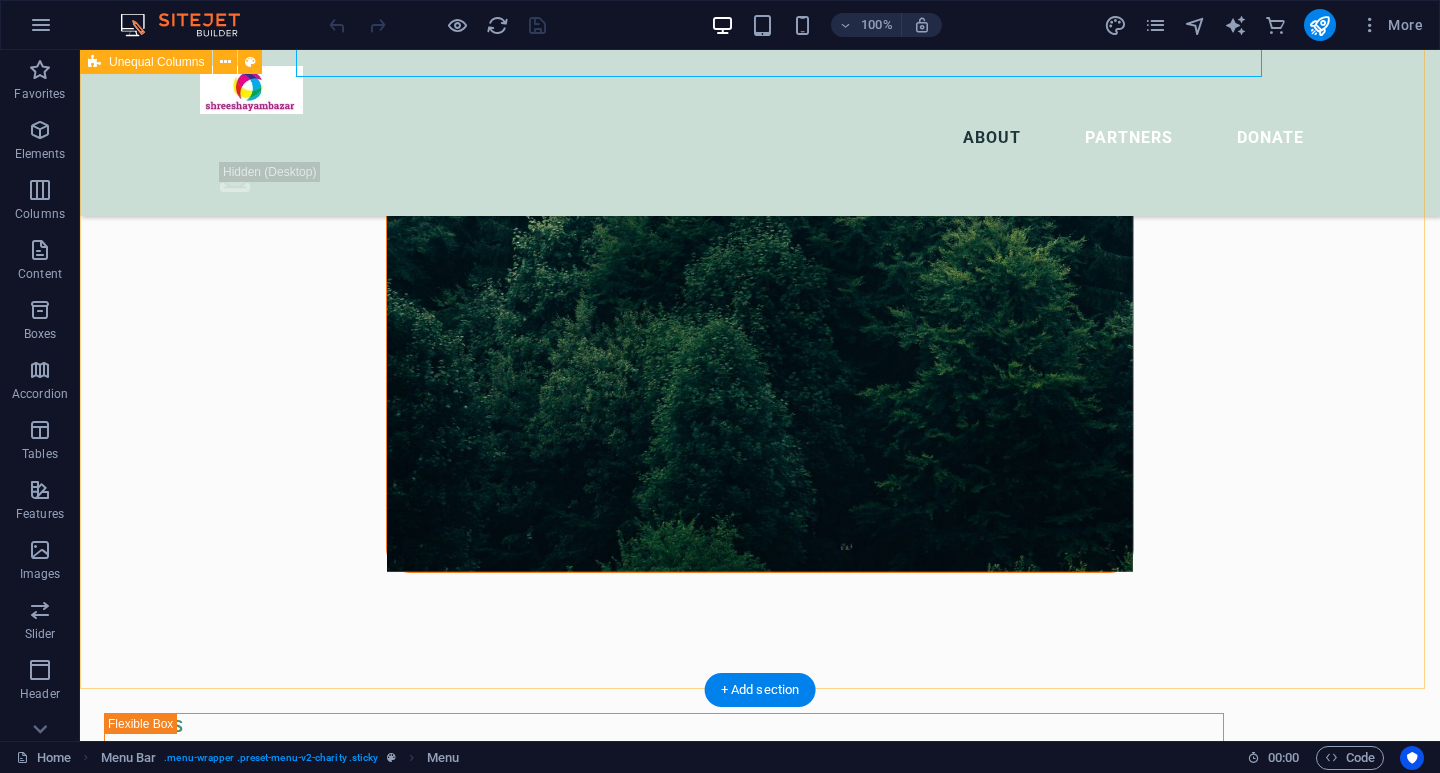 scroll, scrollTop: 1900, scrollLeft: 0, axis: vertical 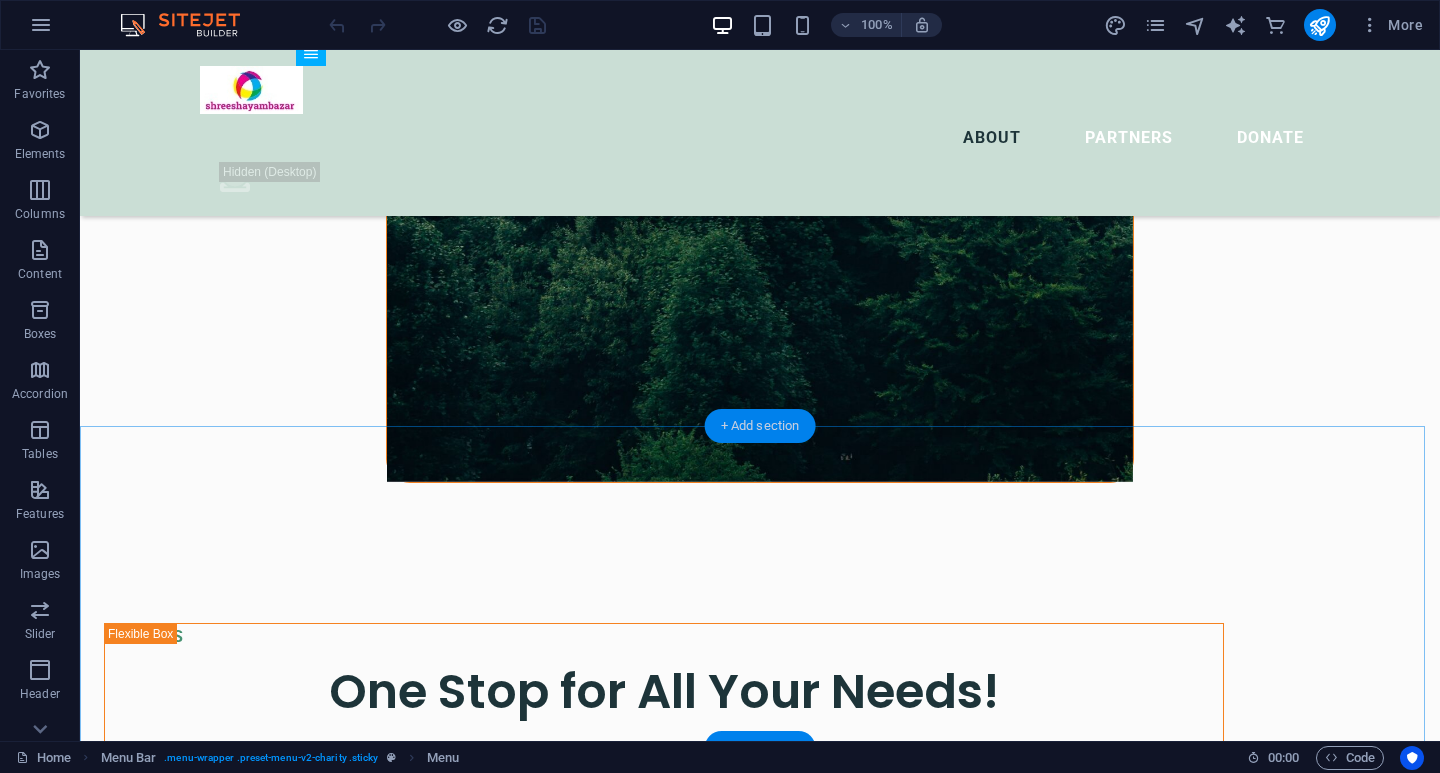 click on "+ Add section" at bounding box center [760, 426] 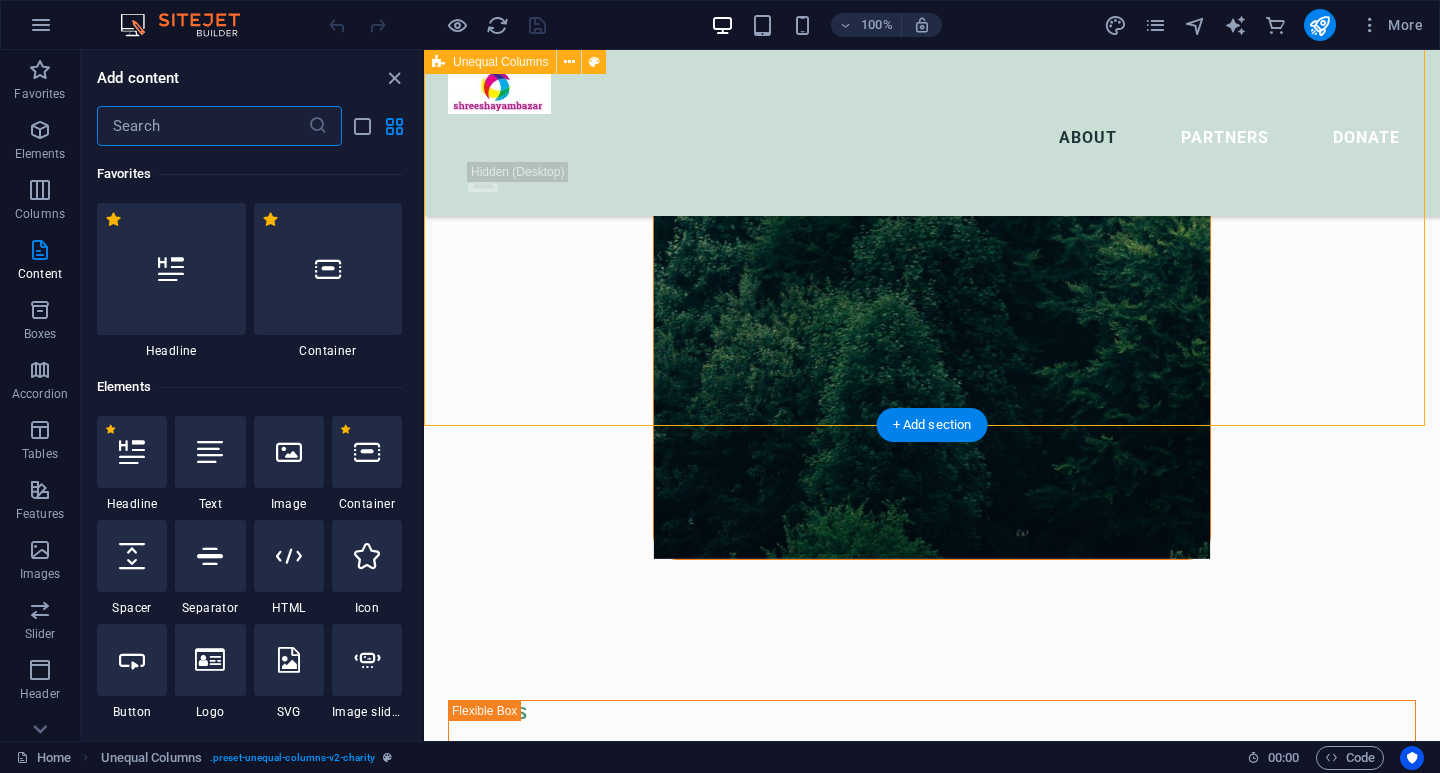 scroll, scrollTop: 1978, scrollLeft: 0, axis: vertical 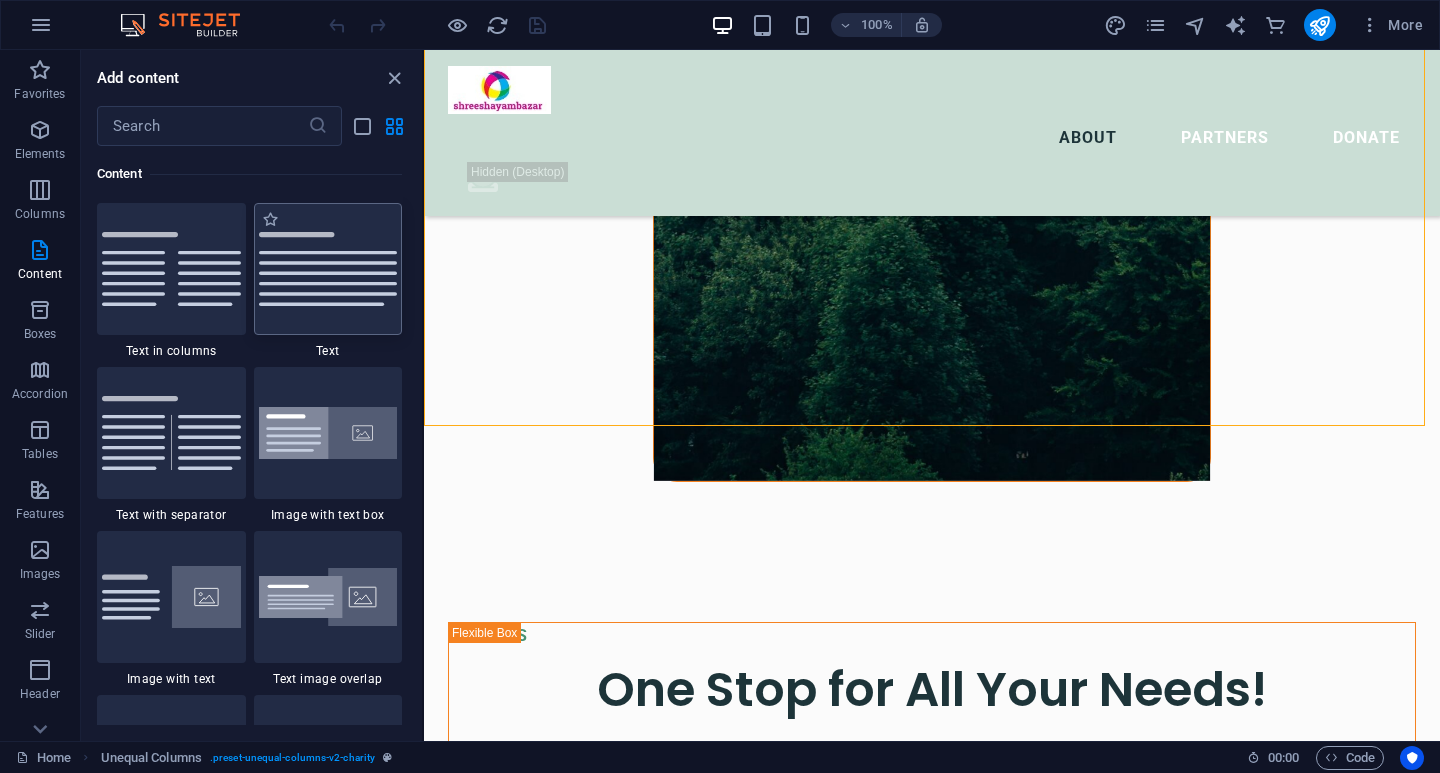 click at bounding box center [328, 269] 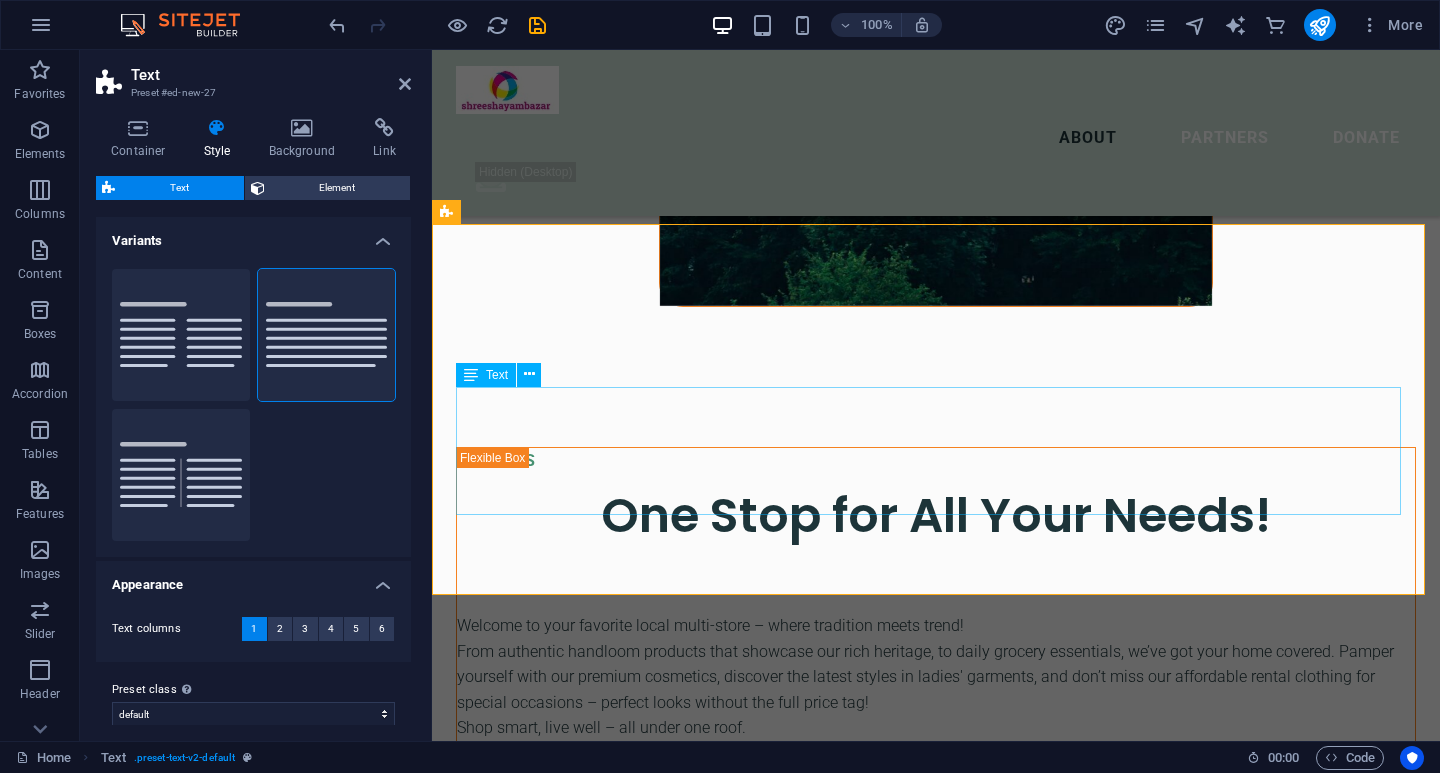 scroll, scrollTop: 2178, scrollLeft: 0, axis: vertical 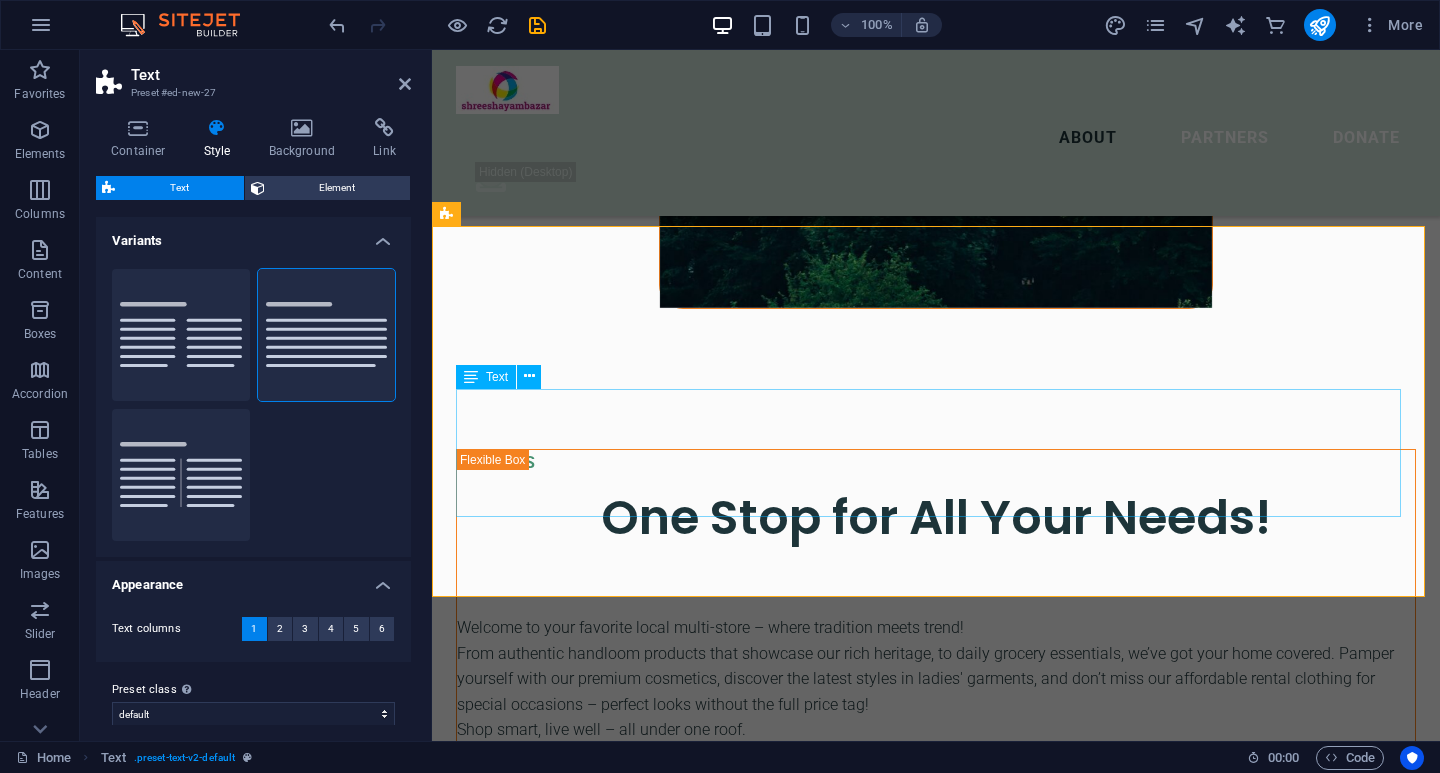 click on "Text" at bounding box center [497, 377] 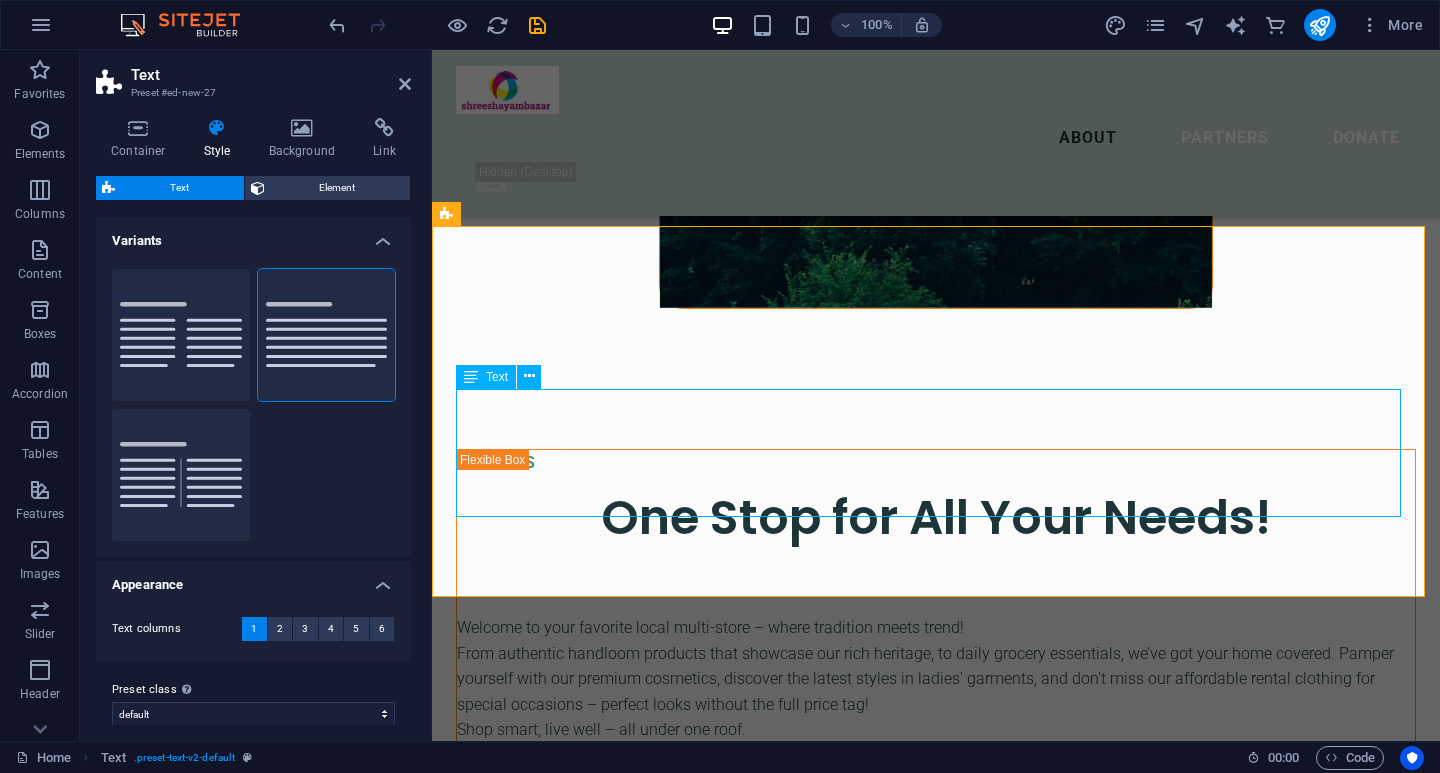 click on "Text" at bounding box center [497, 377] 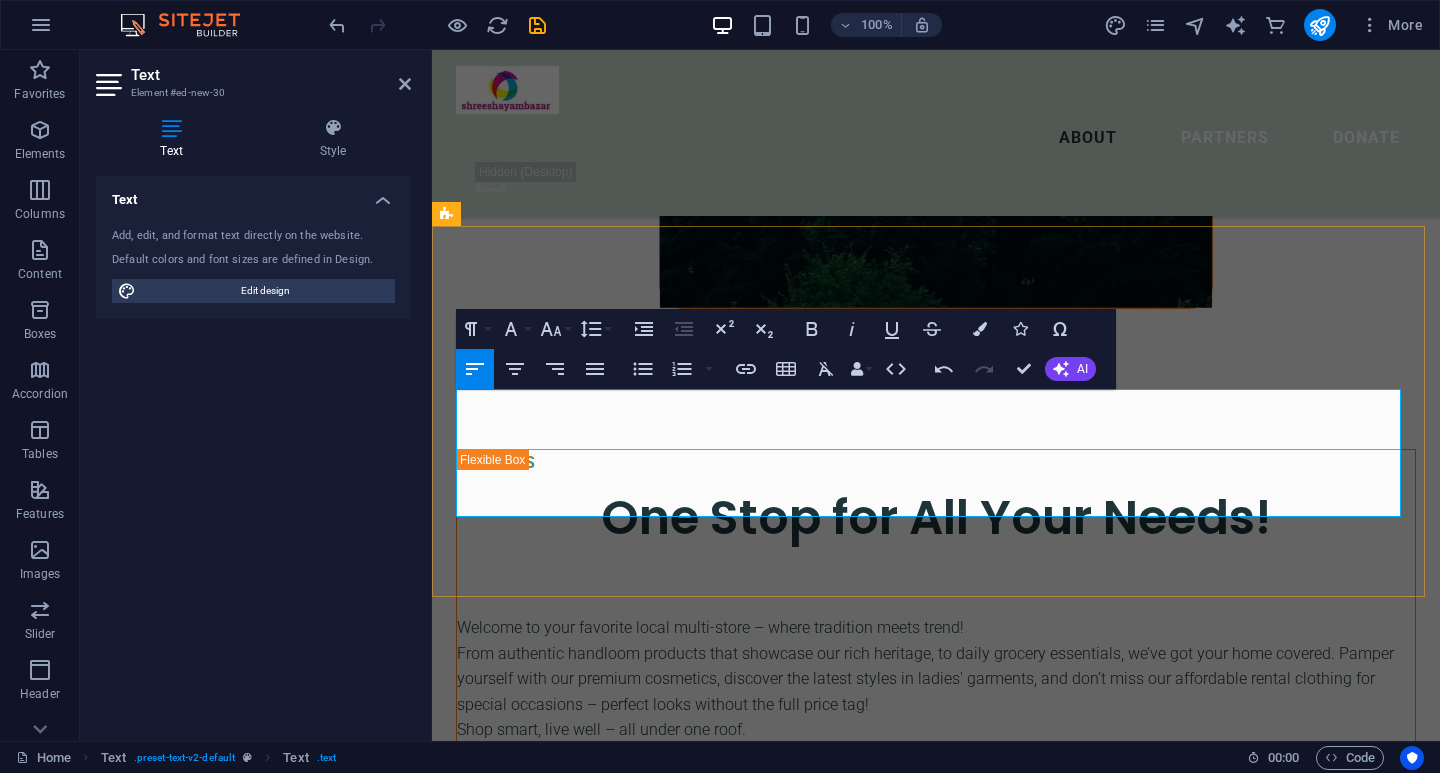 click on "rem ipsum dolor sitope amet, consectetur adipisicing elitip. Massumenda, dolore, cum vel modi asperiores consequatur suscipit quidem ducimus eveniet iure expedita consecteture odiogil voluptatum similique fugit voluptates atem accusamus quae quas dolorem tenetur facere tempora maiores adipisci reiciendis accusantium voluptatibus id voluptate tempore dolor harum nisi amet! Nobis, eaque. Aenean commodo ligula eget dolor. Lorem ipsum dolor sit amet, consectetuer adipiscing elit leget odiogil voluptatum similique fugit voluptates dolor. Libero assumenda, dolore, cum vel modi asperiores consequatur." at bounding box center (936, 2225) 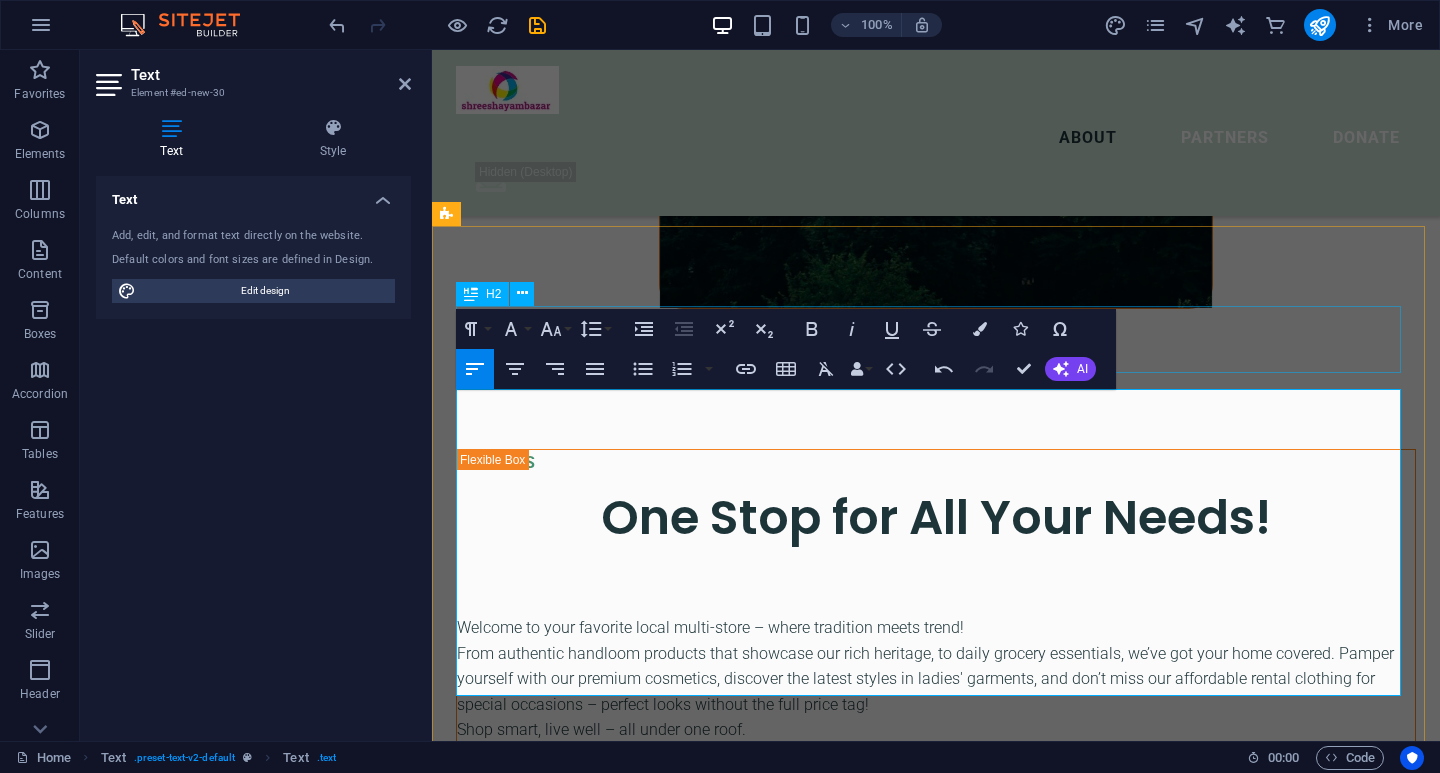 click on "Headline" at bounding box center (936, 2111) 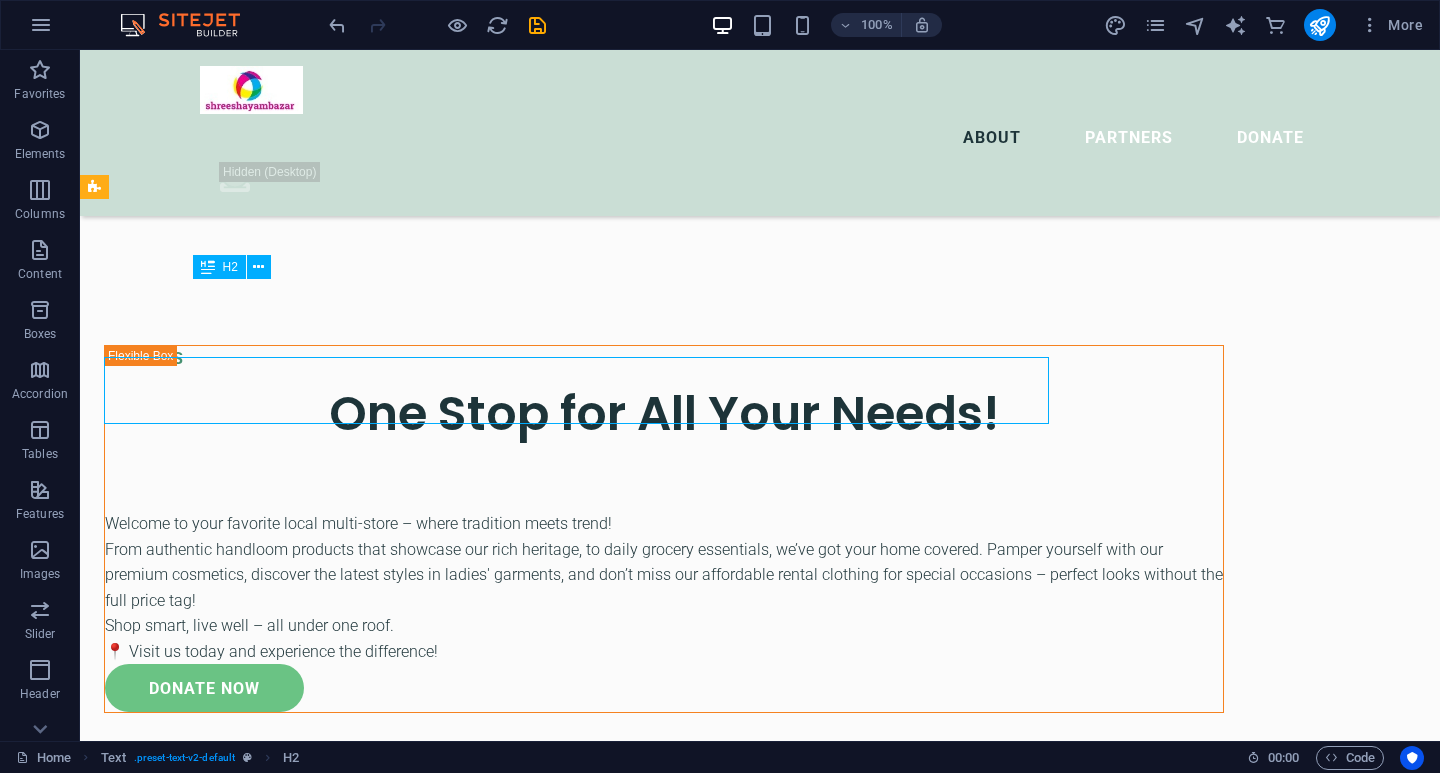 scroll, scrollTop: 2127, scrollLeft: 0, axis: vertical 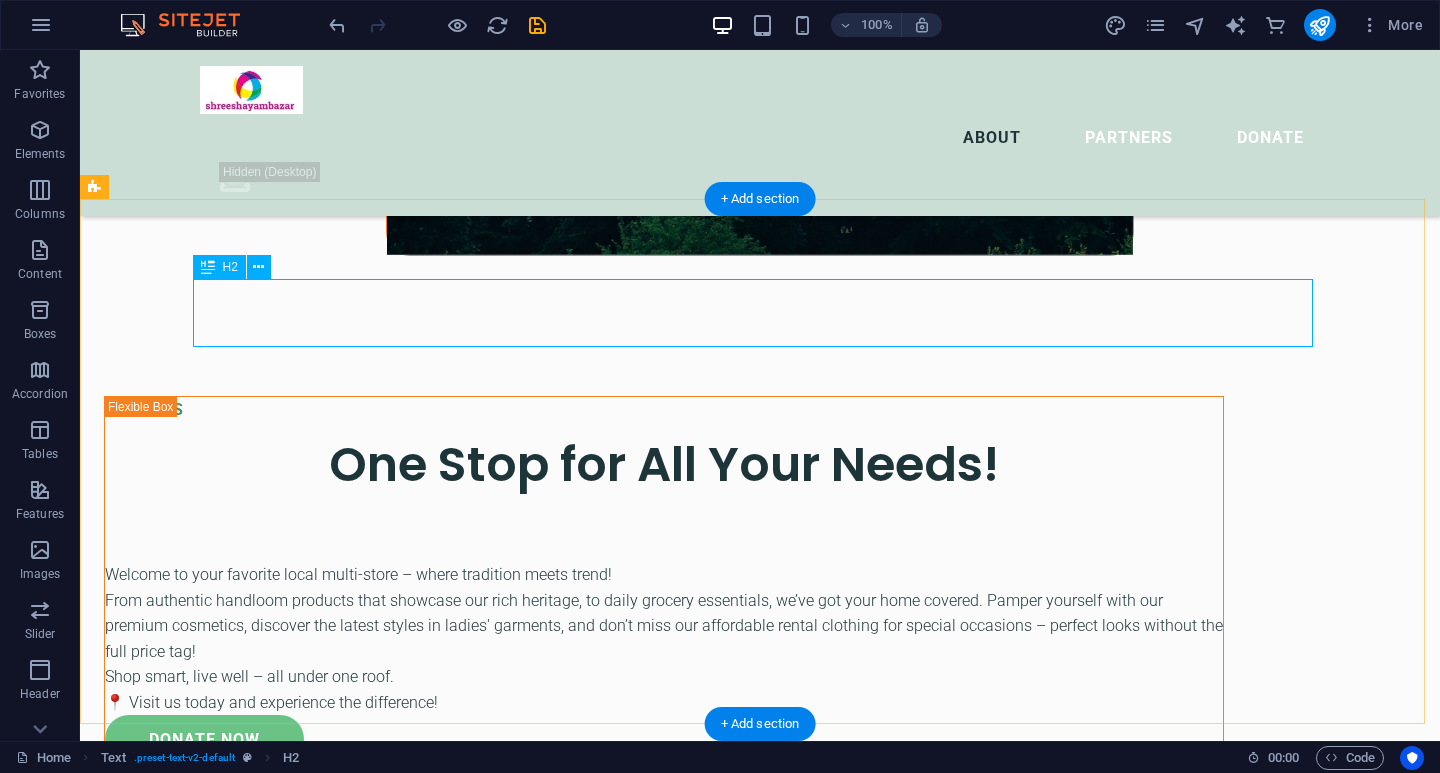 click on "Headline" at bounding box center [760, 2217] 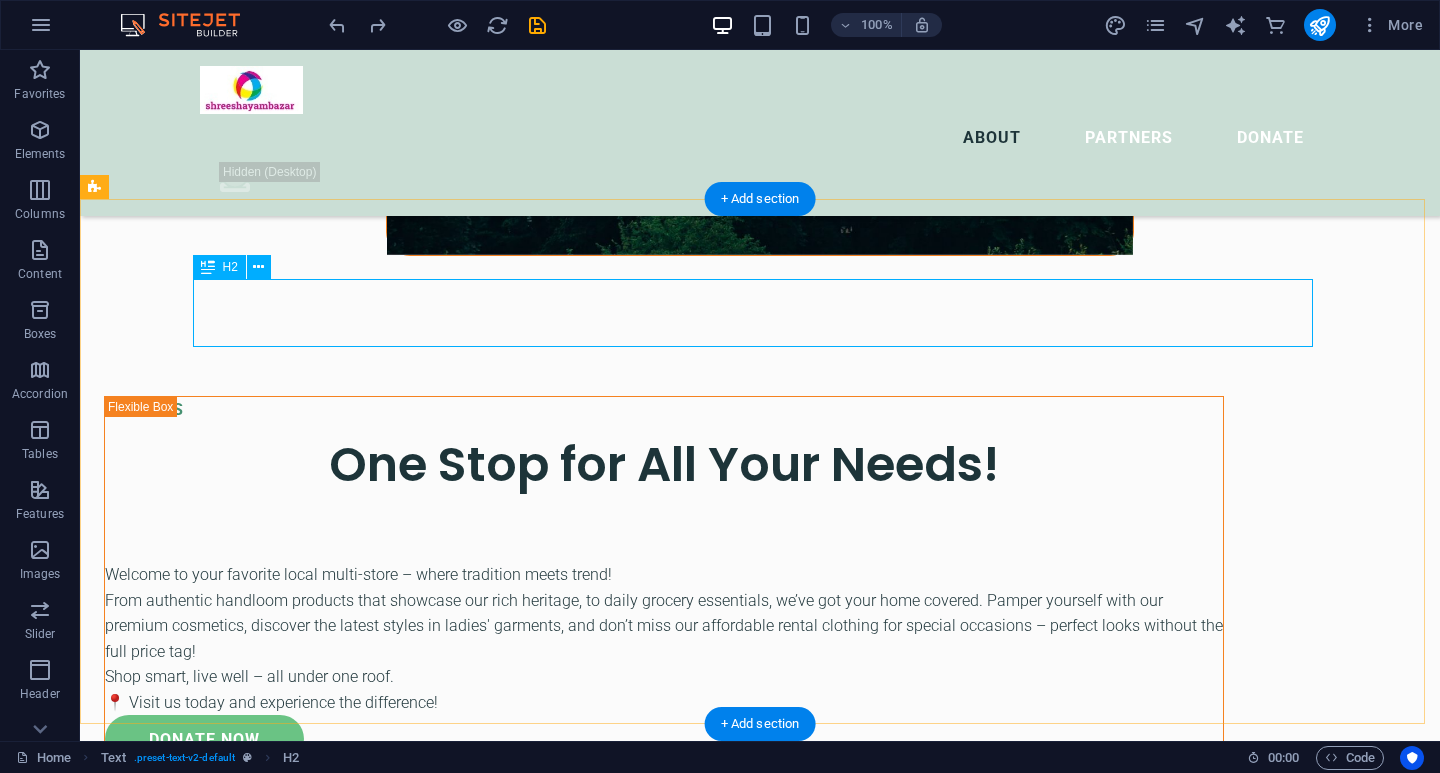 click on "Headline" at bounding box center (760, 2217) 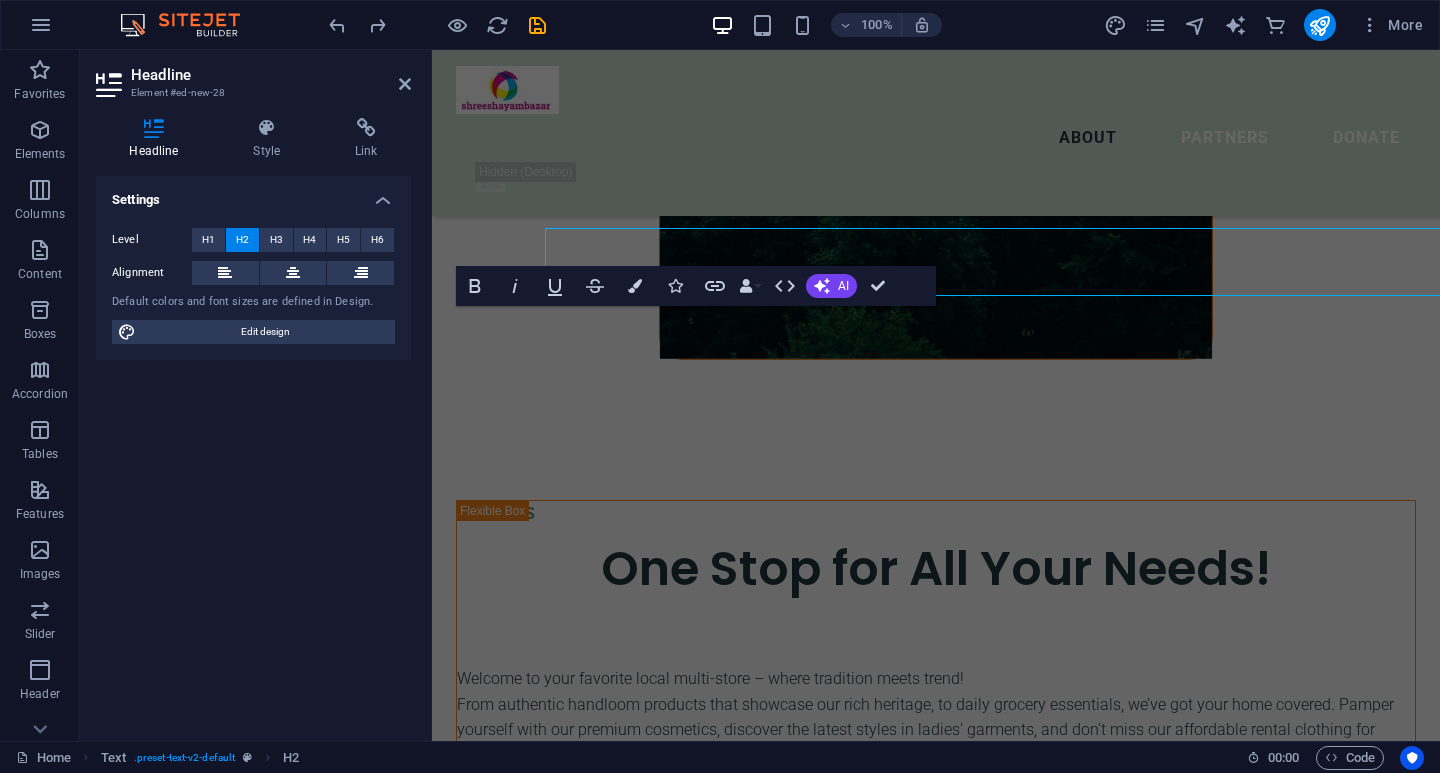 scroll, scrollTop: 2178, scrollLeft: 0, axis: vertical 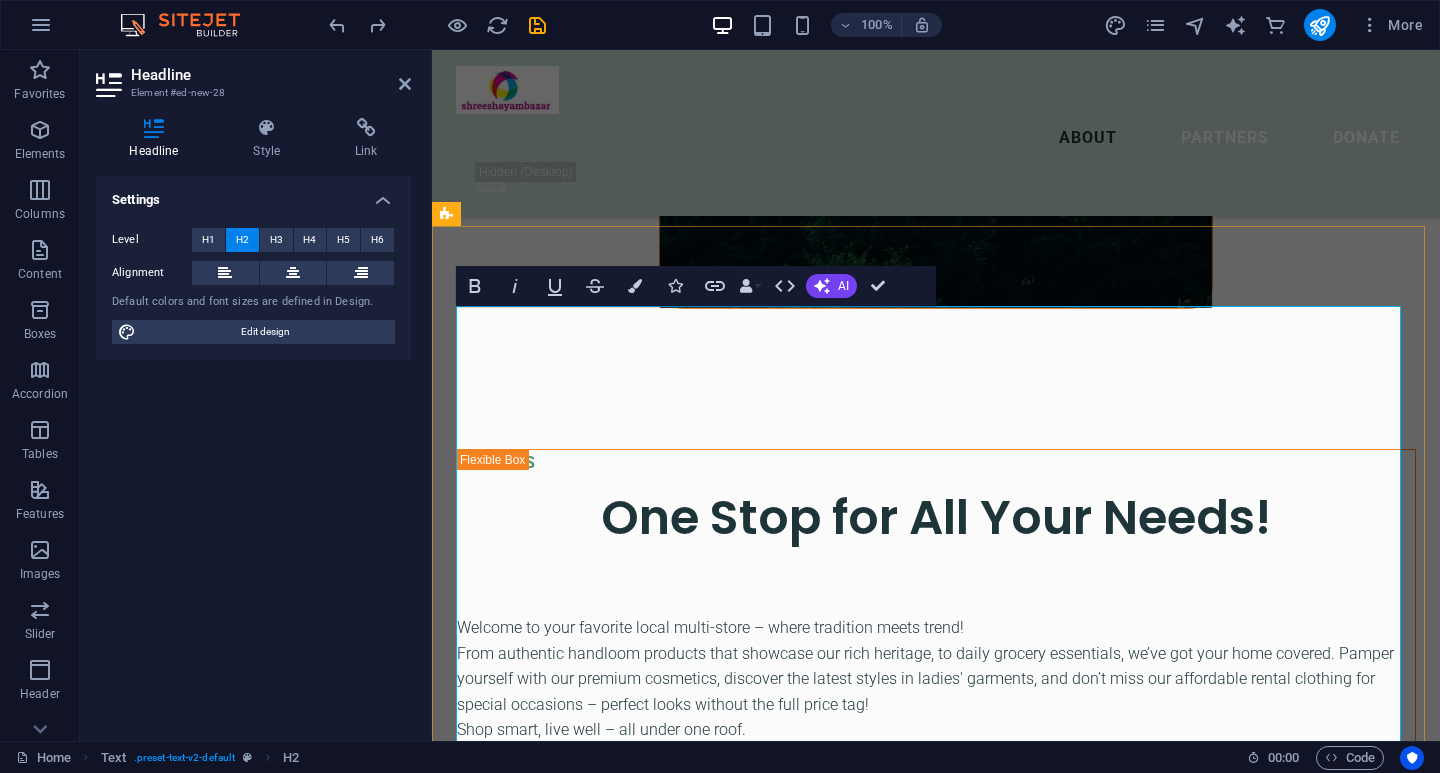 click on "Welcome to [Your Store Name] – Your All-in-One Shopping Destination!At [Your Store Name], we bring you a unique multi-store experience where tradition meets convenience, style blends with sustainability, and everyday essentials sit beside festive fashion." at bounding box center [936, 2347] 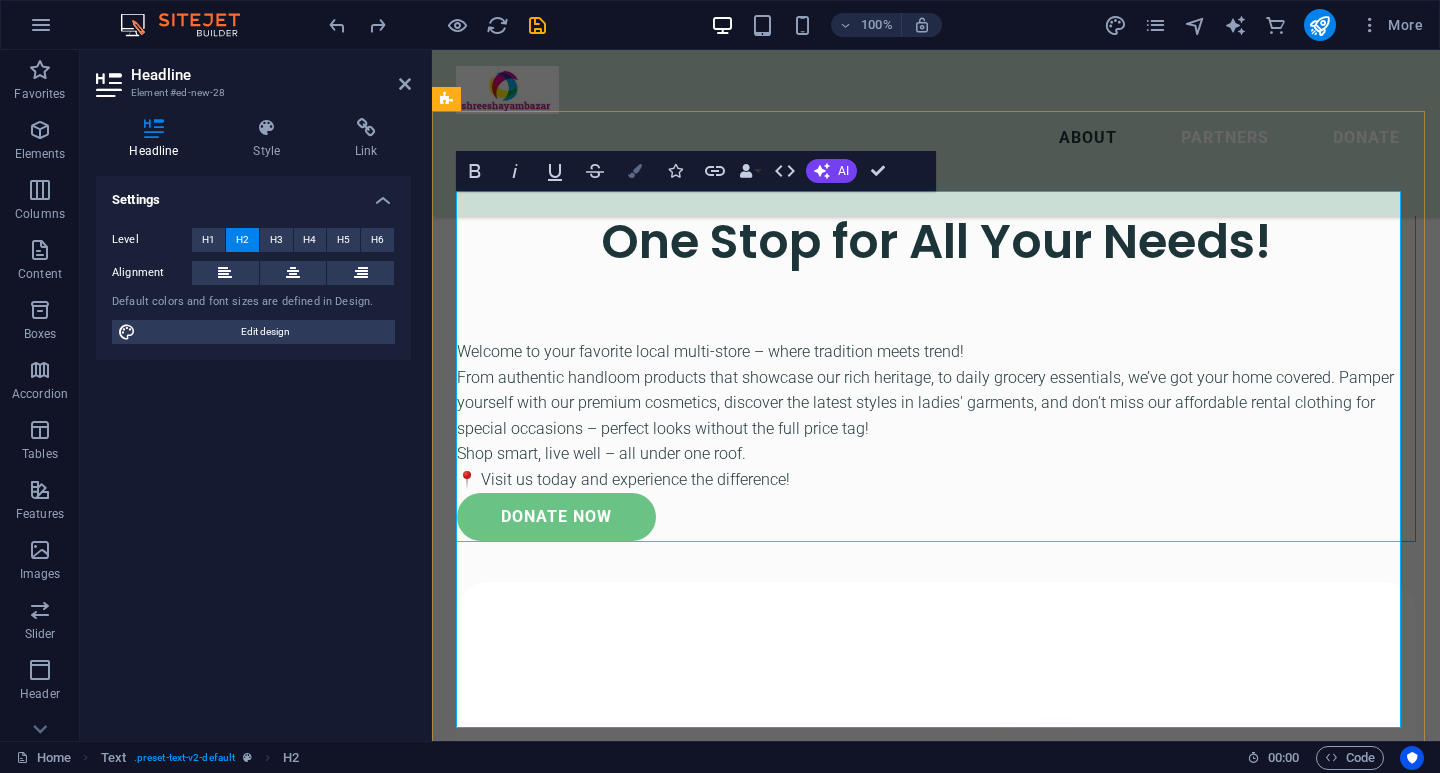 scroll, scrollTop: 2478, scrollLeft: 0, axis: vertical 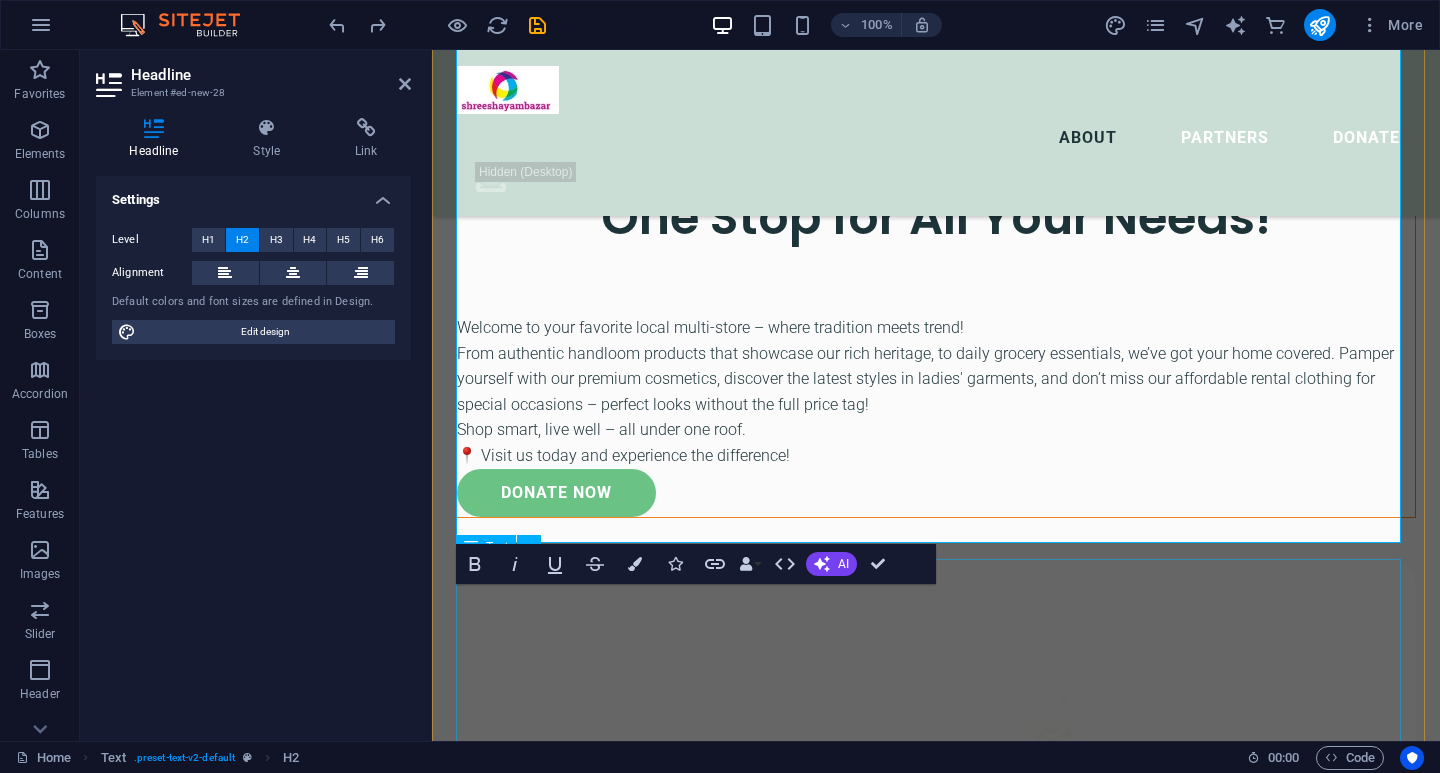 click on "Handloom Collection Celebrate the artistry of India with our finely crafted handloom products – ethically sourced and beautifully made, perfect for adding a cultural touch to your lifestyle. 🛒  Daily Grocery Needs From fresh staples to household items, our grocery section ensures your kitchen stays stocked with quality, affordability, and convenience at your fingertips. 💄  Cosmetics & Beauty Essentials Glow every day with our carefully selected range of skincare, haircare, and cosmetic products – all curated to bring out the best in you. 👗  Trendy Ladies' Garments Explore our collection of fashionable and comfortable women's wear, from casual to ethnic – style that speaks your personality. 👚  Rental Clothes for Special Occasions Why buy when you can rent? Look stunning at every event with our budget-friendly rental clothing – stylish, clean, and always on trend." at bounding box center (936, 2484) 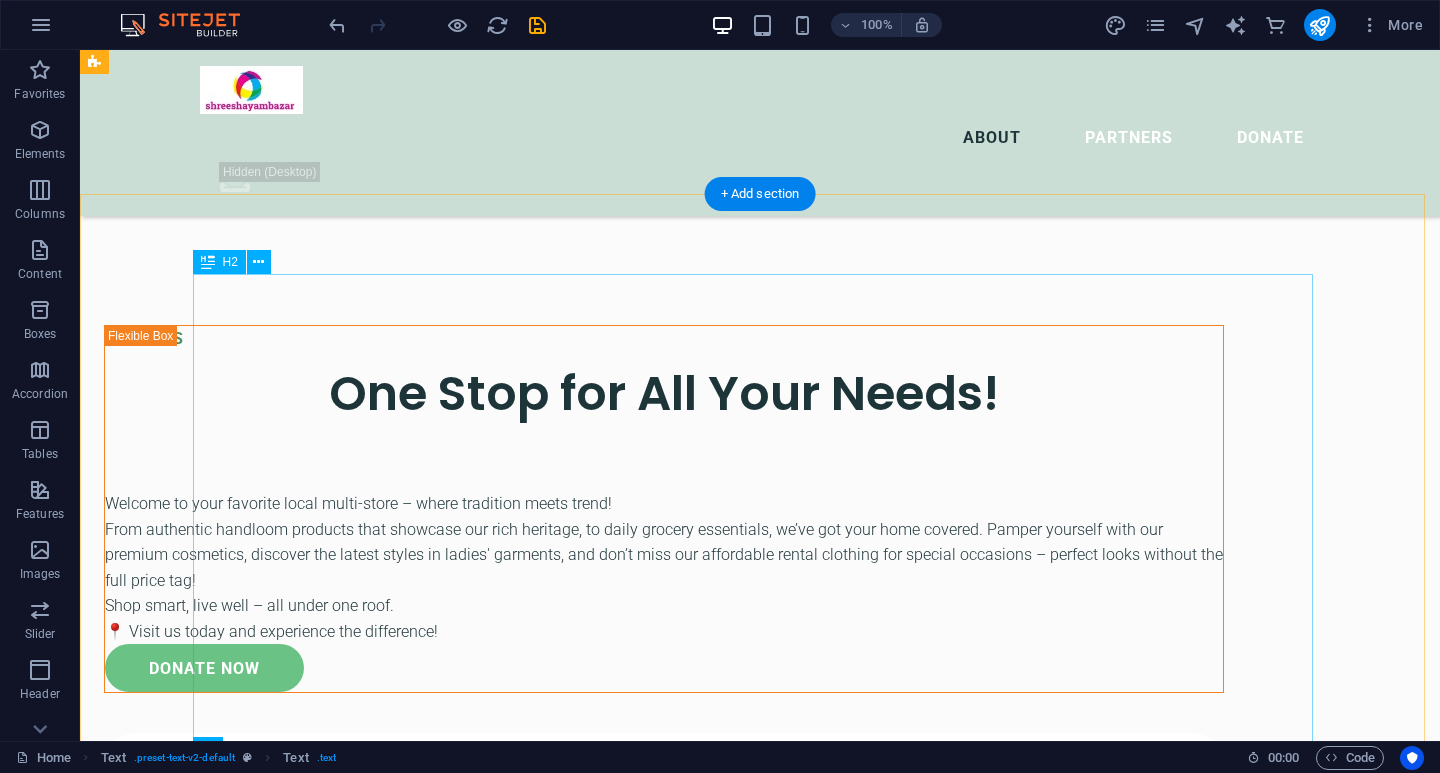 scroll, scrollTop: 2100, scrollLeft: 0, axis: vertical 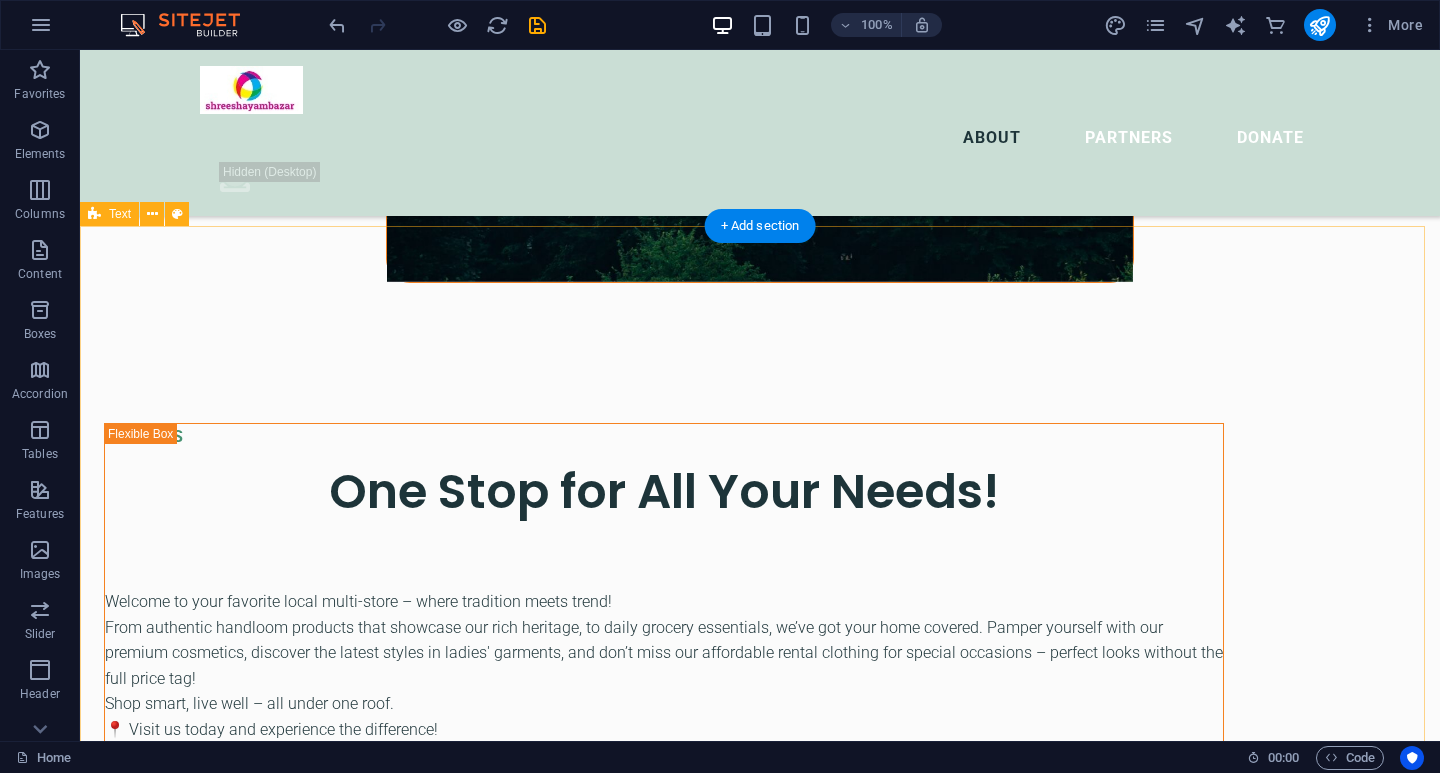 click on "Welcome to Shree shyam bazar  – Your All-in-One Shopping Destination in  Patiala on line store, we bring you a unique multi-store experience where tradition meets convenience, style blends with sustainability, and everyday essentials sit beside festive fashion.   Handloom Collection Celebrate the artistry of India with our finely crafted handloom products – ethically sourced and beautifully made, perfect for adding a cultural touch to your lifestyle. 🛒  Daily Grocery Needs From fresh staples to household items, our grocery section ensures your kitchen stays stocked with quality, affordability, and convenience at your fingertips. 💄  Cosmetics & Beauty Essentials Glow every day with our carefully selected range of skincare, haircare, and cosmetic products – all curated to bring out the best in you. 👗  Trendy Ladies' Garments Explore our collection of fashionable and comfortable women's wear, from casual to ethnic – style that speaks your personality. 👚" at bounding box center [760, 2595] 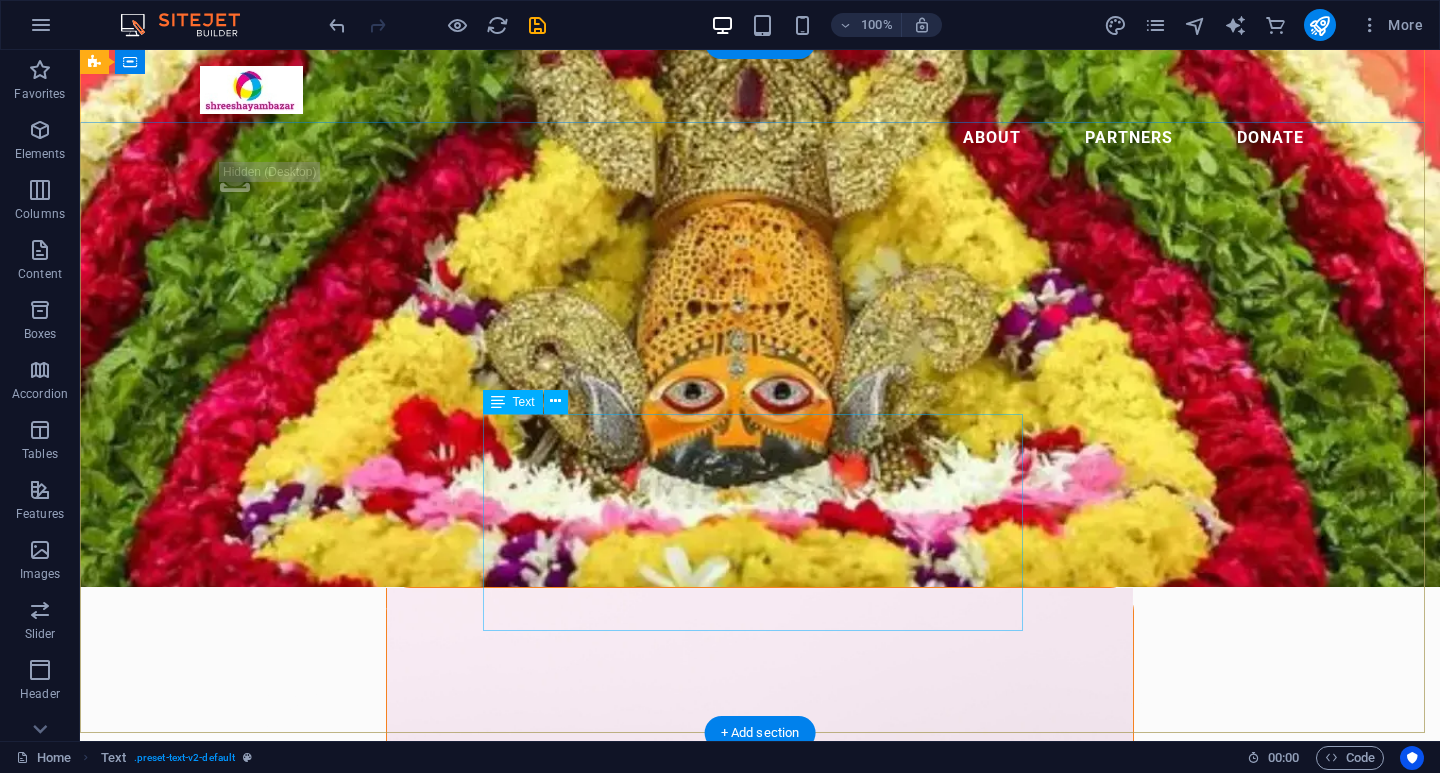 scroll, scrollTop: 0, scrollLeft: 0, axis: both 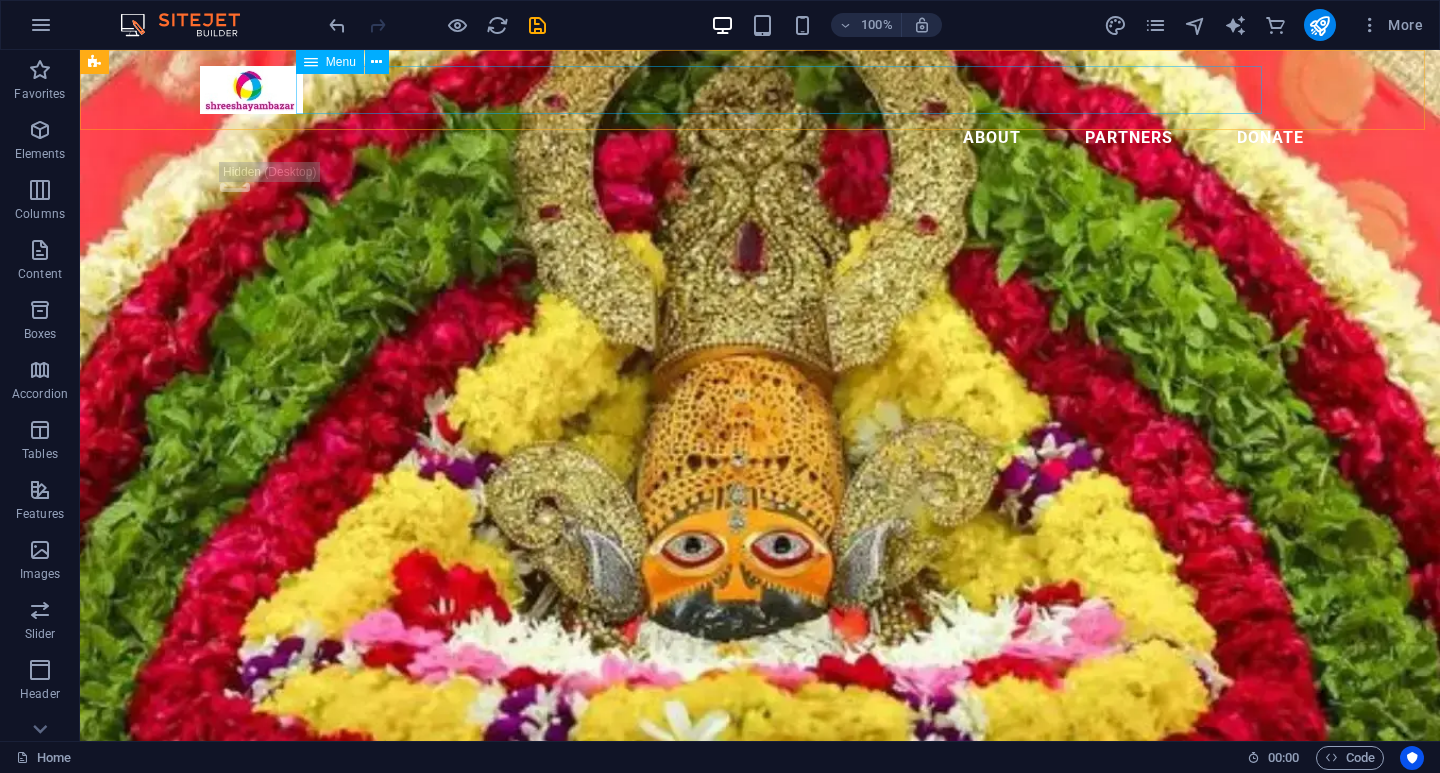 click on "About Partners Donate" at bounding box center [760, 138] 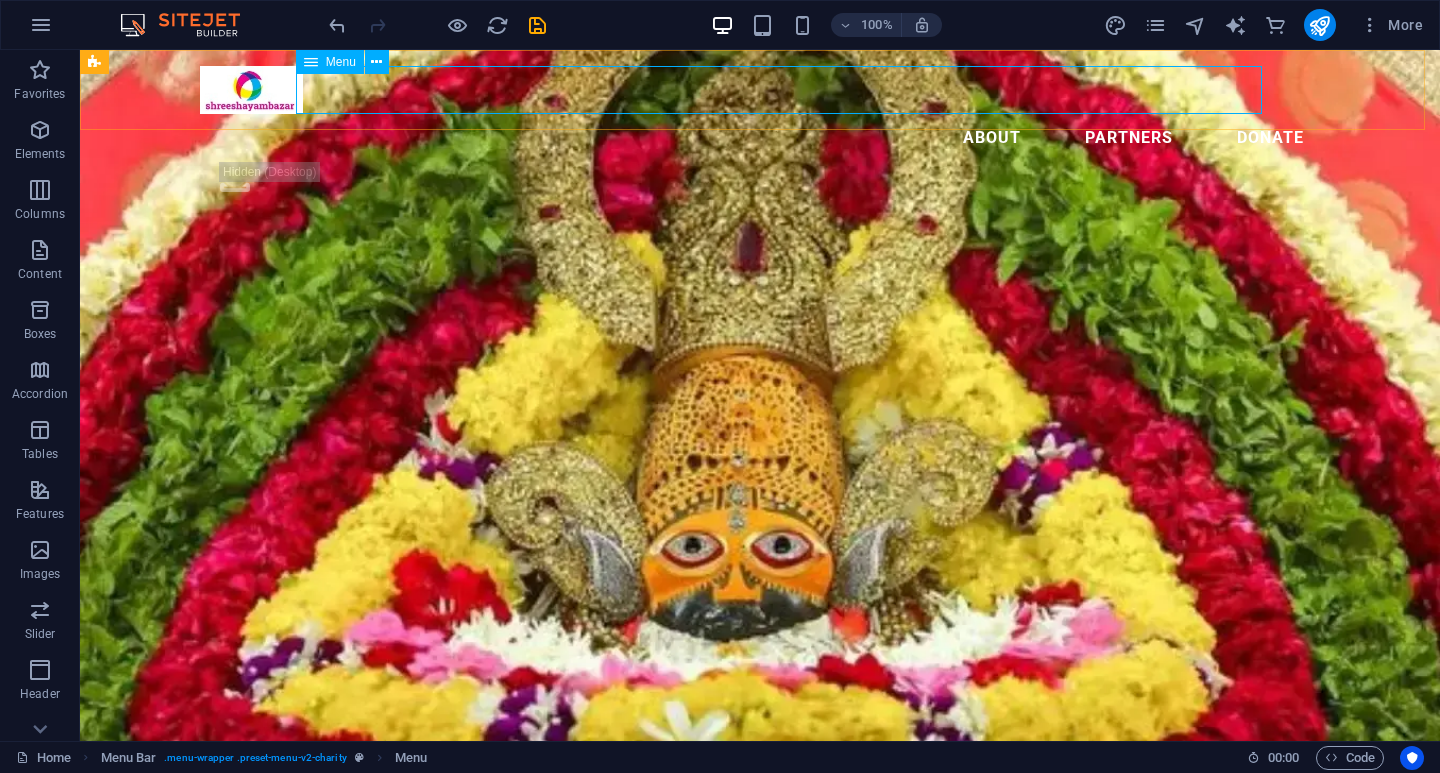 click on "About Partners Donate" at bounding box center [760, 138] 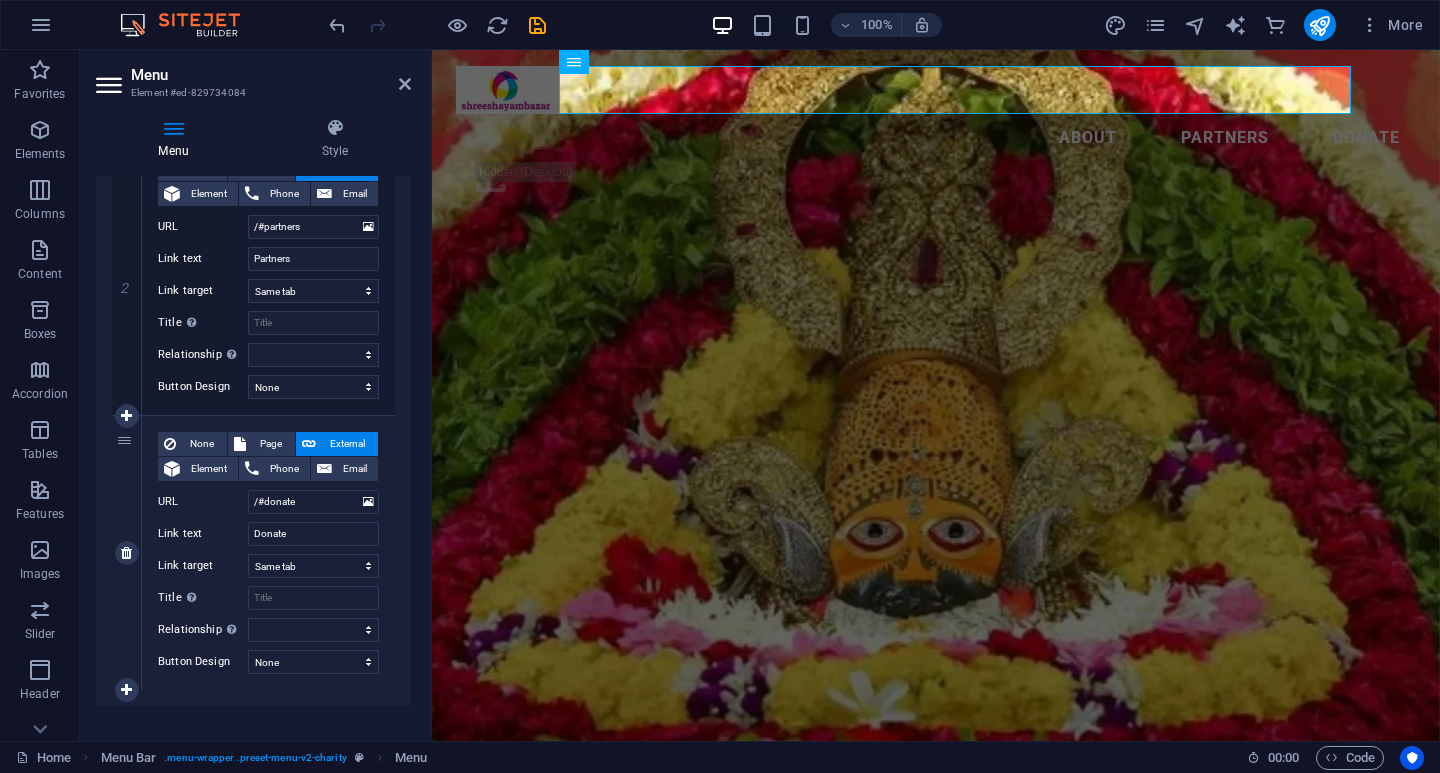 scroll, scrollTop: 521, scrollLeft: 0, axis: vertical 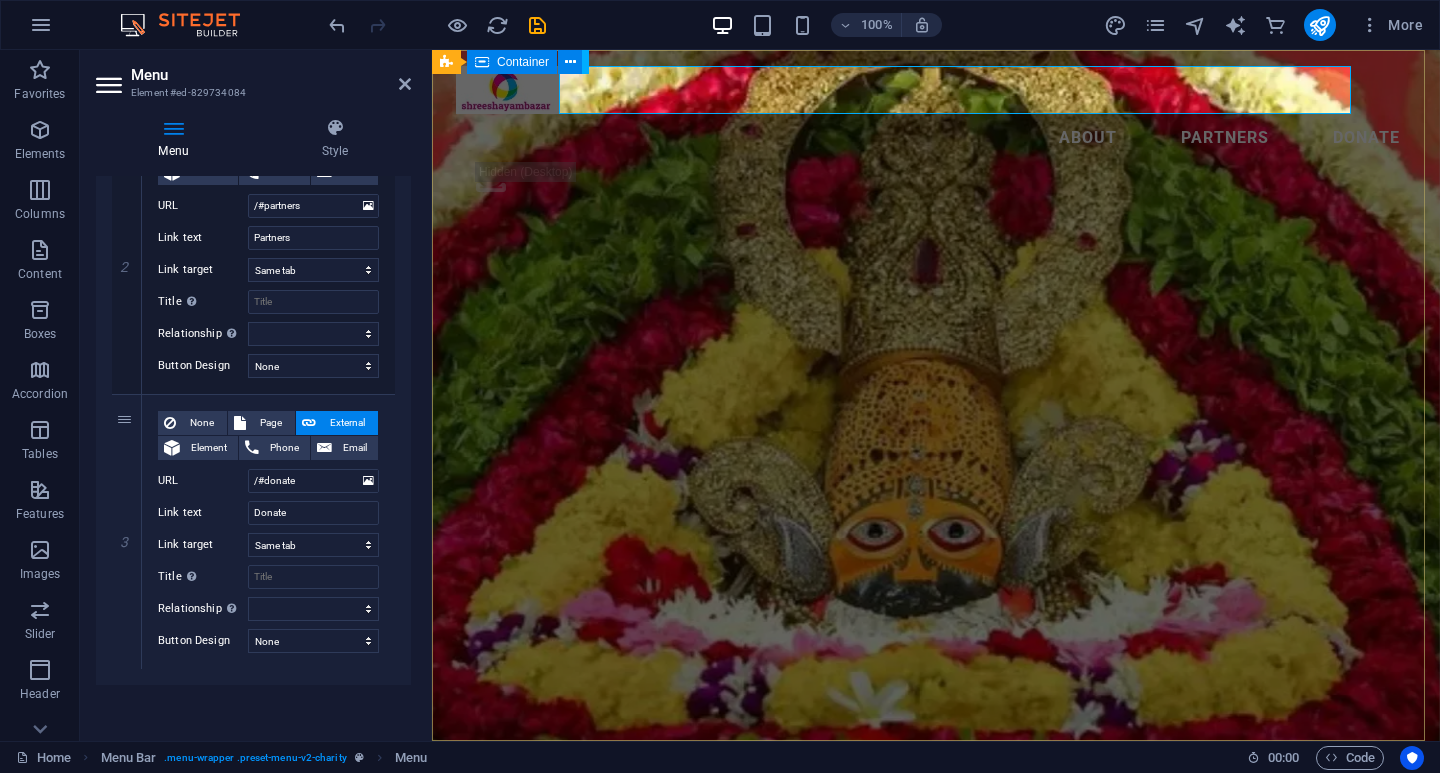 click on "Welcome to Shreeshyam Bazar मेरी ये जिंदगी, सरकार की अमानत है, बदल जो जाऊ, प्रभु से तो मुझपे लालत़ है, हमेशा आपकी, चौखट से मुसकुरा के गया, हमे तो जो भी दिया, श्याम बाबा ने दिया | ." at bounding box center (936, 1025) 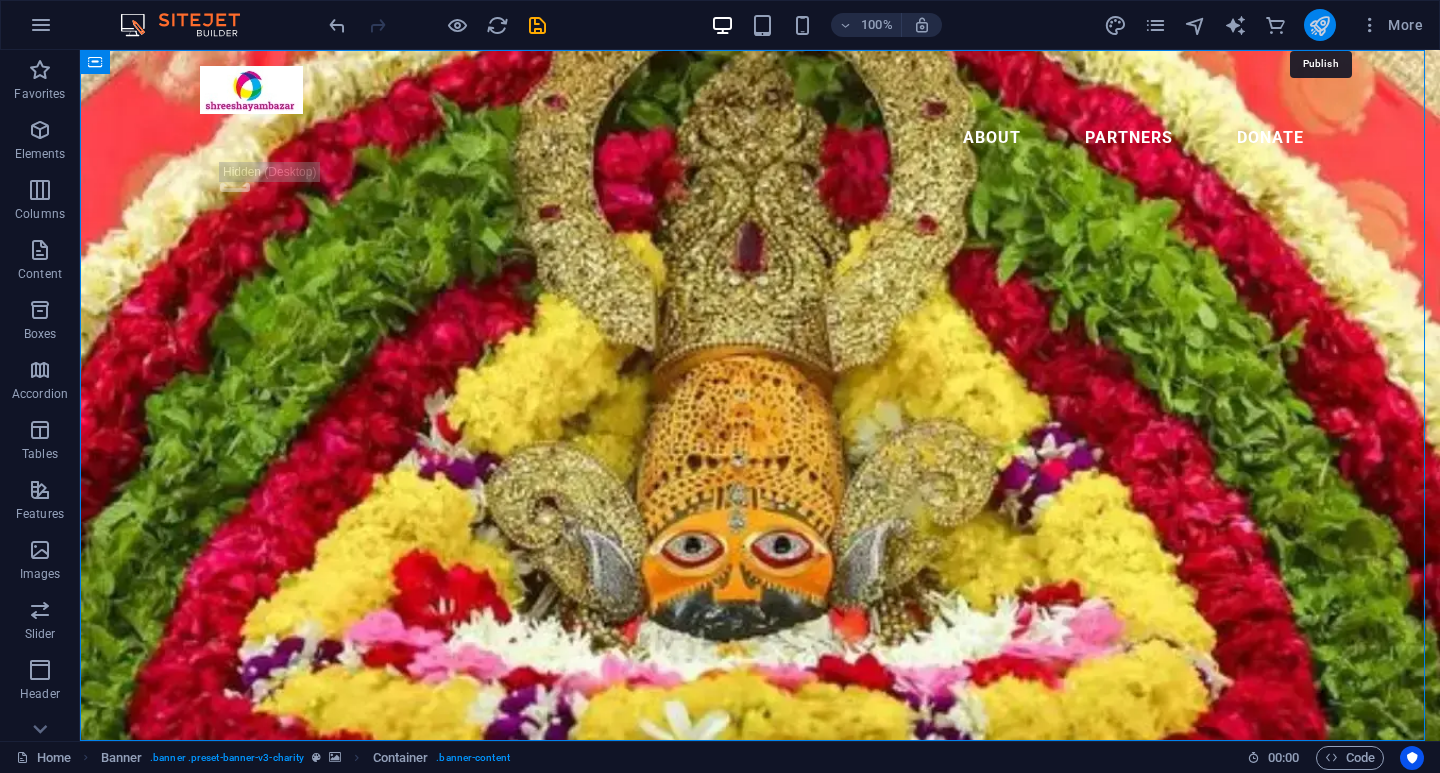 click at bounding box center [1319, 25] 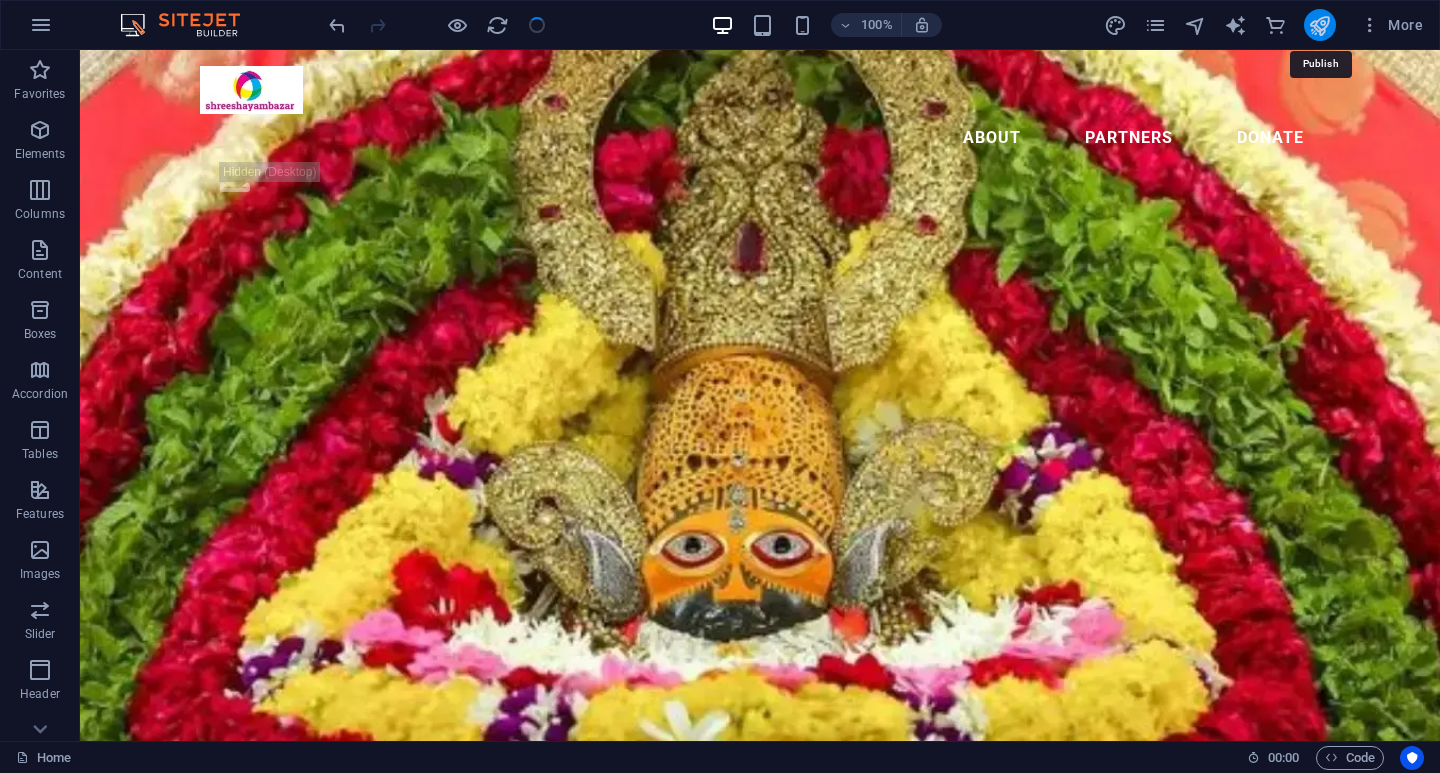 click at bounding box center (1319, 25) 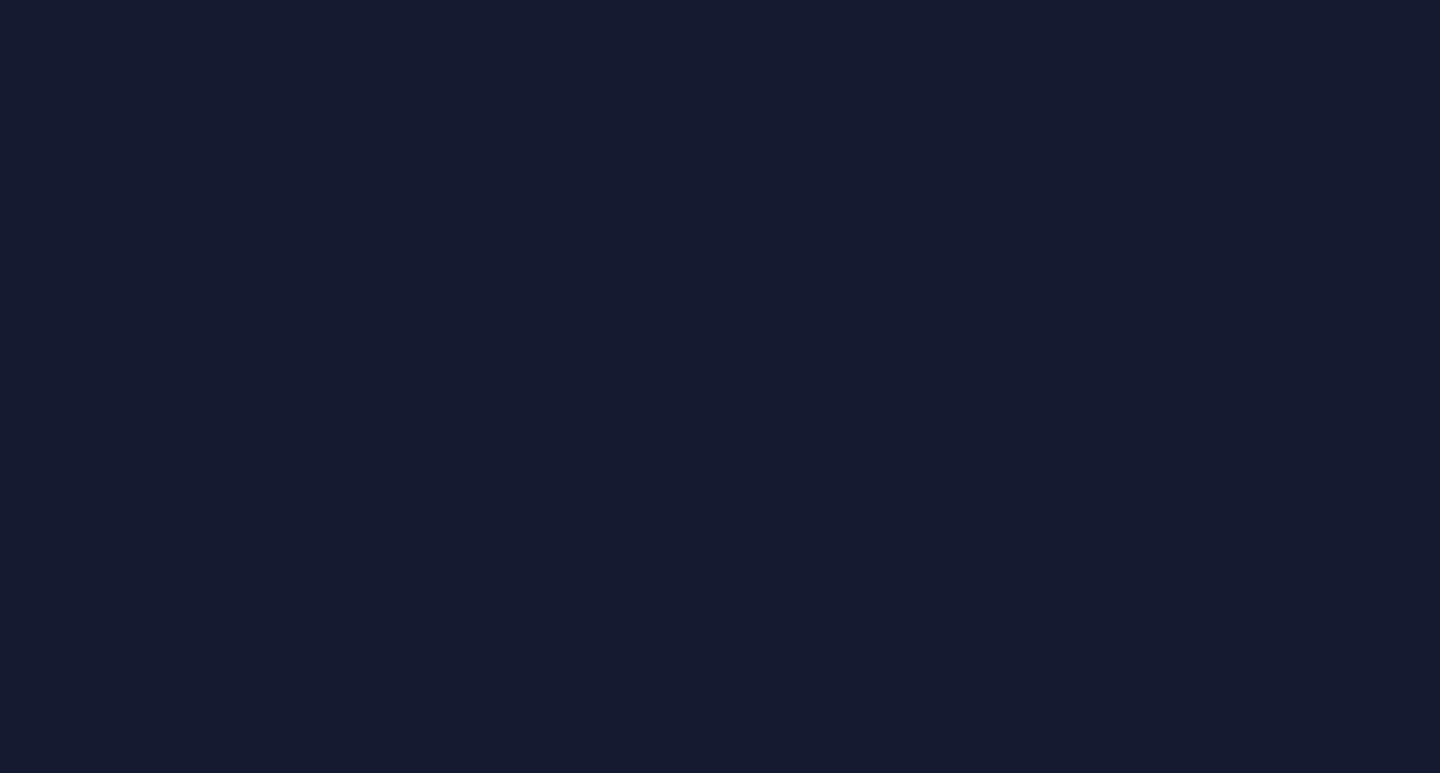 scroll, scrollTop: 0, scrollLeft: 0, axis: both 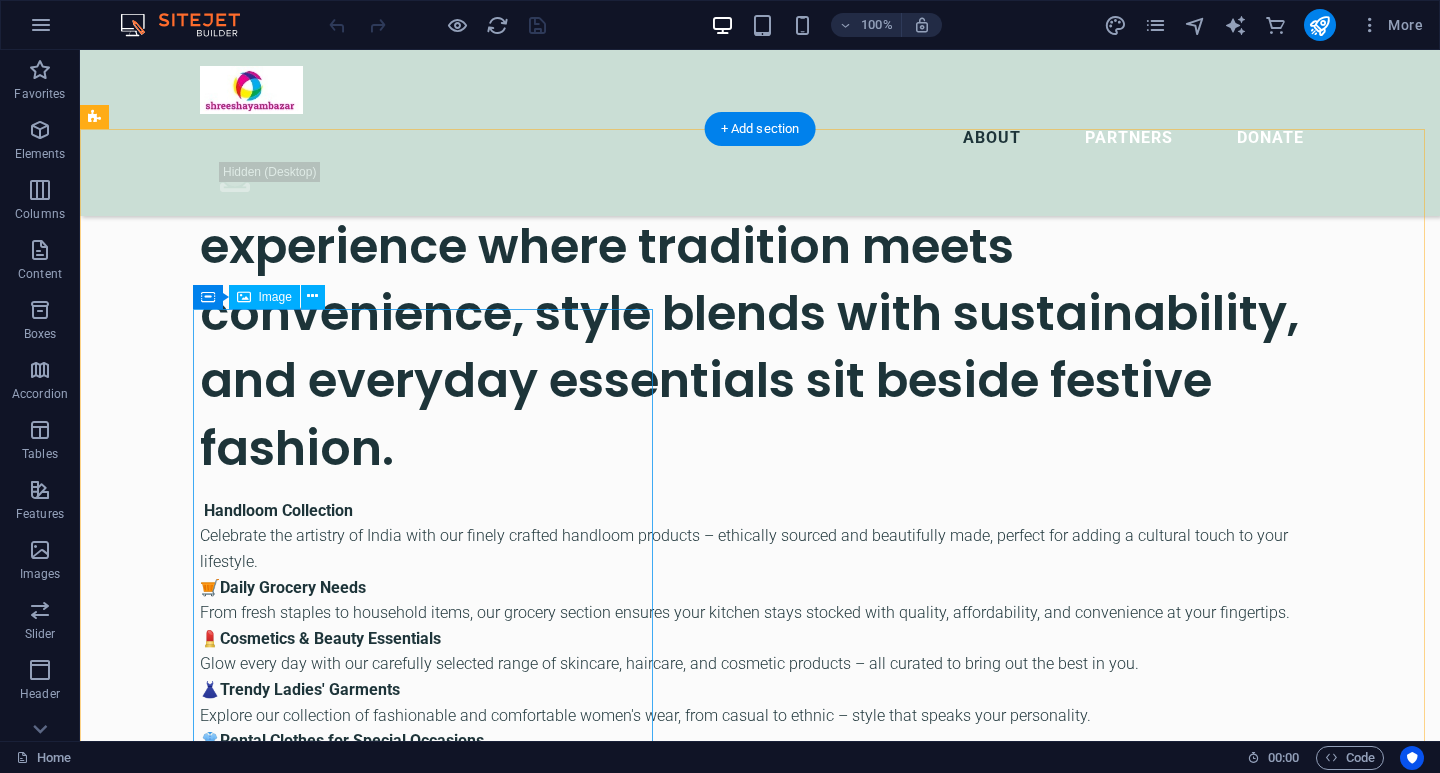 click at bounding box center (664, 4383) 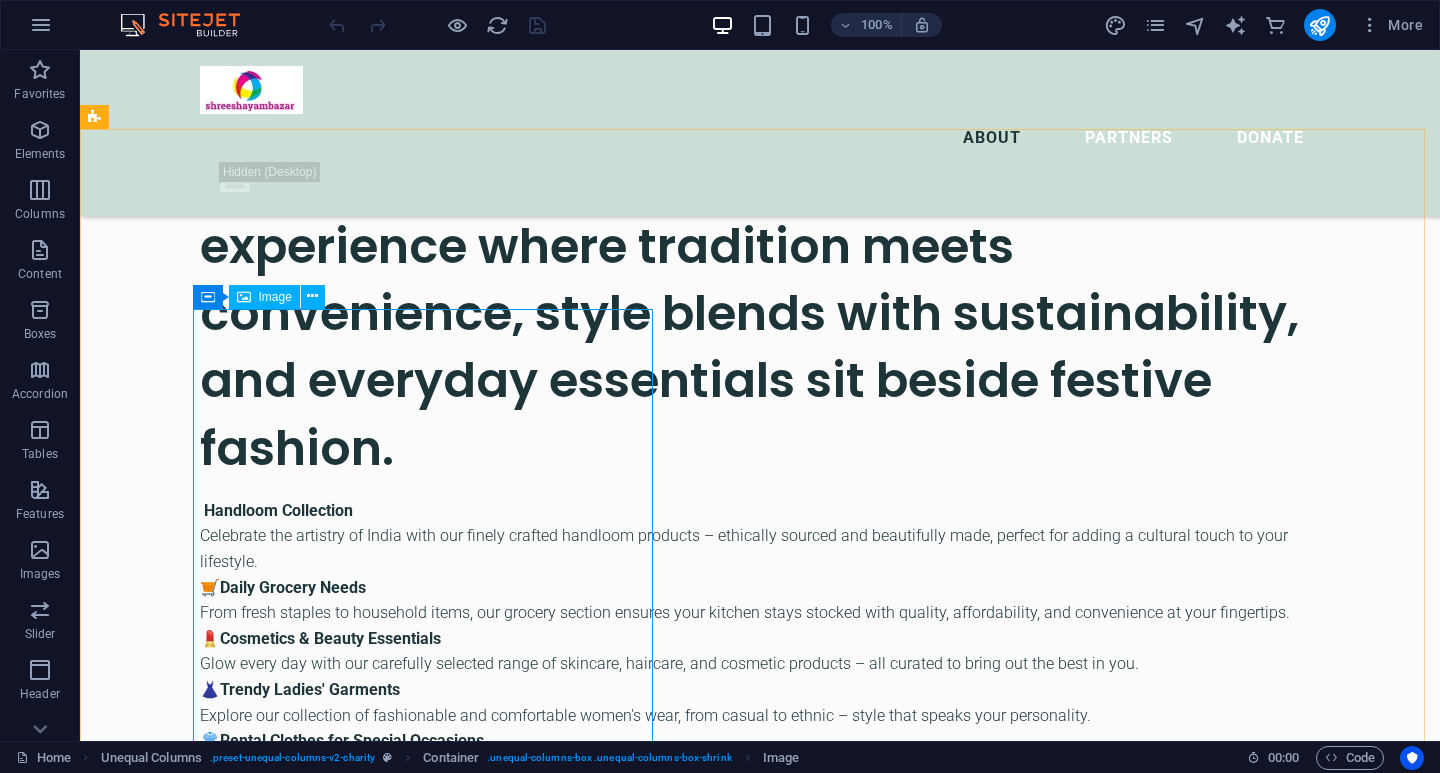 click on "Image" at bounding box center [275, 297] 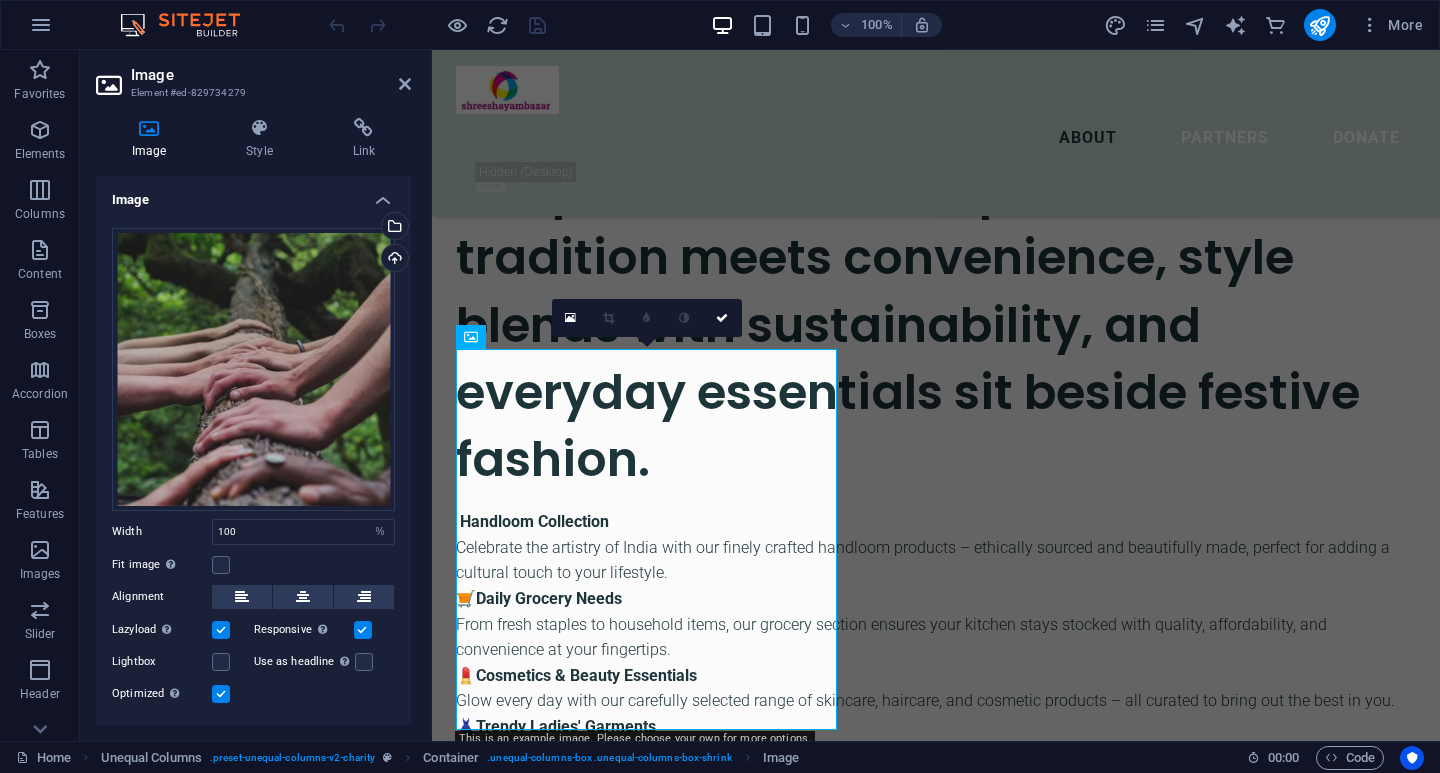 scroll, scrollTop: 4495, scrollLeft: 0, axis: vertical 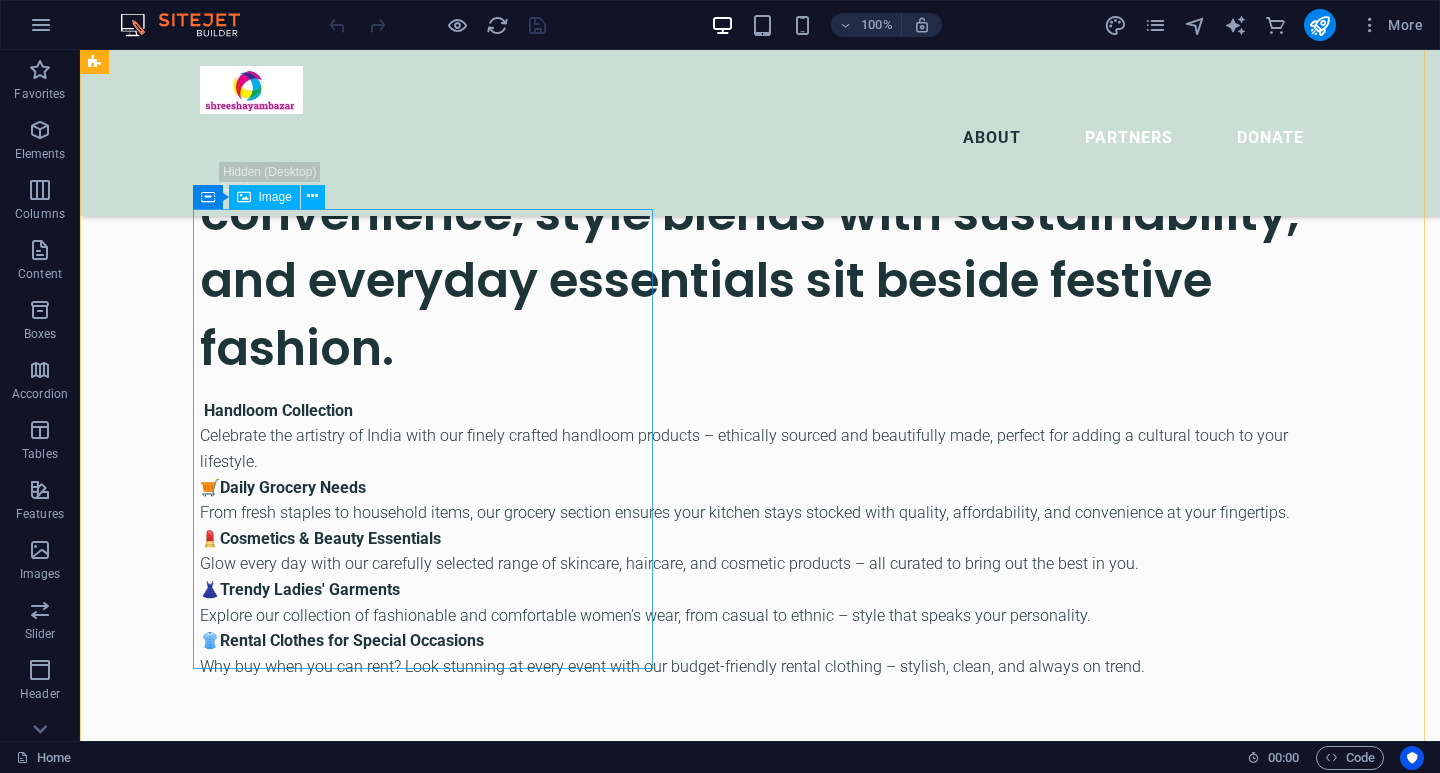 click at bounding box center (664, 4283) 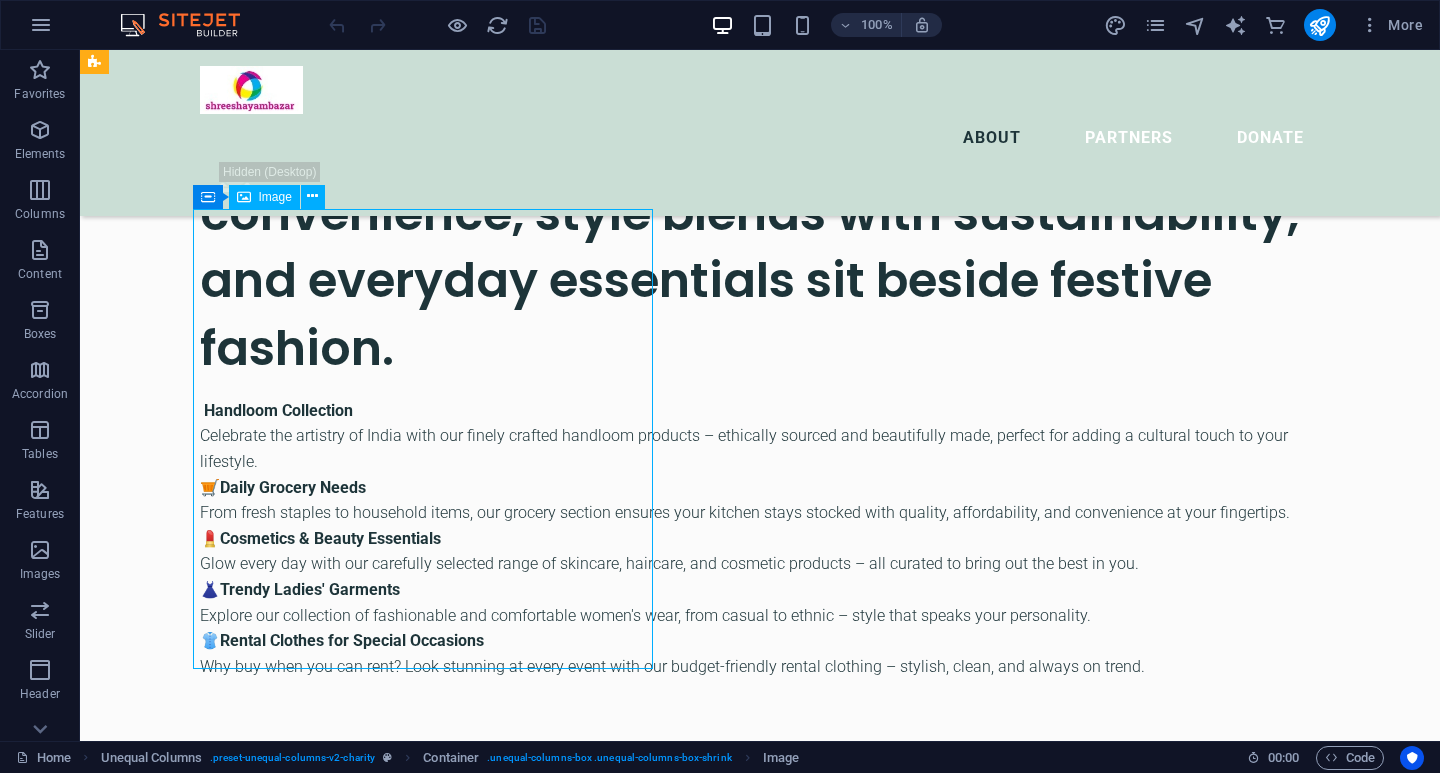 click at bounding box center (664, 4283) 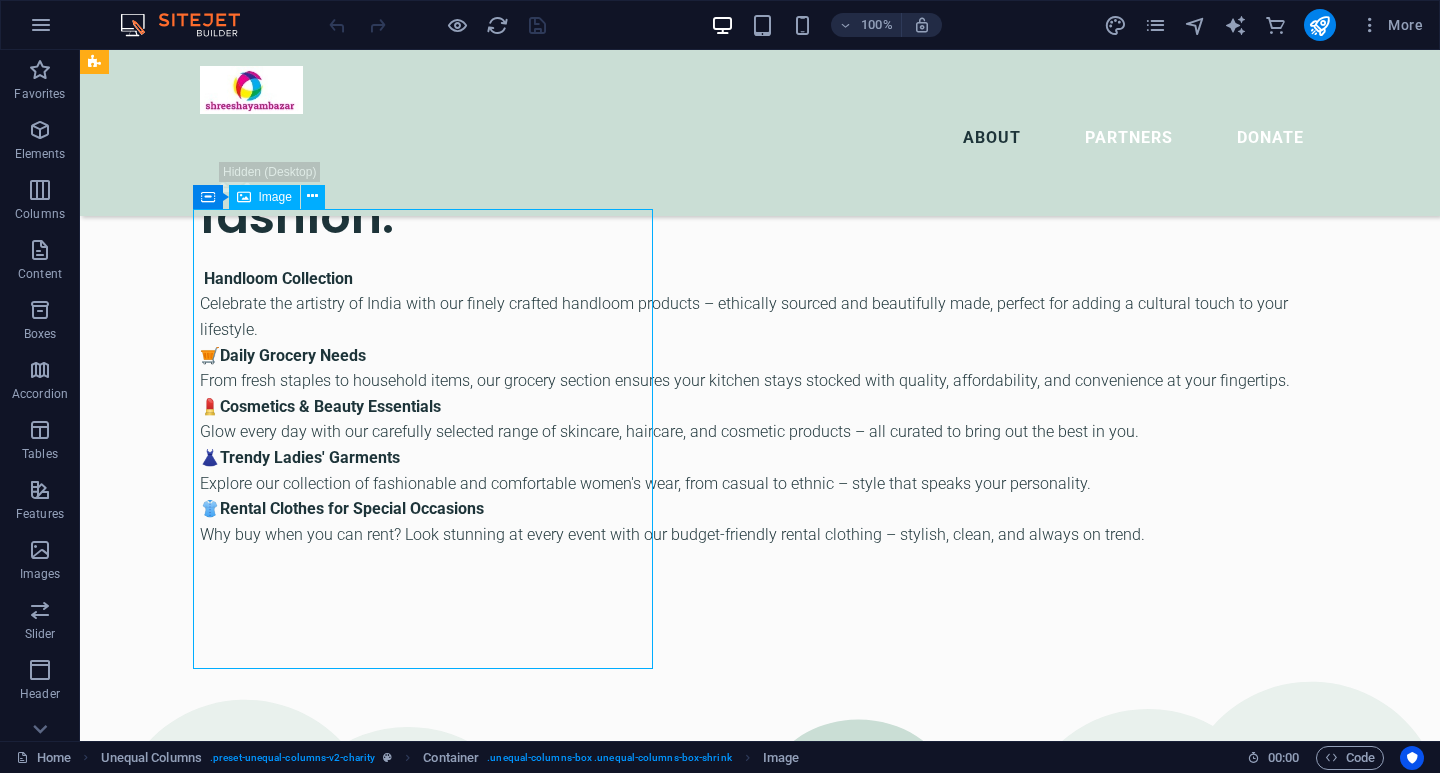 select on "%" 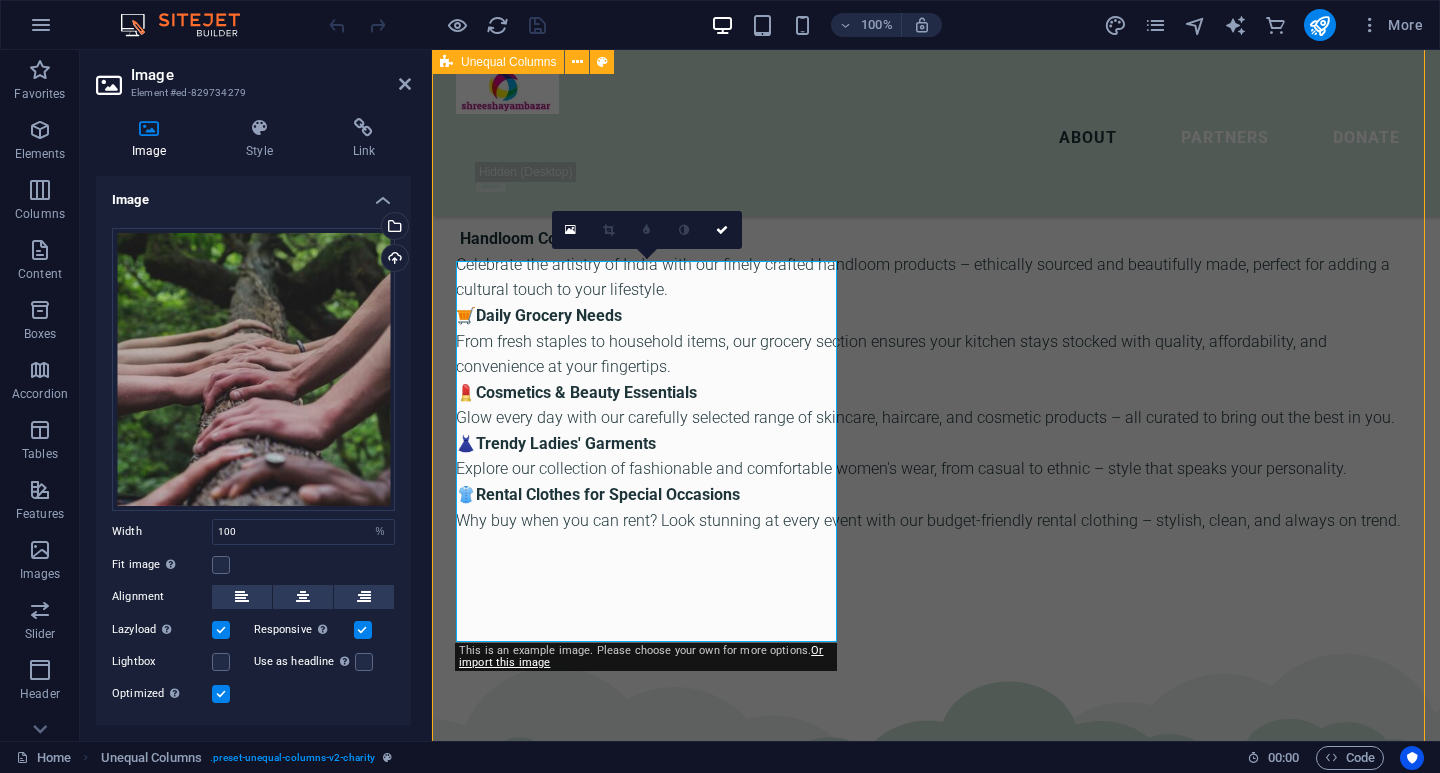 scroll, scrollTop: 4400, scrollLeft: 0, axis: vertical 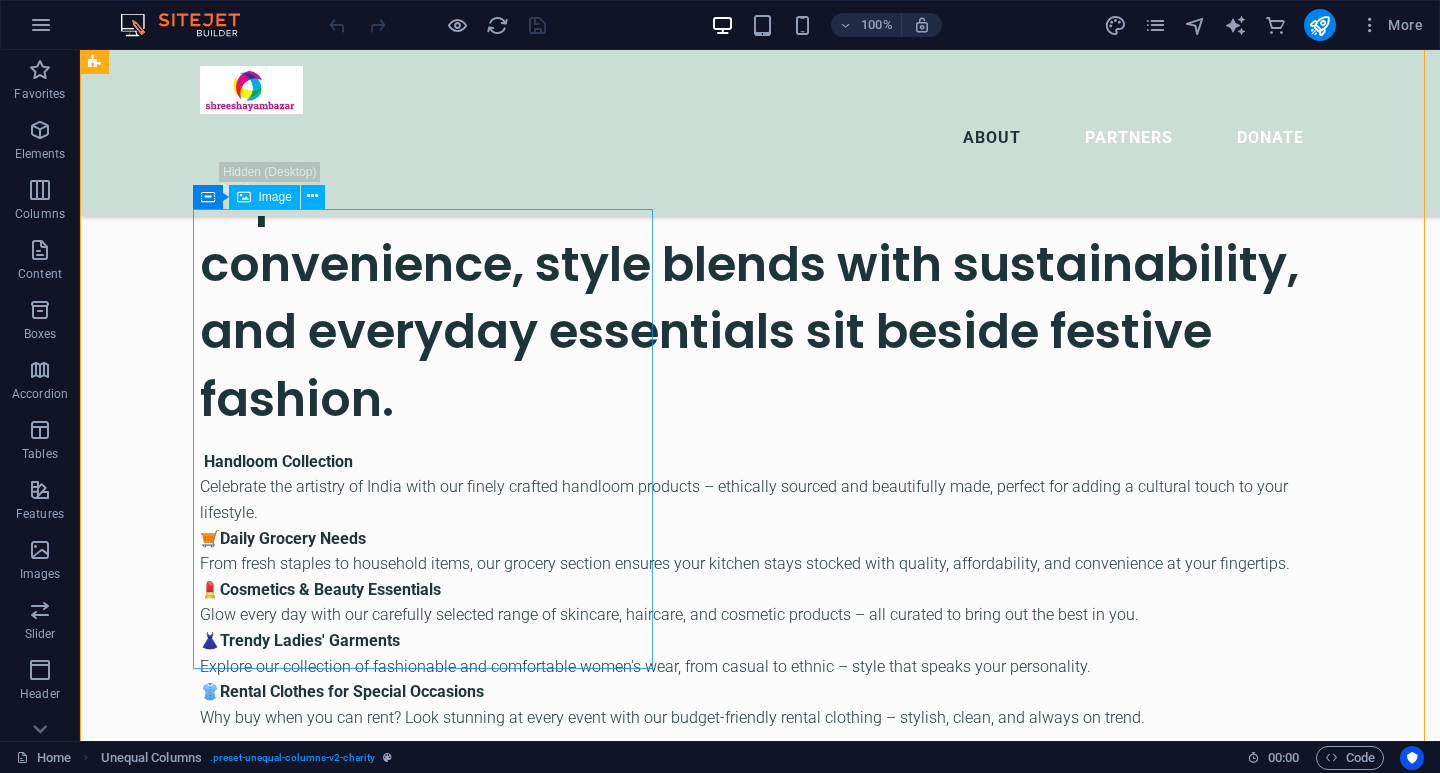 click at bounding box center [664, 4334] 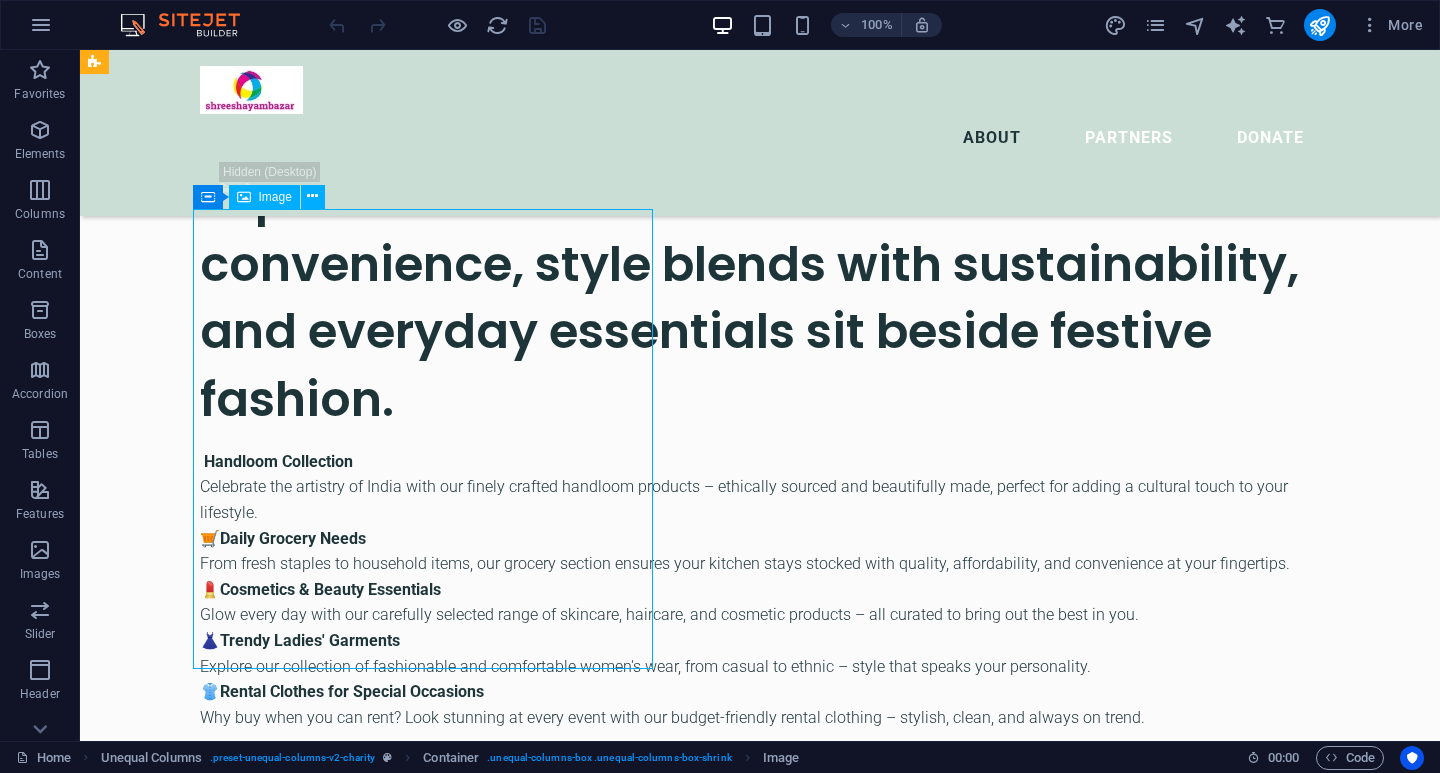 click at bounding box center (664, 4334) 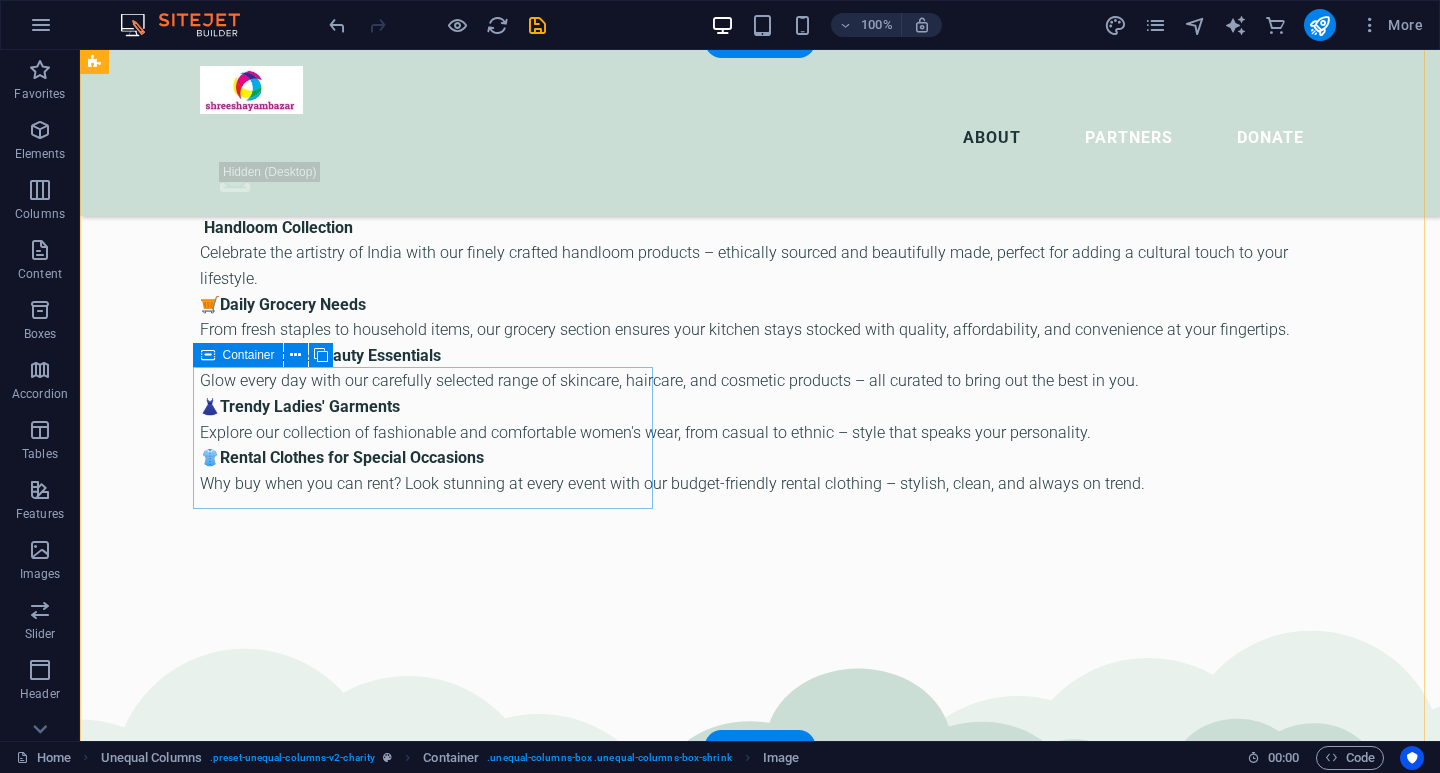 scroll, scrollTop: 4388, scrollLeft: 0, axis: vertical 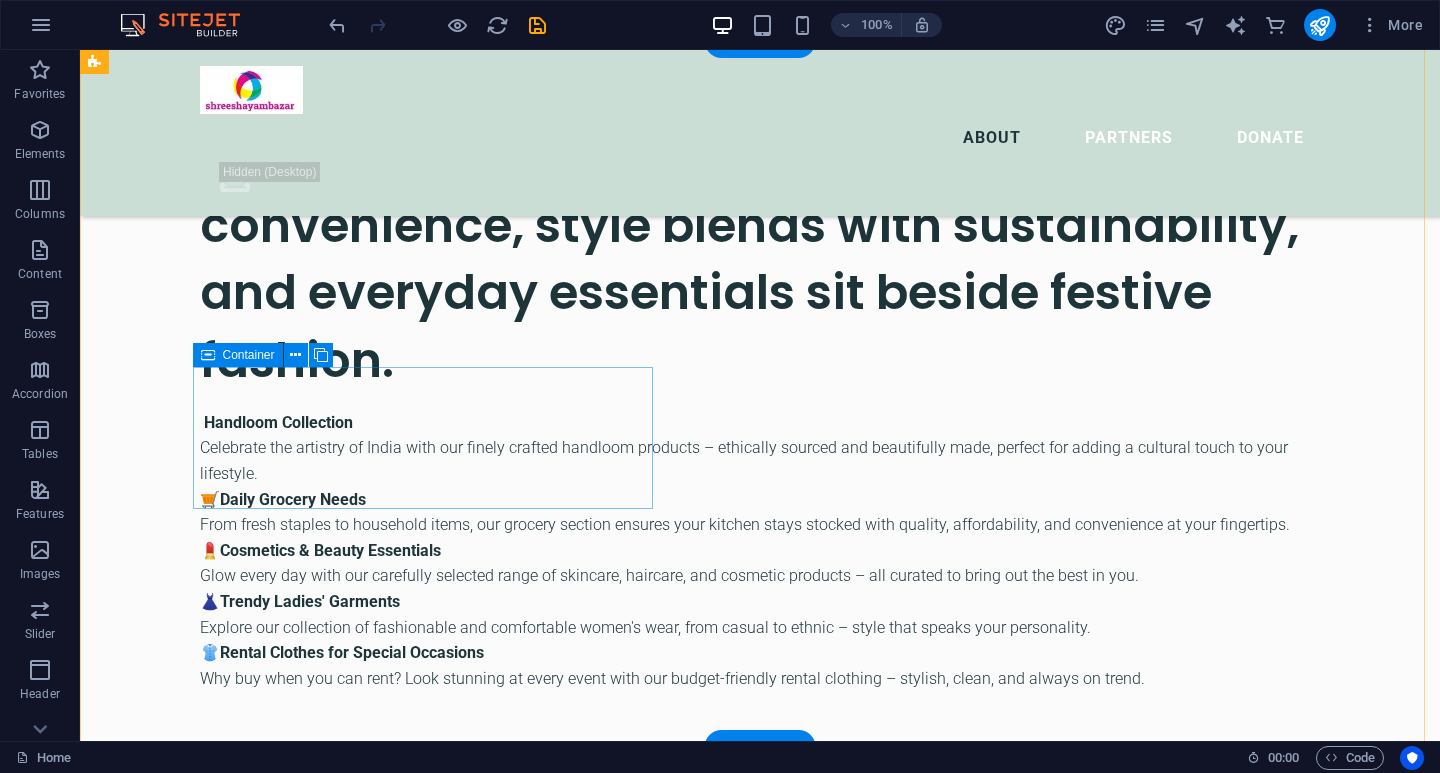 click on "Paste clipboard" at bounding box center [718, 3836] 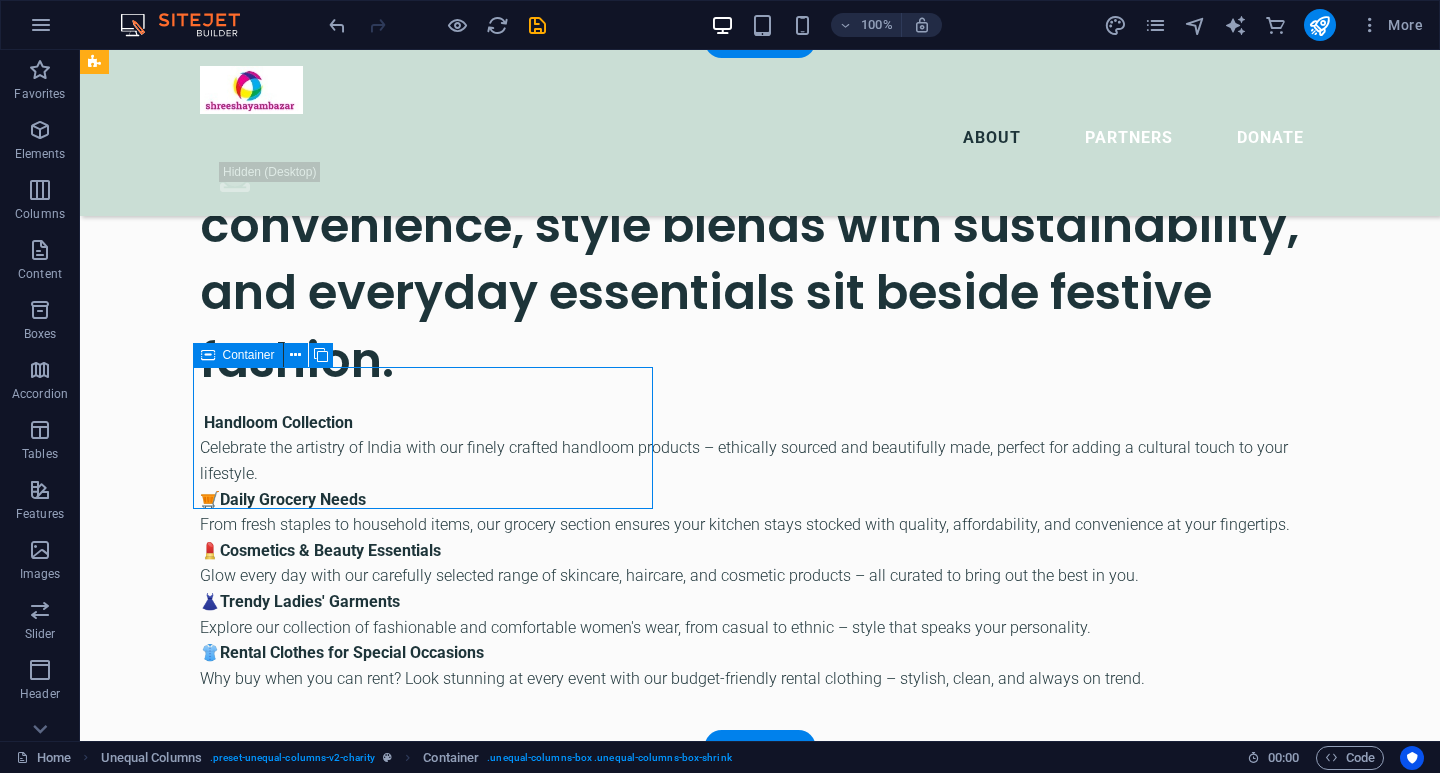 click on "Add elements" at bounding box center [605, 3836] 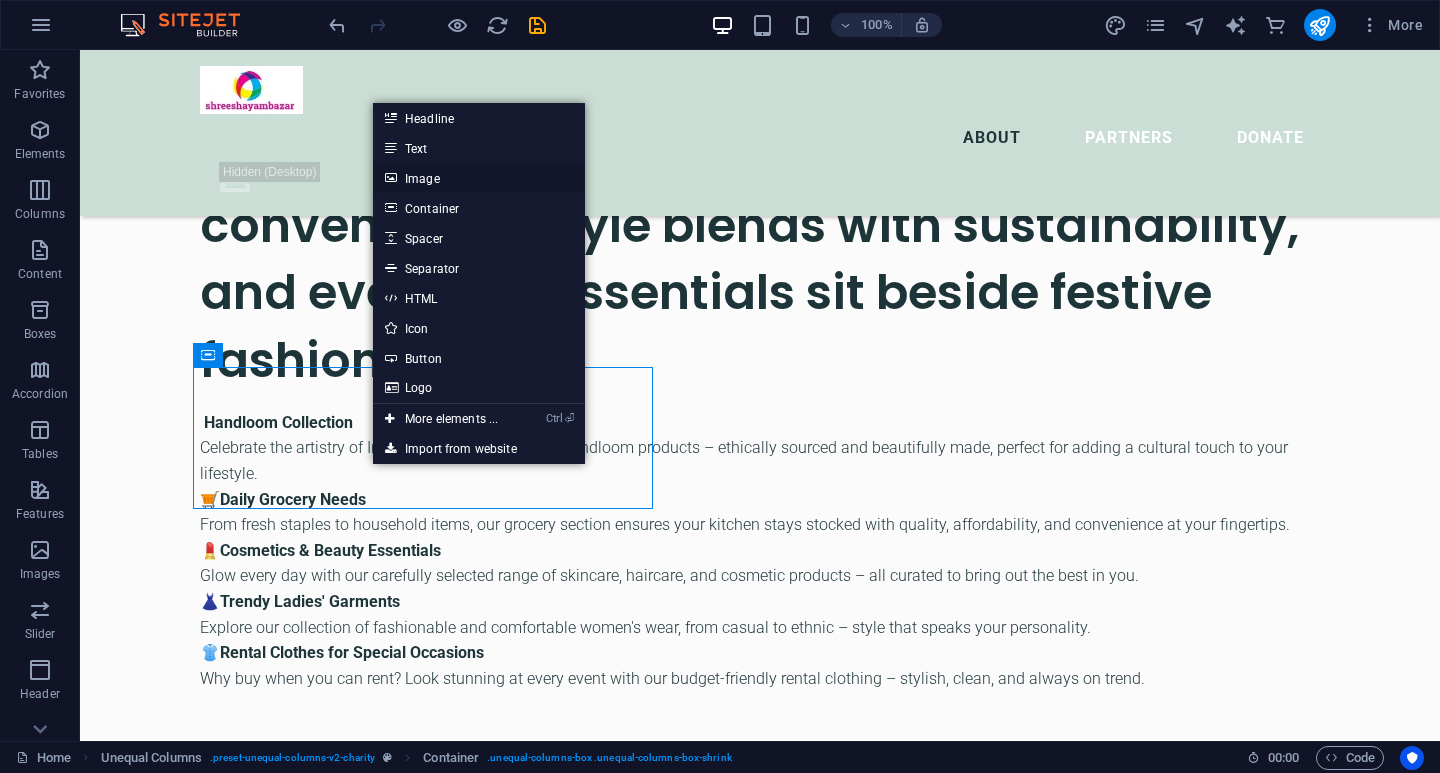 click on "Image" at bounding box center (479, 178) 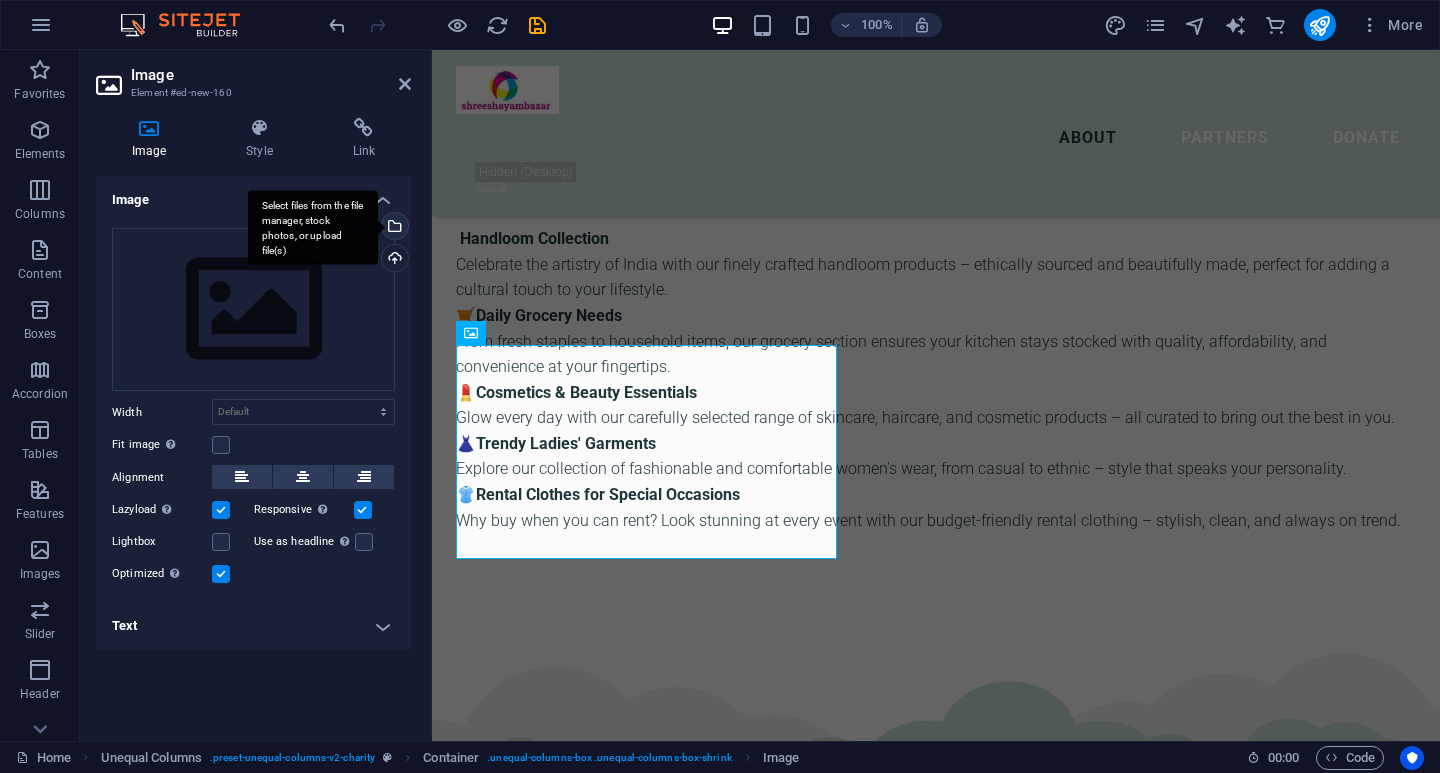 click on "Select files from the file manager, stock photos, or upload file(s)" at bounding box center (393, 228) 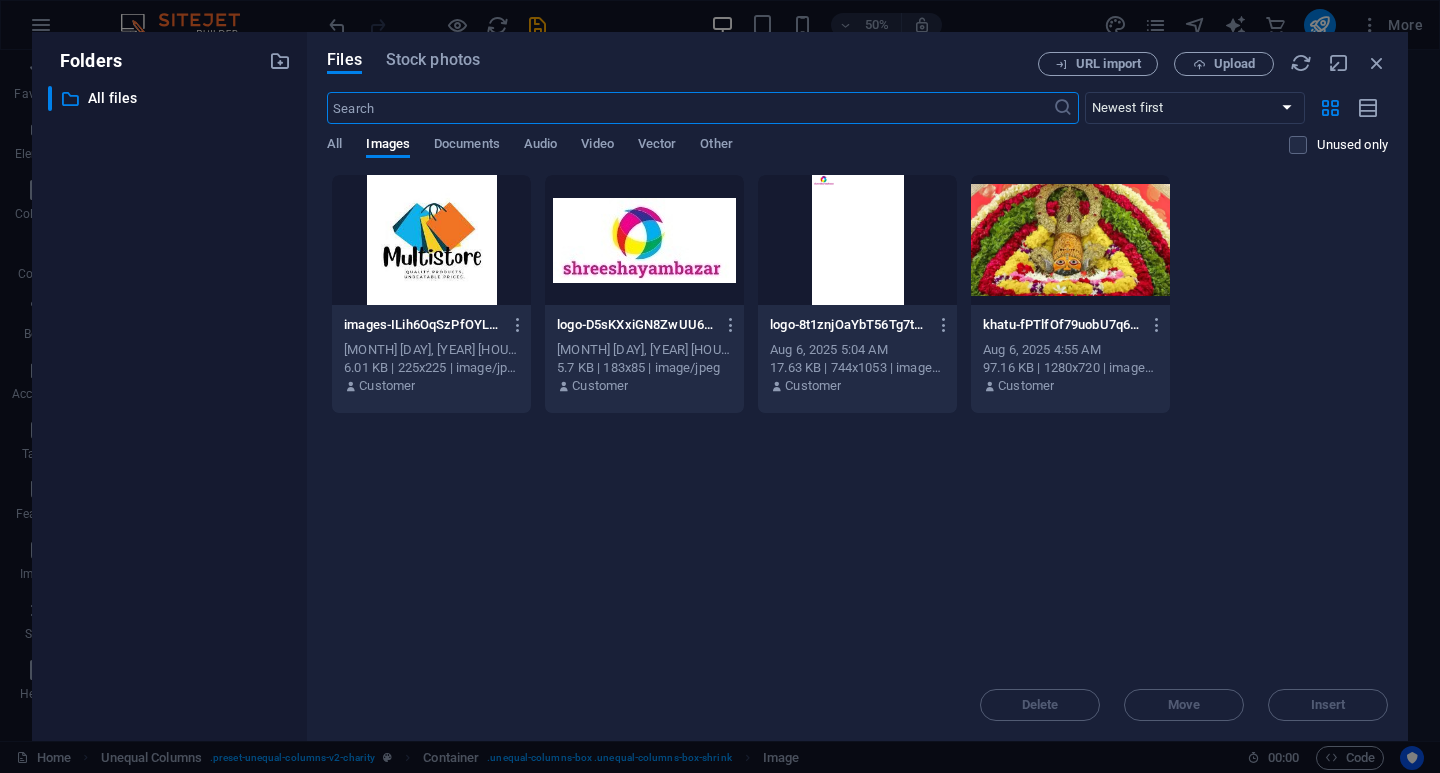 click at bounding box center (857, 240) 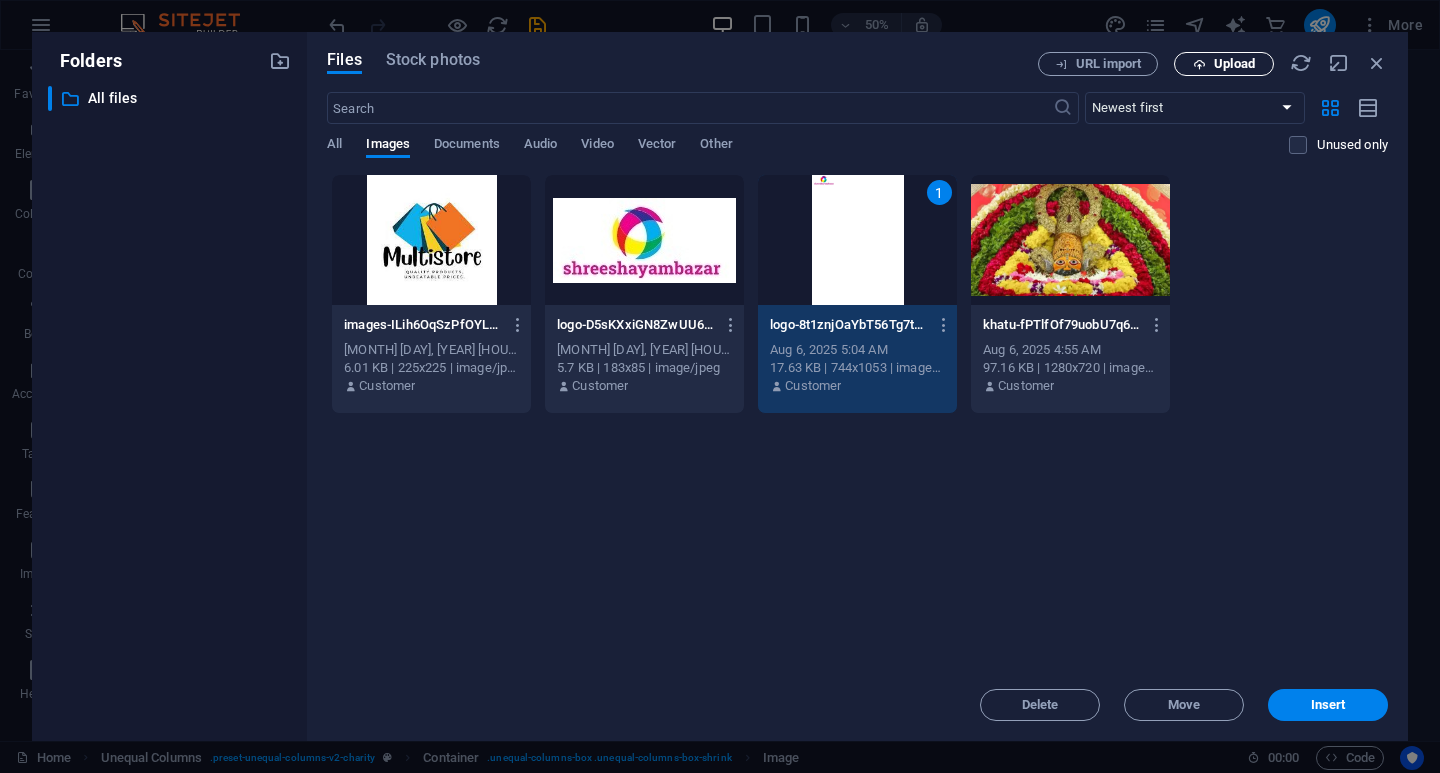 click on "Upload" at bounding box center (1234, 64) 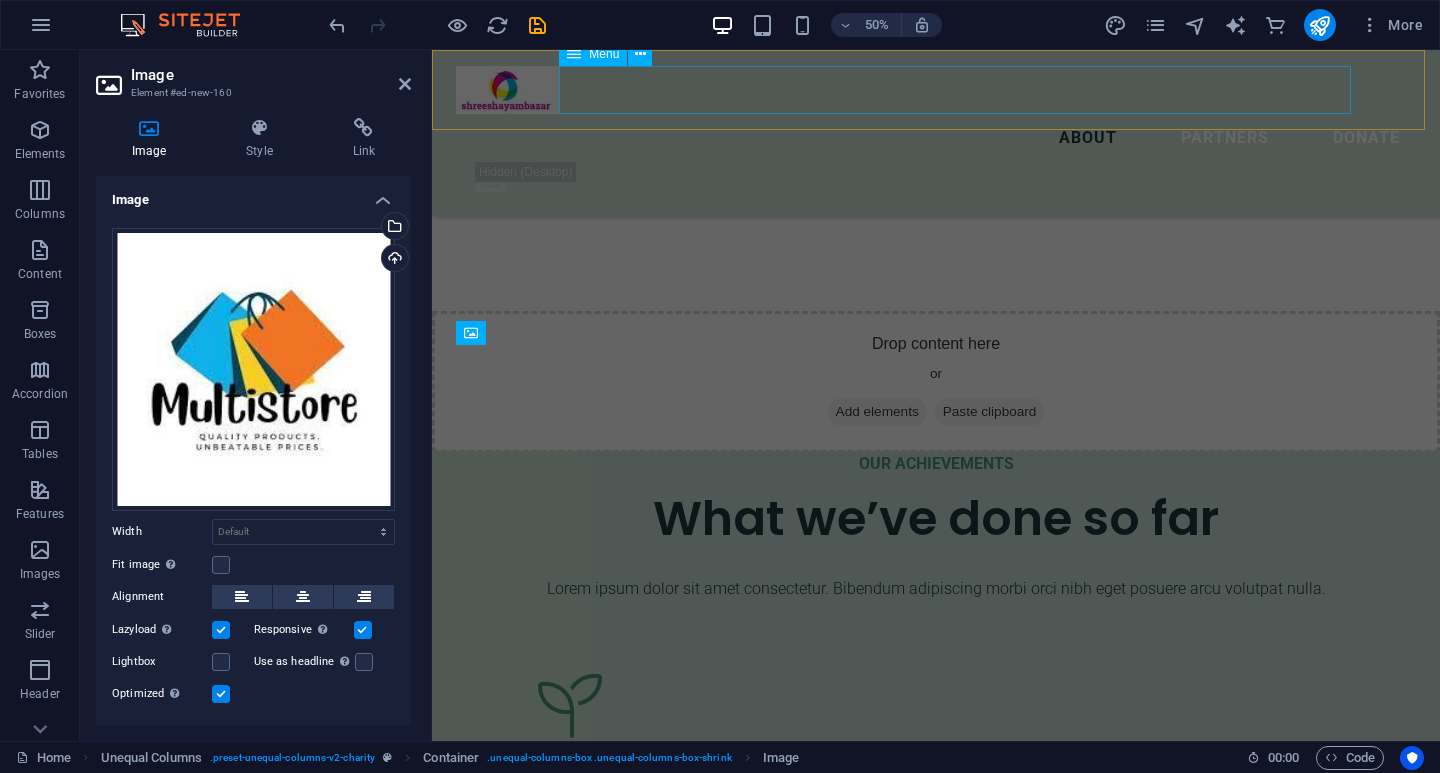 scroll, scrollTop: 4583, scrollLeft: 0, axis: vertical 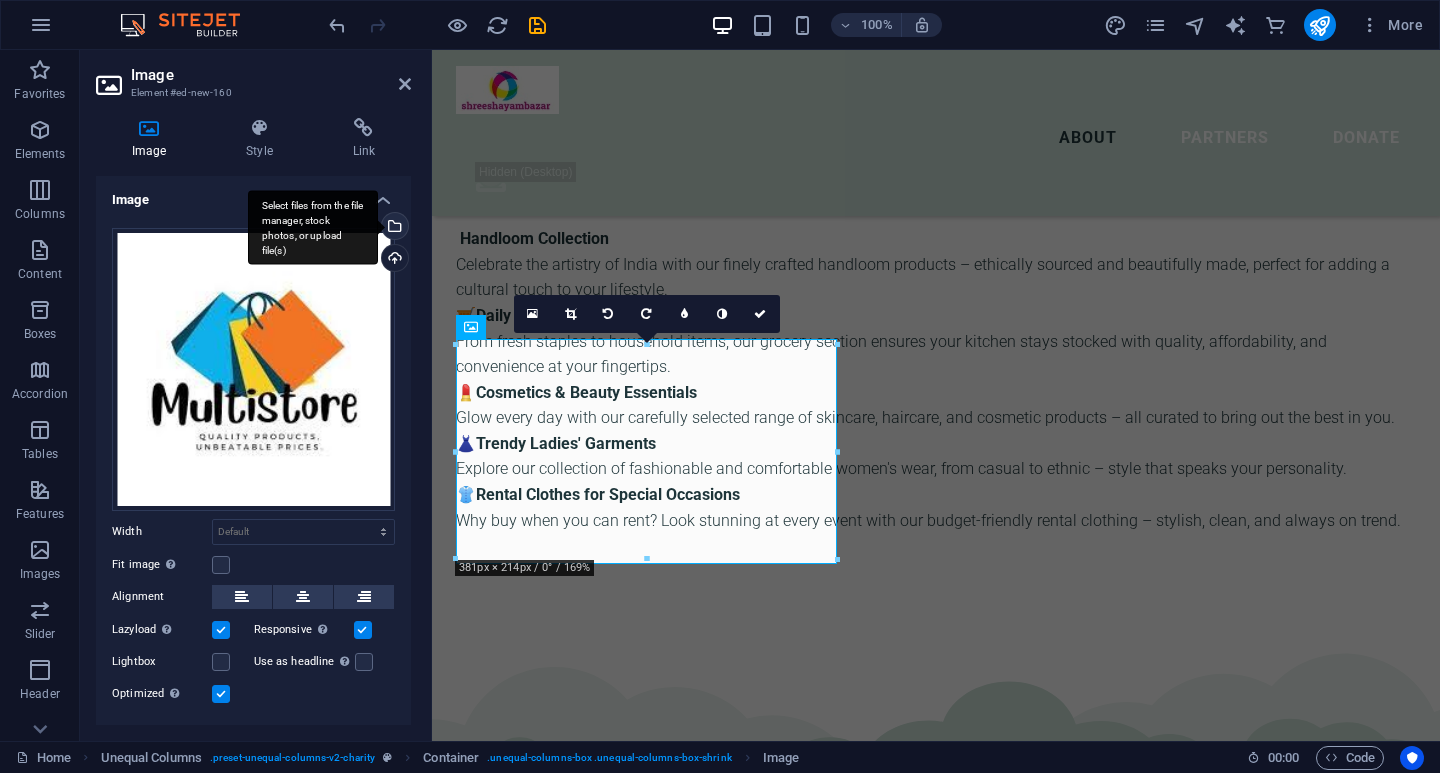 click on "Select files from the file manager, stock photos, or upload file(s)" at bounding box center [313, 227] 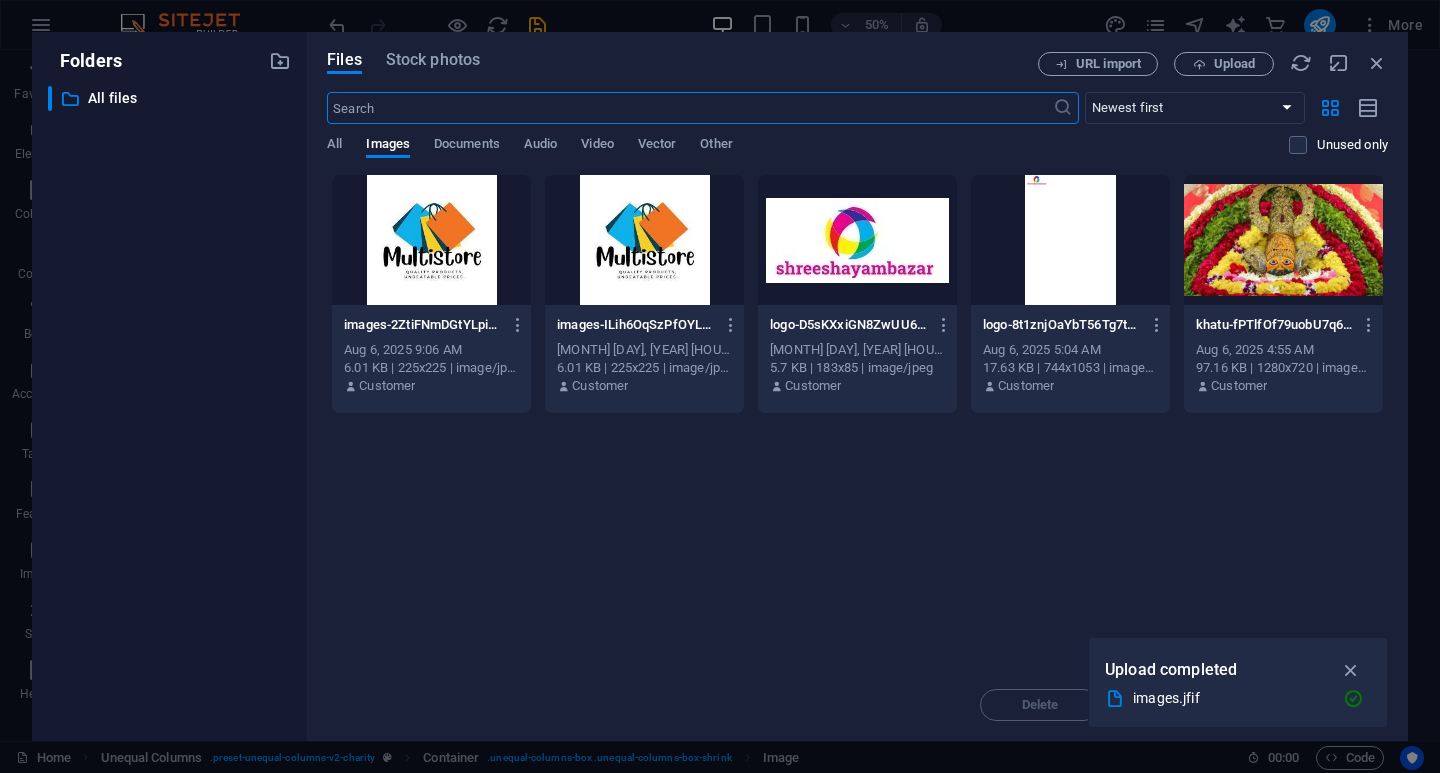 scroll, scrollTop: 5274, scrollLeft: 0, axis: vertical 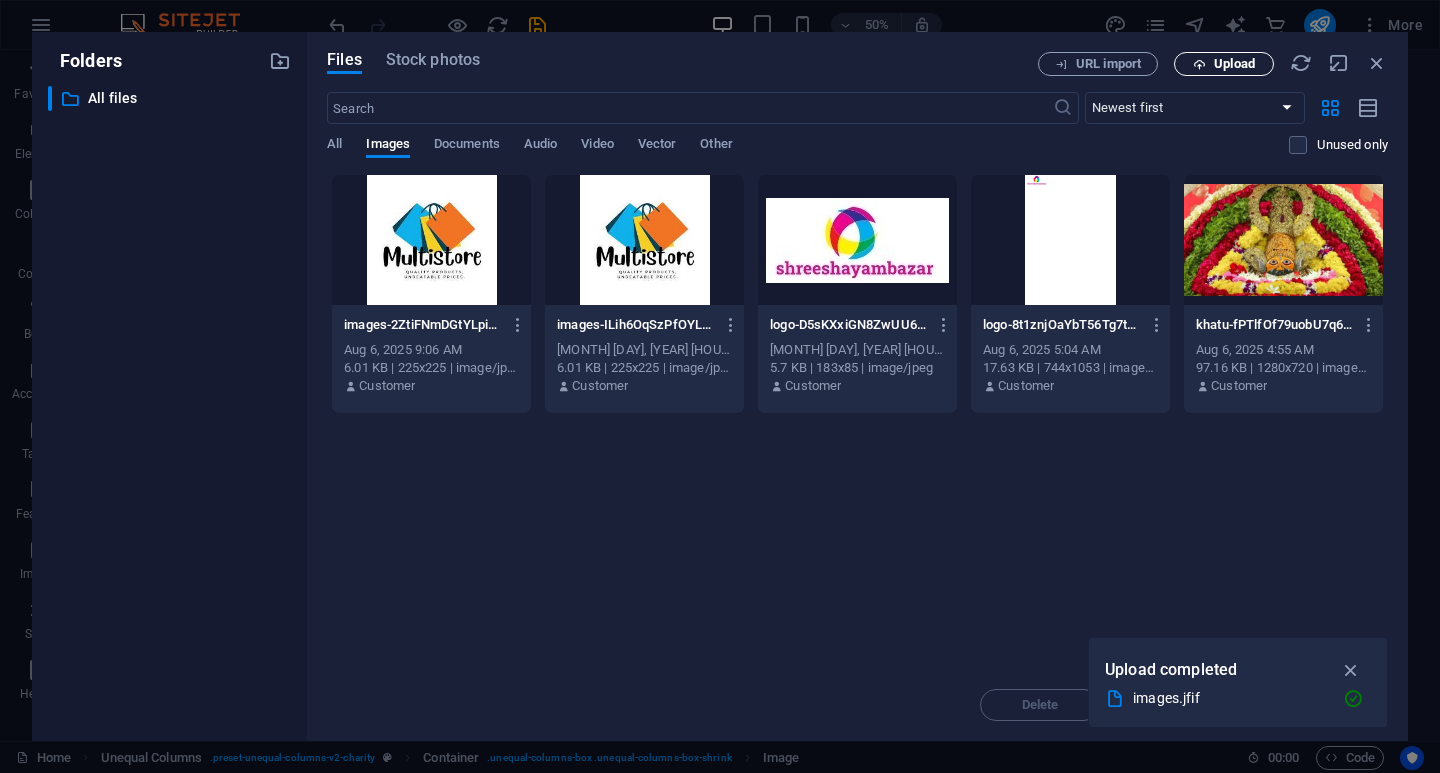 click on "Upload" at bounding box center [1234, 64] 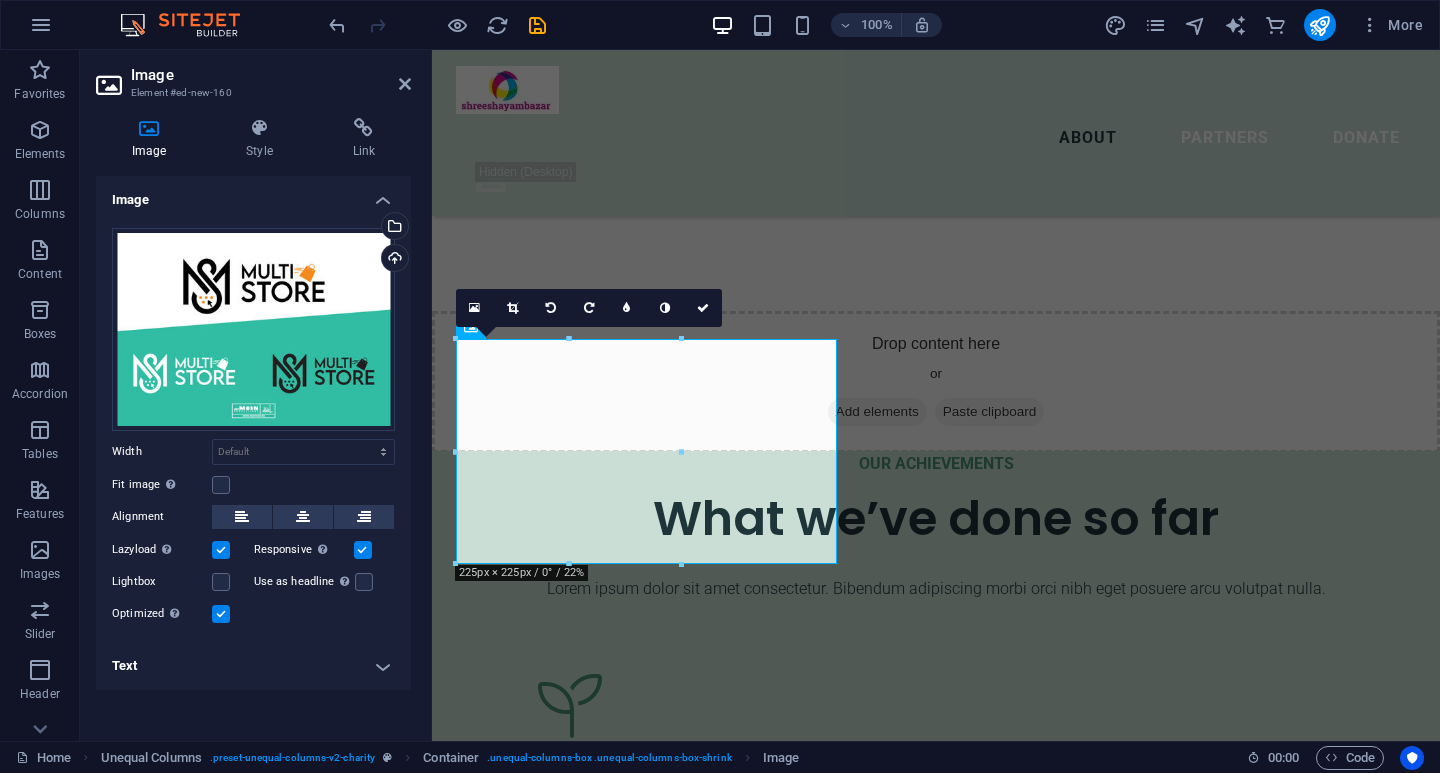 scroll, scrollTop: 4583, scrollLeft: 0, axis: vertical 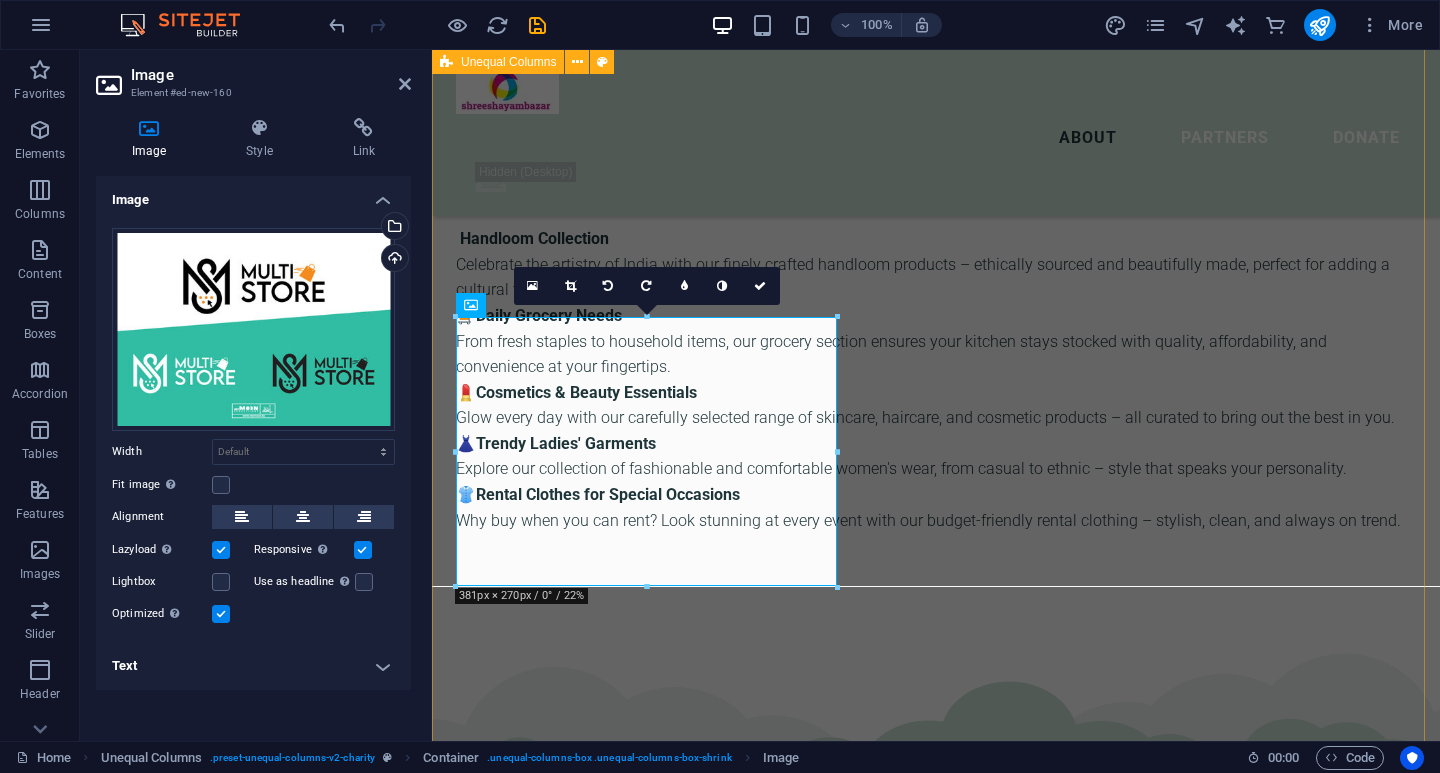 click on "OUR MISSION Our mission is to help Earth to breath again Lorem ipsum dolor sit amet consectetur. Bibendum adipiscing morbi orci nibh eget posuere arcu volutpat nulla. Tortor cras suscipit augue sodales risus auctor. Fusce nunc vitae non dui ornare tellus nibh purus lectus. Lorem ipsum dolor sit amet consectetur. Bibendum adipiscing morbi orci nibh eget posuere arcu volutpat nulla. Tortor cras suscipit augue sodales risus auctor. Fusce nunc vitae non dui ornare tellus nibh purus lectus. donate now" at bounding box center [936, 3736] 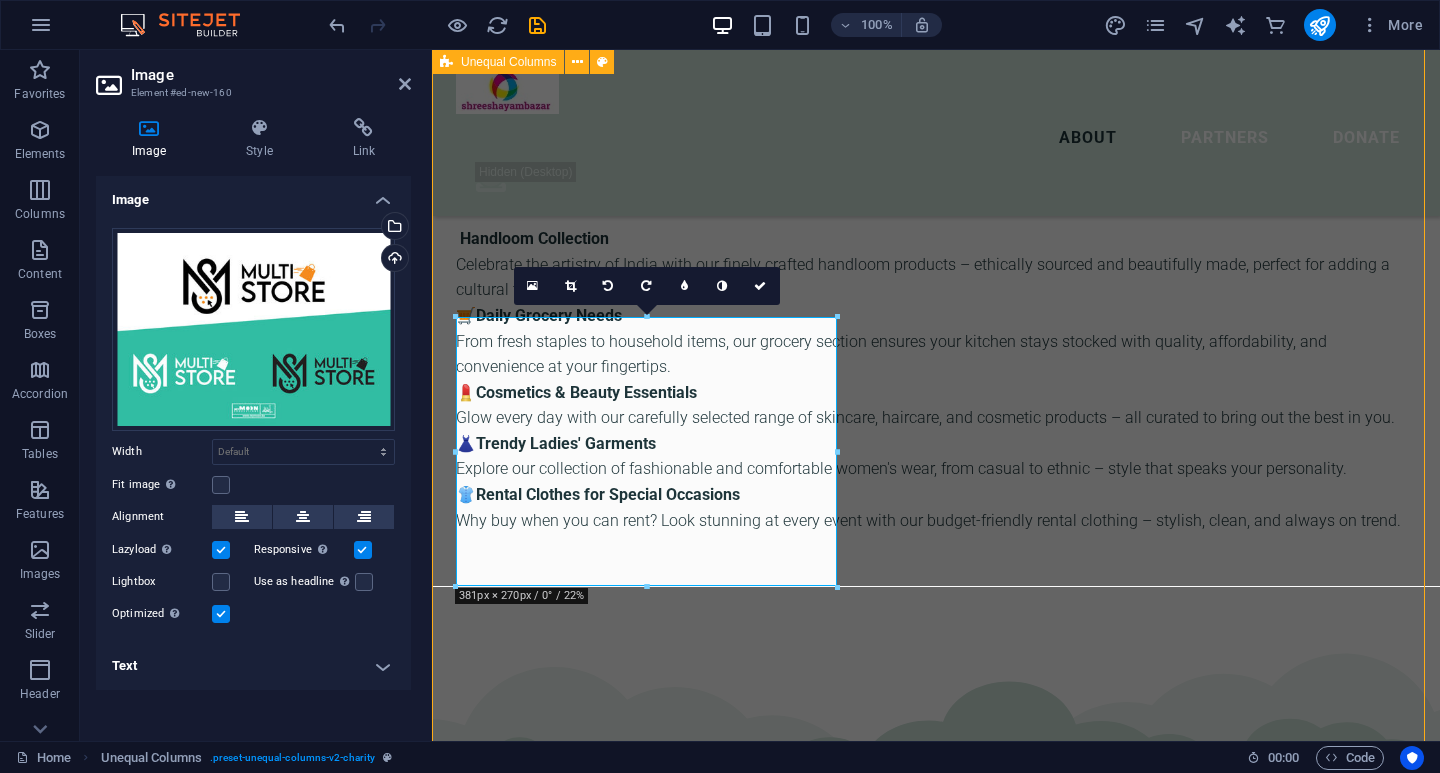 scroll, scrollTop: 4388, scrollLeft: 0, axis: vertical 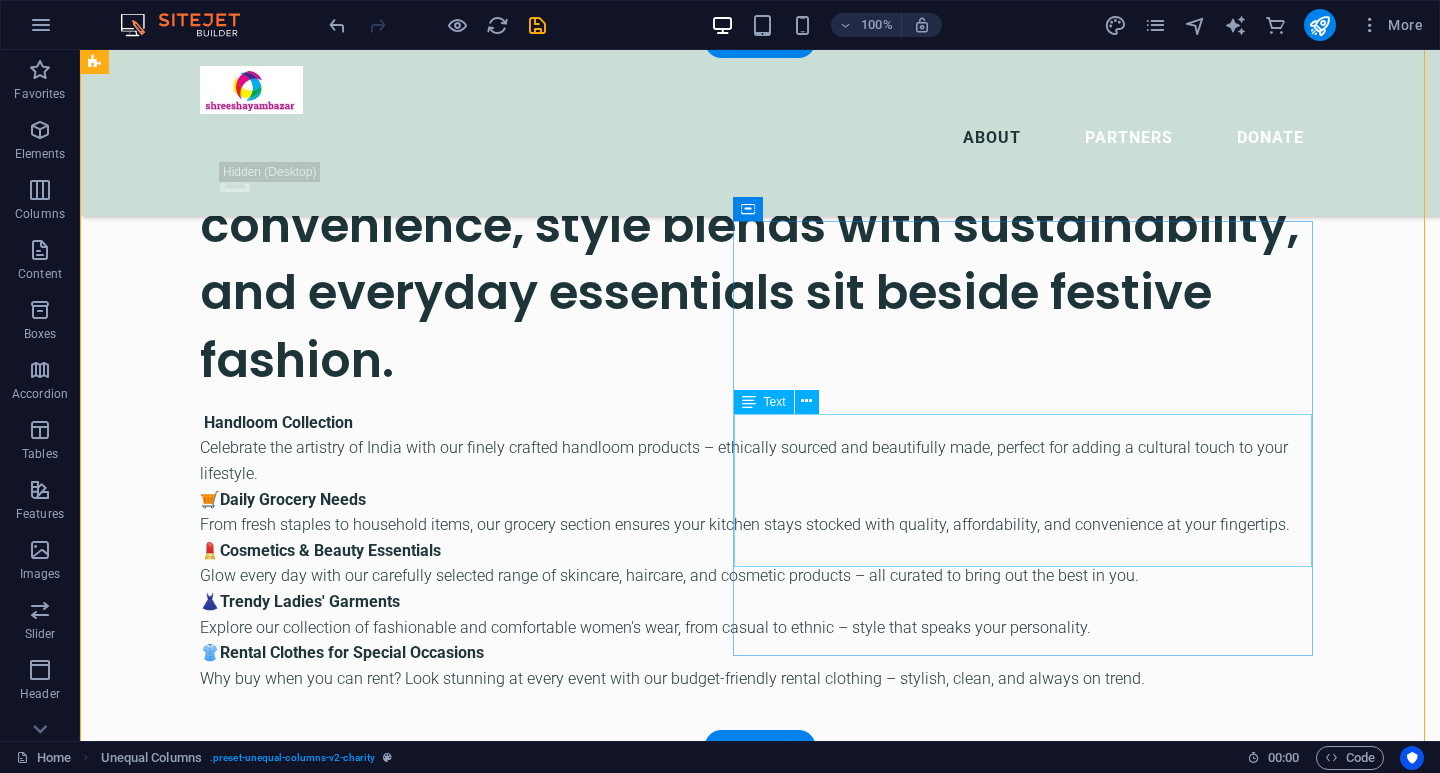 click on "Lorem ipsum dolor sit amet consectetur. Bibendum adipiscing morbi orci nibh eget posuere arcu volutpat nulla. Tortor cras suscipit augue sodales risus auctor. Fusce nunc vitae non dui ornare tellus nibh purus lectus. Lorem ipsum dolor sit amet consectetur. Bibendum adipiscing morbi orci nibh eget posuere arcu volutpat nulla. Tortor cras suscipit augue sodales risus auctor. Fusce nunc vitae non dui ornare tellus nibh purus lectus." at bounding box center [664, 3568] 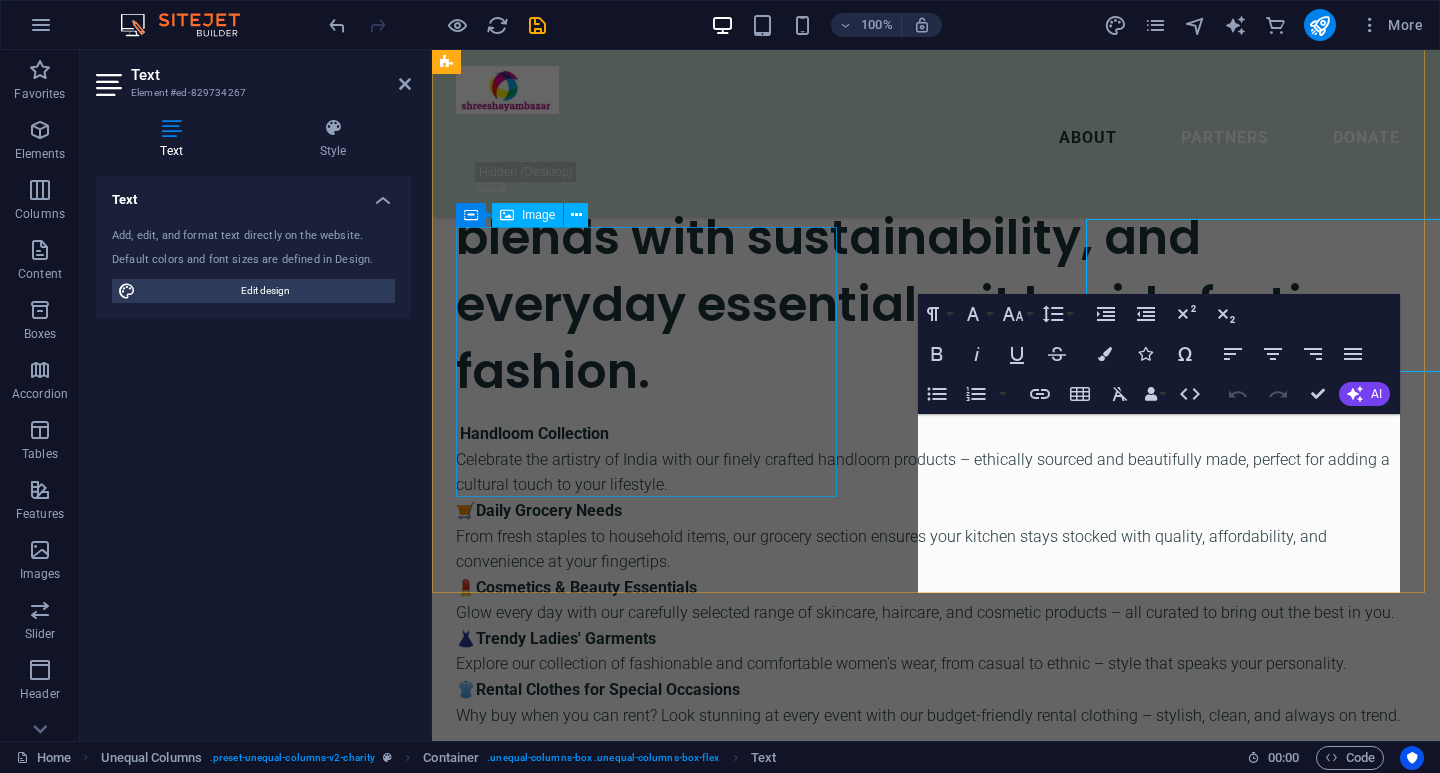 scroll, scrollTop: 4583, scrollLeft: 0, axis: vertical 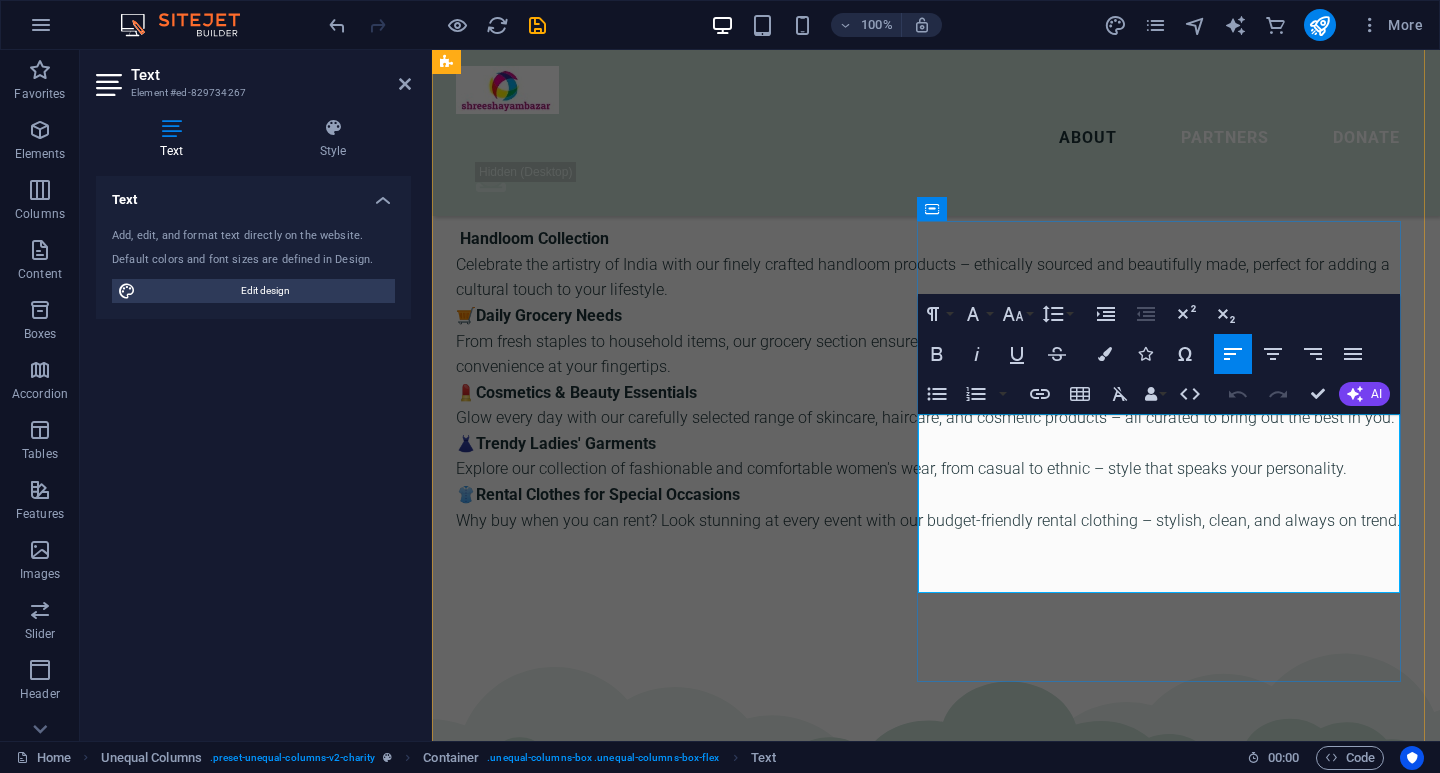 click on "Lorem ipsum dolor sit amet consectetur. Bibendum adipiscing morbi orci nibh eget posuere arcu volutpat nulla. Tortor cras suscipit augue sodales risus auctor. Fusce nunc vitae non dui ornare tellus nibh purus lectus. Lorem ipsum dolor sit amet consectetur. Bibendum adipiscing morbi orci nibh eget posuere arcu volutpat nulla. Tortor cras suscipit augue sodales risus auctor. Fusce nunc vitae non dui ornare tellus nibh purus lectus." at bounding box center [936, 3451] 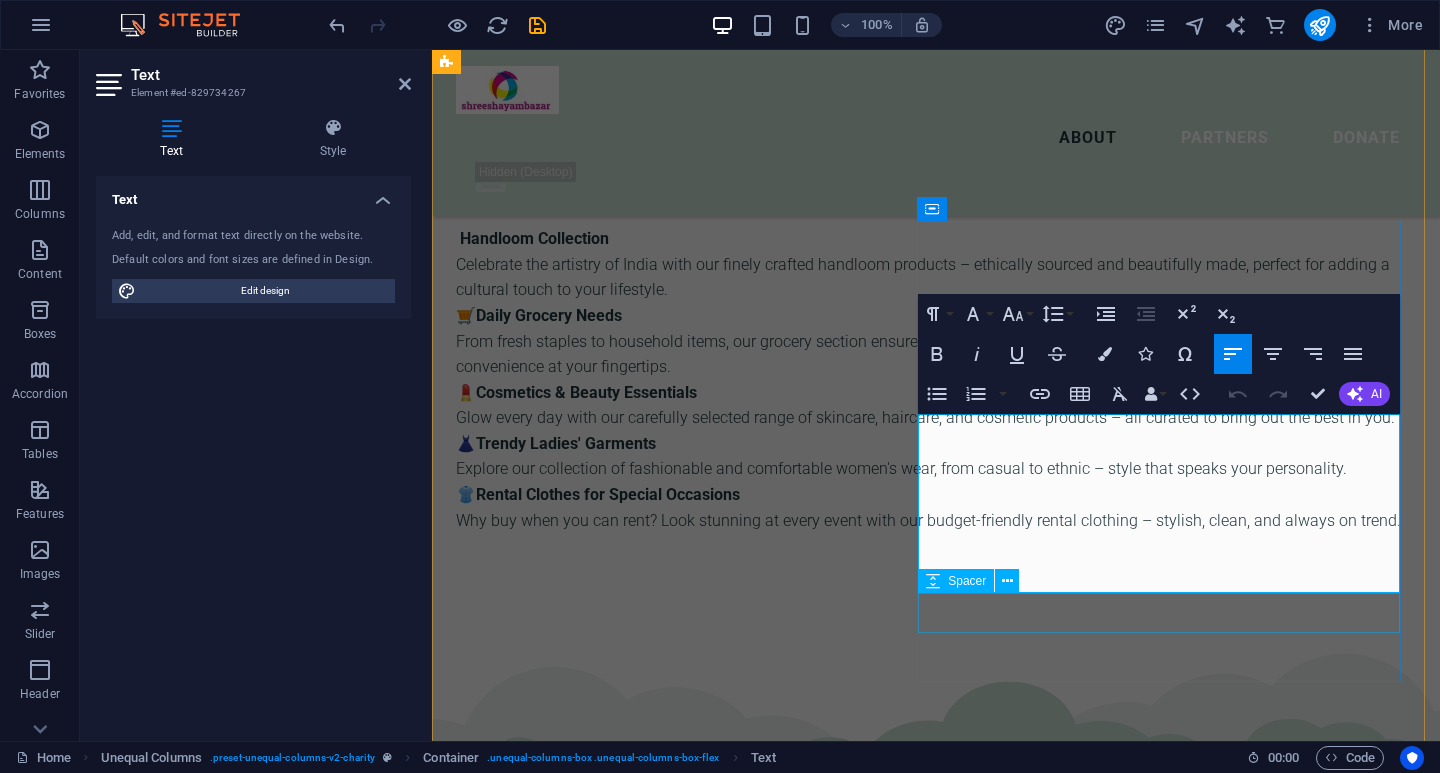 drag, startPoint x: 931, startPoint y: 420, endPoint x: 1131, endPoint y: 596, distance: 266.4132 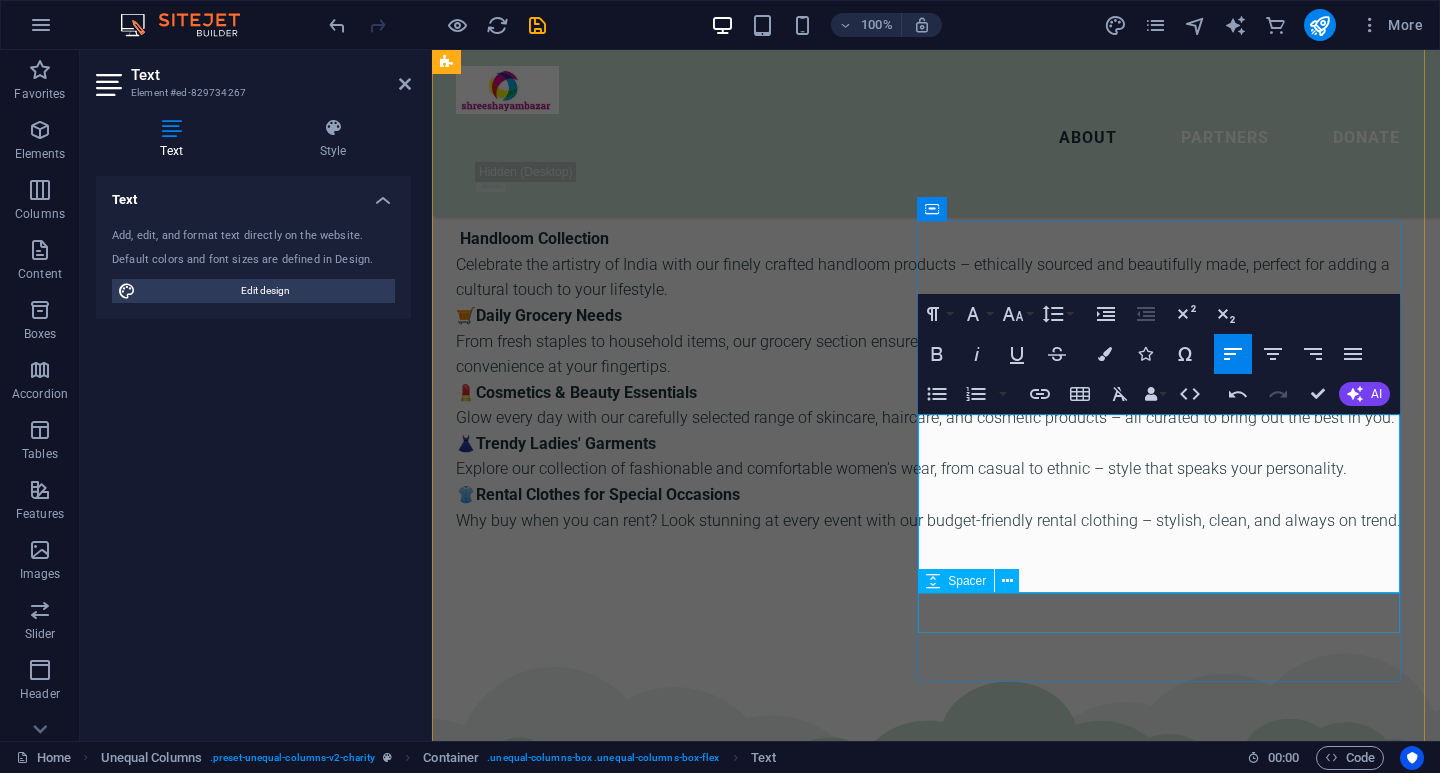 click at bounding box center (936, 3523) 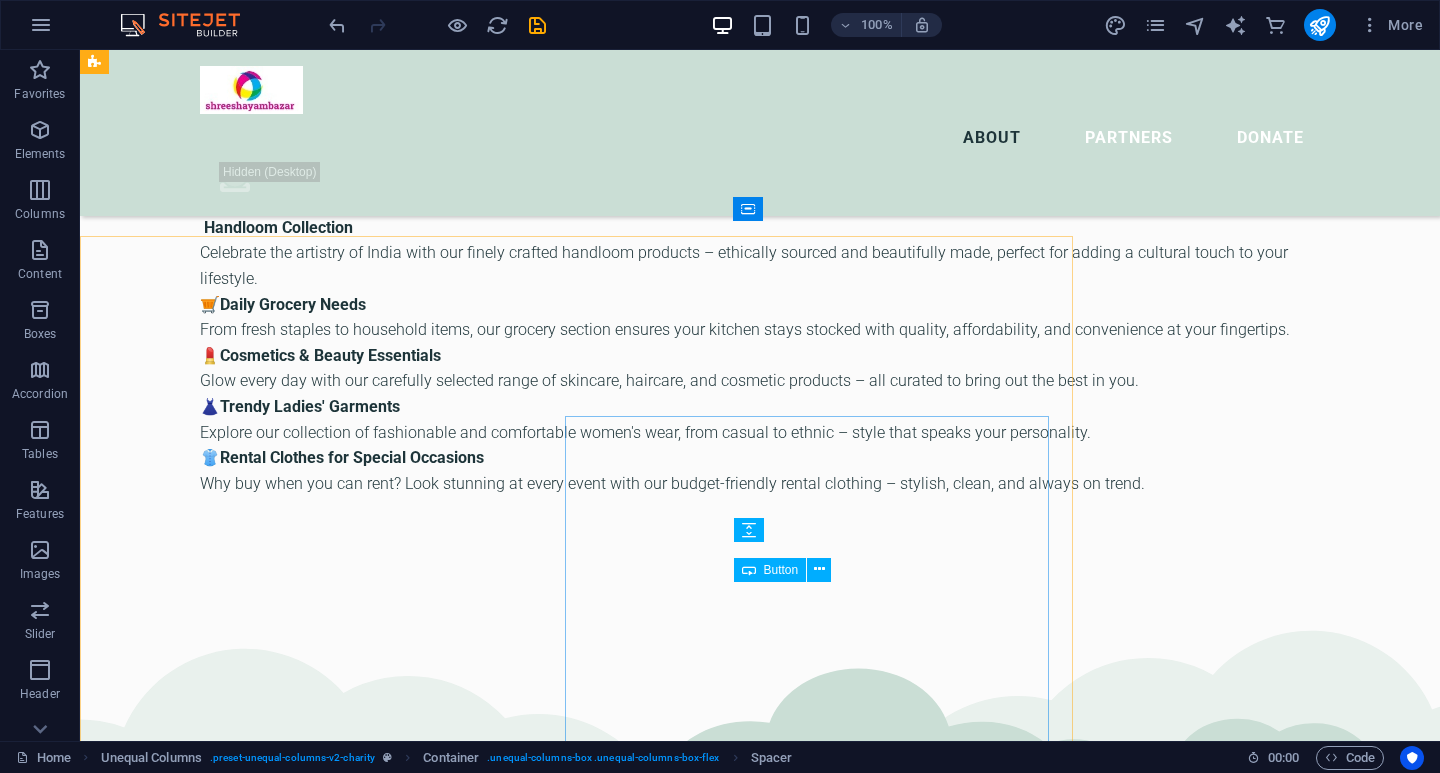 scroll, scrollTop: 4388, scrollLeft: 0, axis: vertical 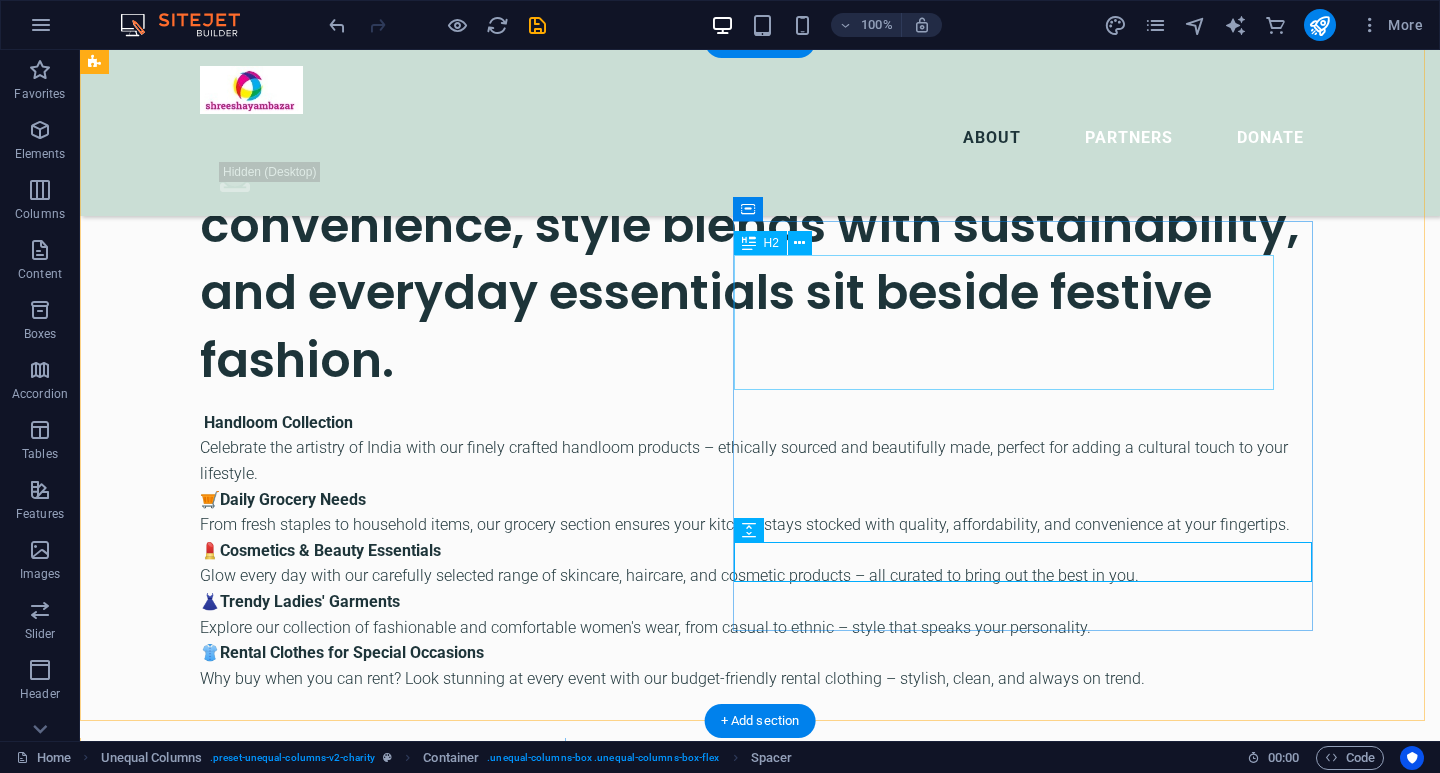click on "Our mission is to help Earth to breath again" at bounding box center (664, 3471) 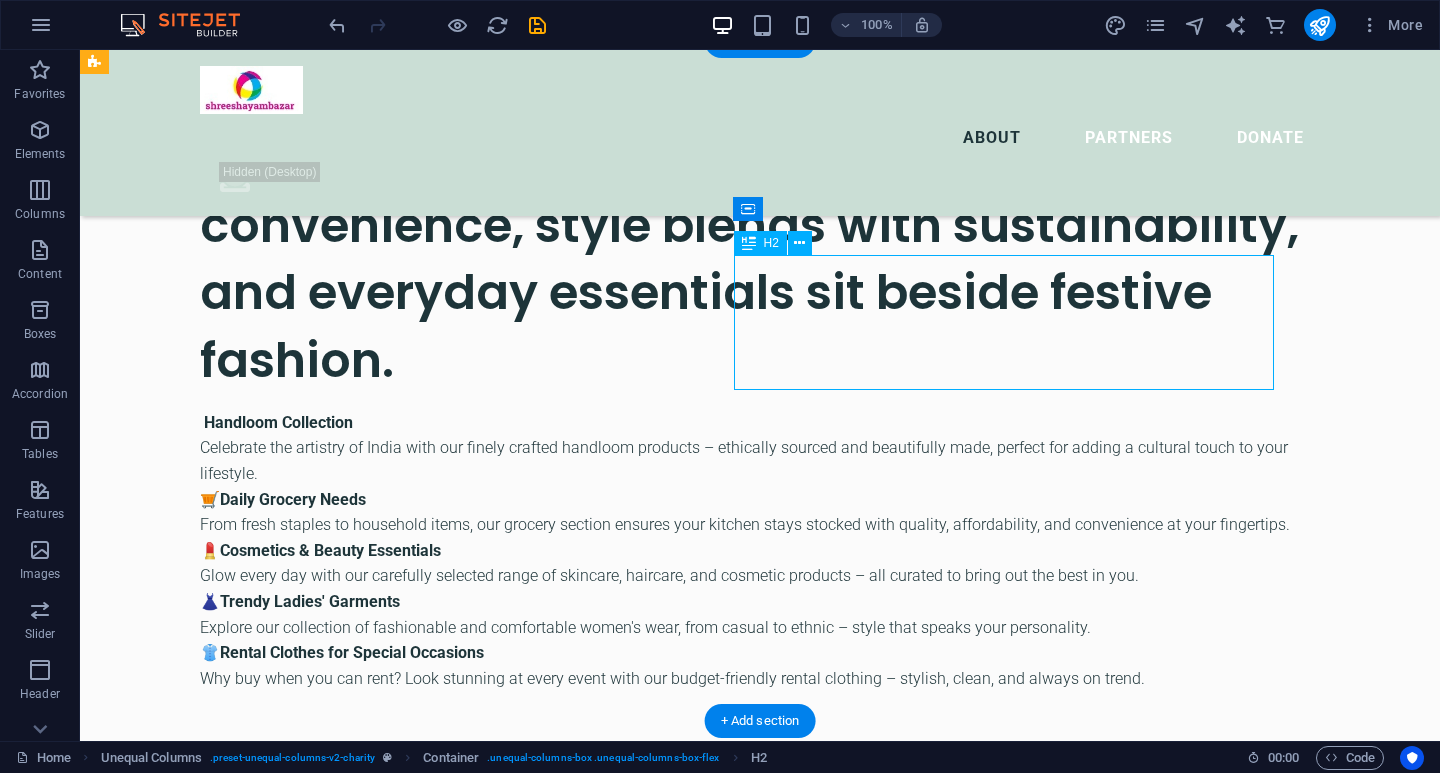 click on "Our mission is to help Earth to breath again" at bounding box center (664, 3471) 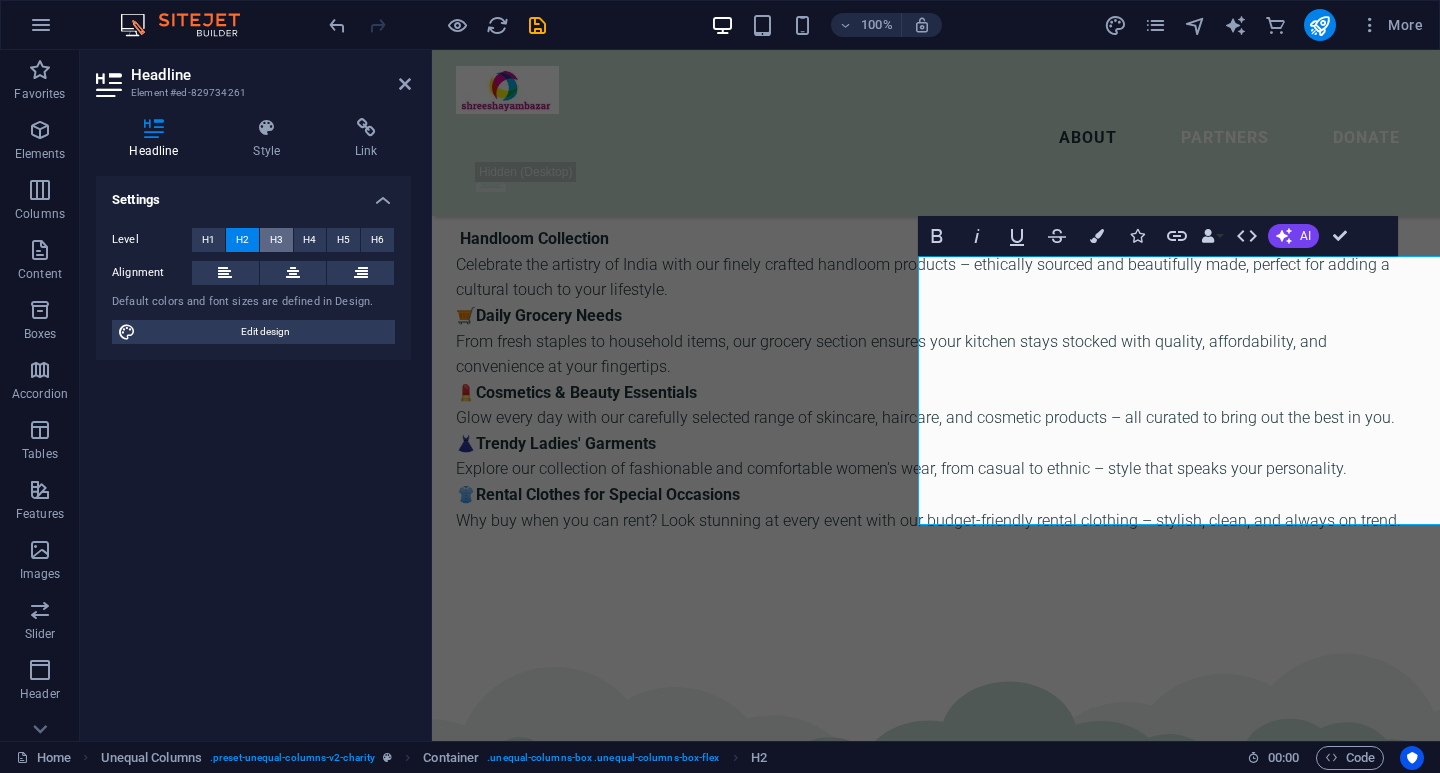click on "H3" at bounding box center [276, 240] 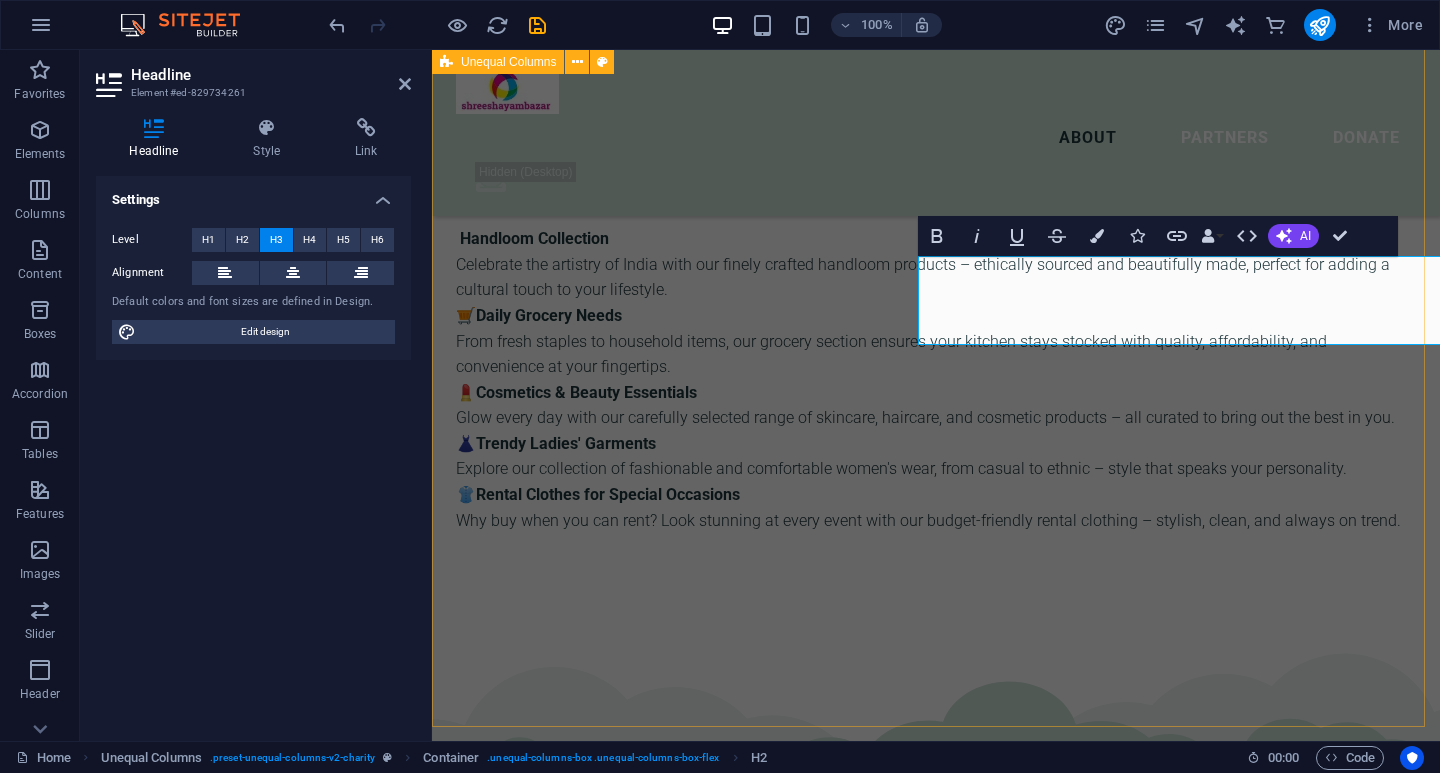 click on "OUR MISSION Empowering Everyday Living with Quality, Style & Tradition" To provide a convenient, affordable, and high-quality shopping experience by offering a wide range of essential and lifestyle products — from handloom and groceries to cosmetics, ladies’ garments, and rental clothing — all under one roof. We aim to support local artisans, promote sustainable choices, and empower our customers with products that add value to their everyday lives. donate now" at bounding box center [936, 3714] 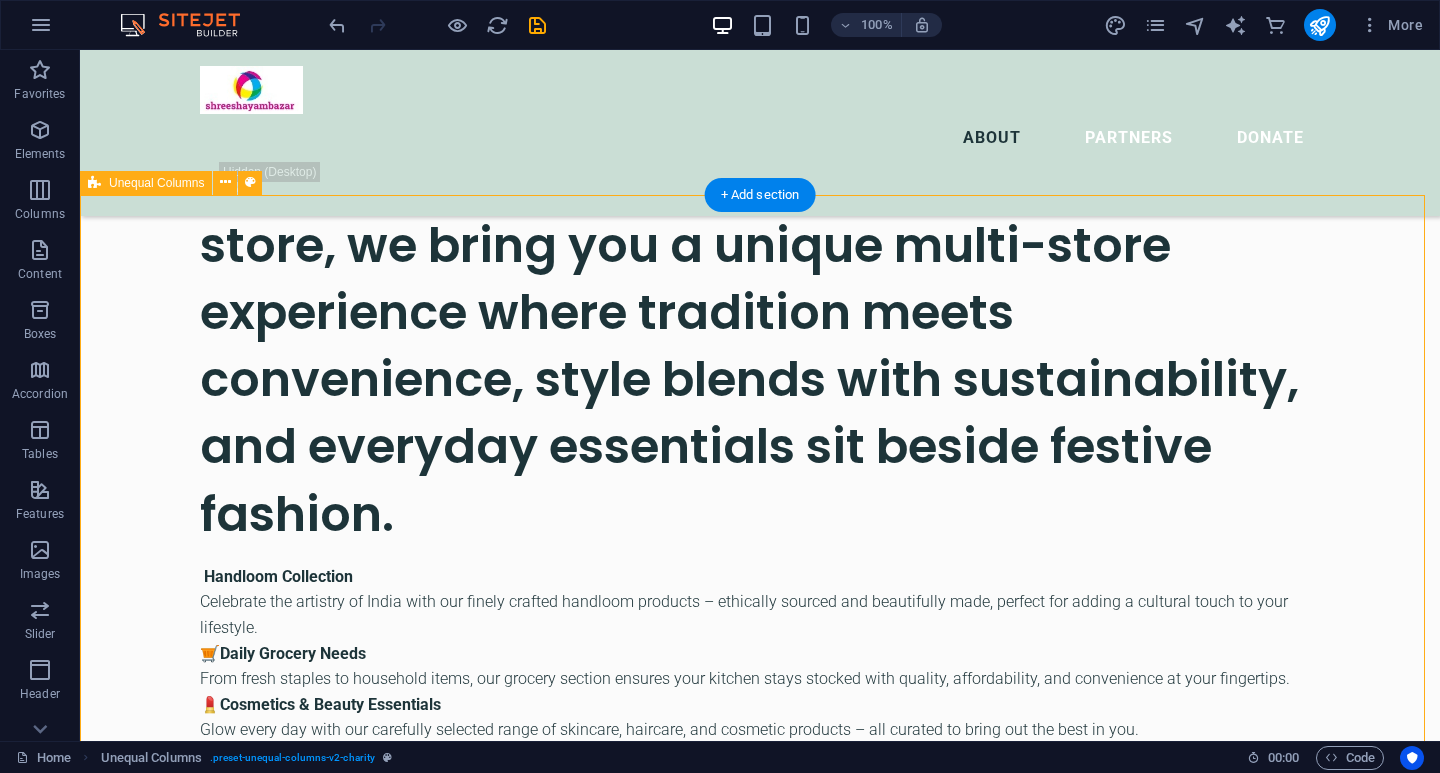scroll, scrollTop: 4188, scrollLeft: 0, axis: vertical 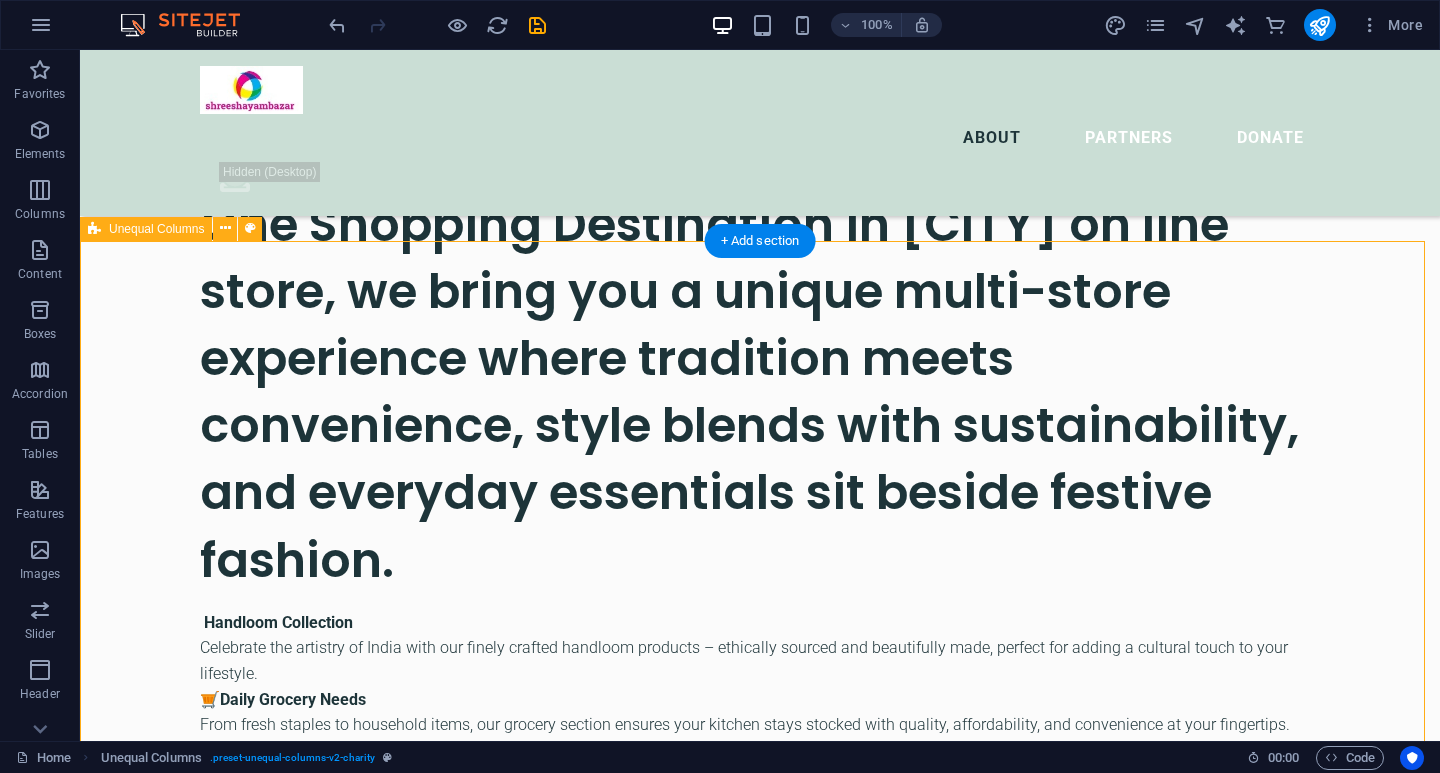 click on "OUR MISSION Empowering Everyday Living with Quality, Style & Tradition" To provide a convenient, affordable, and high-quality shopping experience by offering a wide range of essential and lifestyle products — from handloom and groceries to cosmetics, ladies’ garments, and rental clothing — all under one roof. We aim to support local artisans, promote sustainable choices, and empower our customers with products that add value to their everyday lives. donate now" at bounding box center [760, 4075] 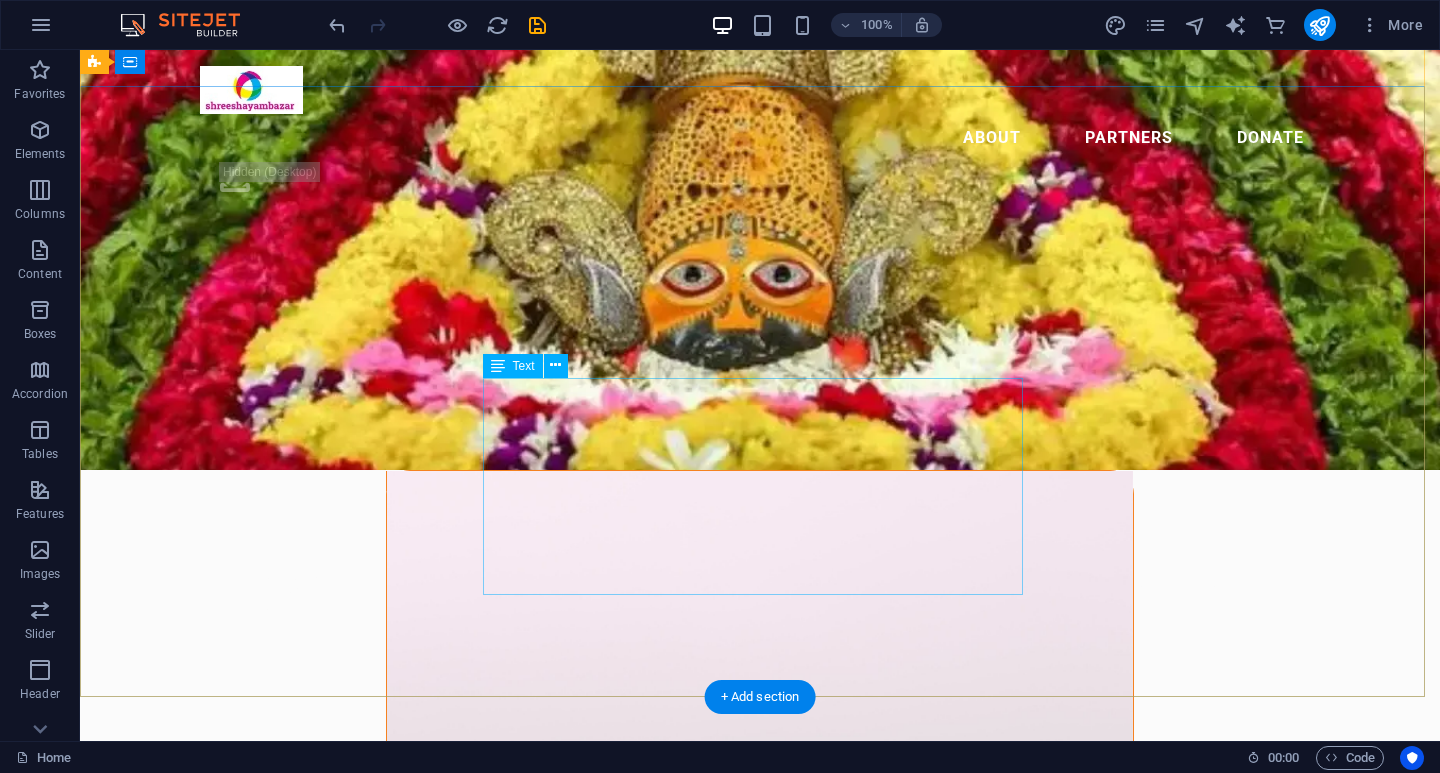 scroll, scrollTop: 0, scrollLeft: 0, axis: both 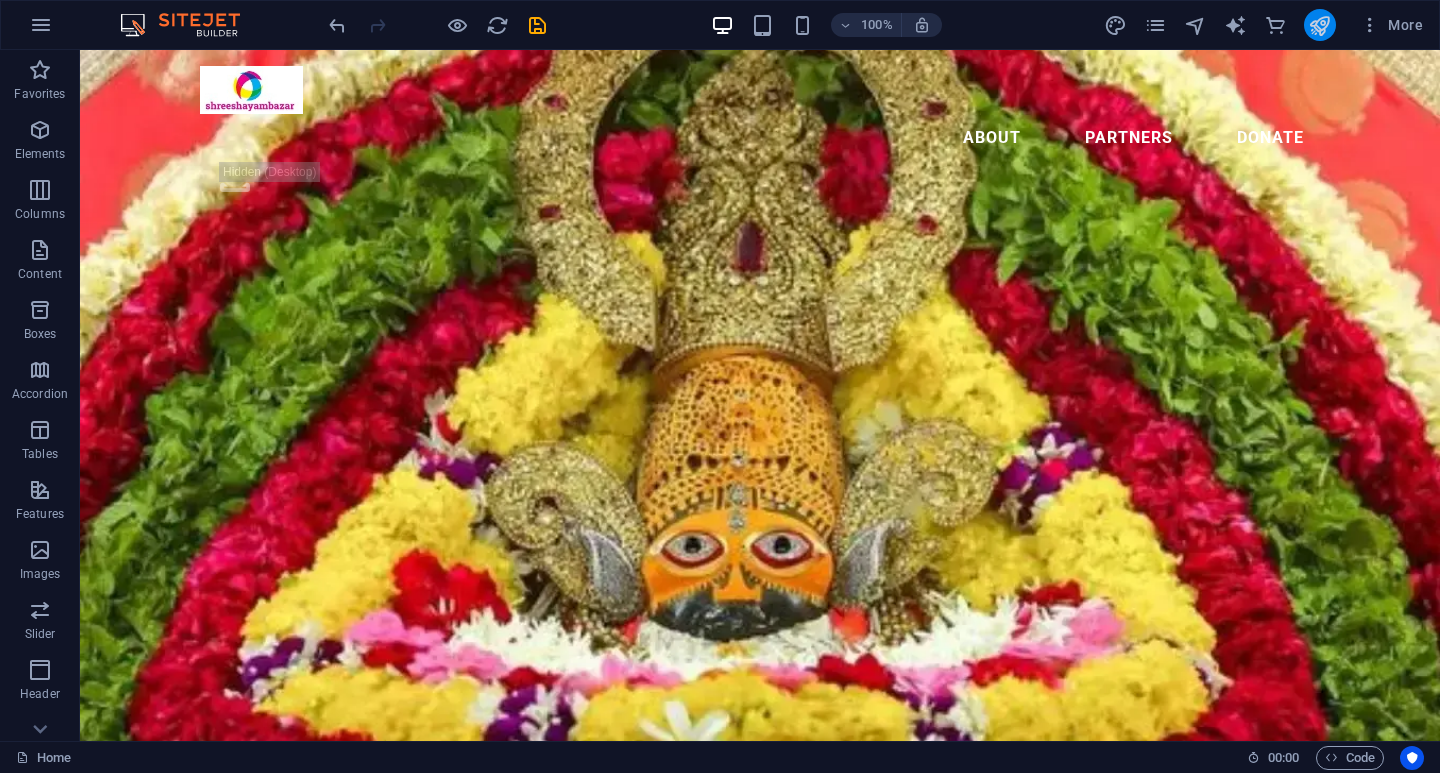 click at bounding box center (1319, 25) 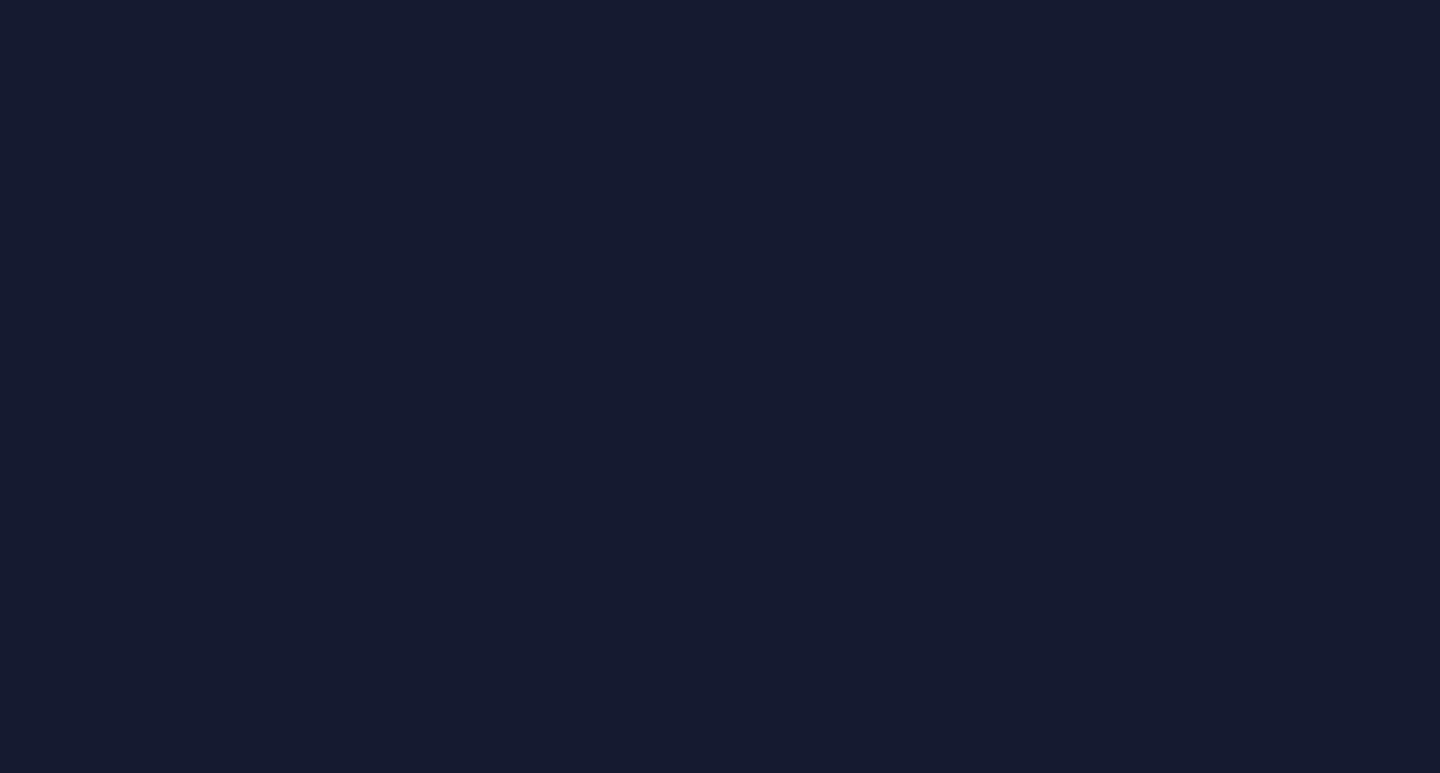 scroll, scrollTop: 0, scrollLeft: 0, axis: both 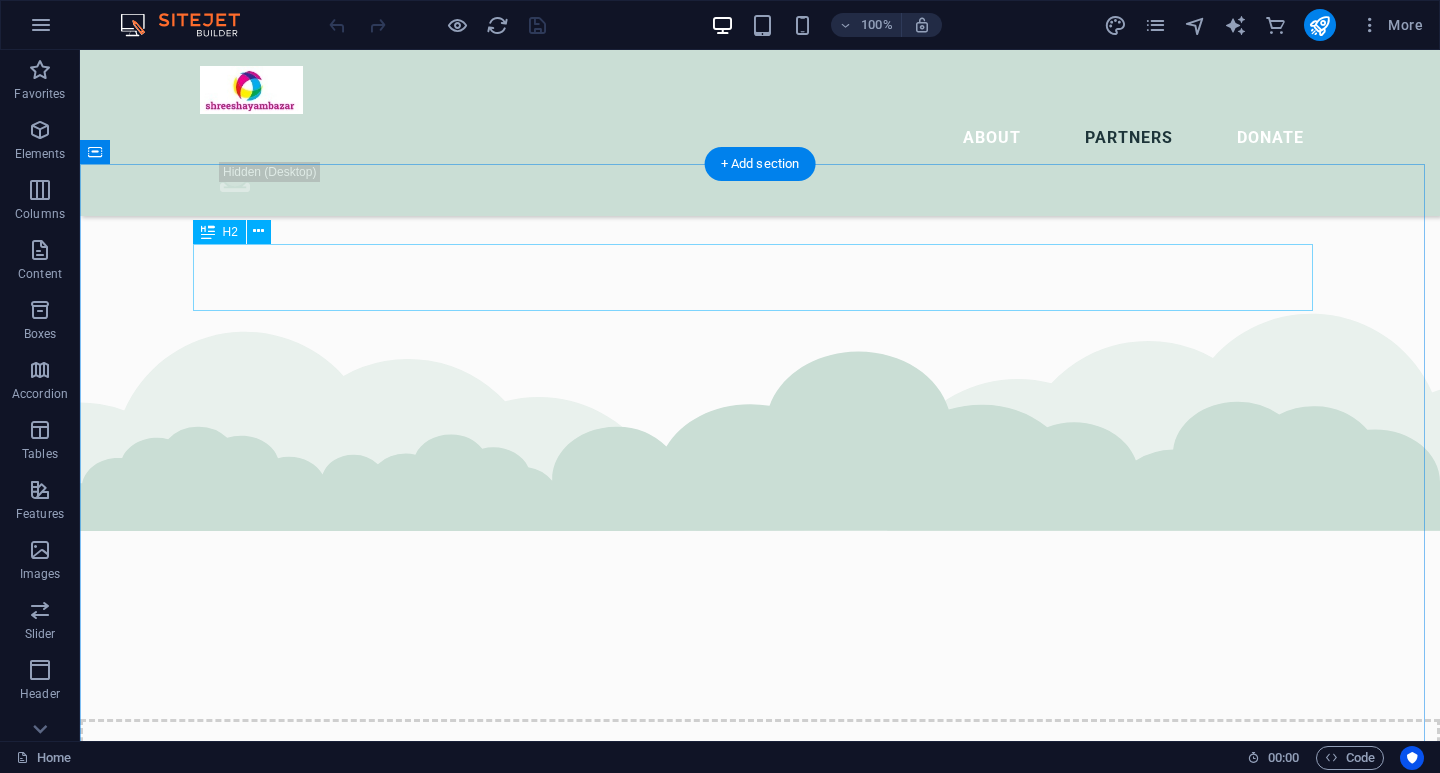click on "Our partners and collaborators" at bounding box center (760, 4128) 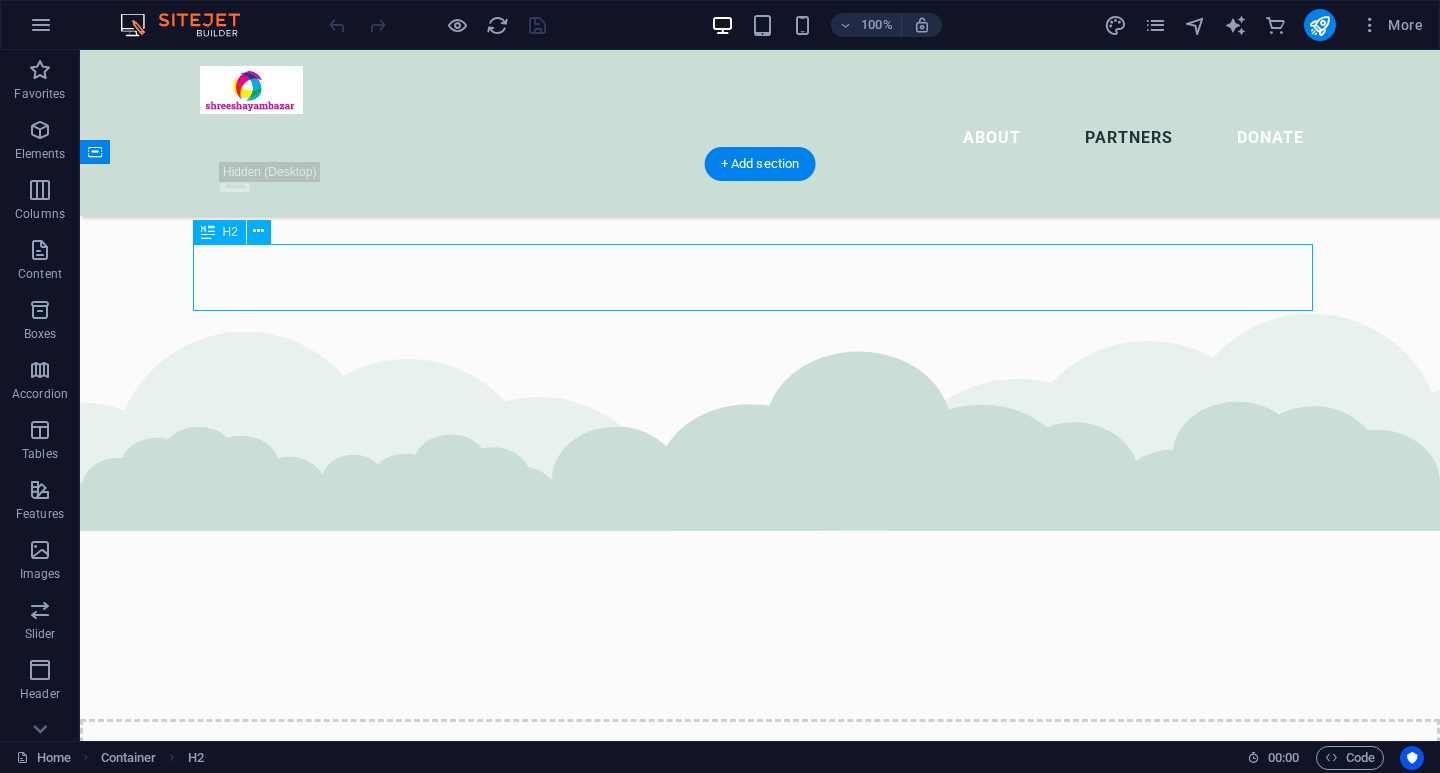 click on "Our partners and collaborators" at bounding box center (760, 4128) 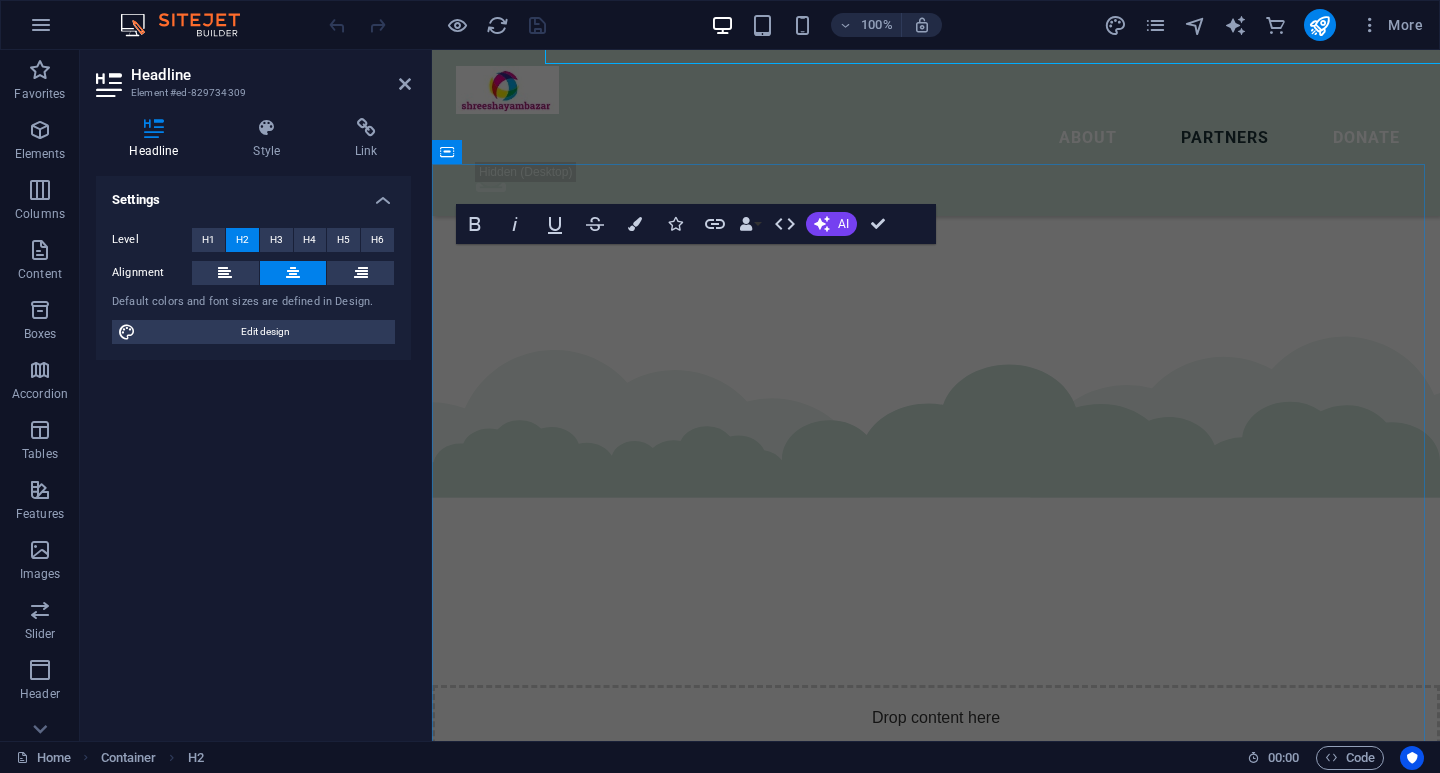 scroll, scrollTop: 5147, scrollLeft: 0, axis: vertical 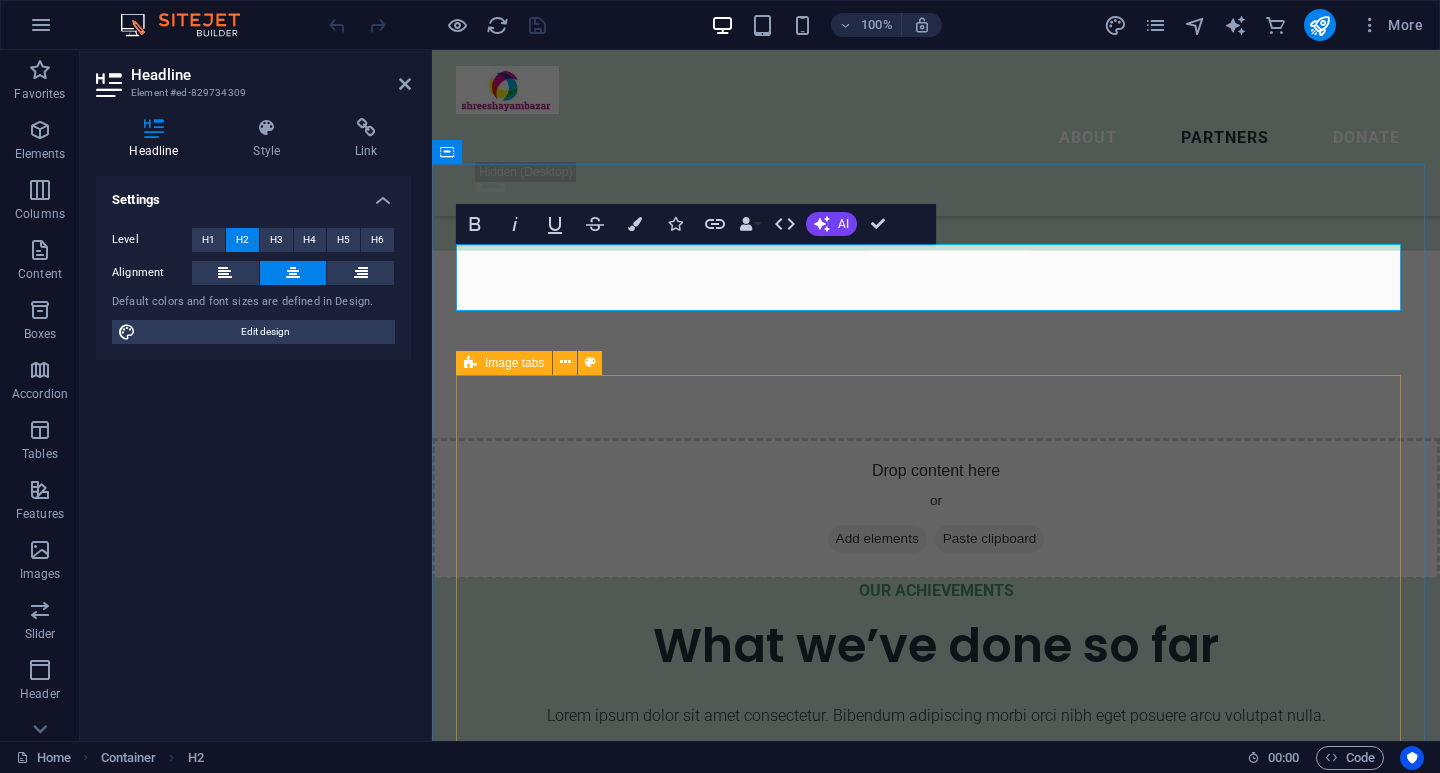 click on "Legros LLC Lorem ipsum dolor sit amet consectetur. Bibendum adipiscing morbi orci nibh eget posuere arcu volutpat nulla. Tortor cras suscipit augue sodales risus auctor. Fusce nunc vitae non dui ornare tellus nibh purus lectus. Volutpat nulla. Tortor cras suscipit augue sodales risus auctor. Fusce nunc vitae non dui ornare tellus nibh purus lectus. Wolf-Koss Lorem ipsum dolor sit amet consectetur. Bibendum adipiscing morbi orci nibh eget posuere arcu volutpat nulla. Tortor cras suscipit augue sodales risus auctor. Fusce nunc vitae non dui ornare tellus nibh purus lectus. Volutpat nulla. Tortor cras suscipit augue sodales risus auctor. Fusce nunc vitae non dui ornare tellus nibh purus lectus. Raynor Group Lorem ipsum dolor sit amet consectetur. Bibendum adipiscing morbi orci nibh eget posuere arcu volutpat nulla. Tortor cras suscipit augue sodales risus auctor. Fusce nunc vitae non dui ornare tellus nibh purus lectus. Placeholder Partner Donnelly PLC" at bounding box center (936, 7116) 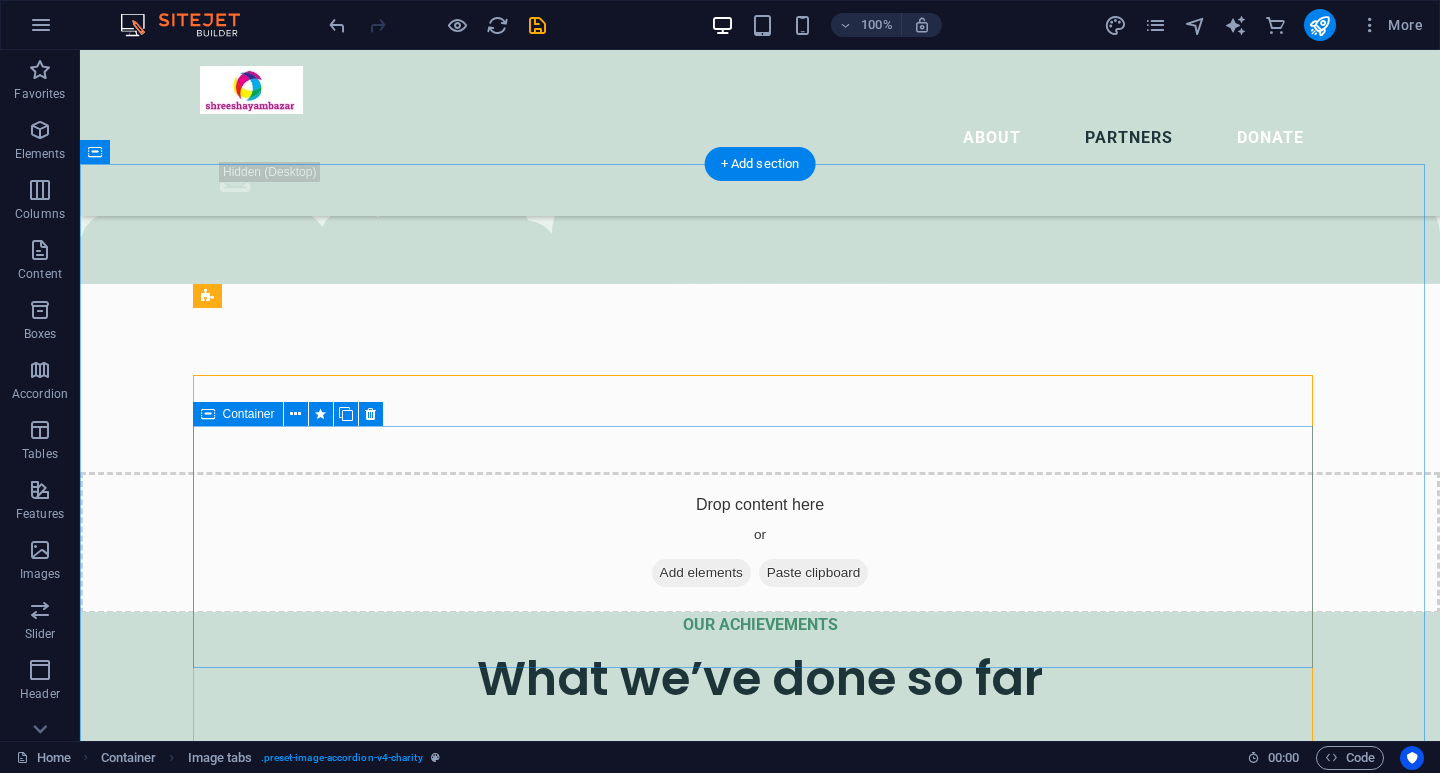 scroll, scrollTop: 4900, scrollLeft: 0, axis: vertical 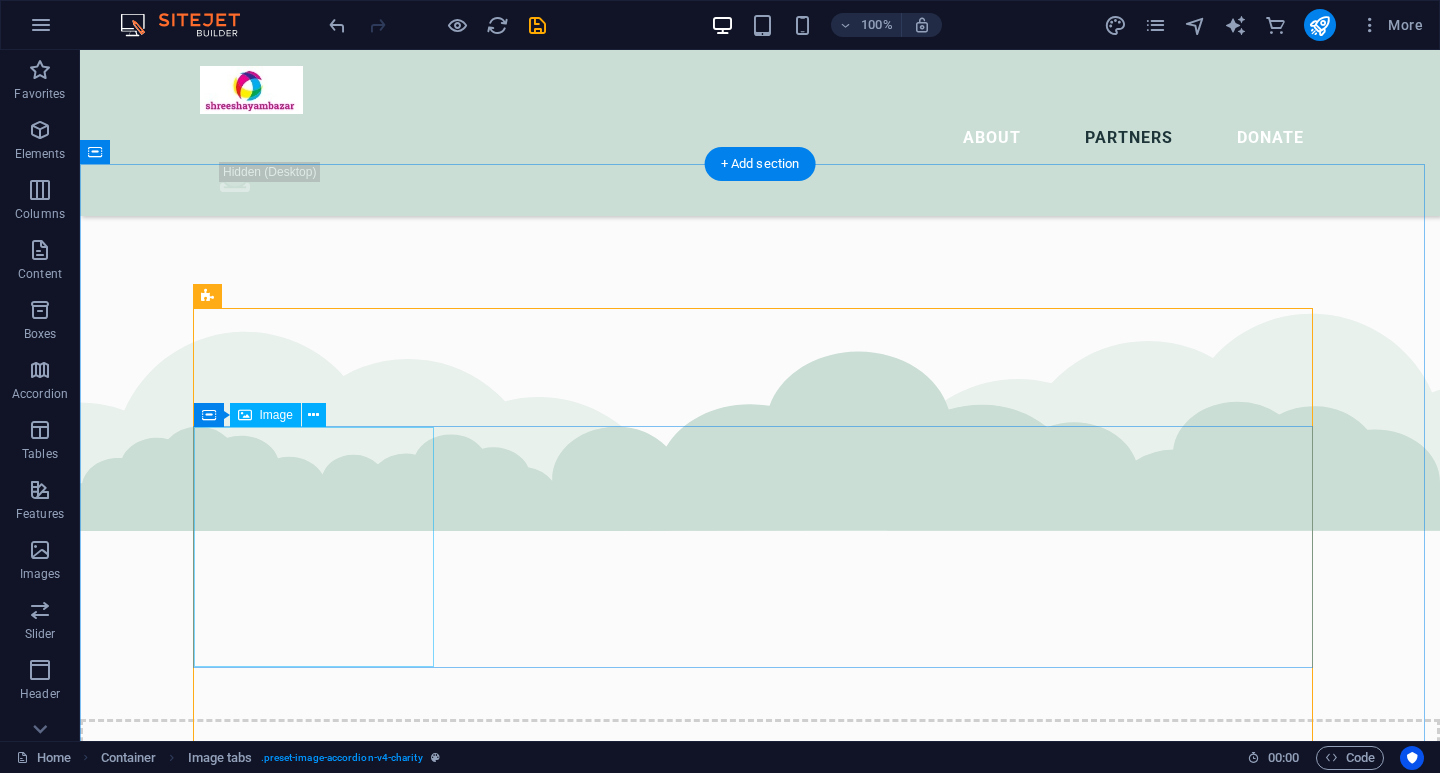 click at bounding box center [760, 4806] 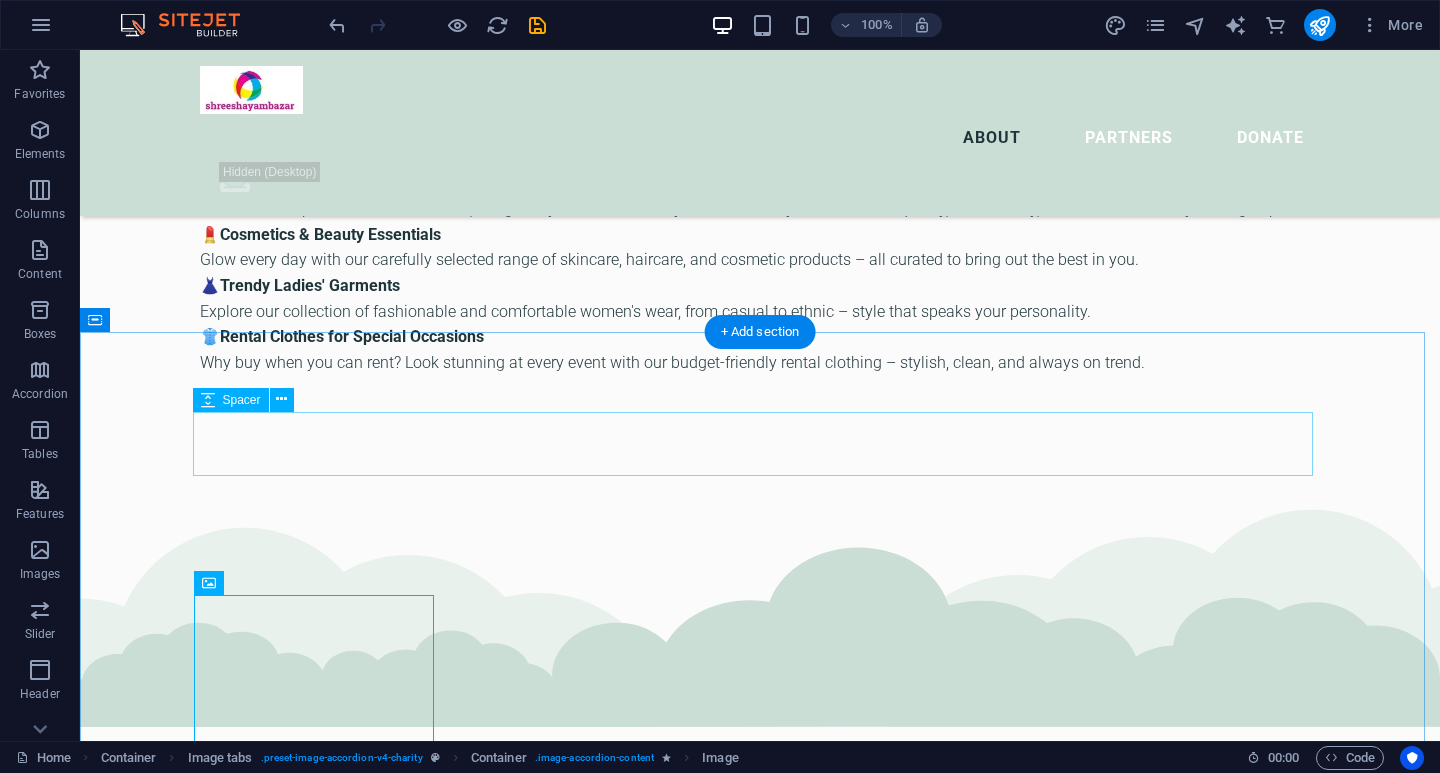 scroll, scrollTop: 4800, scrollLeft: 0, axis: vertical 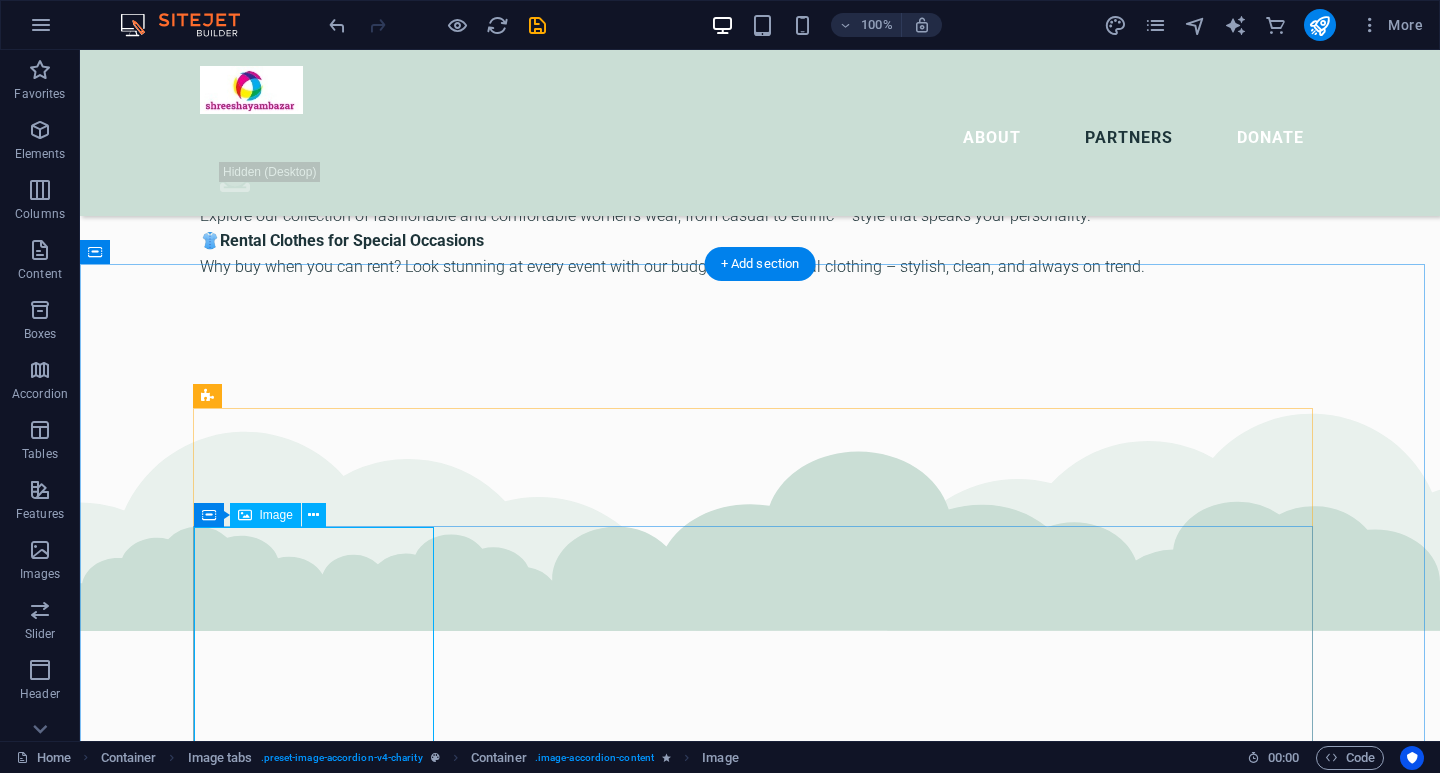 click at bounding box center [760, 4906] 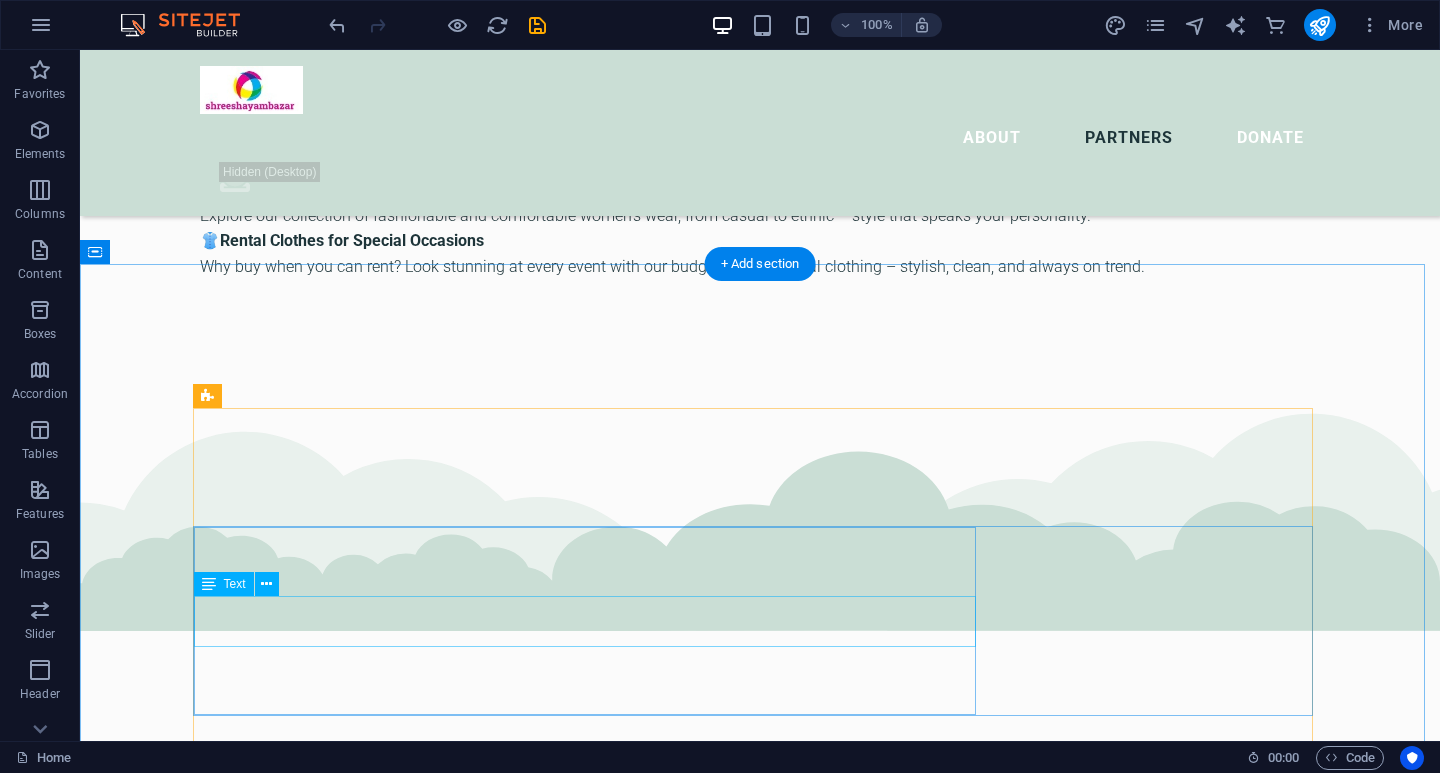 click on "Lorem ipsum dolor sit amet consectetur. Bibendum adipiscing morbi orci nibh eget posuere arcu volutpat nulla. Tortor cras suscipit augue sodales risus auctor. Fusce nunc vitae non dui ornare tellus nibh purus lectus." at bounding box center [760, 4441] 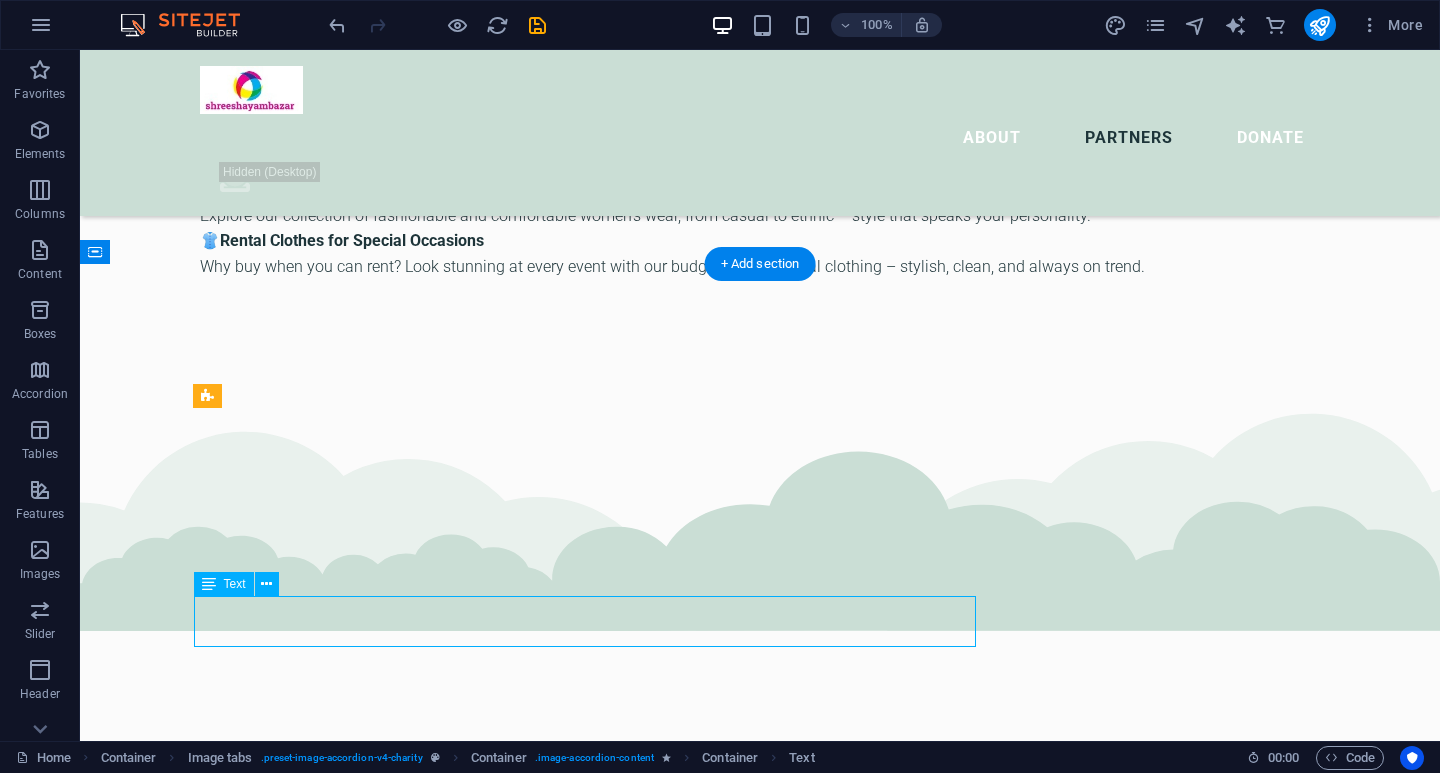 click on "Lorem ipsum dolor sit amet consectetur. Bibendum adipiscing morbi orci nibh eget posuere arcu volutpat nulla. Tortor cras suscipit augue sodales risus auctor. Fusce nunc vitae non dui ornare tellus nibh purus lectus." at bounding box center (760, 4441) 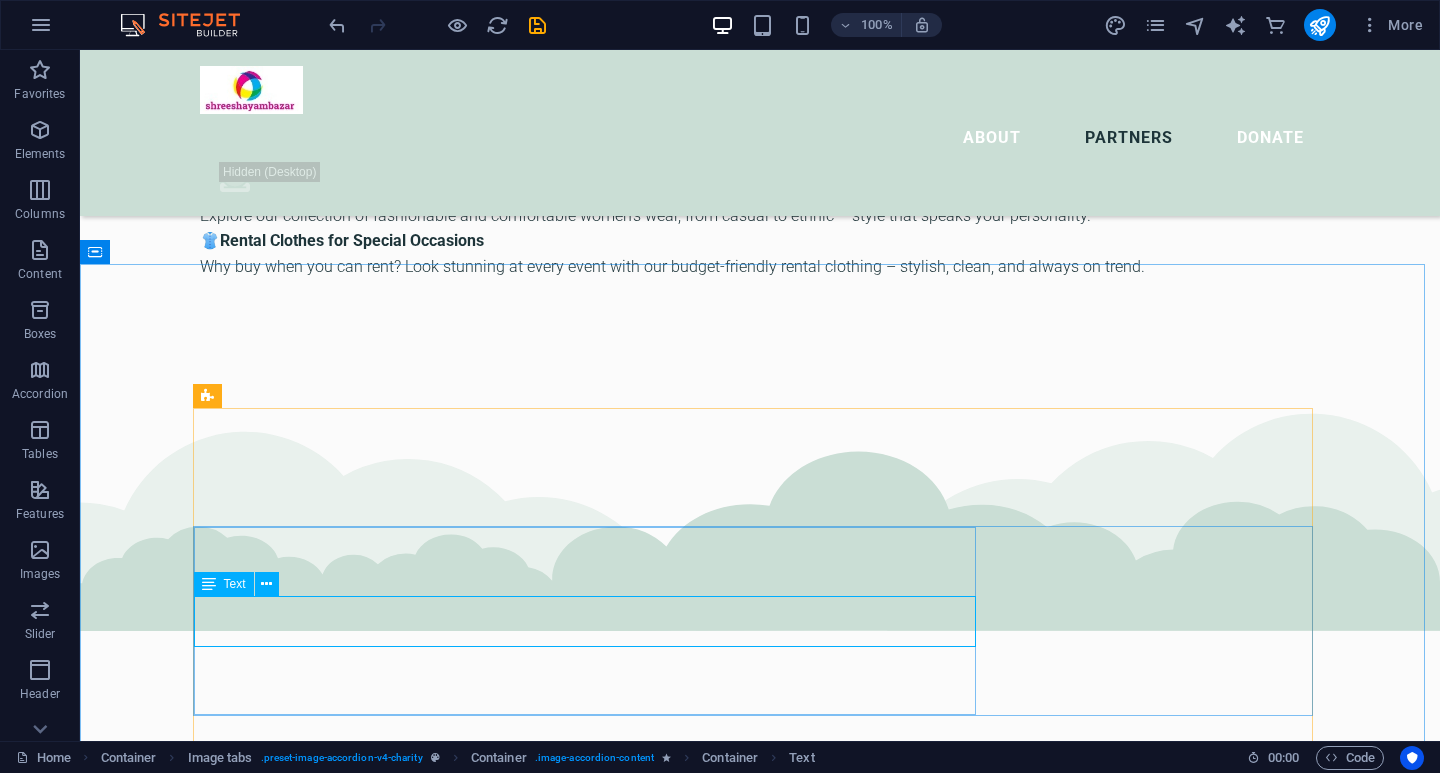 click on "Text" at bounding box center (235, 584) 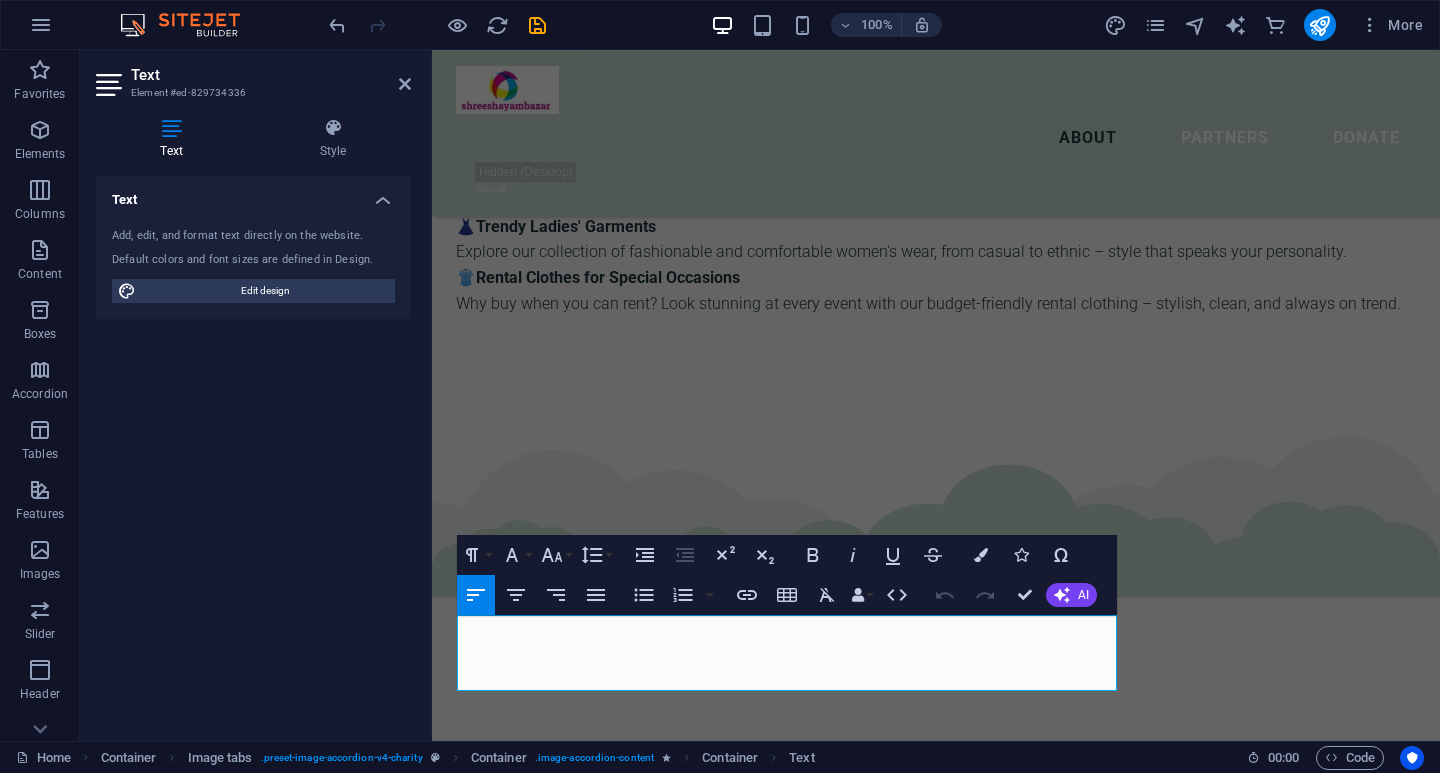 scroll, scrollTop: 5021, scrollLeft: 0, axis: vertical 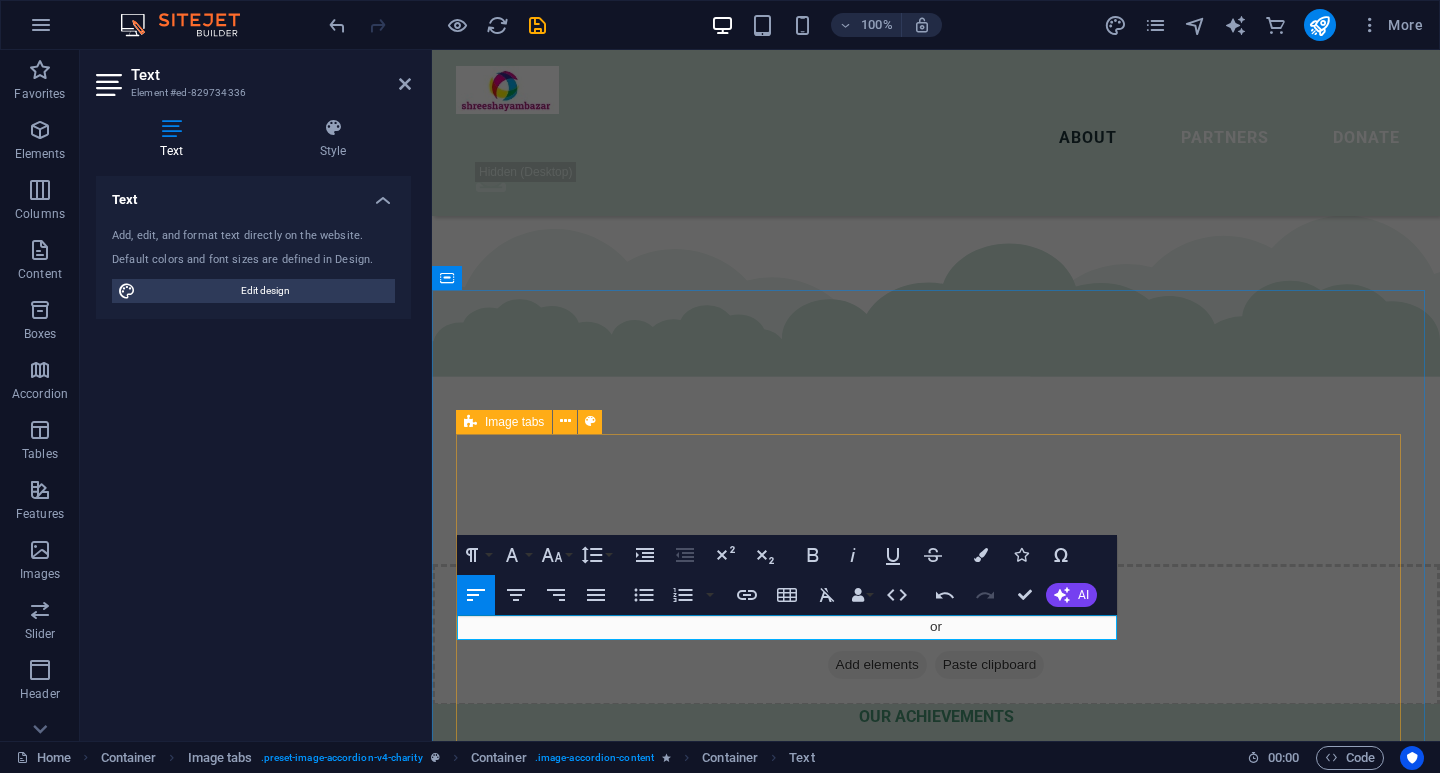 click on "Legros LLC Volutpat nulla. Tortor cras suscipit augue sodales risus auctor. Fusce nunc vitae non dui ornare tellus nibh purus lectus. Wolf-Koss Lorem ipsum dolor sit amet consectetur. Bibendum adipiscing morbi orci nibh eget posuere arcu volutpat nulla. Tortor cras suscipit augue sodales risus auctor. Fusce nunc vitae non dui ornare tellus nibh purus lectus. Volutpat nulla. Tortor cras suscipit augue sodales risus auctor. Fusce nunc vitae non dui ornare tellus nibh purus lectus. Raynor Group Lorem ipsum dolor sit amet consectetur. Bibendum adipiscing morbi orci nibh eget posuere arcu volutpat nulla. Tortor cras suscipit augue sodales risus auctor. Fusce nunc vitae non dui ornare tellus nibh purus lectus. Volutpat nulla. Tortor cras suscipit augue sodales risus auctor. Fusce nunc vitae non dui ornare tellus nibh purus lectus. Placeholder Partner Volutpat nulla. Tortor cras suscipit augue sodales risus auctor. Fusce nunc vitae non dui ornare tellus nibh purus lectus. Donnelly PLC" at bounding box center [936, 6683] 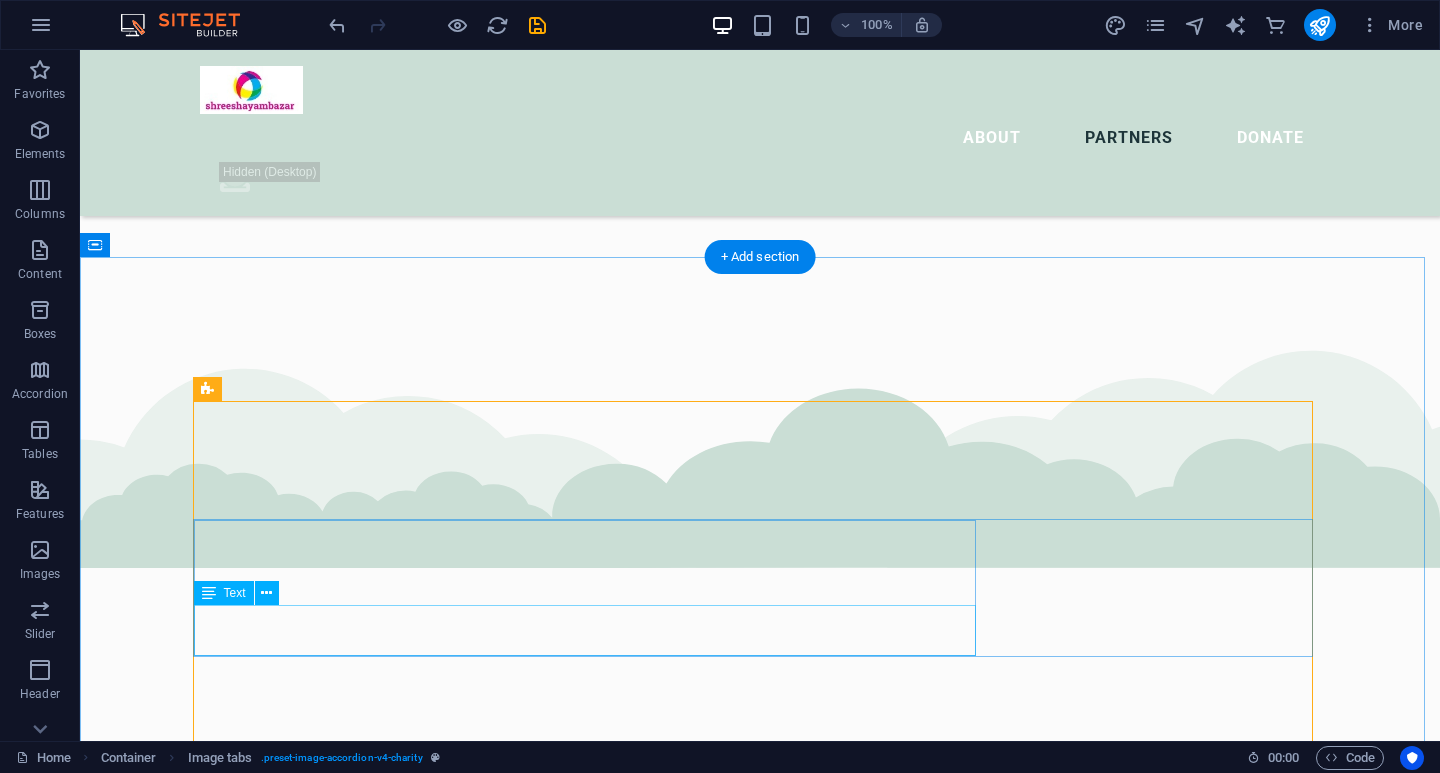 scroll, scrollTop: 4881, scrollLeft: 0, axis: vertical 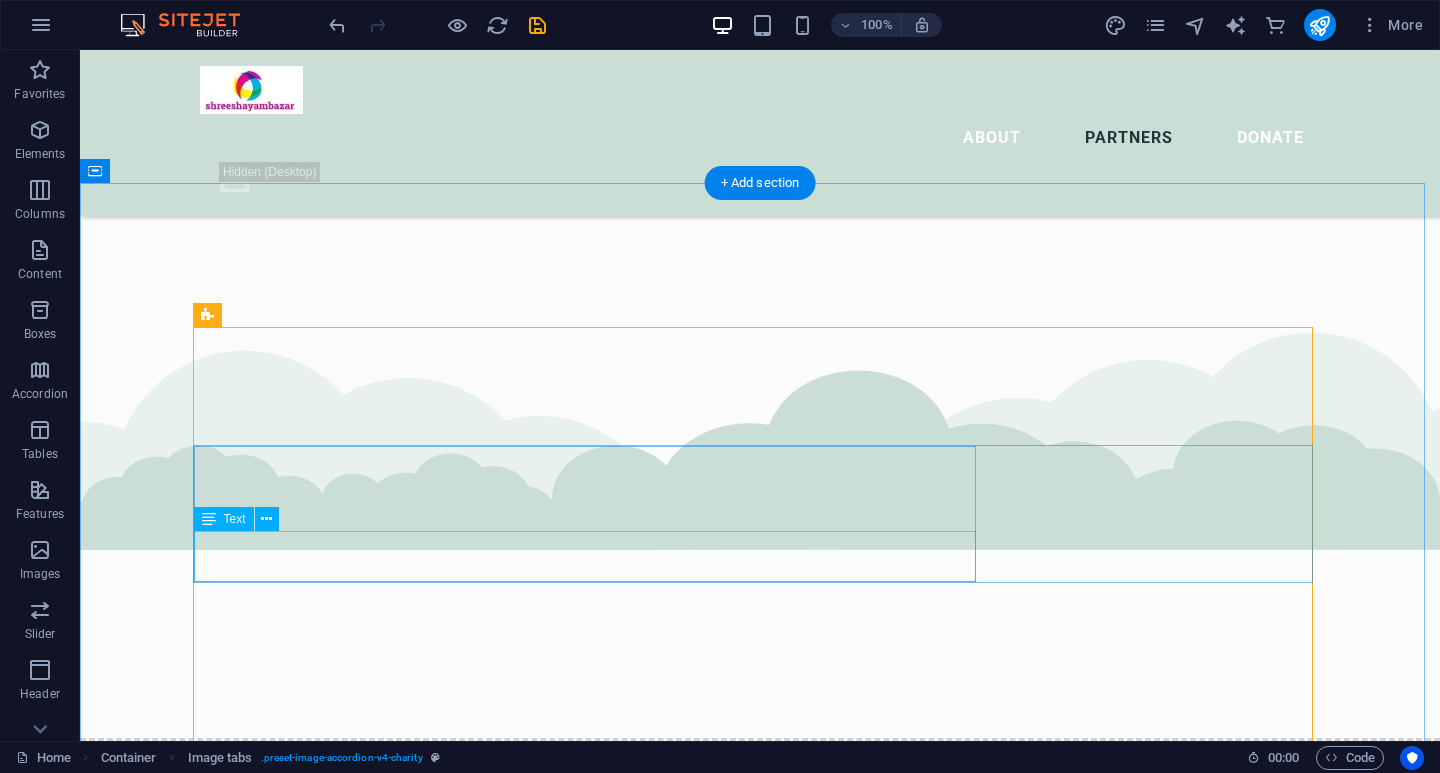 click on "Volutpat nulla. Tortor cras suscipit augue sodales risus auctor. Fusce nunc vitae non dui ornare tellus nibh purus lectus." at bounding box center [760, 4364] 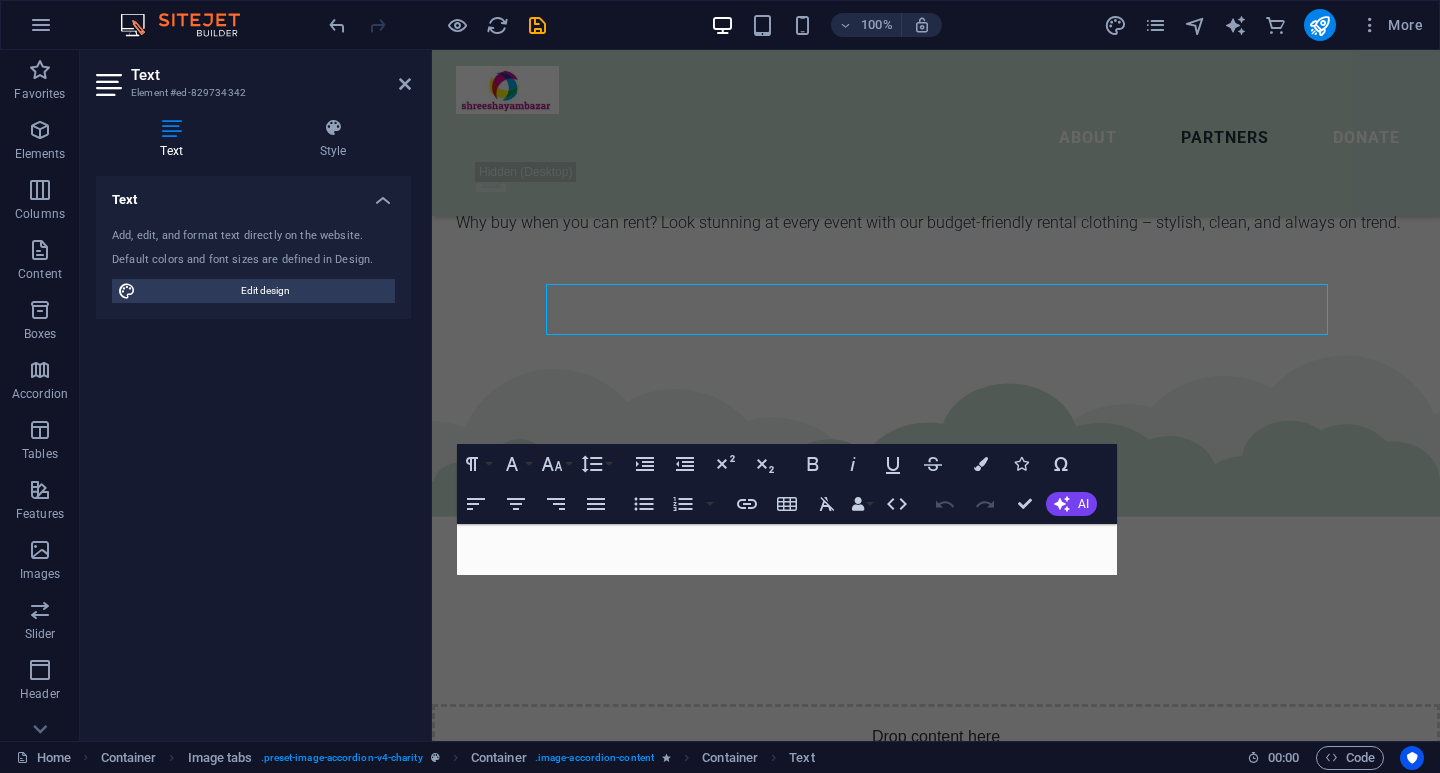 scroll, scrollTop: 5128, scrollLeft: 0, axis: vertical 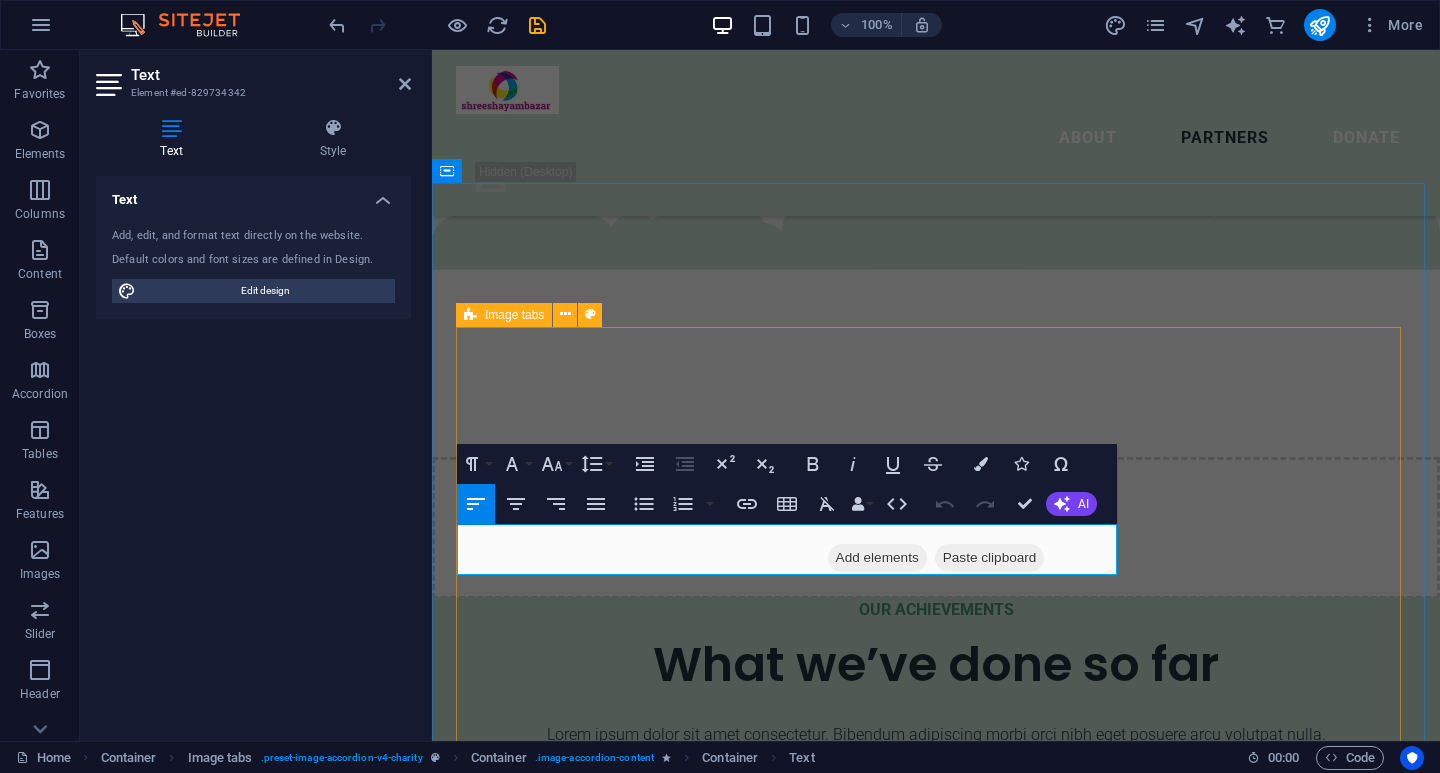 drag, startPoint x: 471, startPoint y: 535, endPoint x: 739, endPoint y: 583, distance: 272.2646 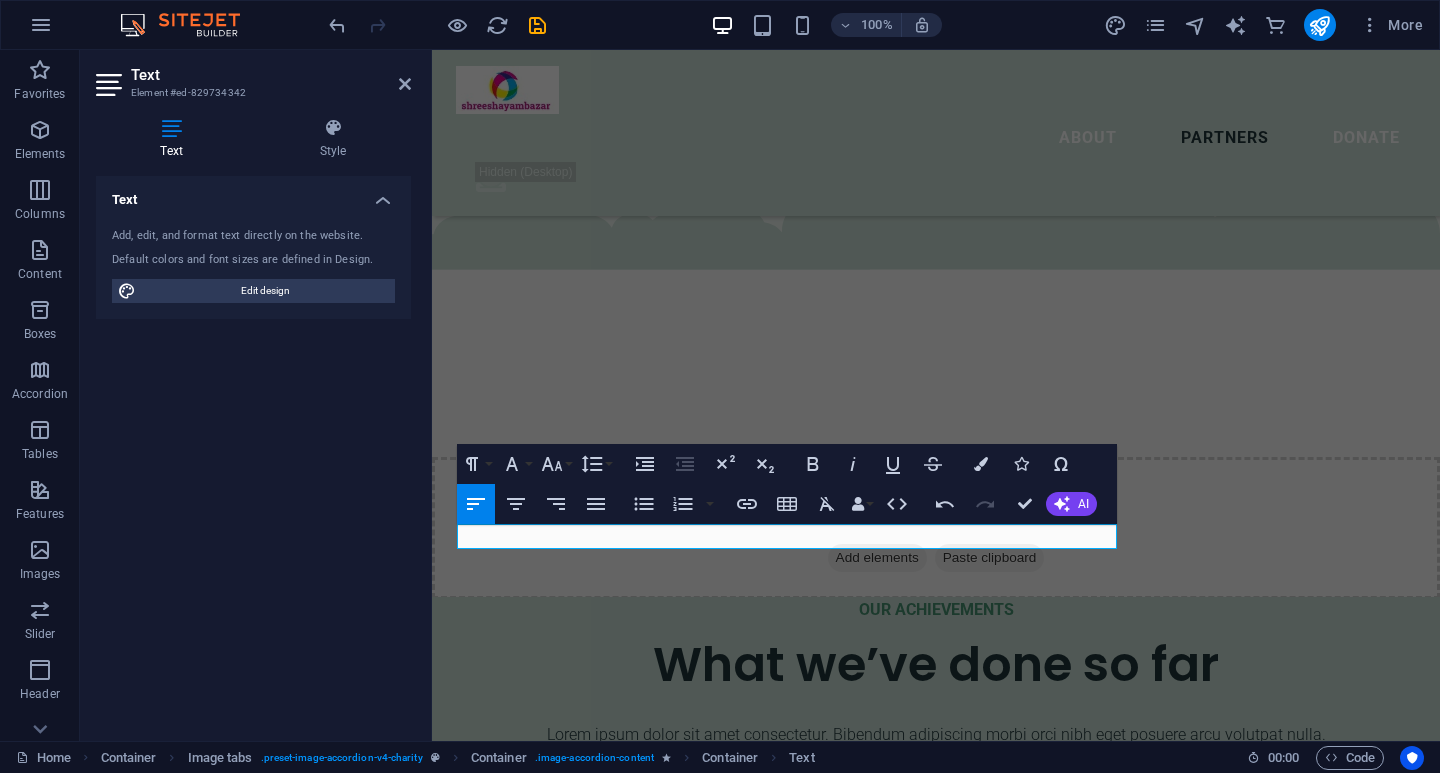 drag, startPoint x: 489, startPoint y: 539, endPoint x: 850, endPoint y: 585, distance: 363.91895 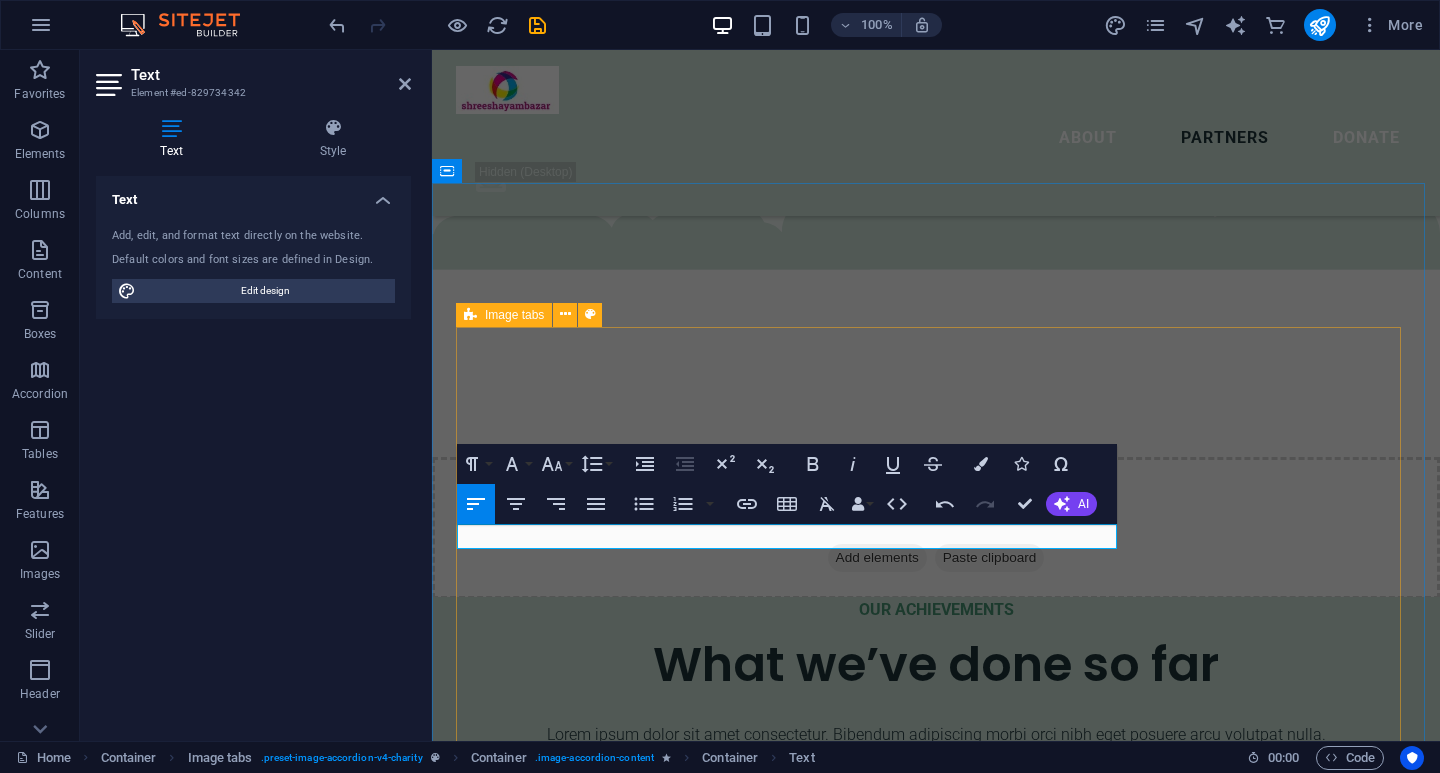 click on "Legros LLC Wolf-Koss Lorem ipsum dolor sit amet consectetur. Bibendum adipiscing morbi orci nibh eget posuere arcu volutpat nulla. Tortor cras suscipit augue sodales risus auctor. Fusce nunc vitae non dui ornare tellus nibh purus lectus. Volutpat nulla. Tortor cras suscipit augue sodales risus auctor. Fusce nunc vitae non dui ornare tellus nibh purus lectus. Raynor Group Lorem ipsum dolor sit amet consectetur. Bibendum adipiscing morbi orci nibh eget posuere arcu volutpat nulla. Tortor cras suscipit augue sodales risus auctor. Fusce nunc vitae non dui ornare tellus nibh purus lectus. Volutpat nulla. Tortor cras suscipit augue sodales risus auctor. Fusce nunc vitae non dui ornare tellus nibh purus lectus. Placeholder Partner Lorem ipsum dolor sit amet consectetur. Bibendum adipiscing morbi orci nibh eget posuere arcu volutpat nulla. Tortor cras suscipit augue sodales risus auctor. Fusce nunc vitae non dui ornare tellus nibh purus lectus. Donnelly PLC" at bounding box center (936, 6563) 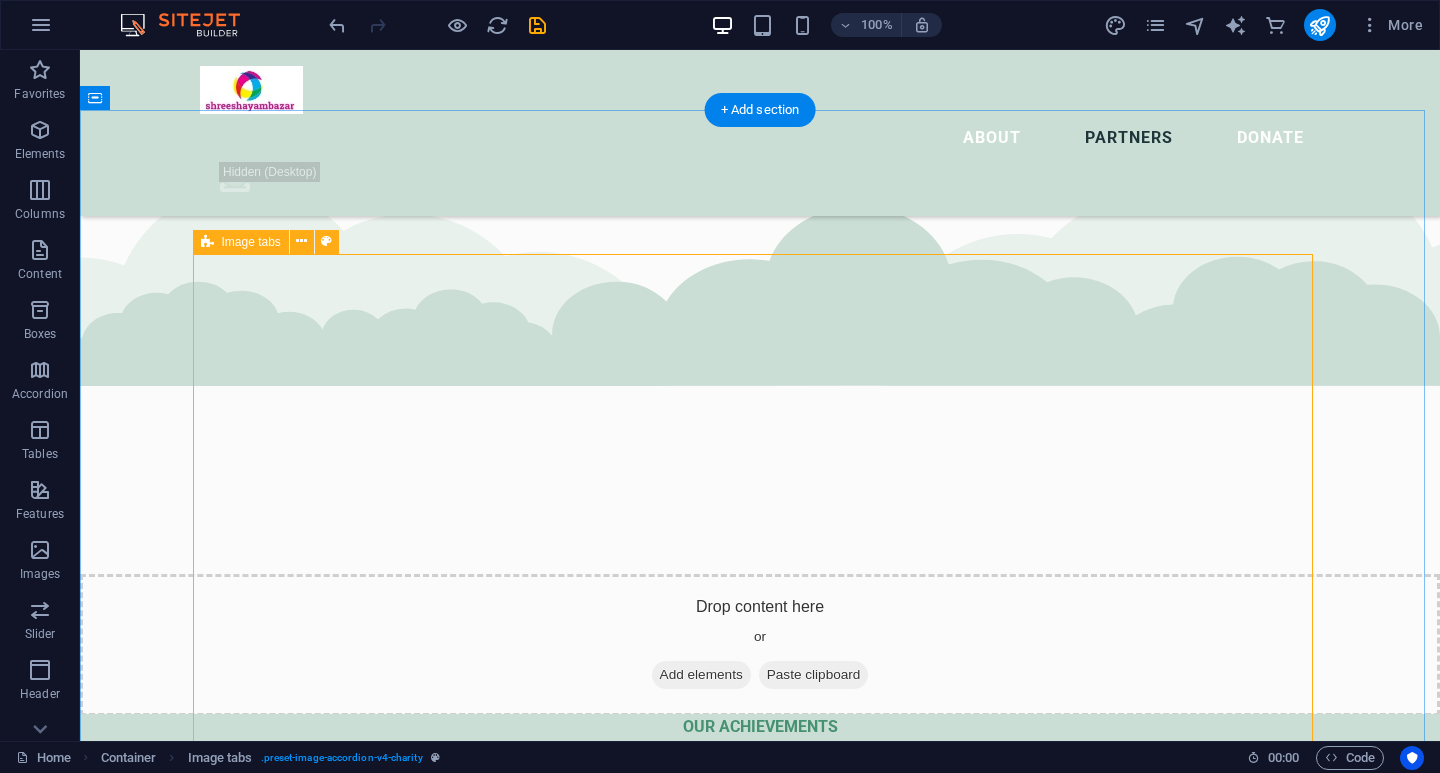 scroll, scrollTop: 5288, scrollLeft: 0, axis: vertical 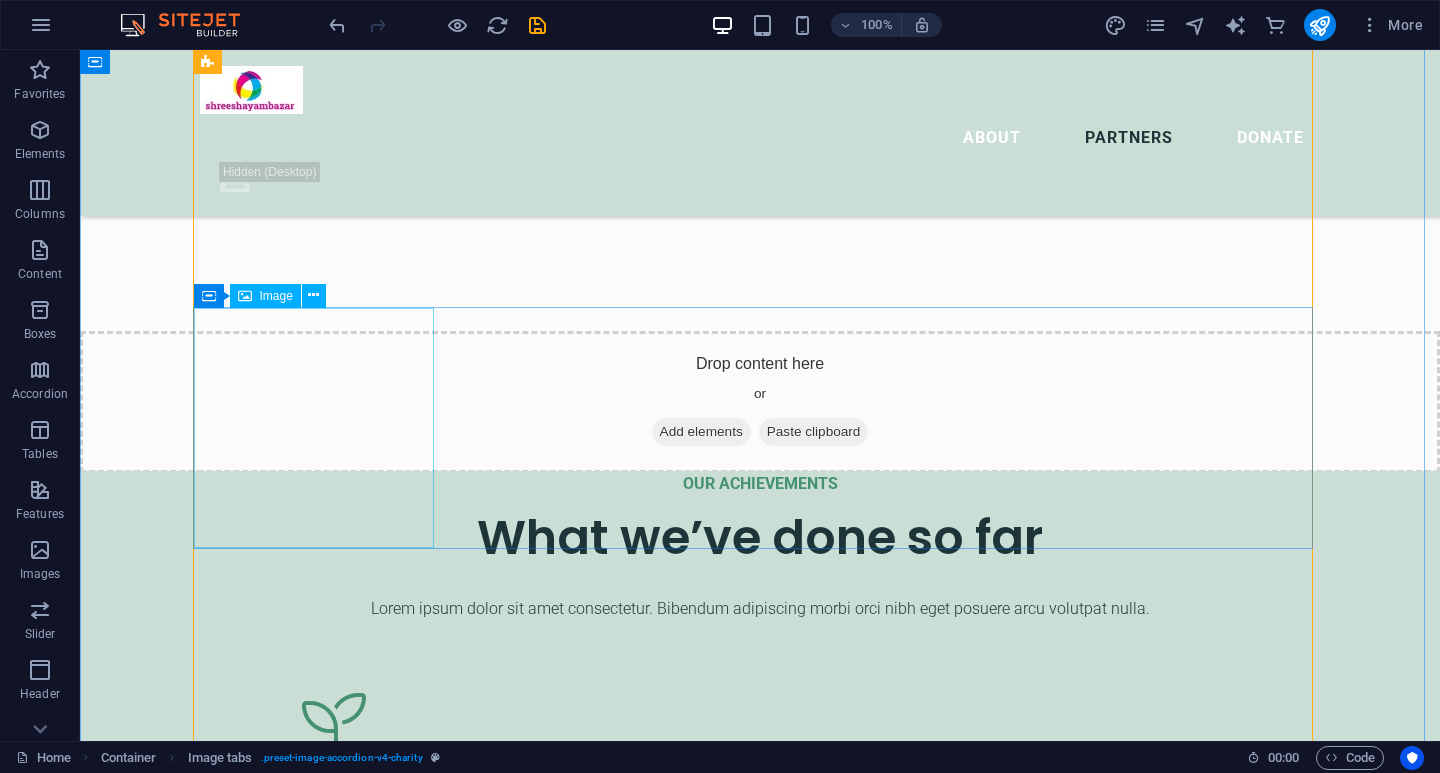 click at bounding box center [760, 4624] 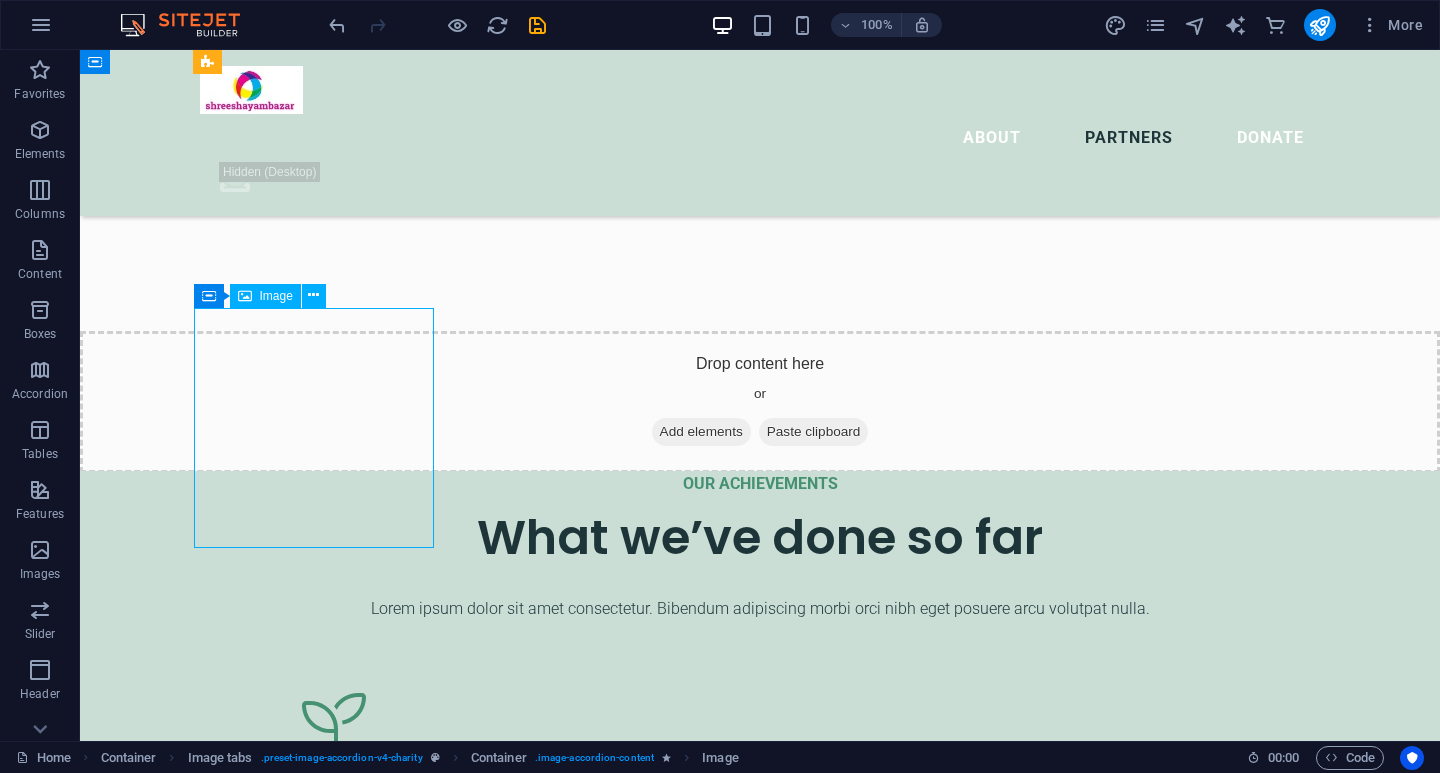 click at bounding box center [760, 4624] 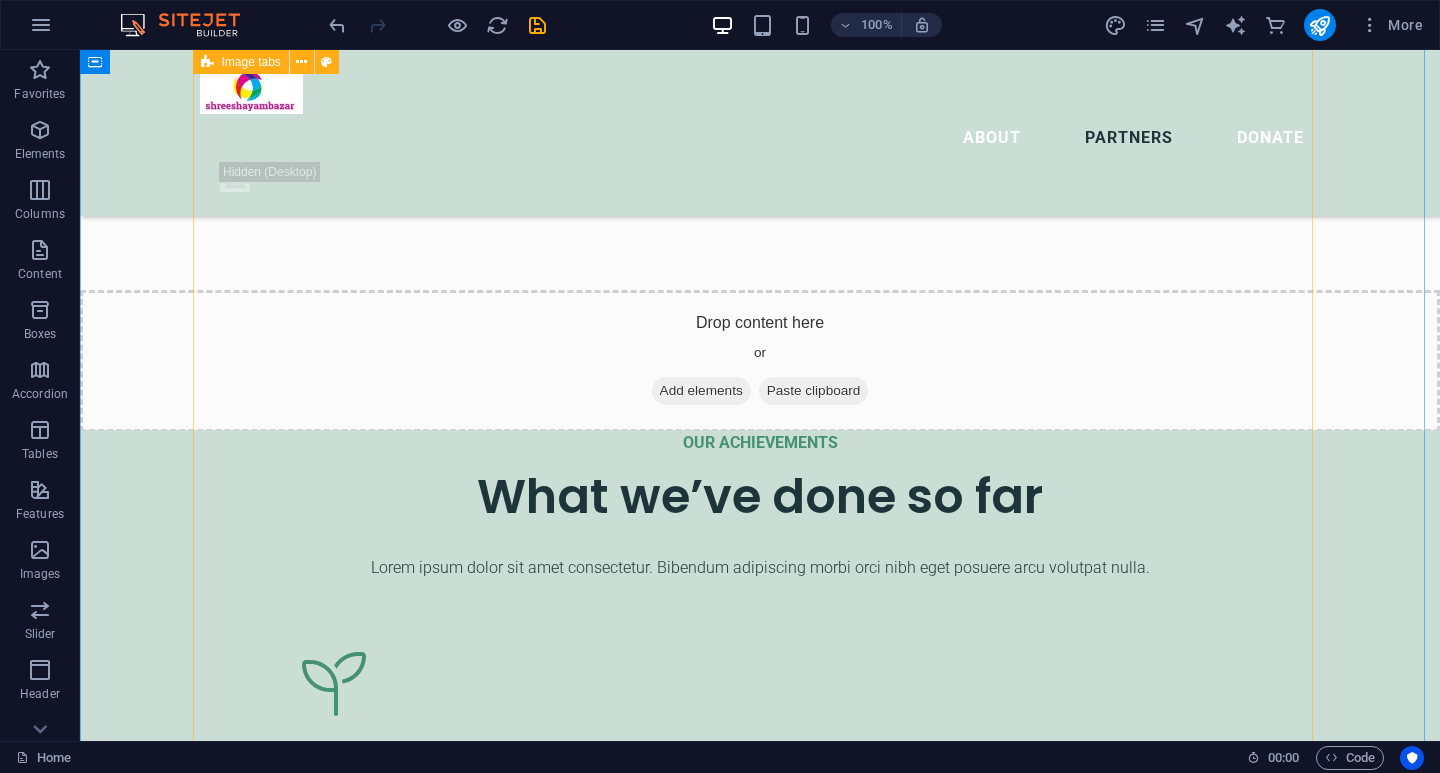 scroll, scrollTop: 5288, scrollLeft: 0, axis: vertical 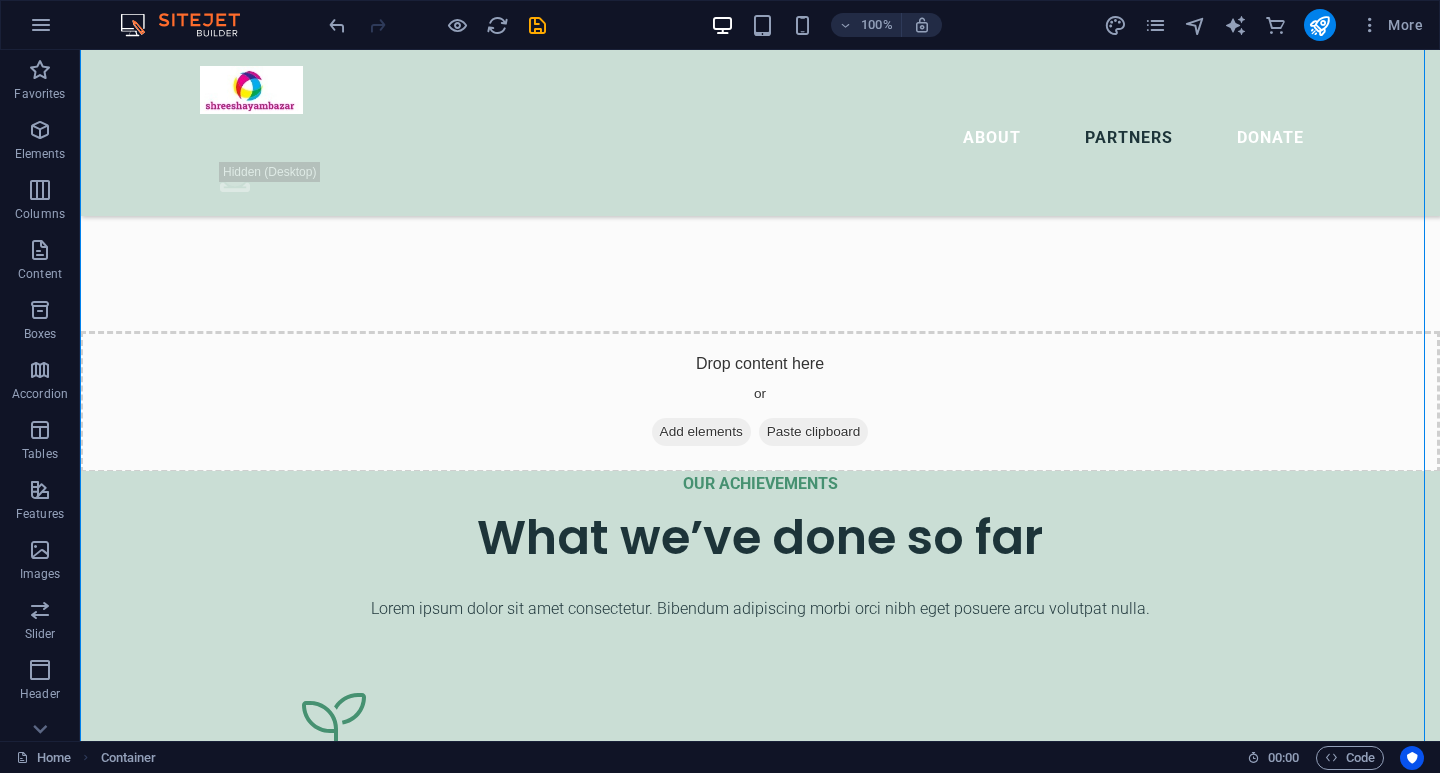 drag, startPoint x: 228, startPoint y: 381, endPoint x: 284, endPoint y: 452, distance: 90.426765 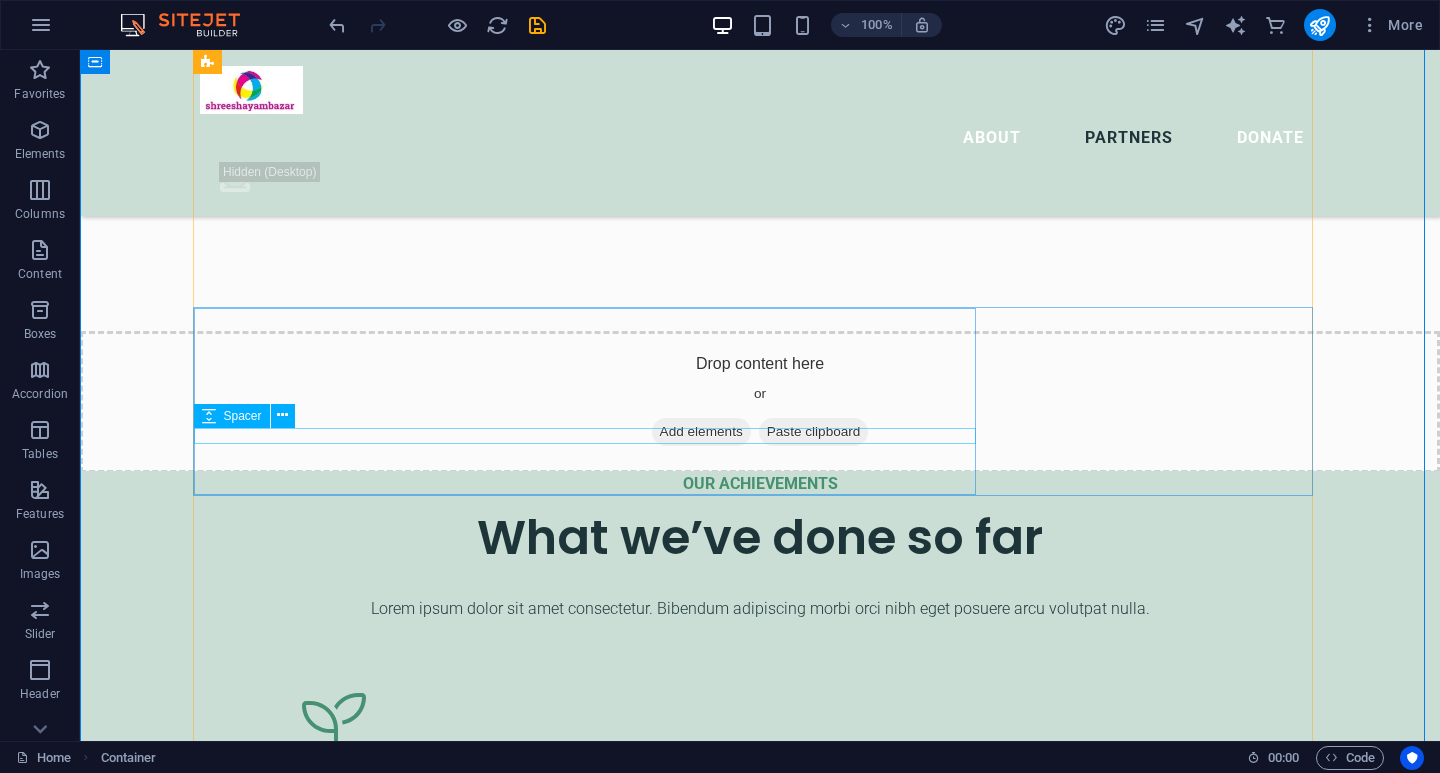 click at bounding box center [760, 4193] 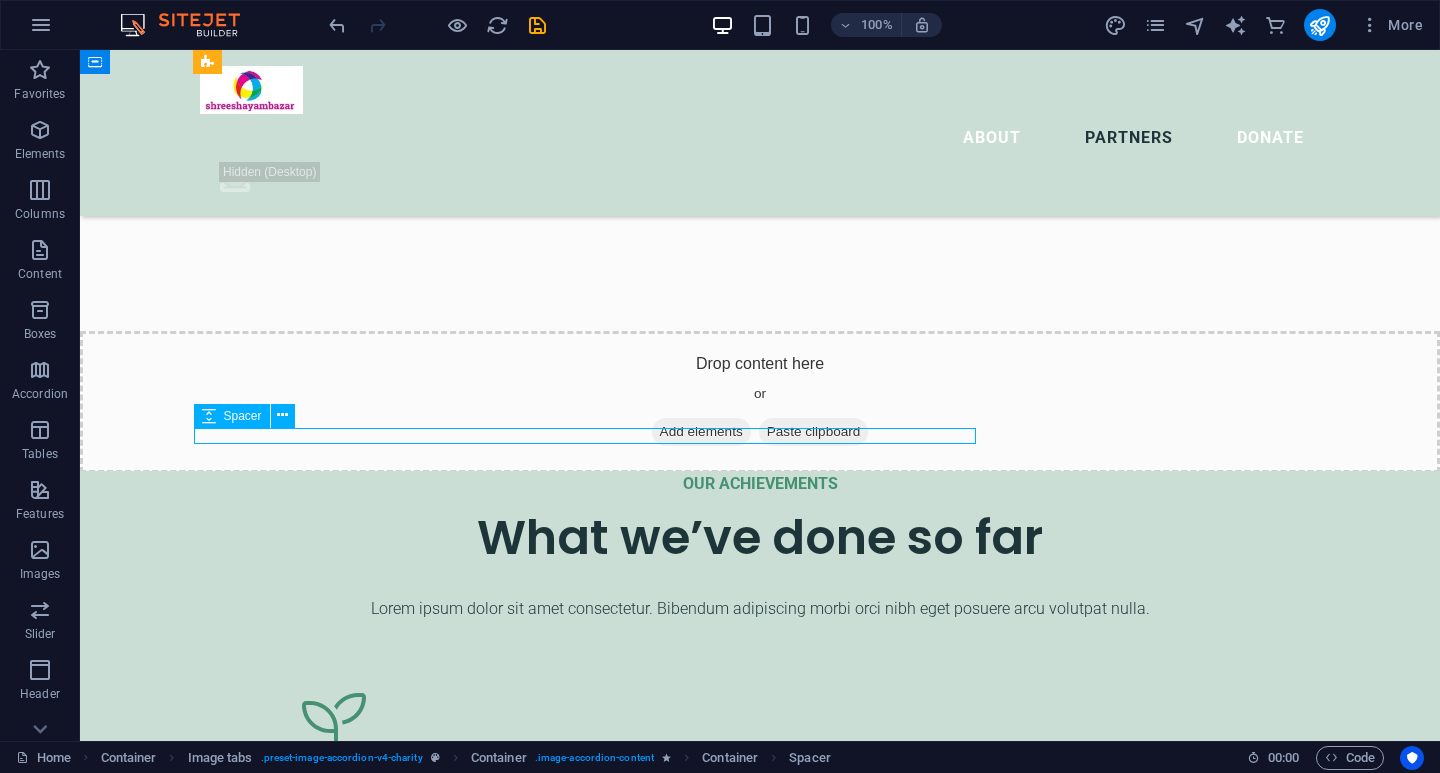 click at bounding box center (760, 4193) 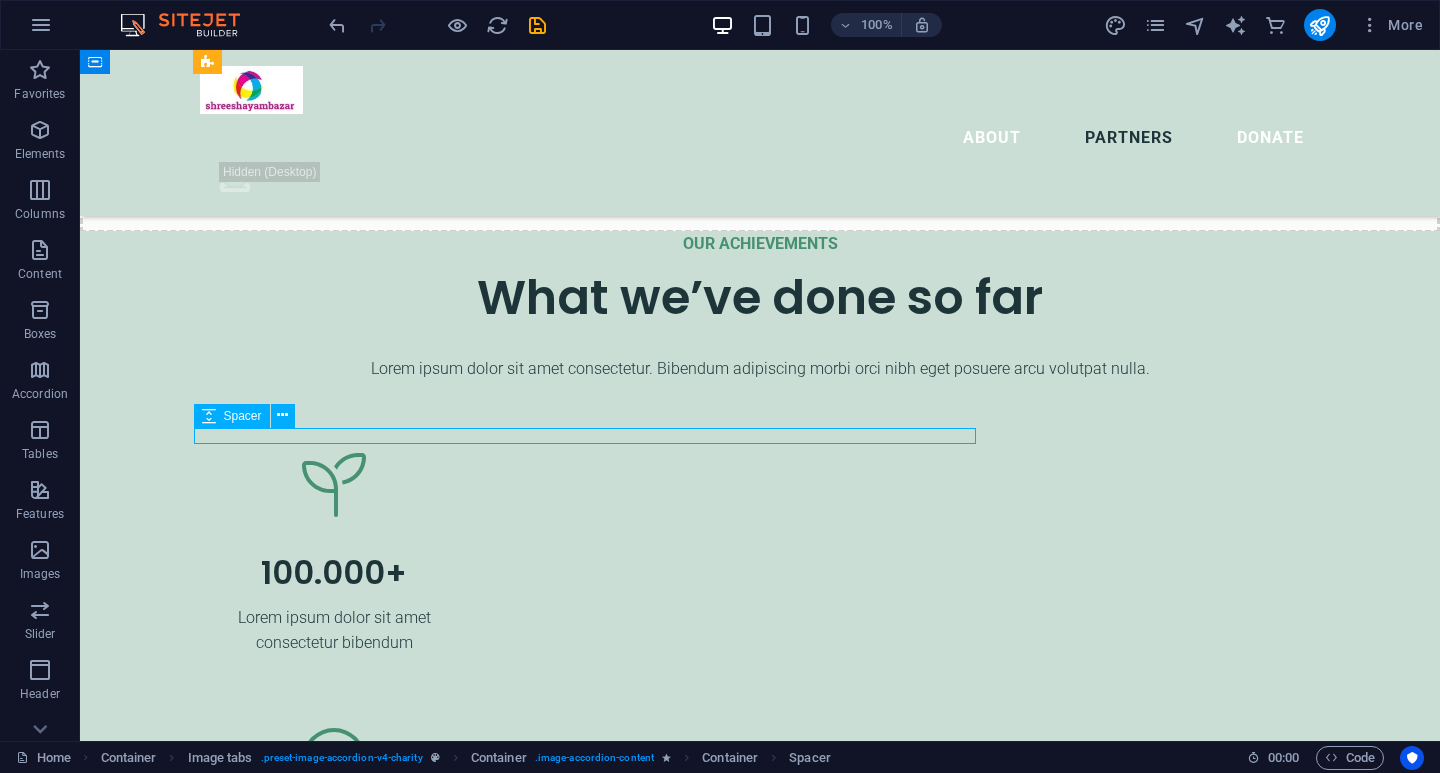 select on "px" 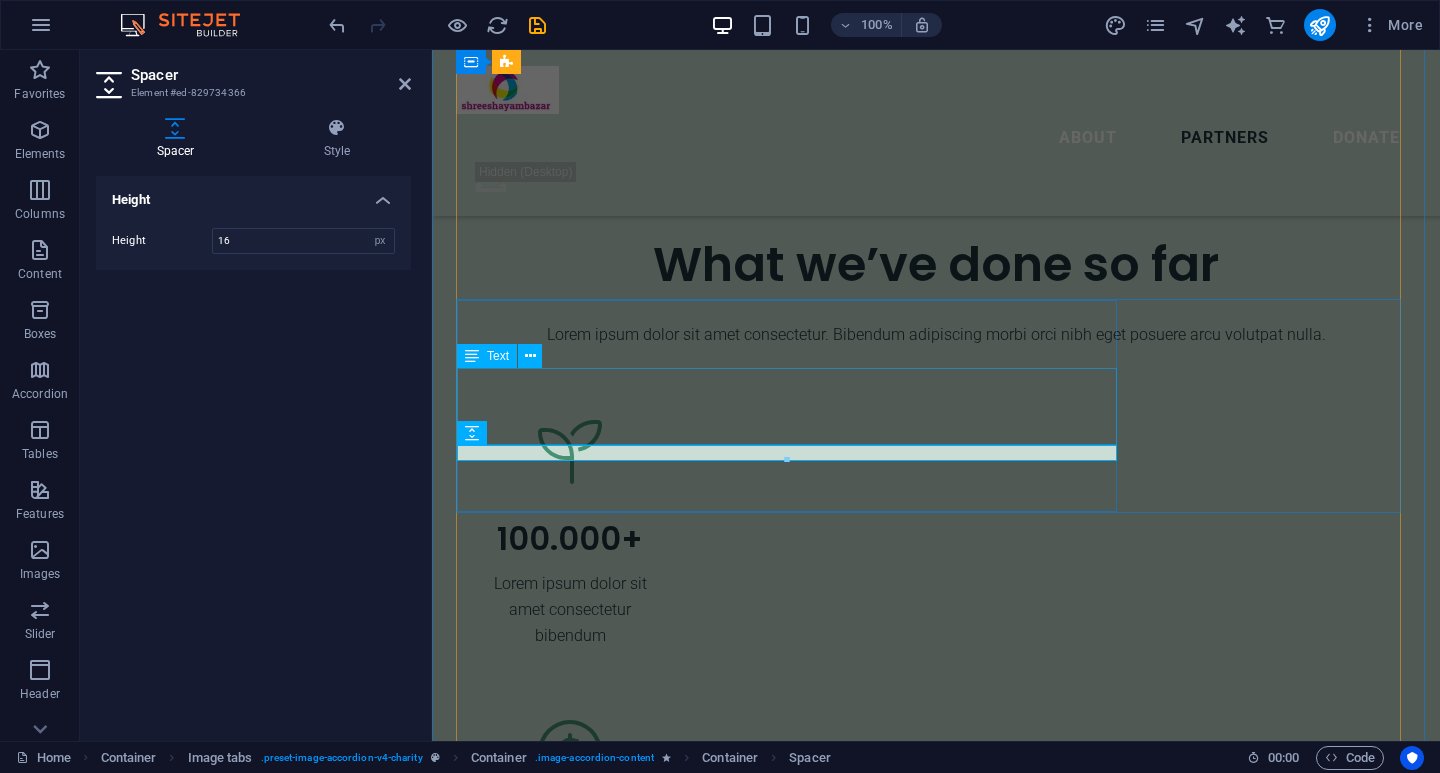 scroll, scrollTop: 5288, scrollLeft: 0, axis: vertical 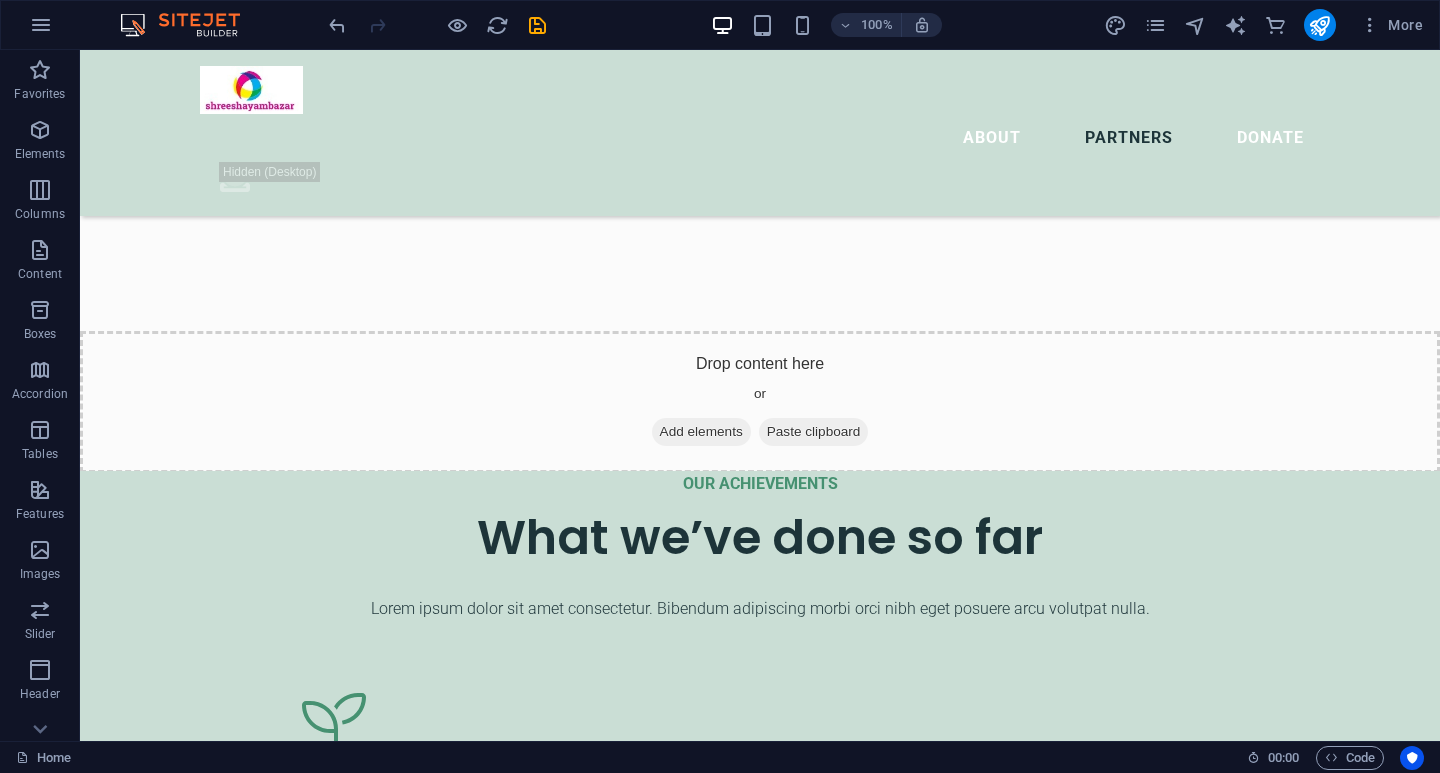 drag, startPoint x: 135, startPoint y: 378, endPoint x: 523, endPoint y: 428, distance: 391.20837 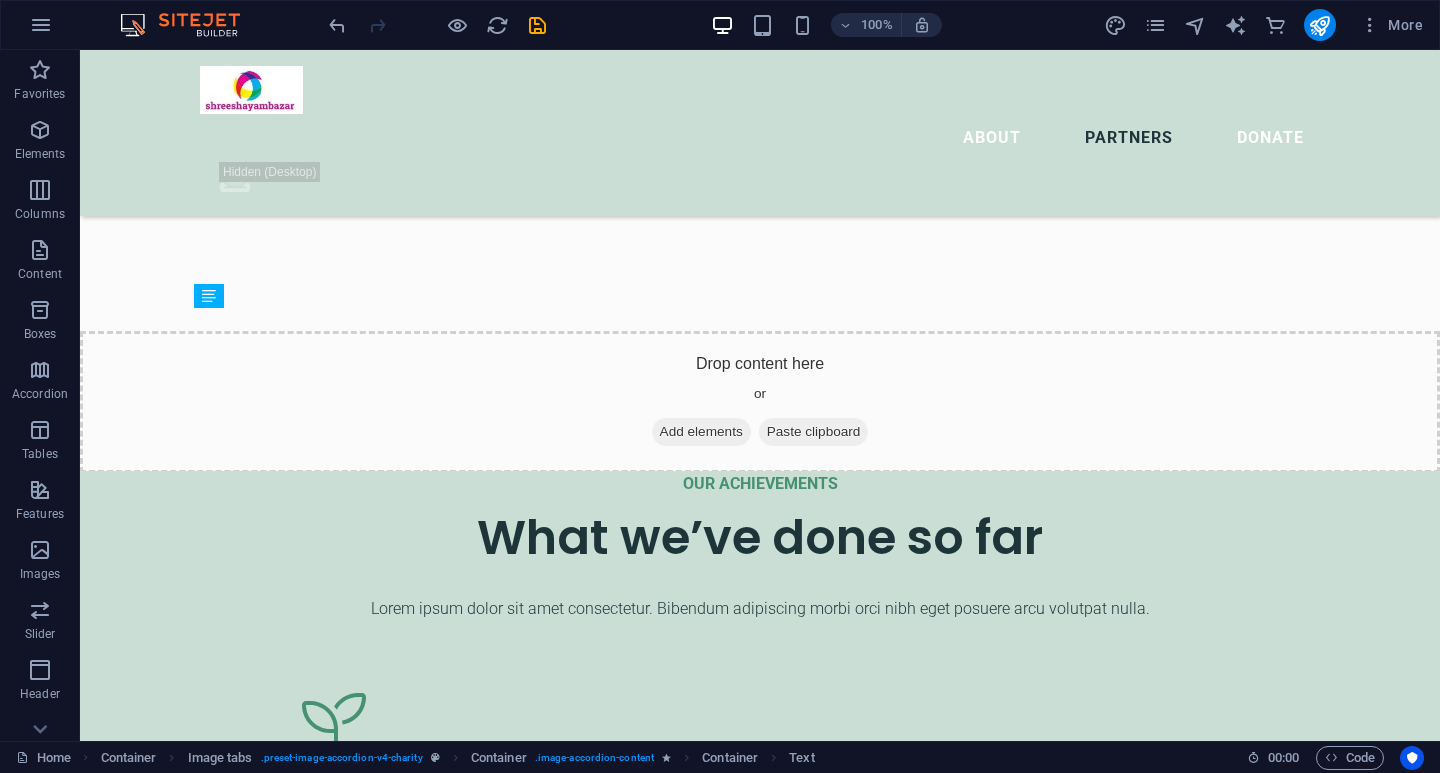 drag, startPoint x: 206, startPoint y: 401, endPoint x: 249, endPoint y: 443, distance: 60.108234 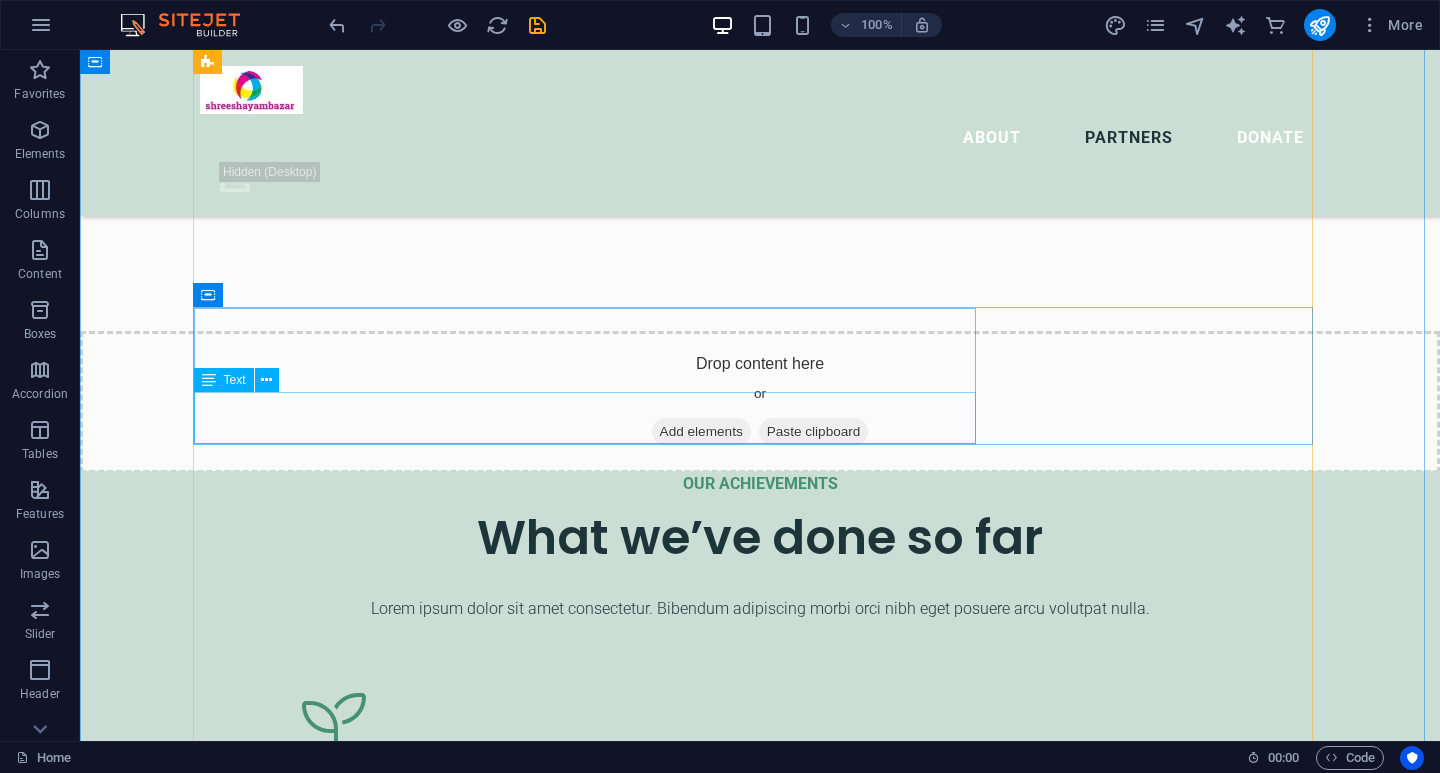 click on "Volutpat nulla. Tortor cras suscipit augue sodales risus auctor. Fusce nunc vitae non dui ornare tellus nibh purus lectus." at bounding box center [760, 4163] 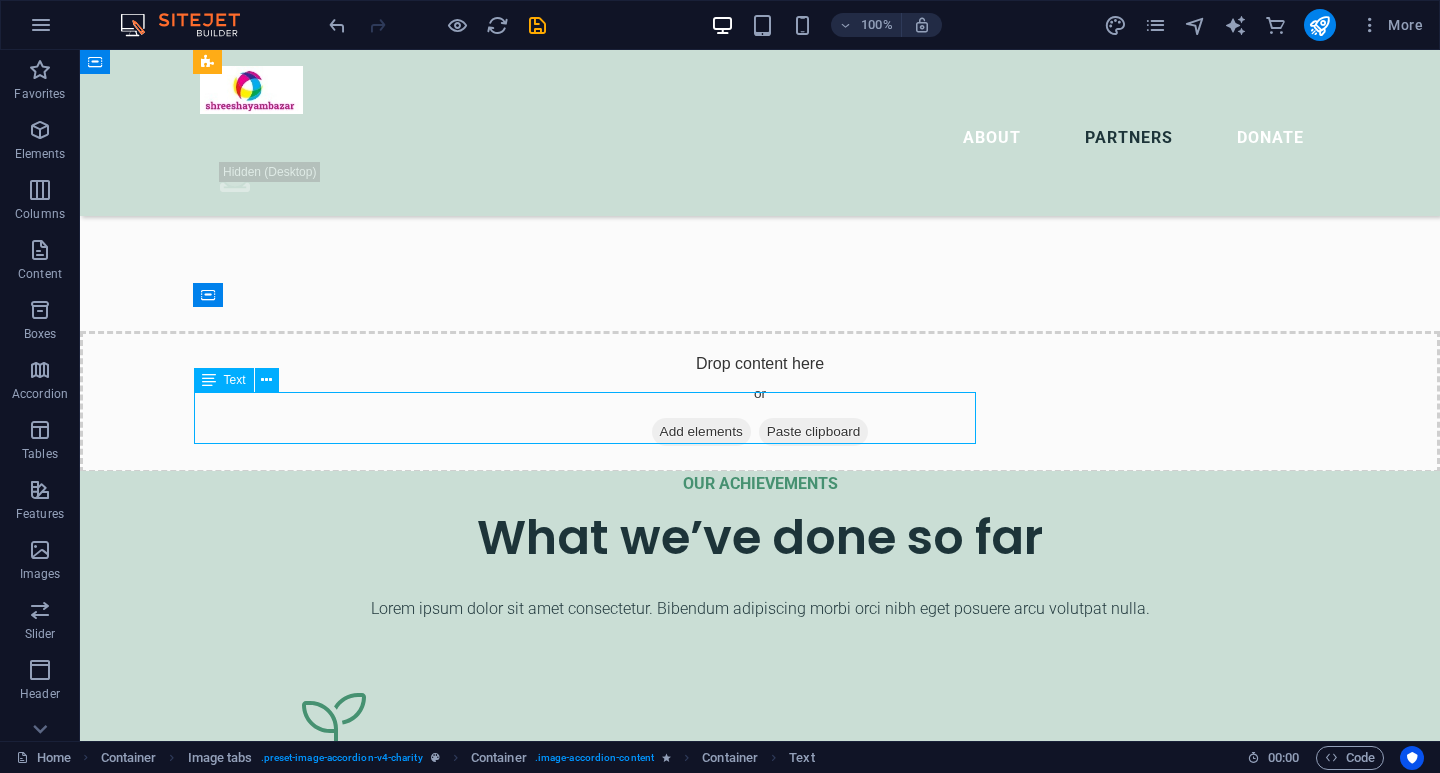 click on "Volutpat nulla. Tortor cras suscipit augue sodales risus auctor. Fusce nunc vitae non dui ornare tellus nibh purus lectus." at bounding box center [760, 4163] 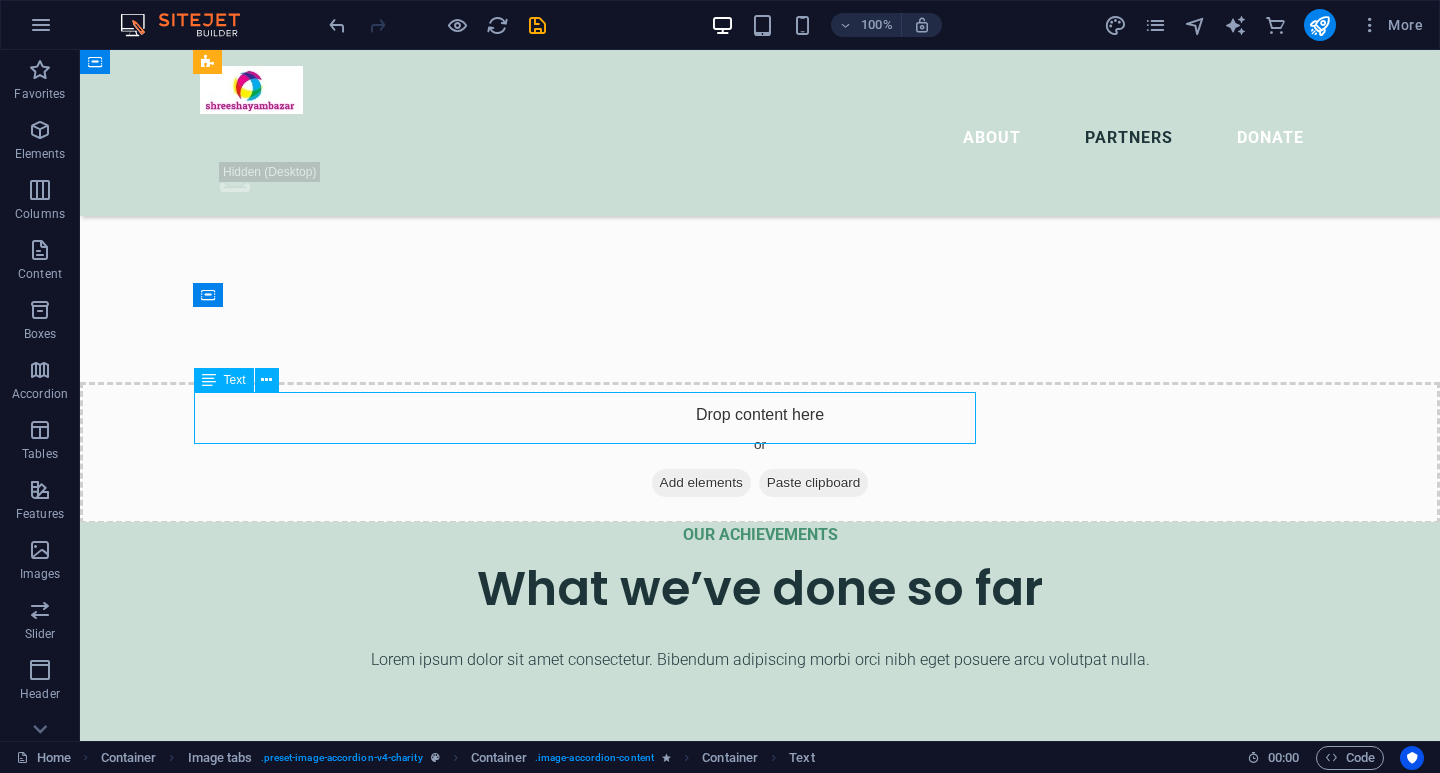 scroll, scrollTop: 5528, scrollLeft: 0, axis: vertical 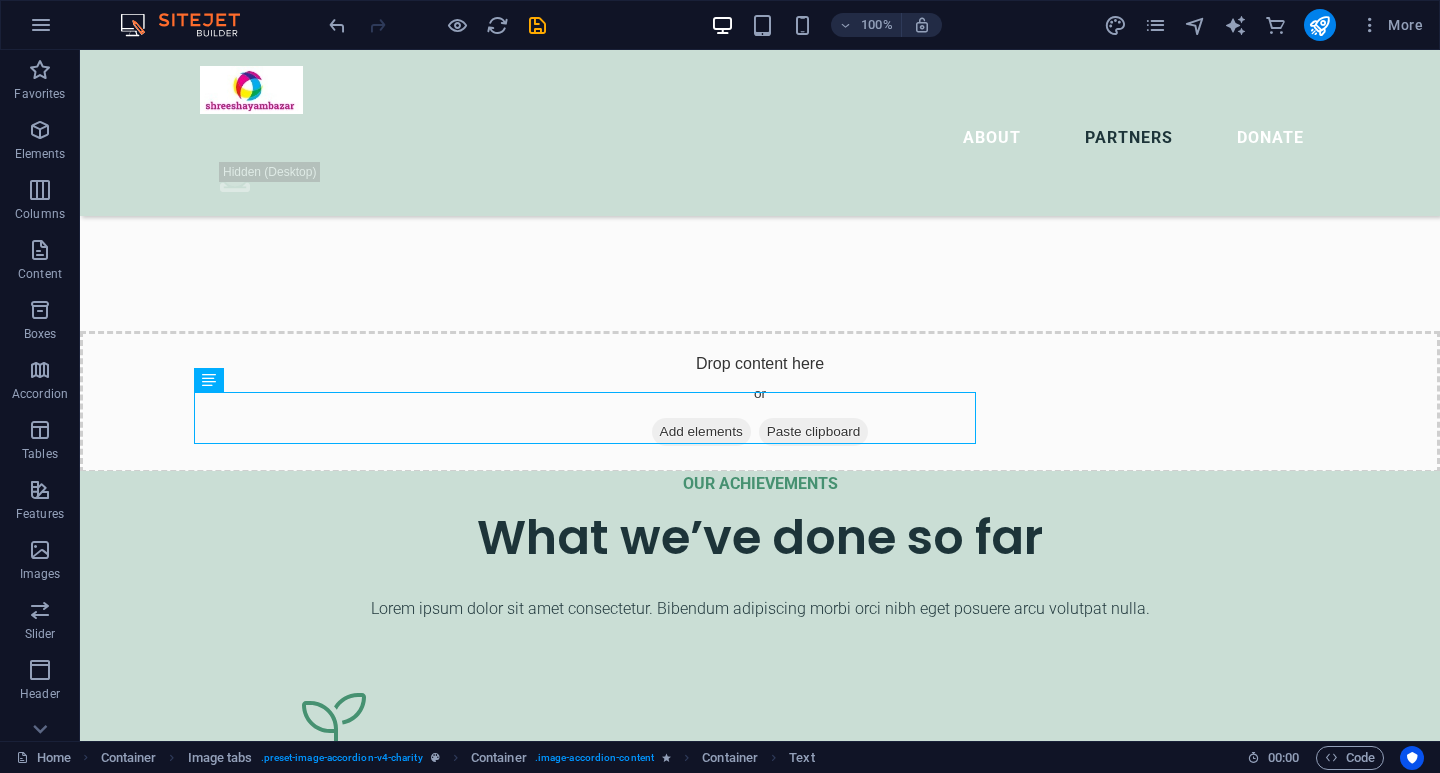 drag, startPoint x: 267, startPoint y: 431, endPoint x: 396, endPoint y: 454, distance: 131.03435 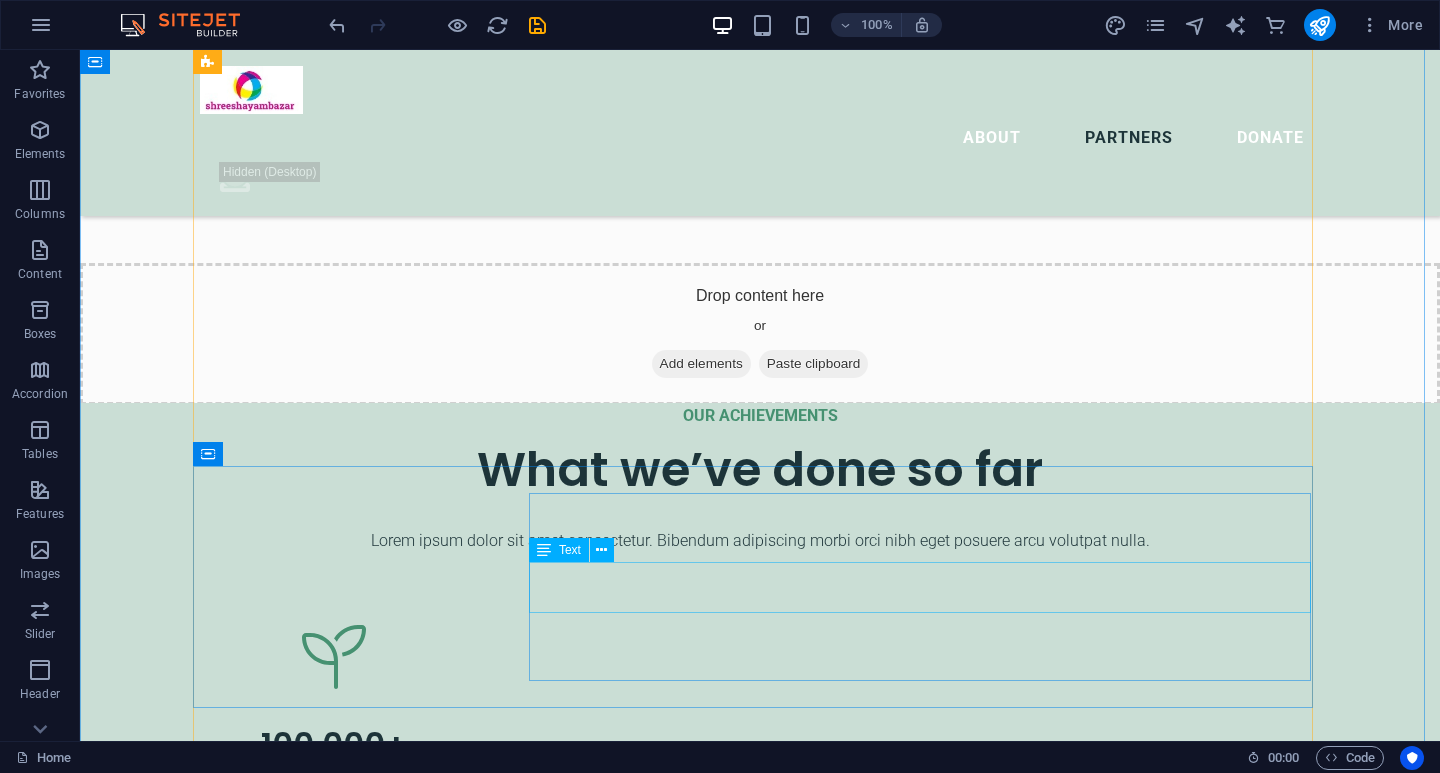scroll, scrollTop: 5388, scrollLeft: 0, axis: vertical 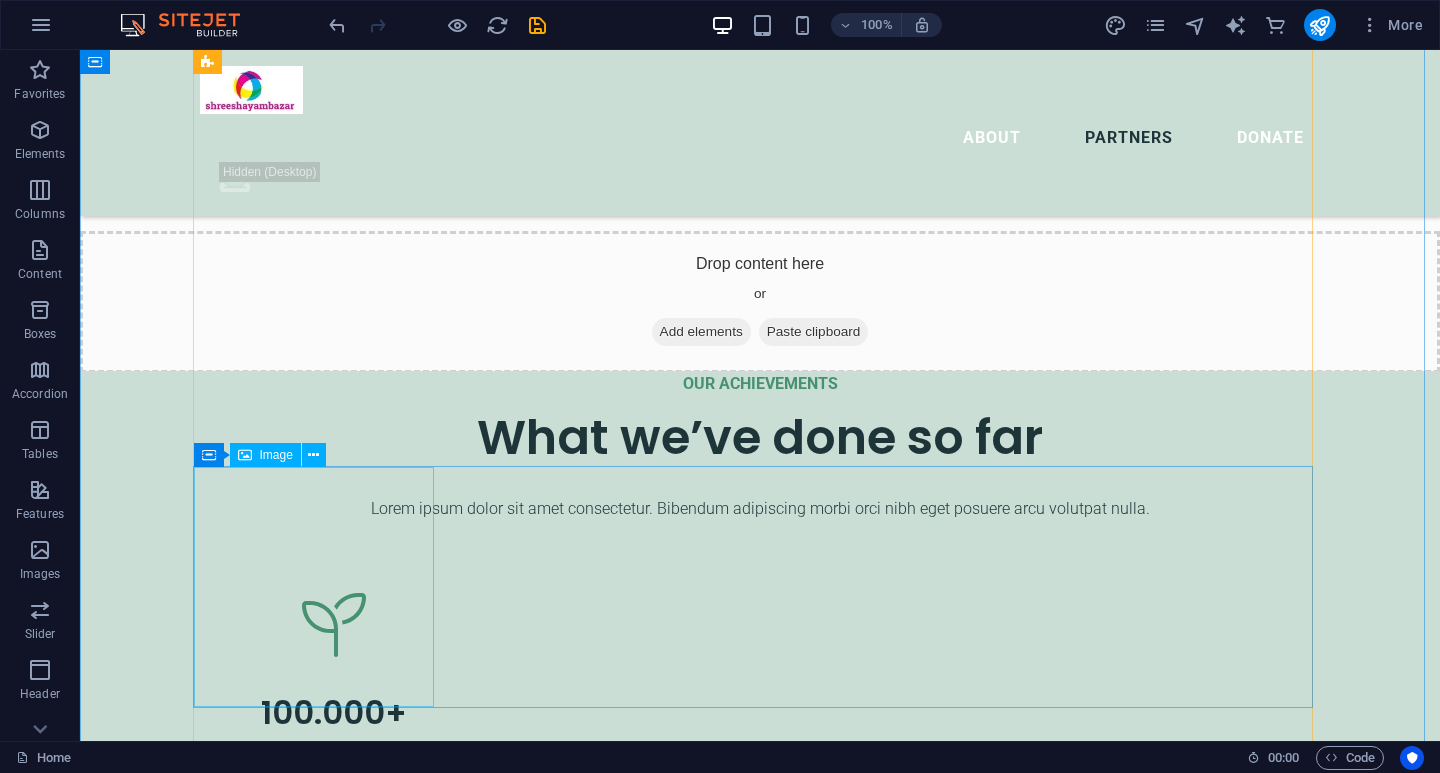 click at bounding box center (760, 4721) 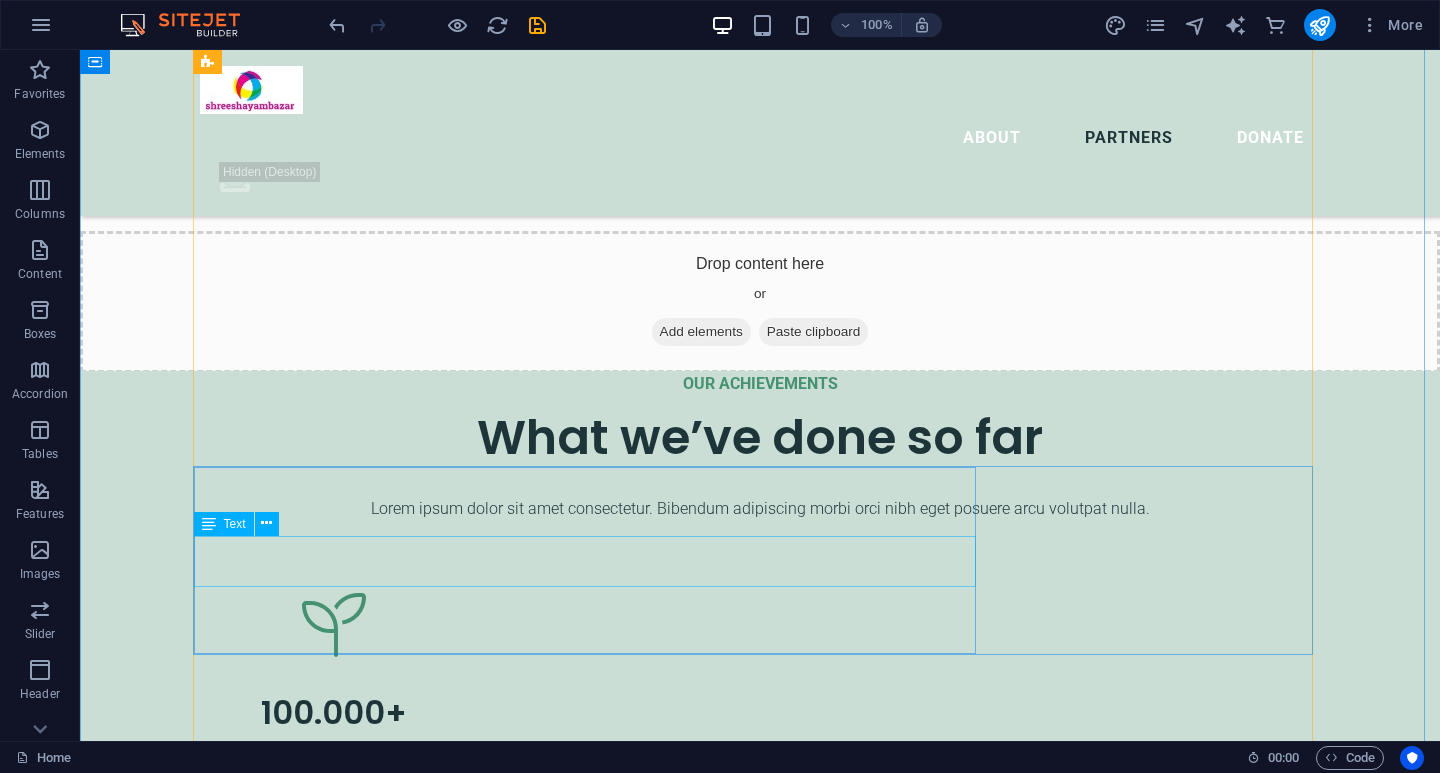 click on "Lorem ipsum dolor sit amet consectetur. Bibendum adipiscing morbi orci nibh eget posuere arcu volutpat nulla. Tortor cras suscipit augue sodales risus auctor. Fusce nunc vitae non dui ornare tellus nibh purus lectus." at bounding box center (760, 4256) 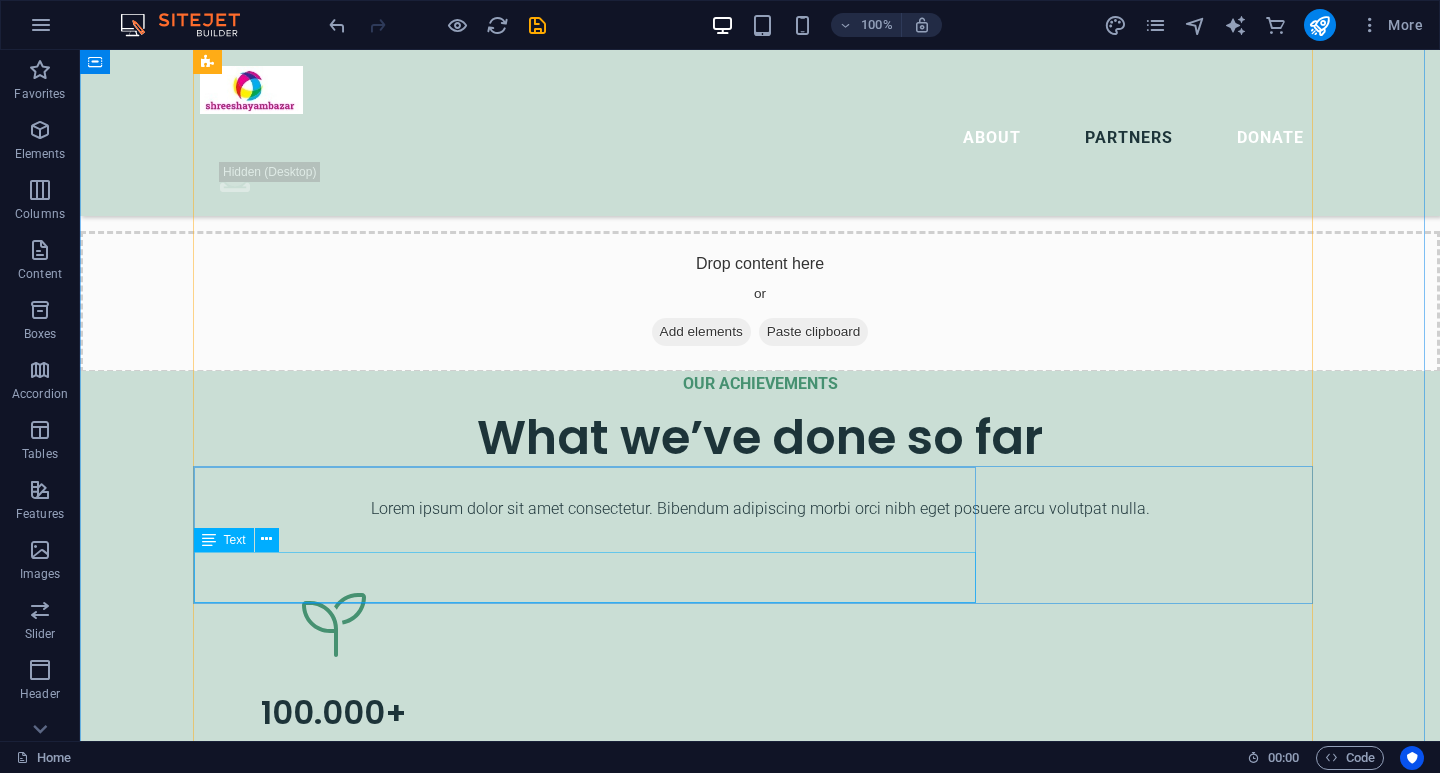 click on "Volutpat nulla. Tortor cras suscipit augue sodales risus auctor. Fusce nunc vitae non dui ornare tellus nibh purus lectus." at bounding box center (760, 4260) 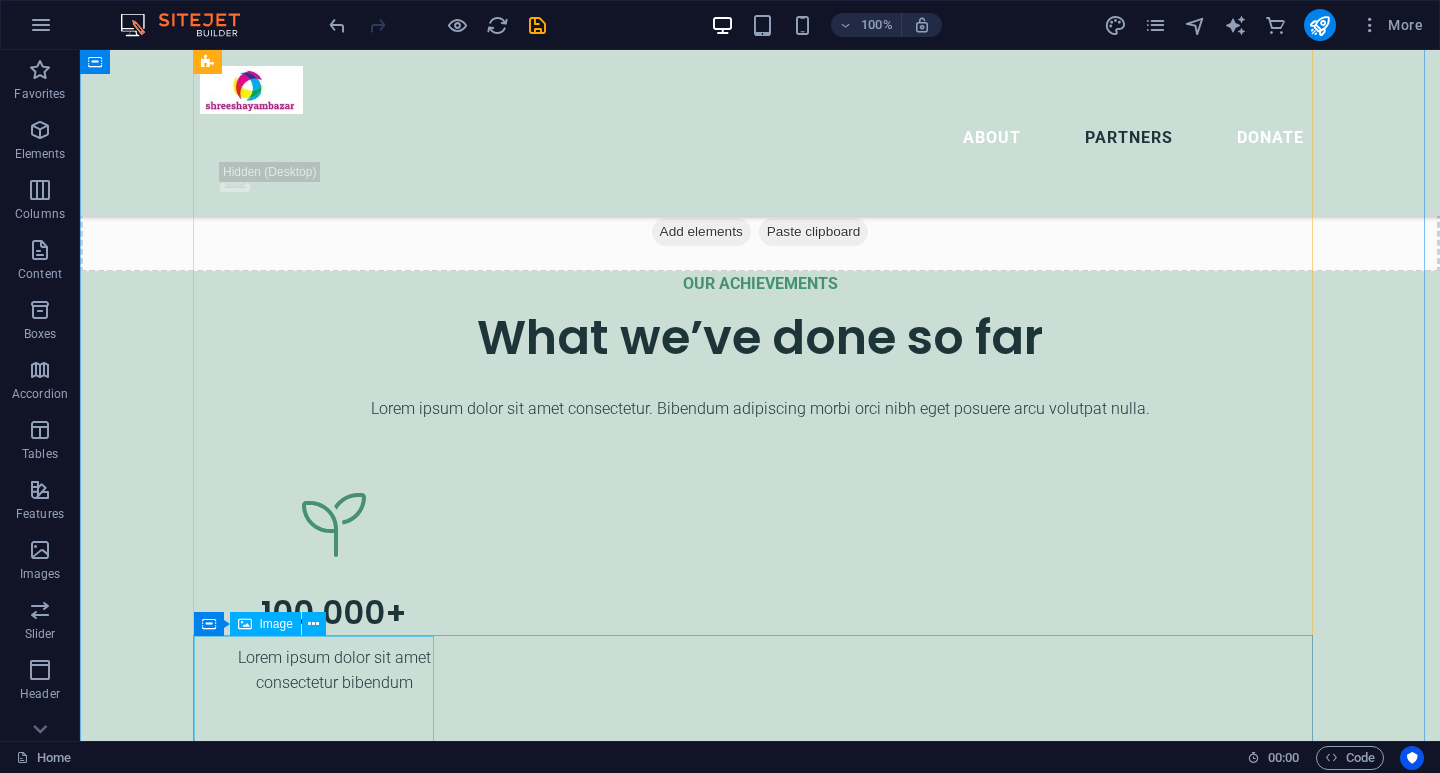 scroll, scrollTop: 5688, scrollLeft: 0, axis: vertical 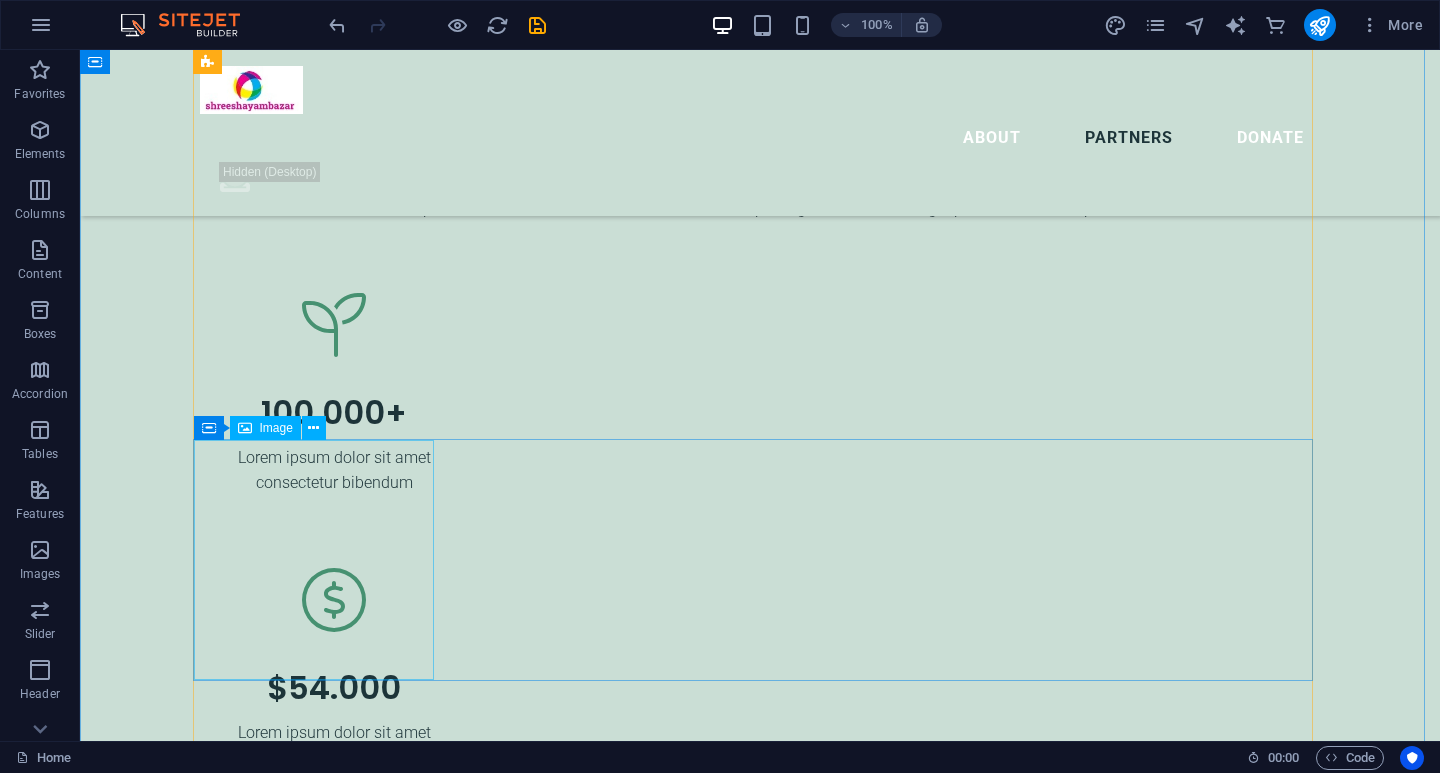 click at bounding box center (760, 4631) 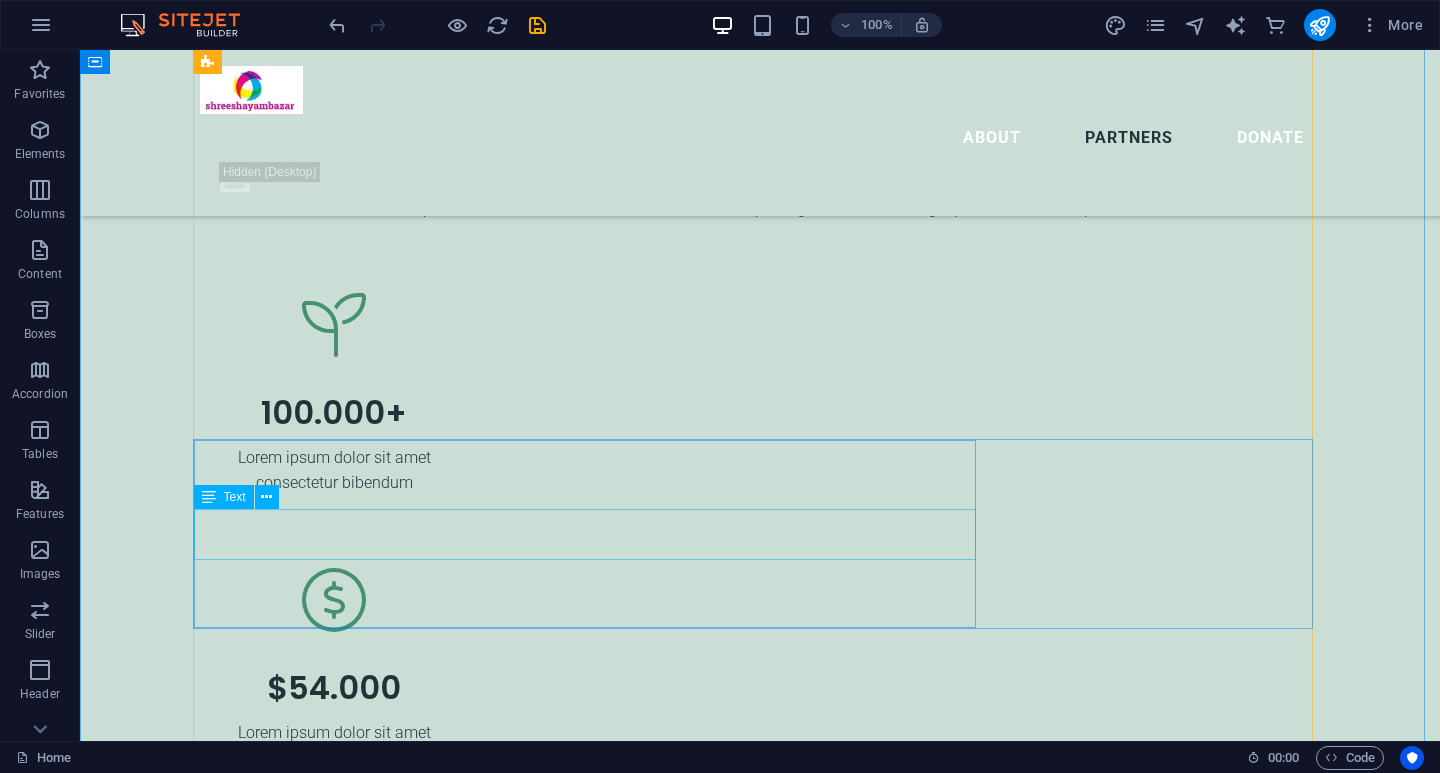 click on "Lorem ipsum dolor sit amet consectetur. Bibendum adipiscing morbi orci nibh eget posuere arcu volutpat nulla. Tortor cras suscipit augue sodales risus auctor. Fusce nunc vitae non dui ornare tellus nibh purus lectus." at bounding box center (760, 4165) 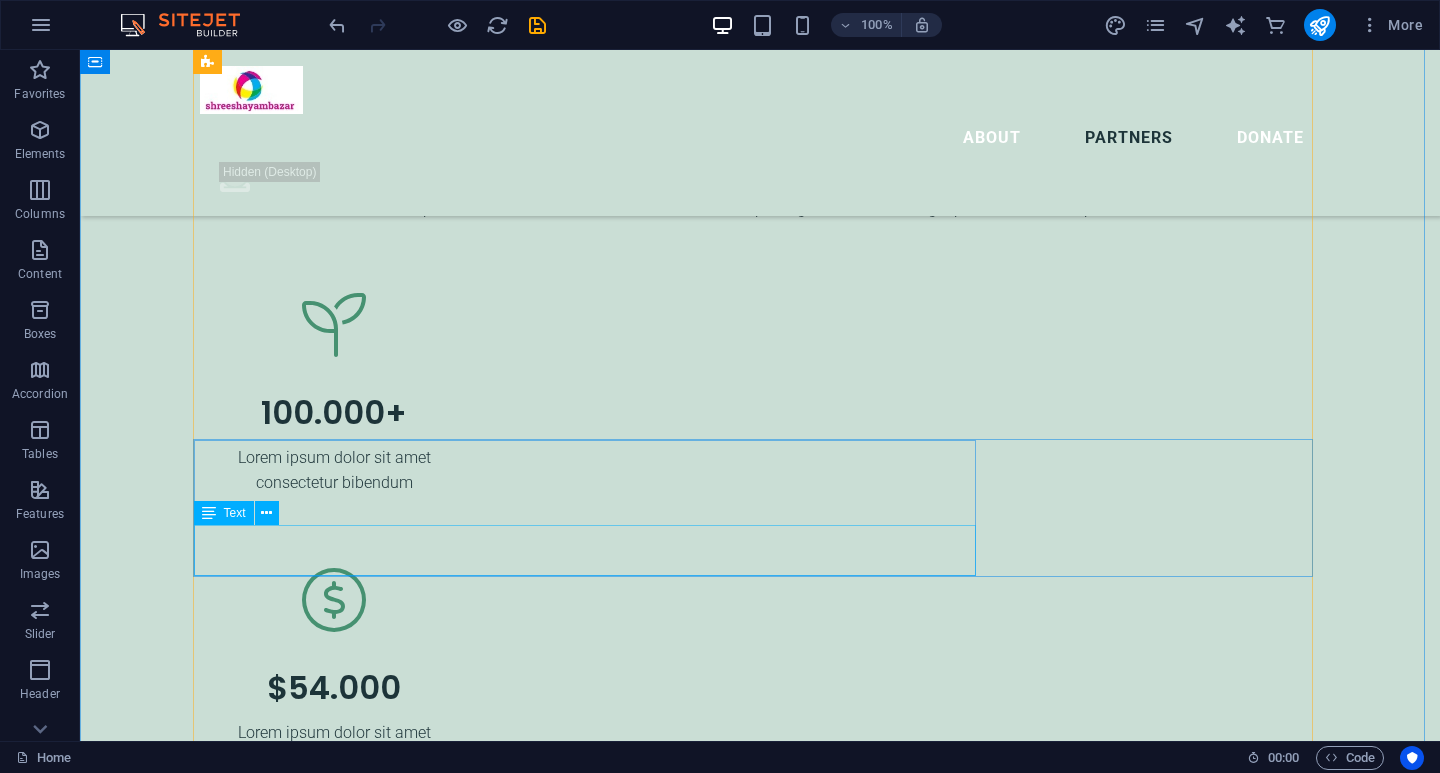 click on "Volutpat nulla. Tortor cras suscipit augue sodales risus auctor. Fusce nunc vitae non dui ornare tellus nibh purus lectus." at bounding box center (760, 4169) 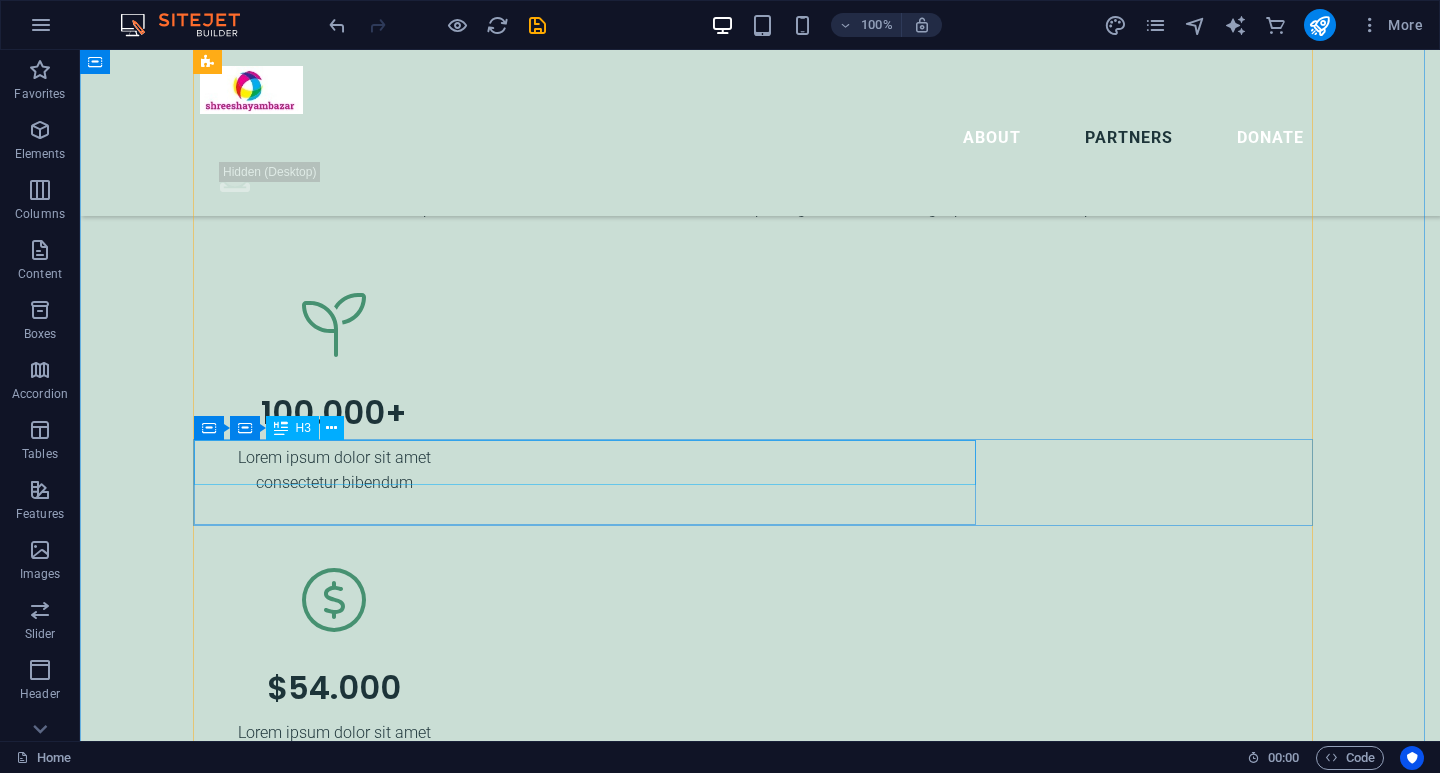 click on "Placeholder Partner" at bounding box center [760, 4094] 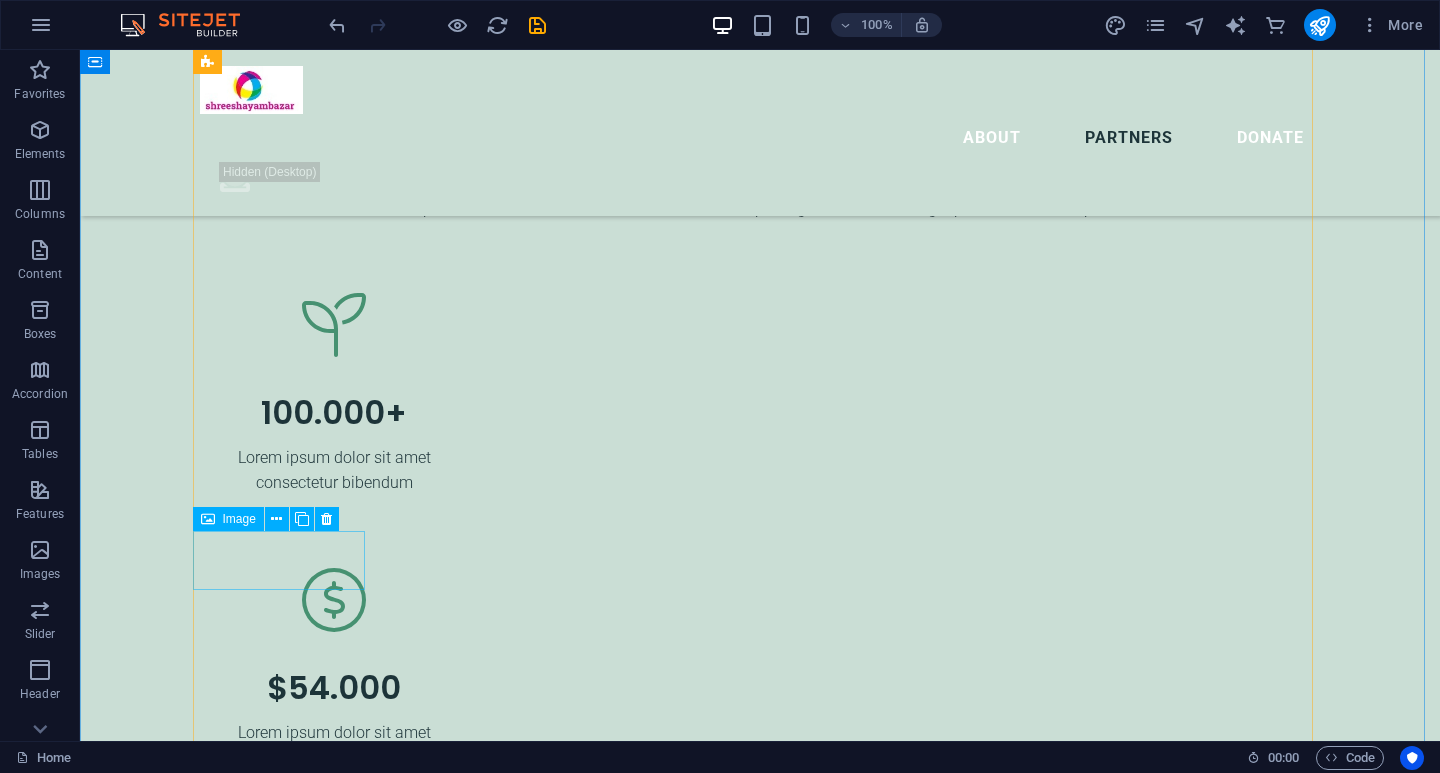 scroll, scrollTop: 5888, scrollLeft: 0, axis: vertical 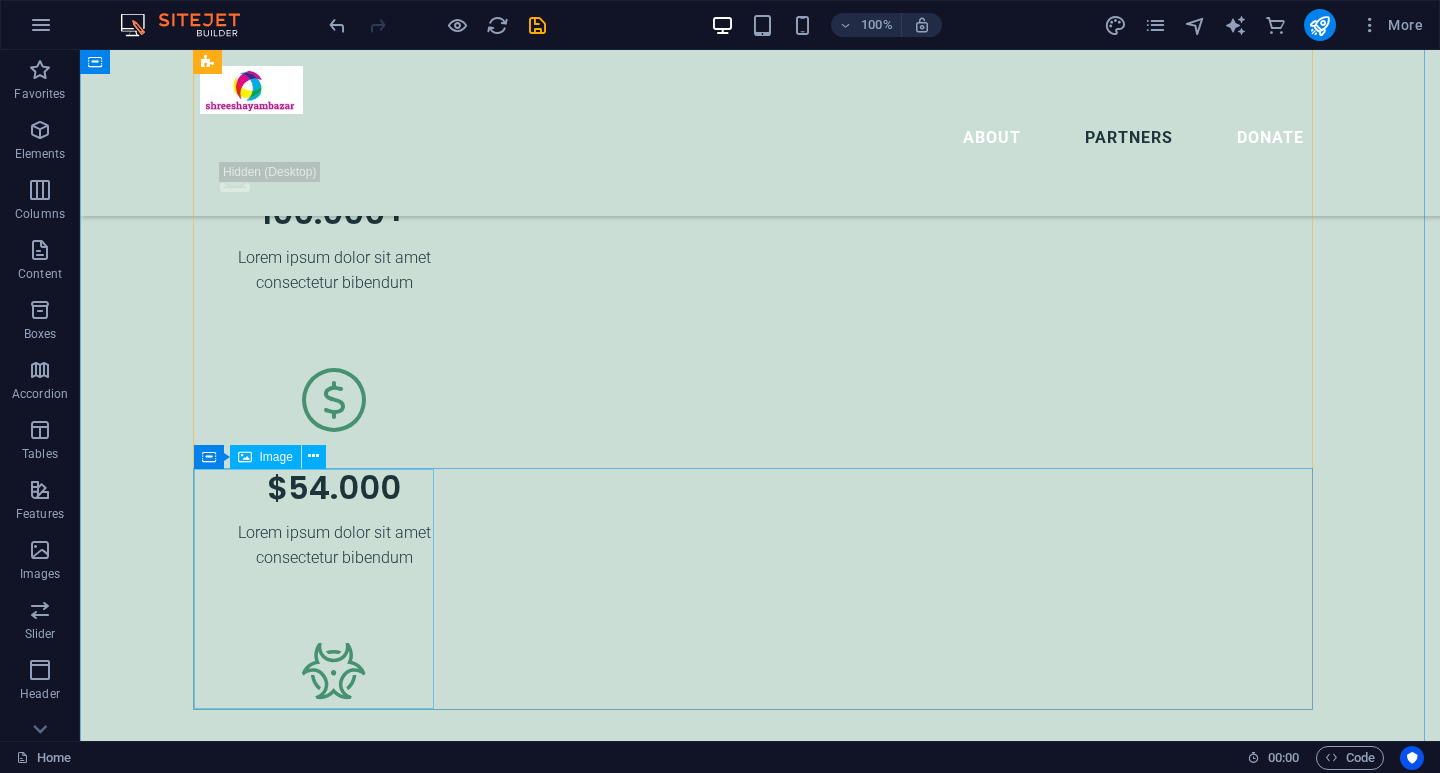 click at bounding box center [760, 4595] 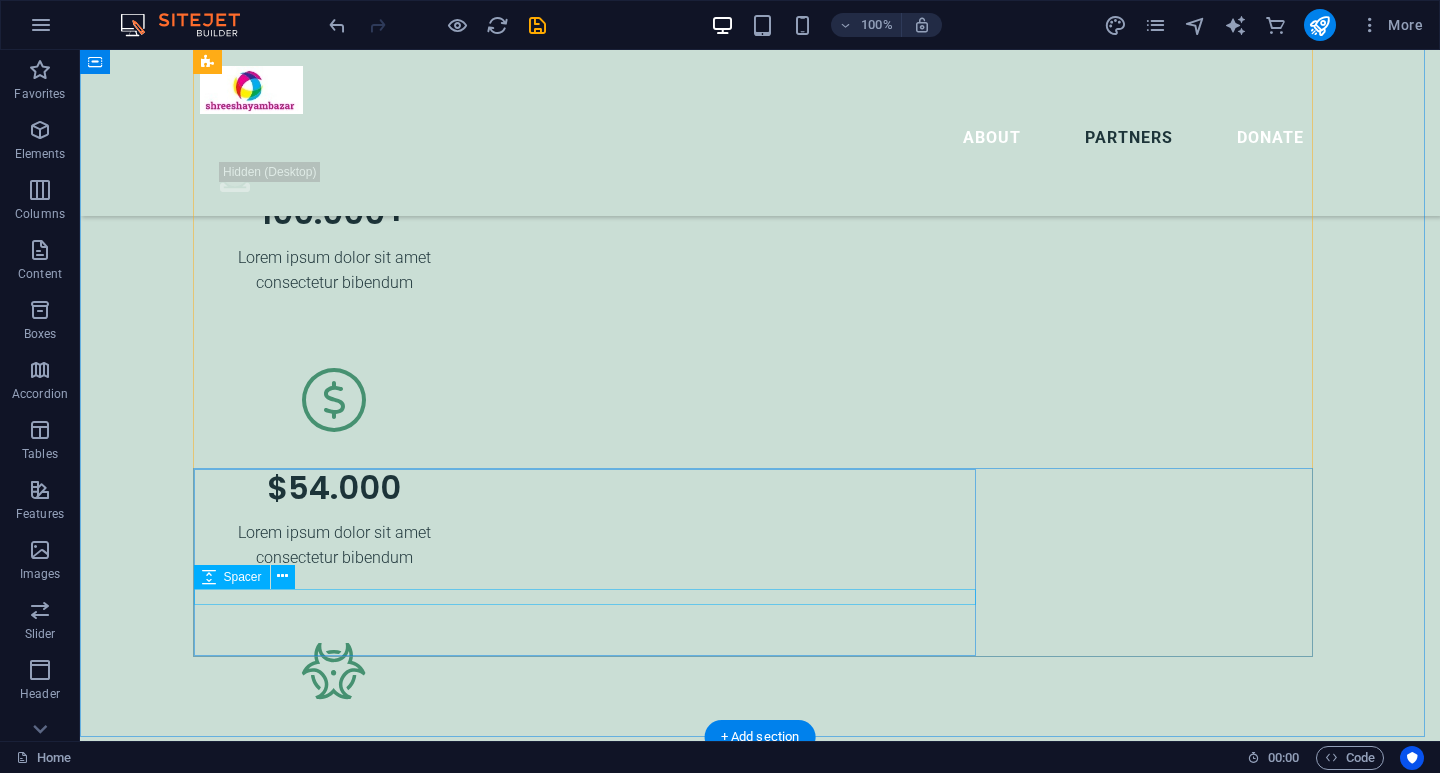 click at bounding box center [760, 4164] 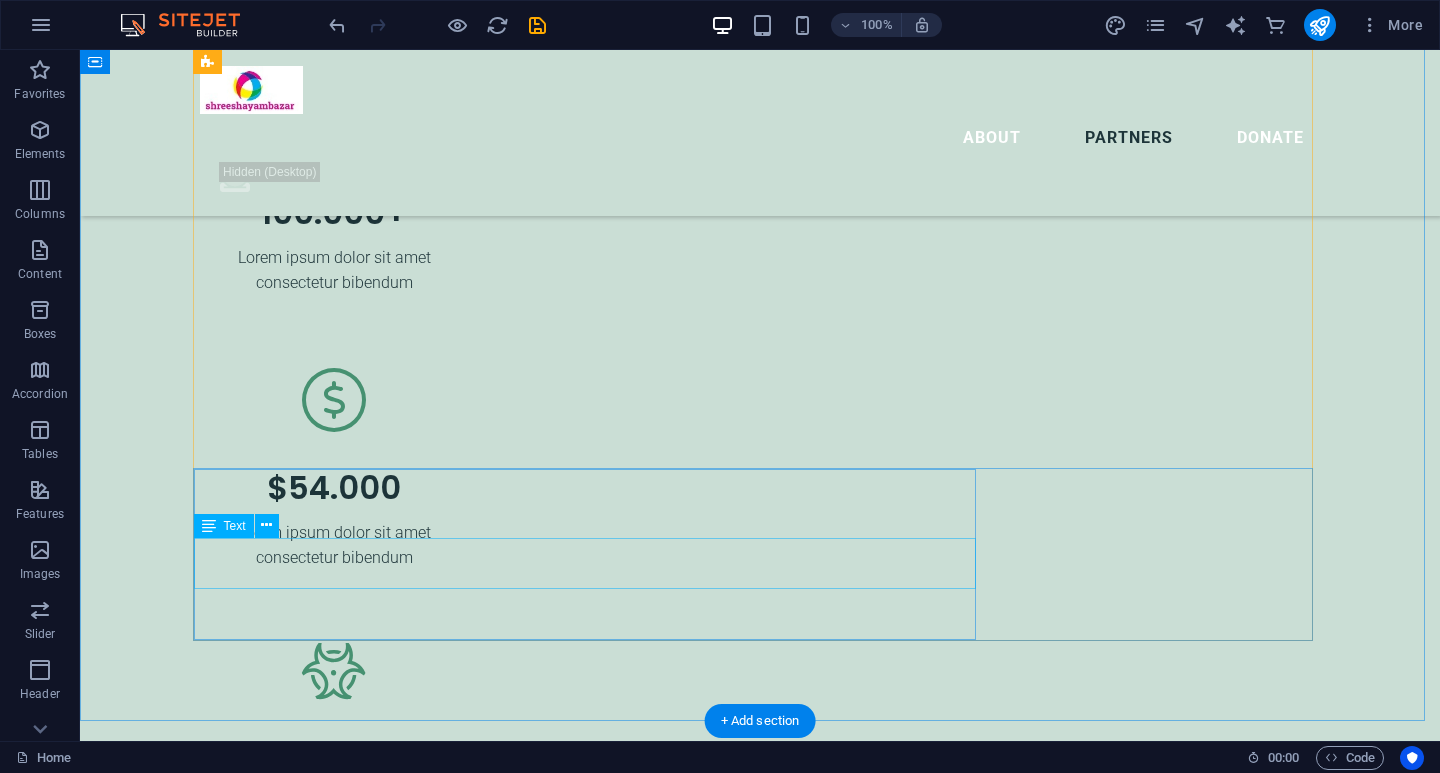 click on "Lorem ipsum dolor sit amet consectetur. Bibendum adipiscing morbi orci nibh eget posuere arcu volutpat nulla. Tortor cras suscipit augue sodales risus auctor. Fusce nunc vitae non dui ornare tellus nibh purus lectus." at bounding box center [760, 4130] 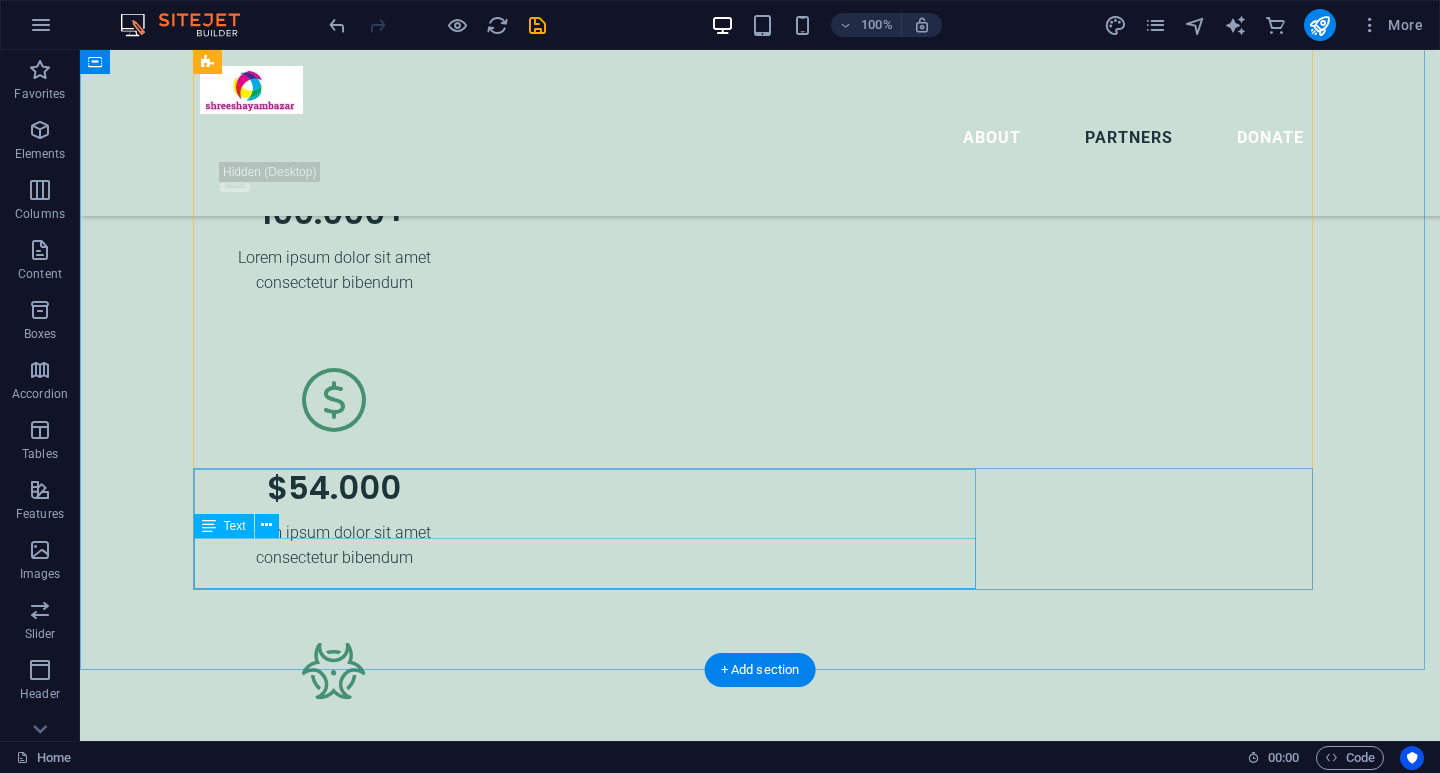 click on "Volutpat nulla. Tortor cras suscipit augue sodales risus auctor. Fusce nunc vitae non dui ornare tellus nibh purus lectus." at bounding box center [760, 4118] 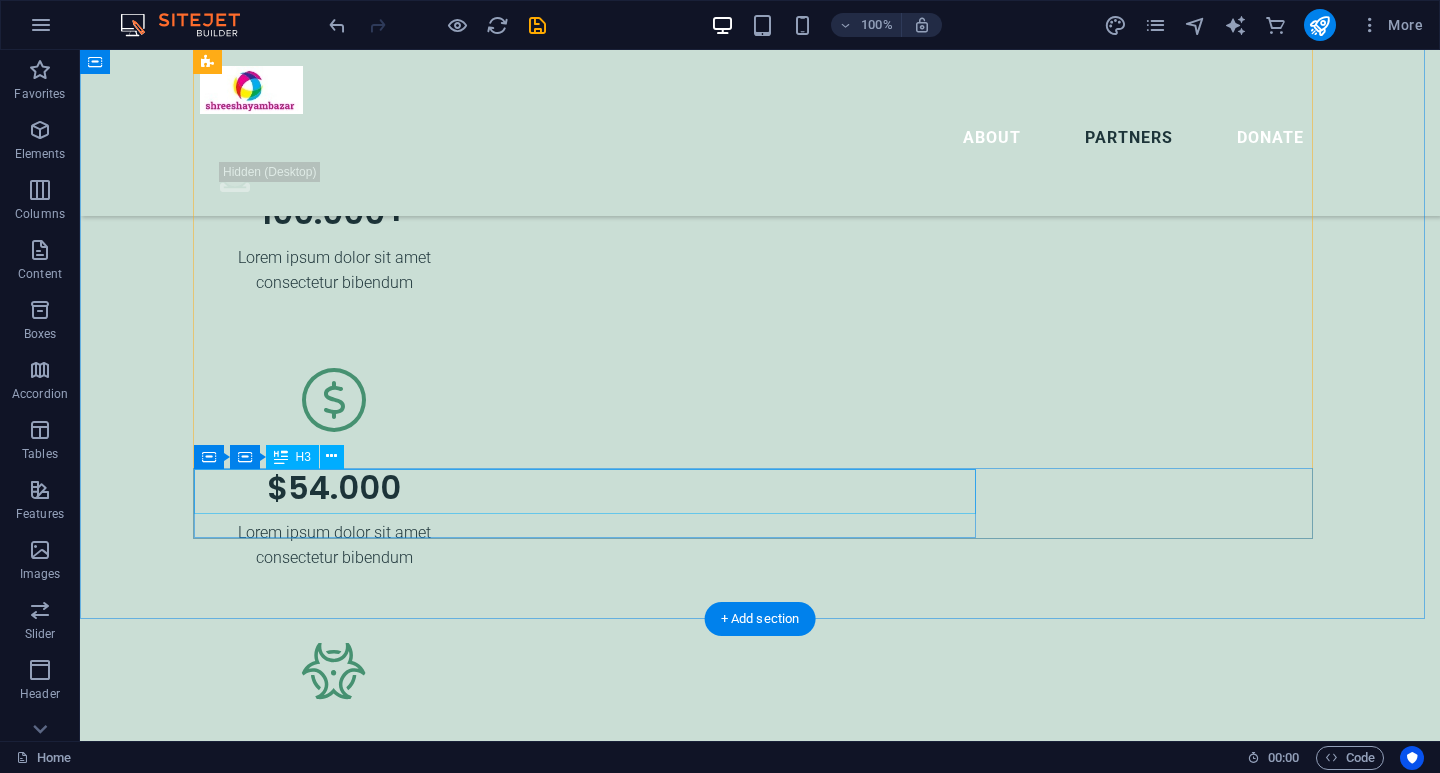 click on "Donnelly PLC" at bounding box center [760, 4058] 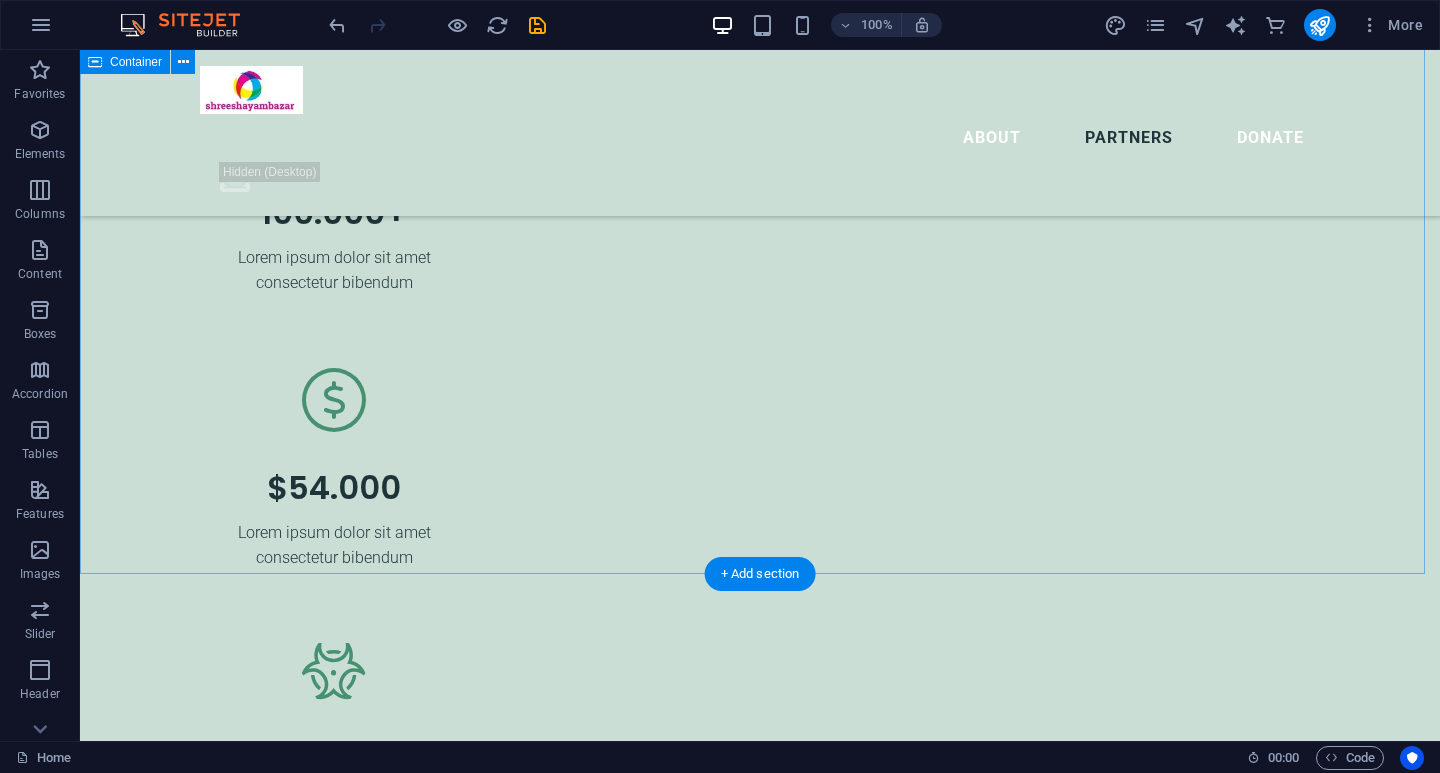 scroll, scrollTop: 5488, scrollLeft: 0, axis: vertical 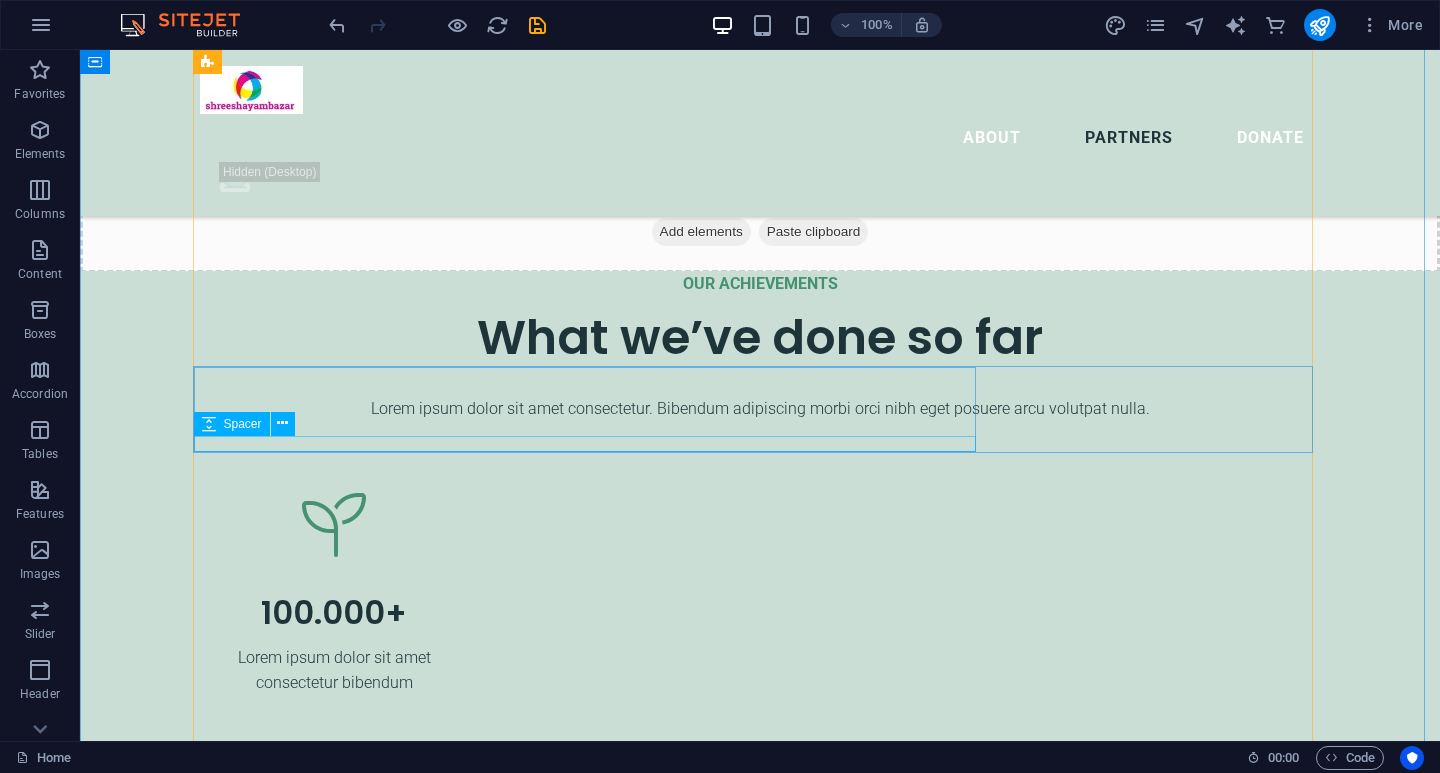 click at bounding box center (760, 4119) 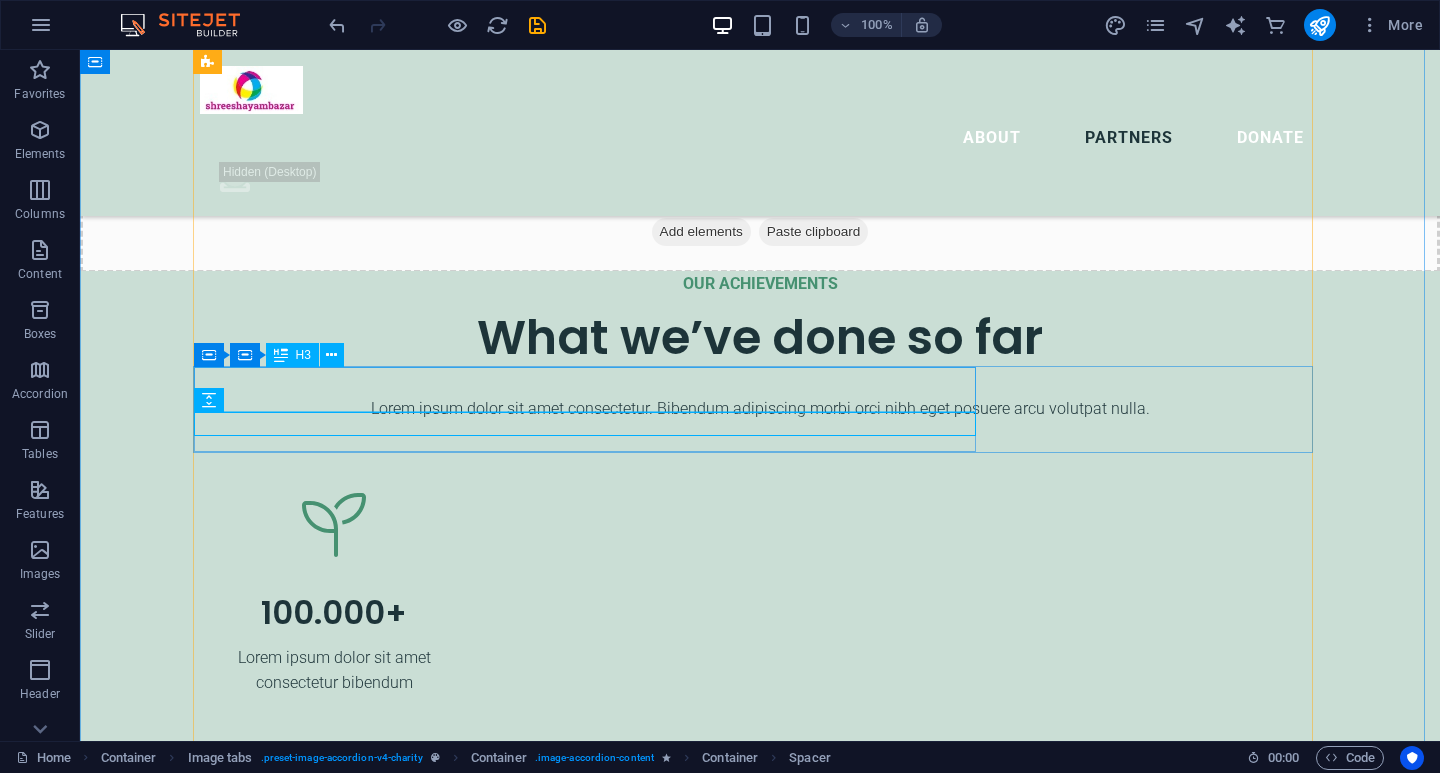 click on "Raynor Group" at bounding box center (760, 4084) 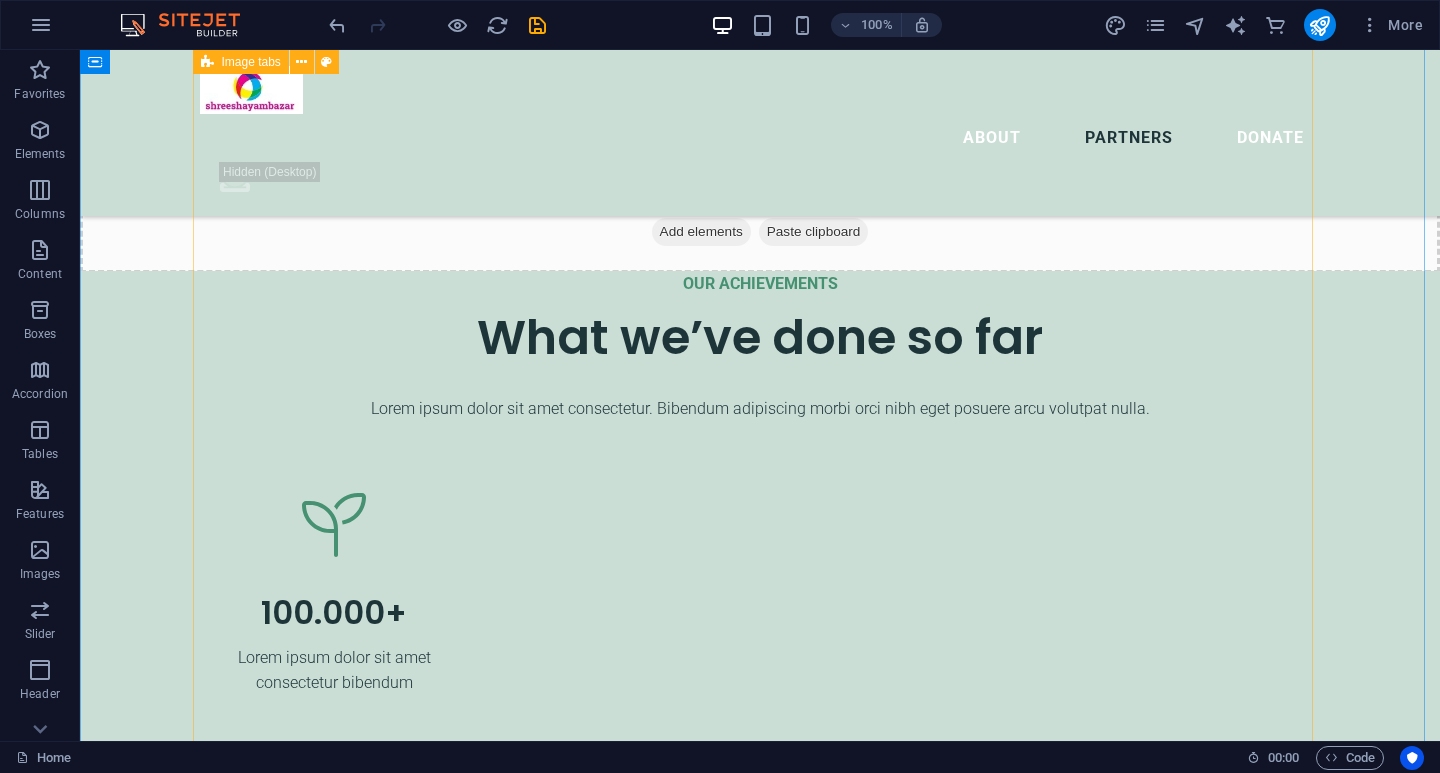 click on "Legros LLC Wolf-Koss" at bounding box center [760, 3993] 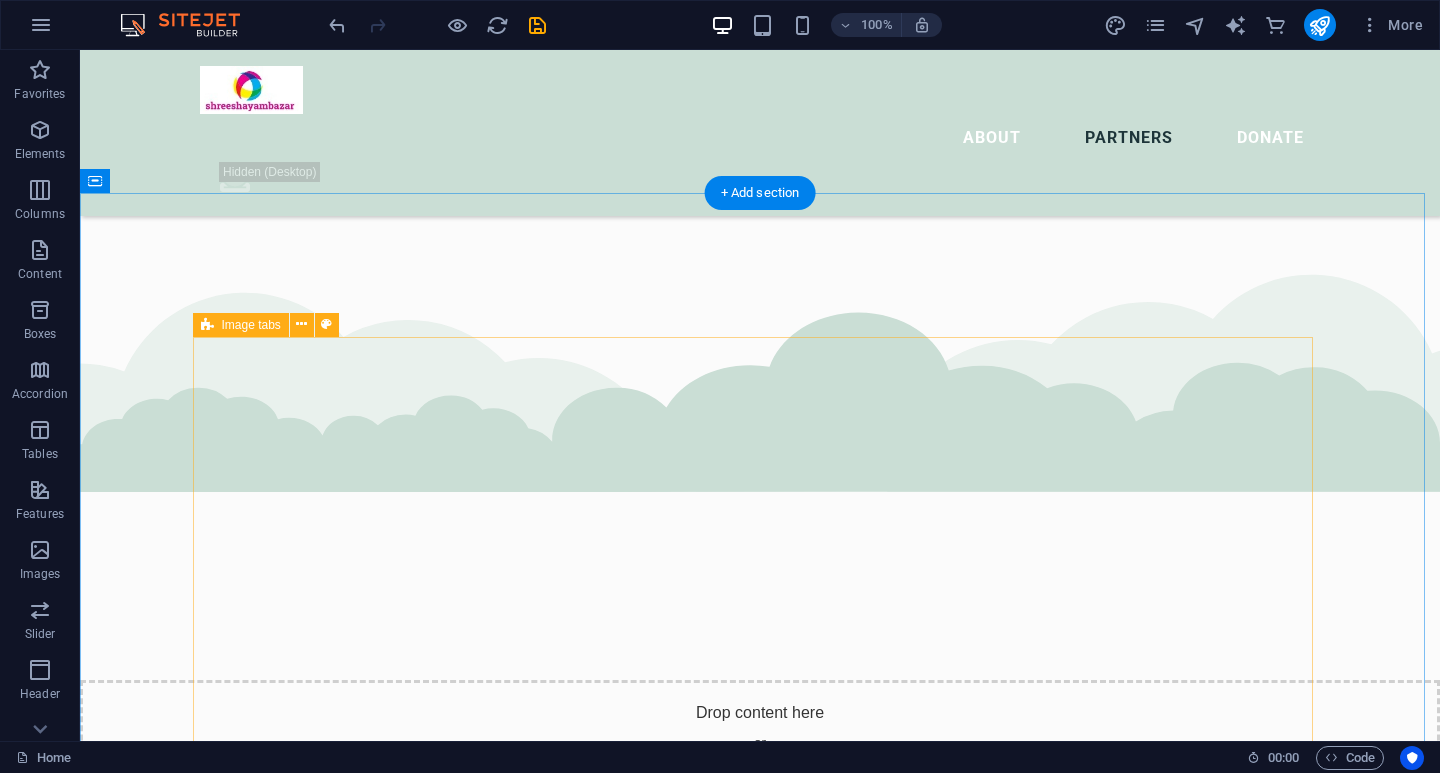 scroll, scrollTop: 5083, scrollLeft: 0, axis: vertical 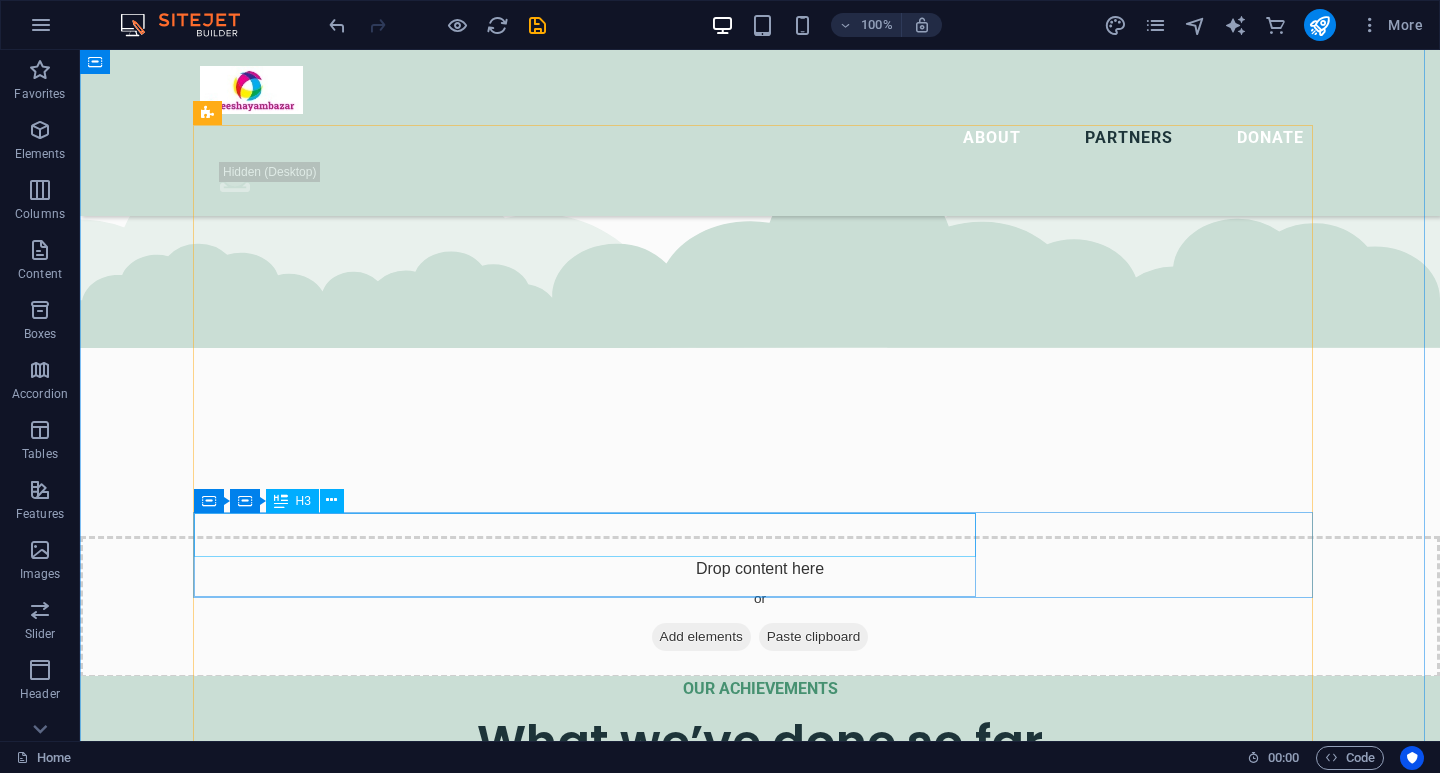 click on "Wolf-Koss" at bounding box center [760, 4292] 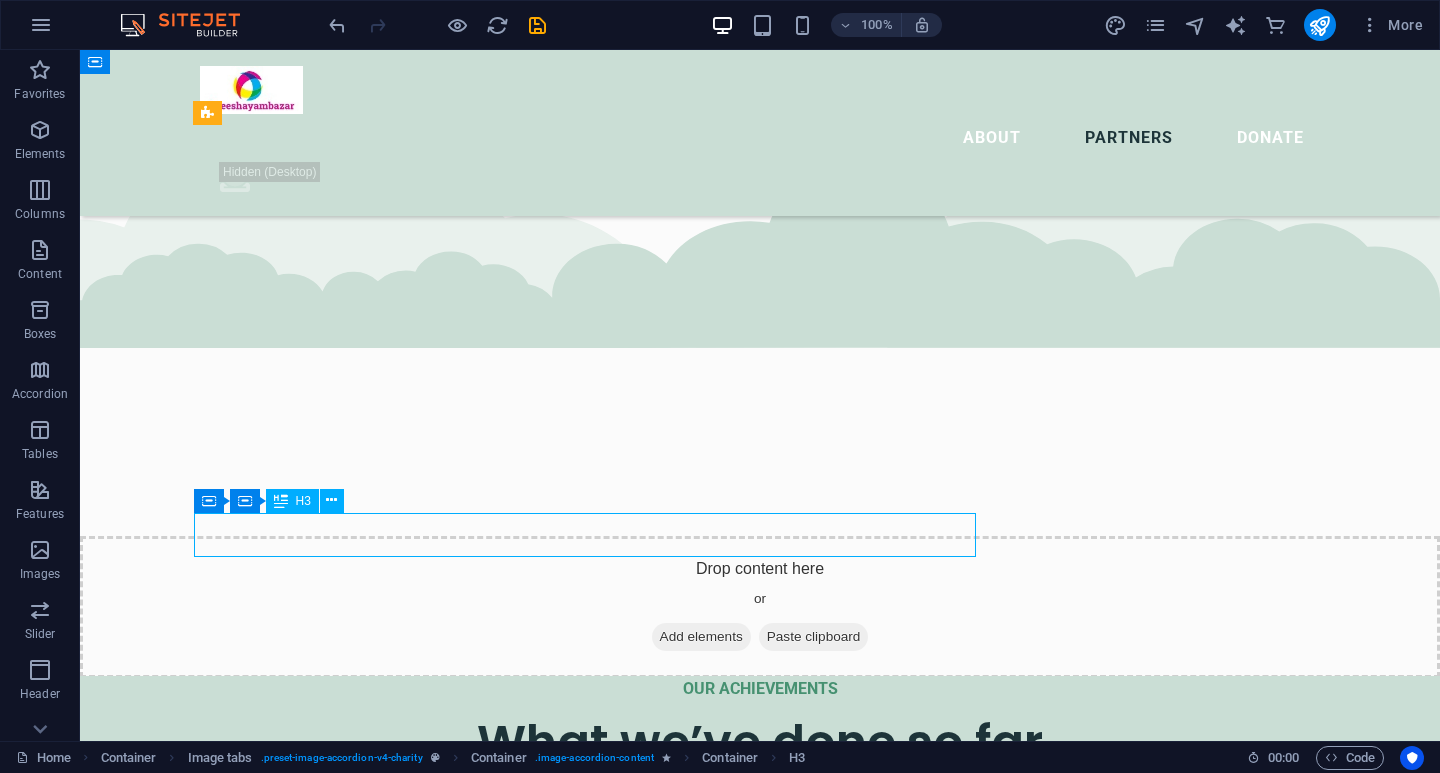 click on "Wolf-Koss" at bounding box center (760, 4292) 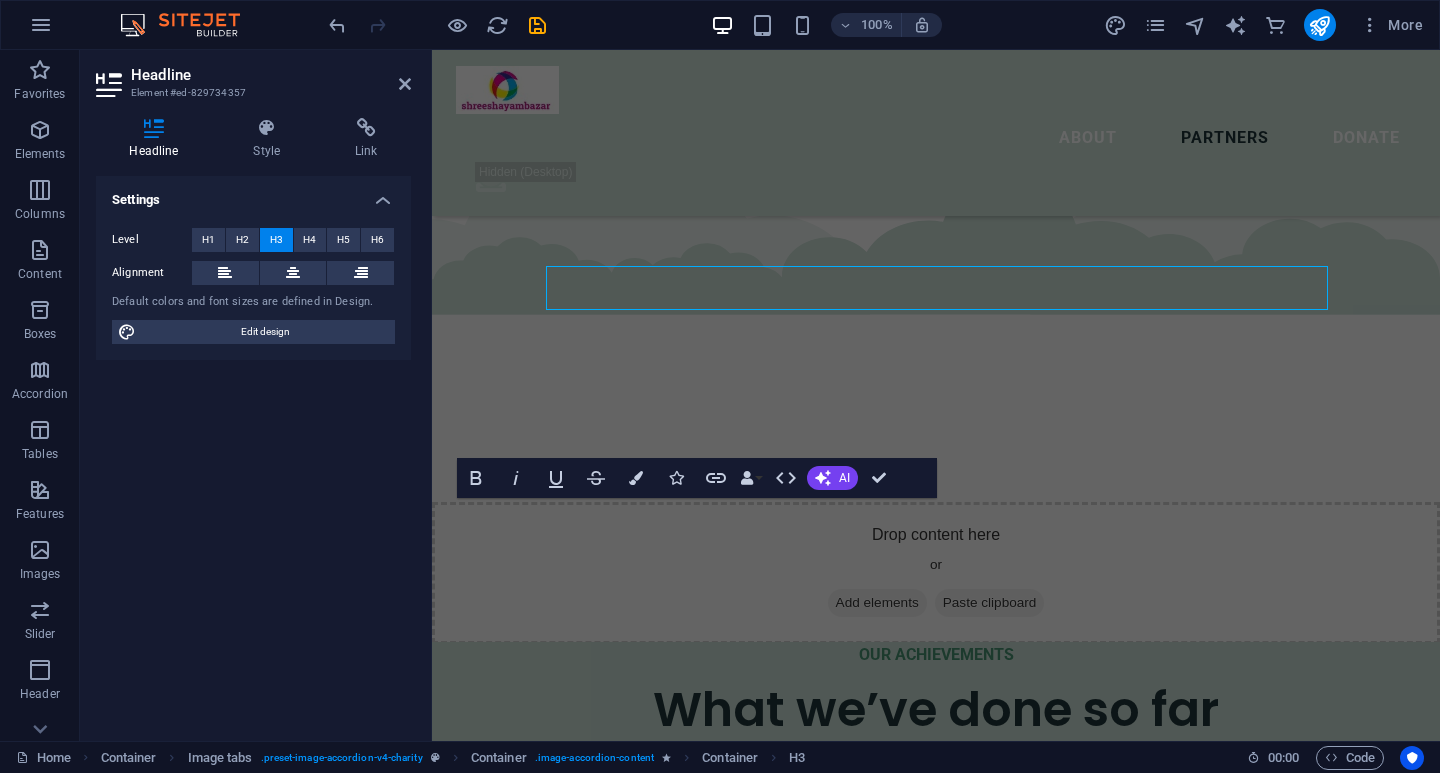 scroll, scrollTop: 5330, scrollLeft: 0, axis: vertical 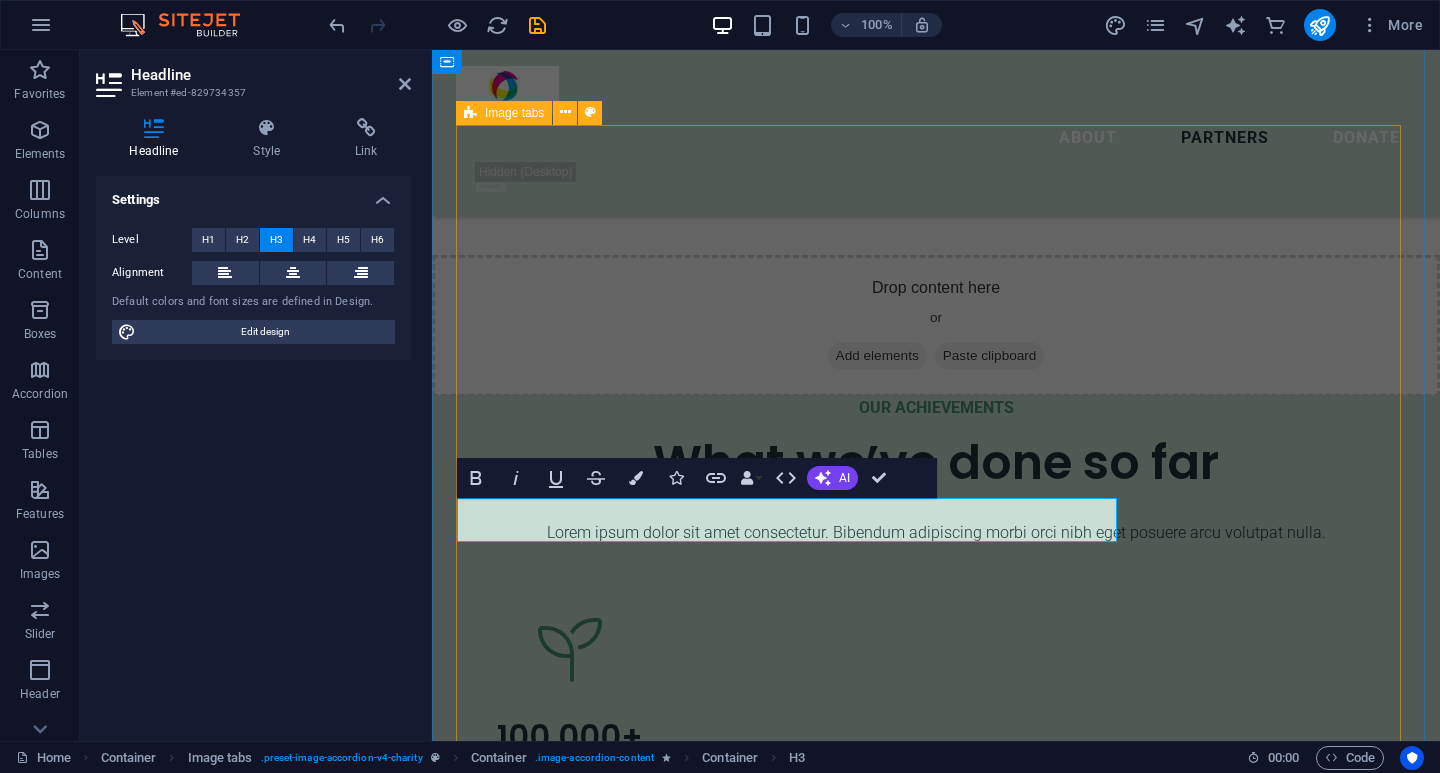 click on "Legros LLC ​" at bounding box center (936, 4204) 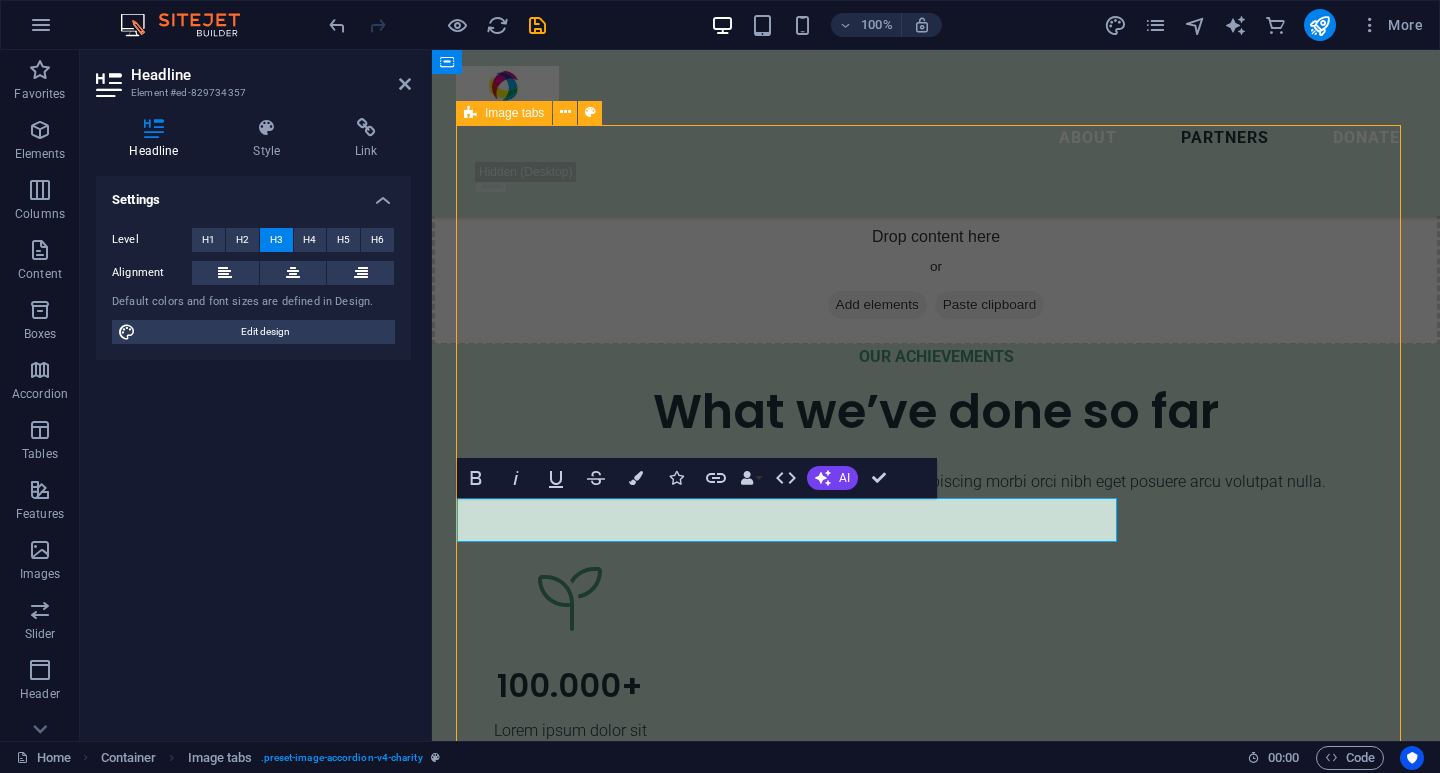 scroll, scrollTop: 5098, scrollLeft: 0, axis: vertical 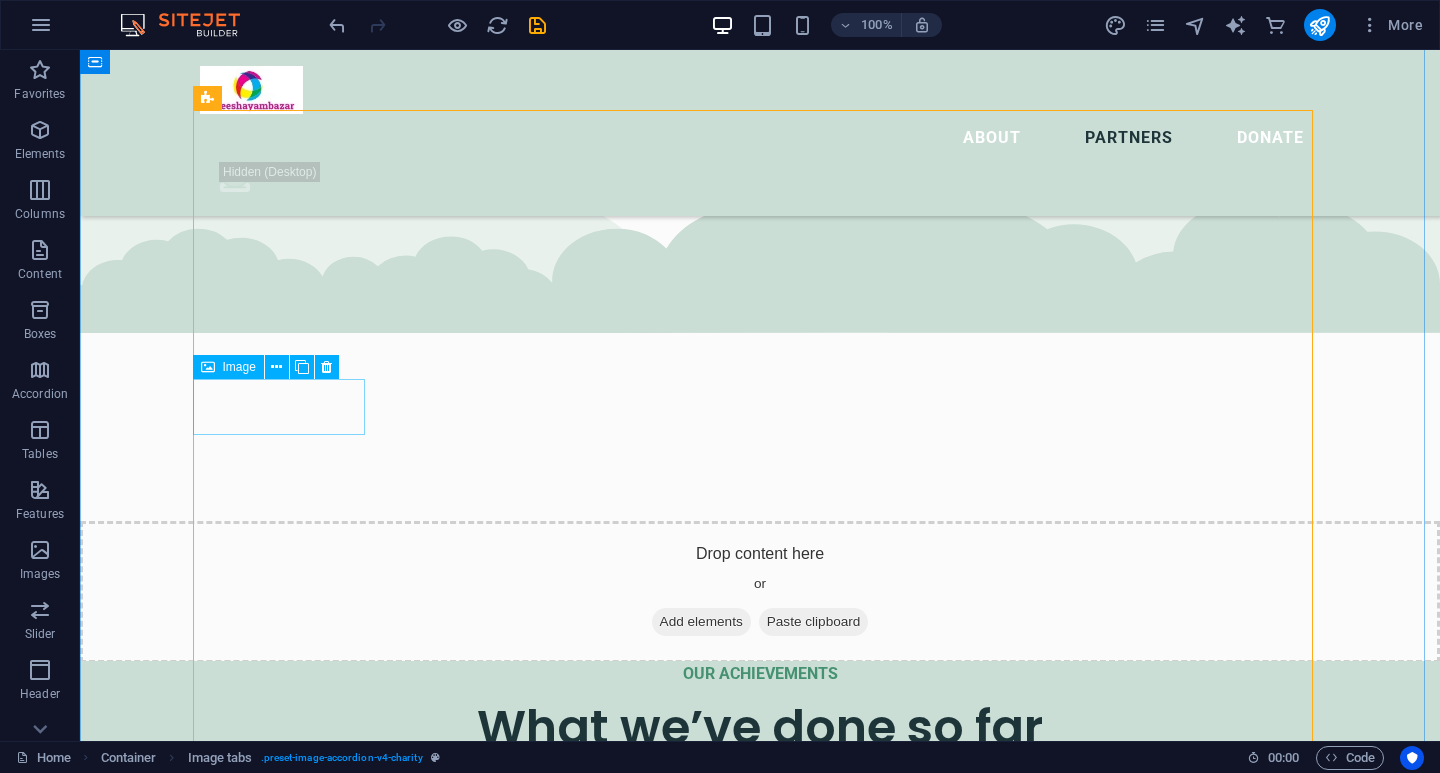 click at bounding box center (286, 4194) 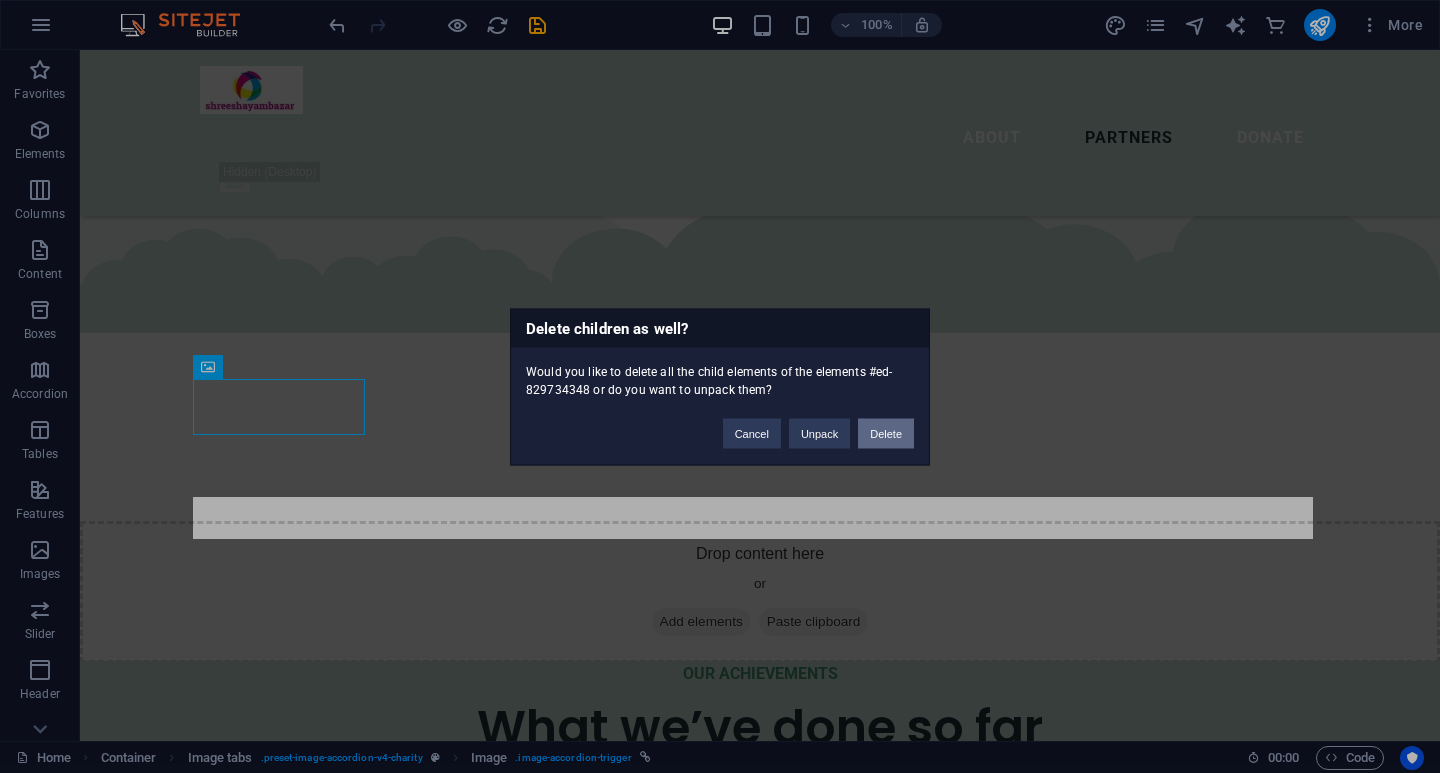 type 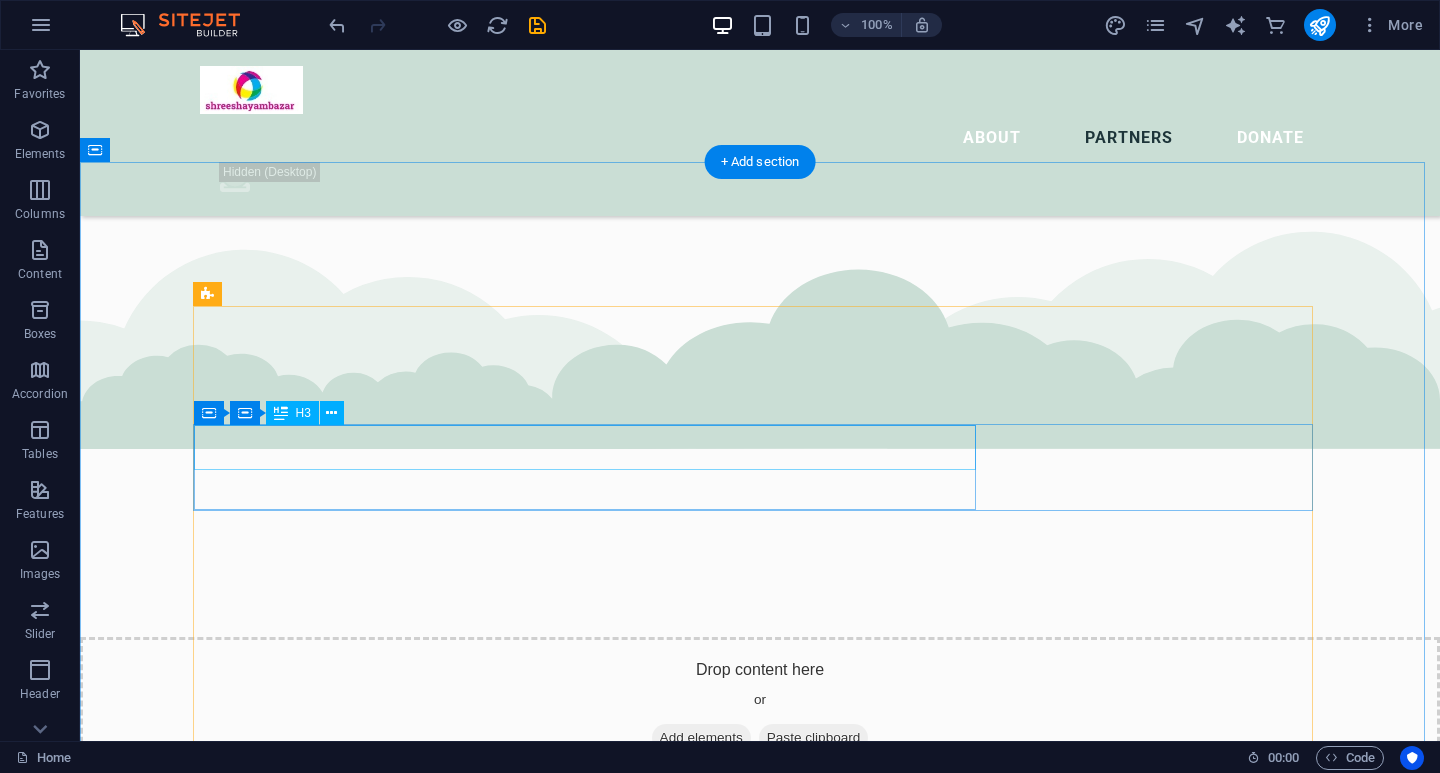 scroll, scrollTop: 4898, scrollLeft: 0, axis: vertical 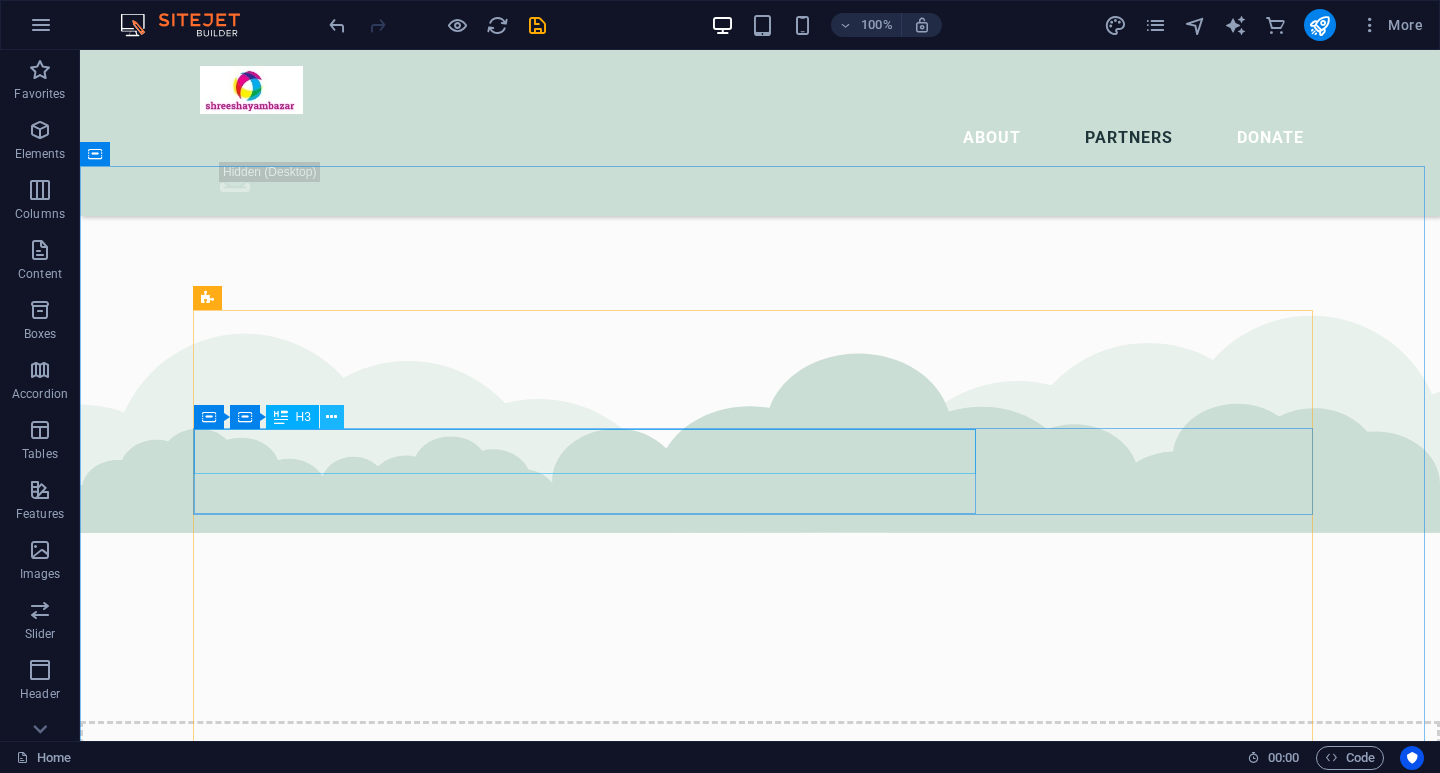 click at bounding box center (331, 417) 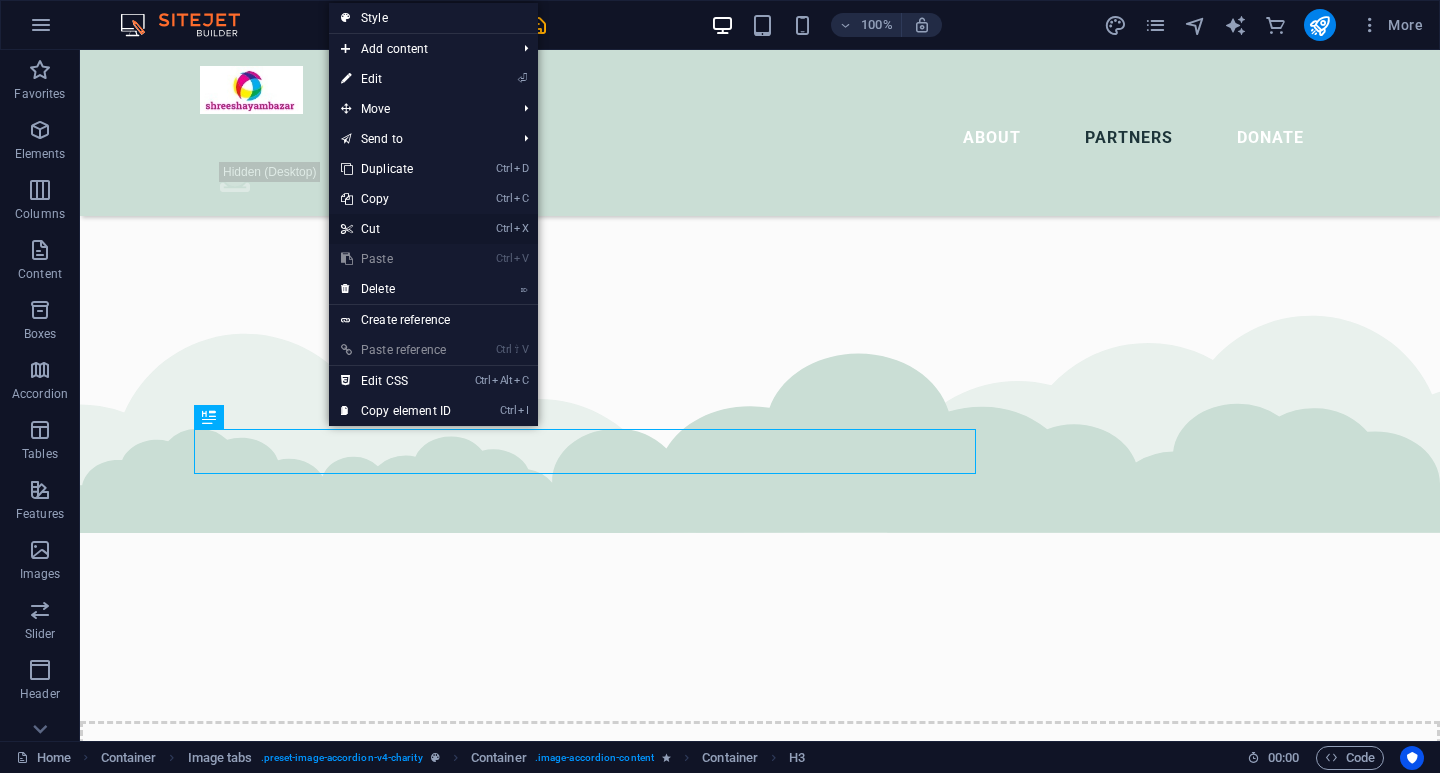 click on "Ctrl X  Cut" at bounding box center (396, 229) 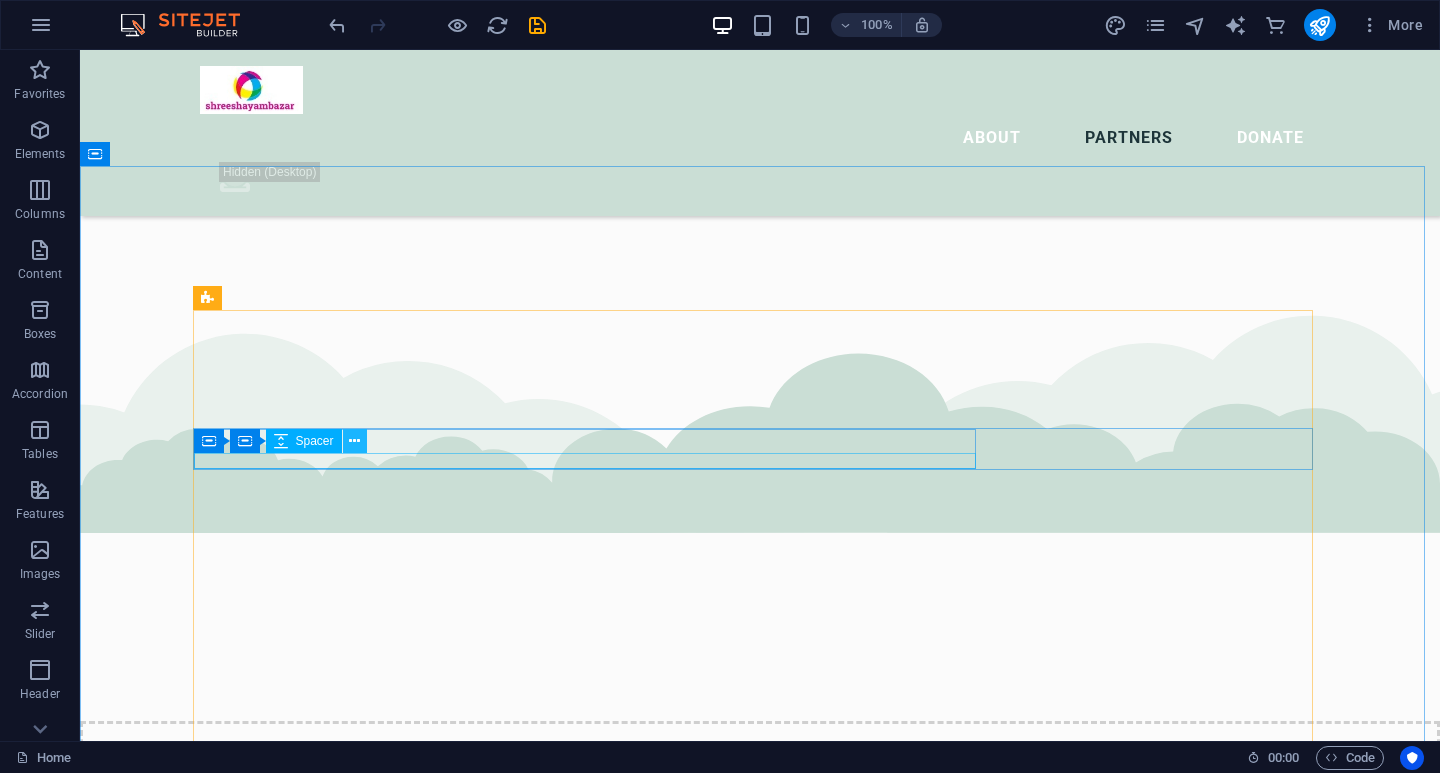 click at bounding box center (354, 441) 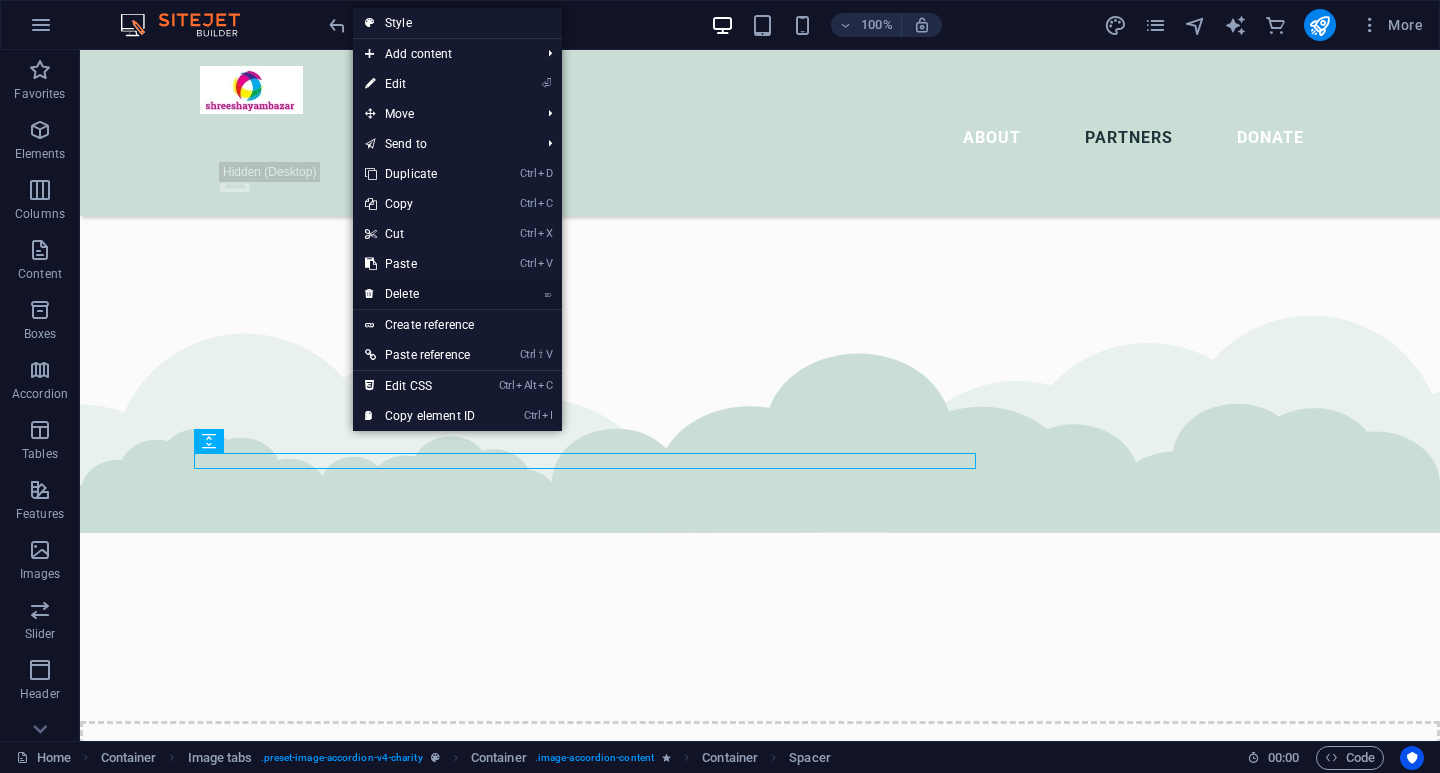 click on "⌦  Delete" at bounding box center (420, 294) 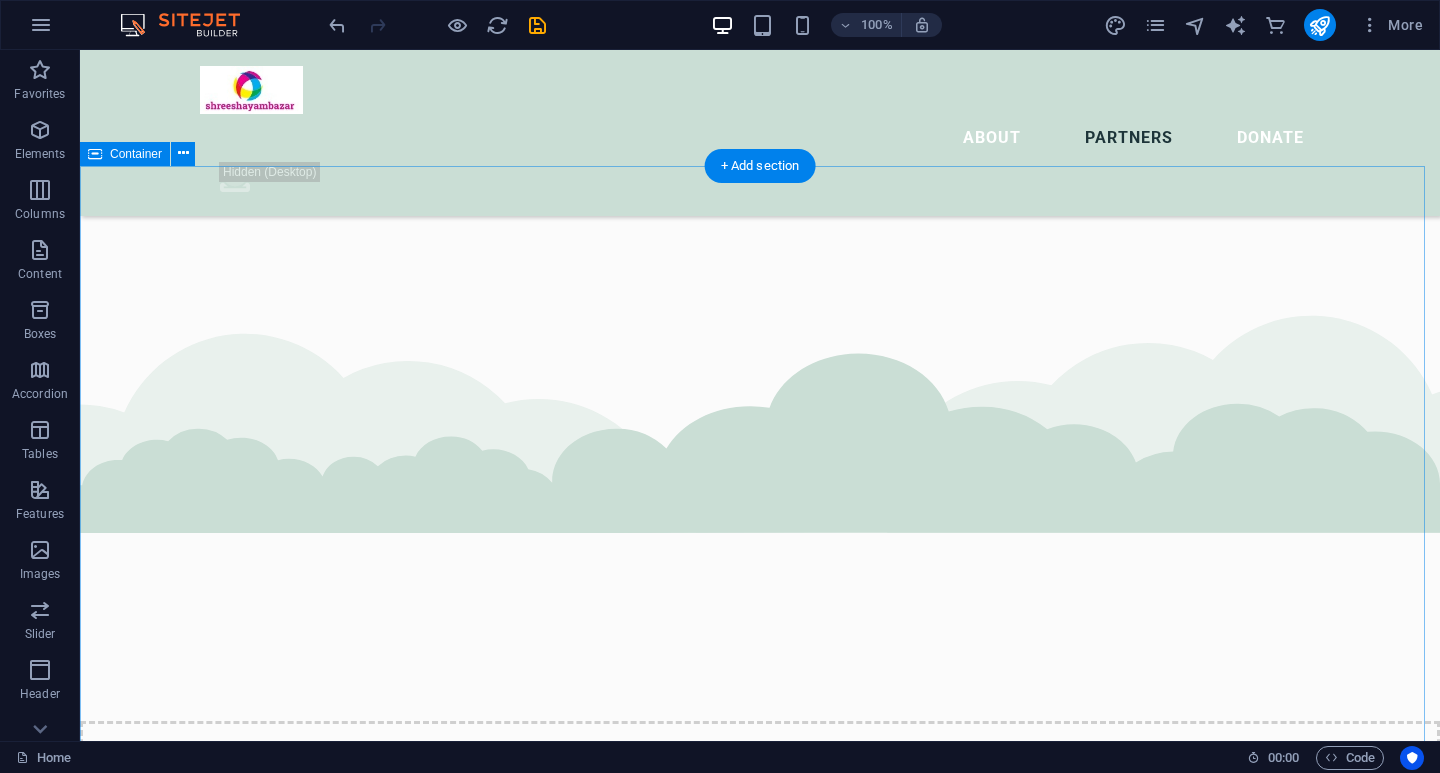 click at bounding box center (760, 4418) 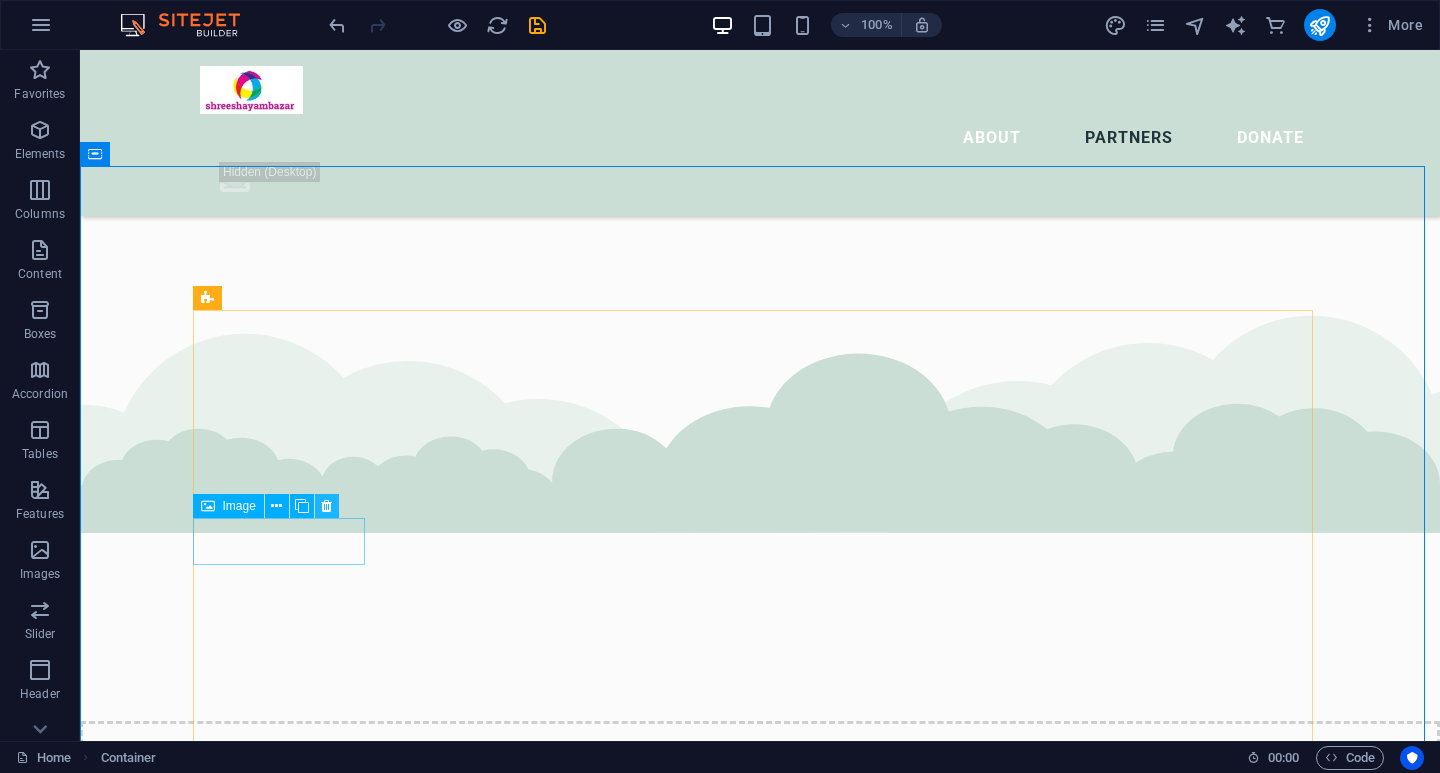click at bounding box center (326, 506) 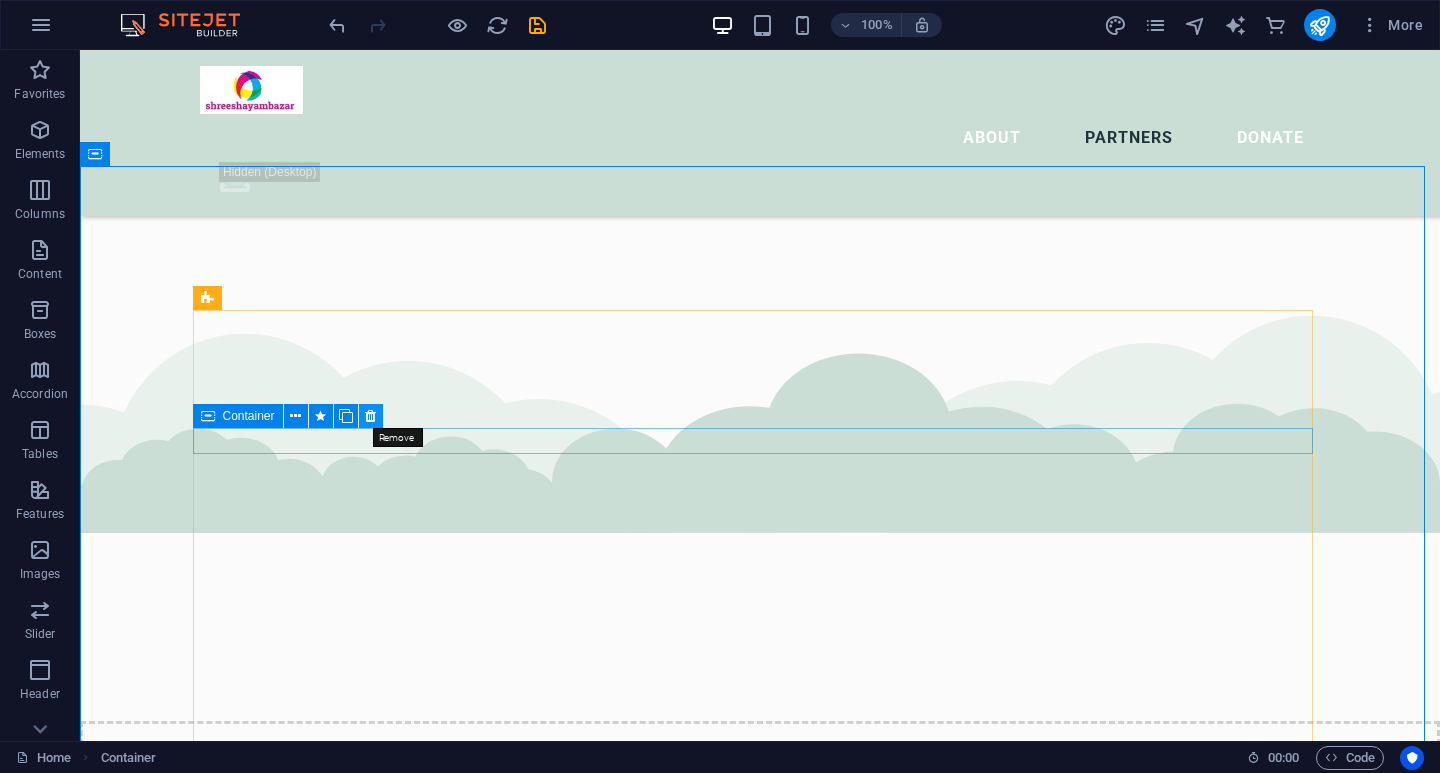 click at bounding box center (370, 416) 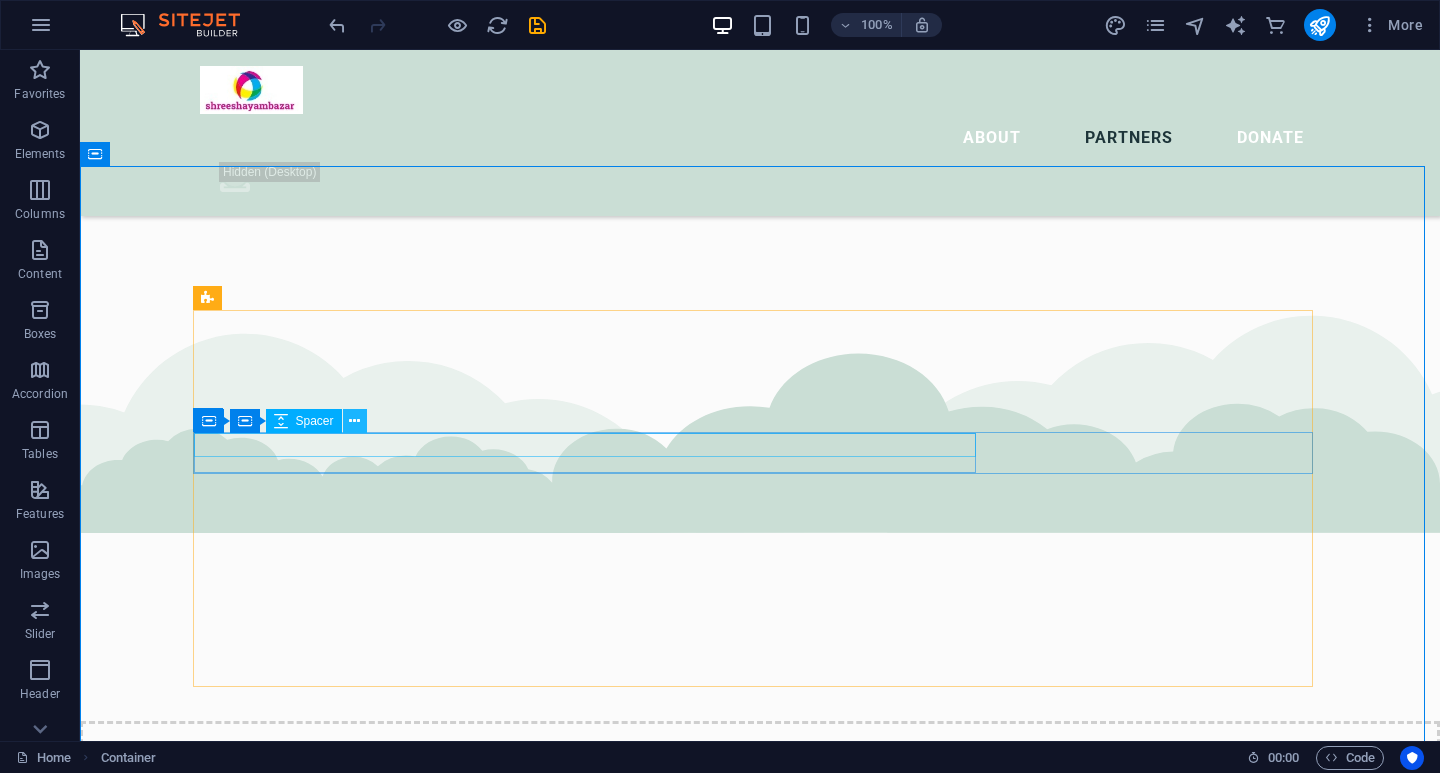 click at bounding box center (354, 421) 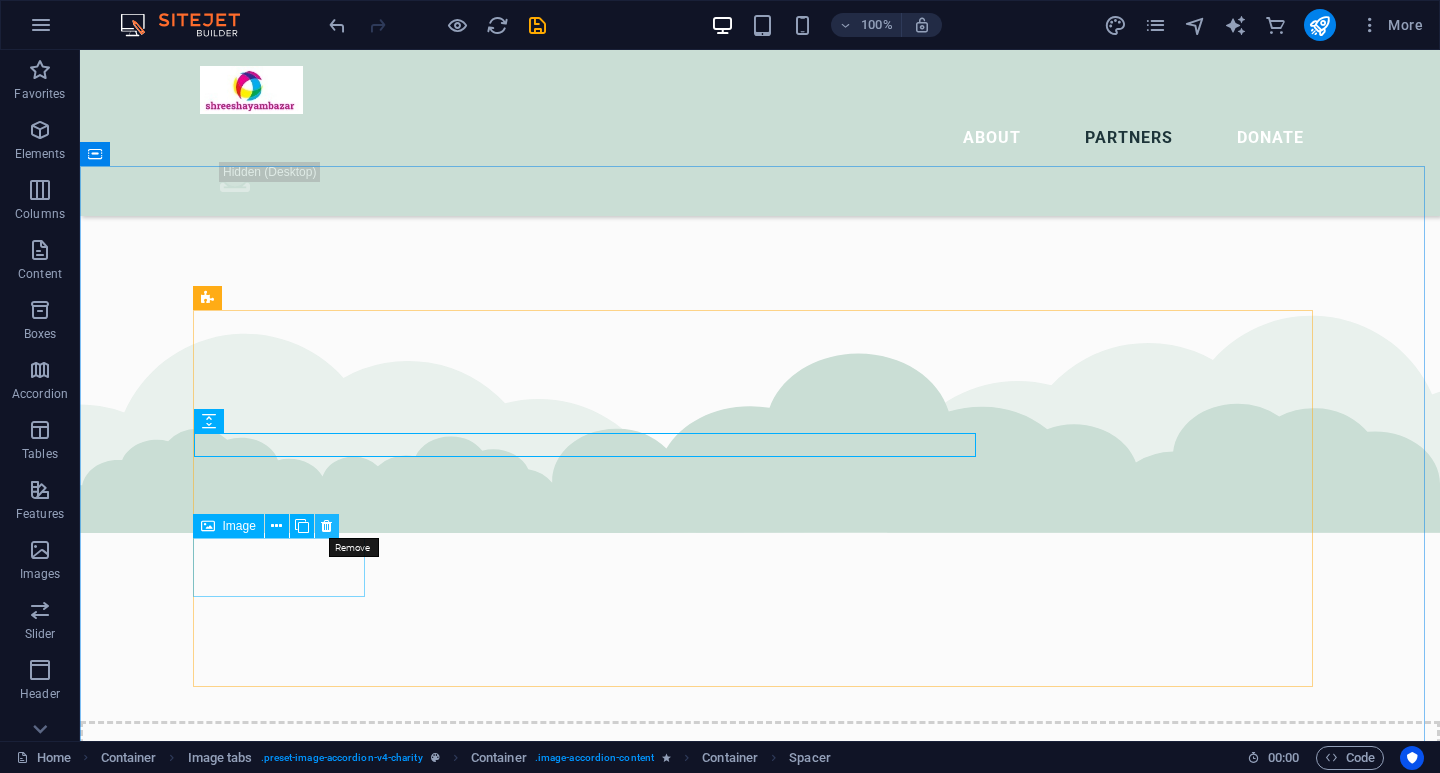 click at bounding box center [326, 526] 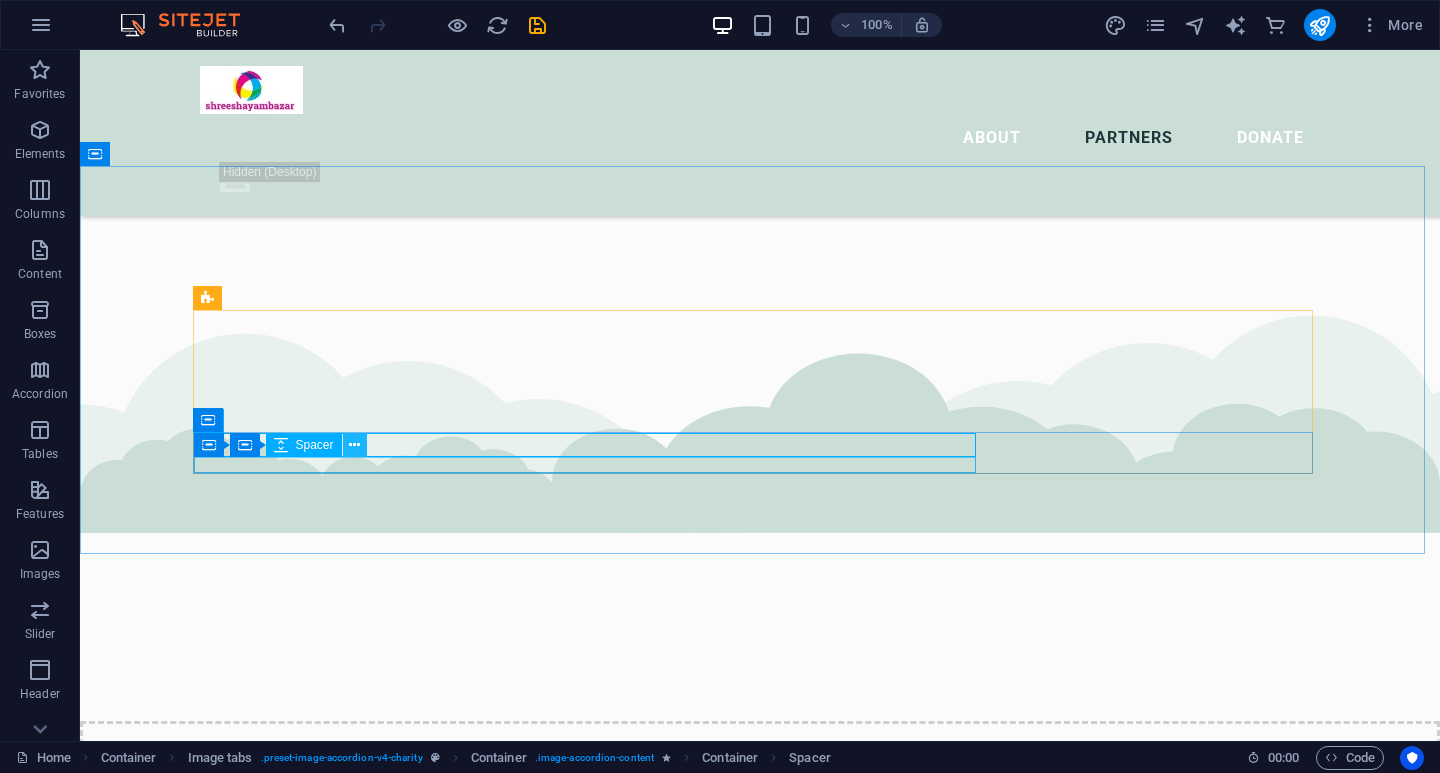 click at bounding box center (354, 445) 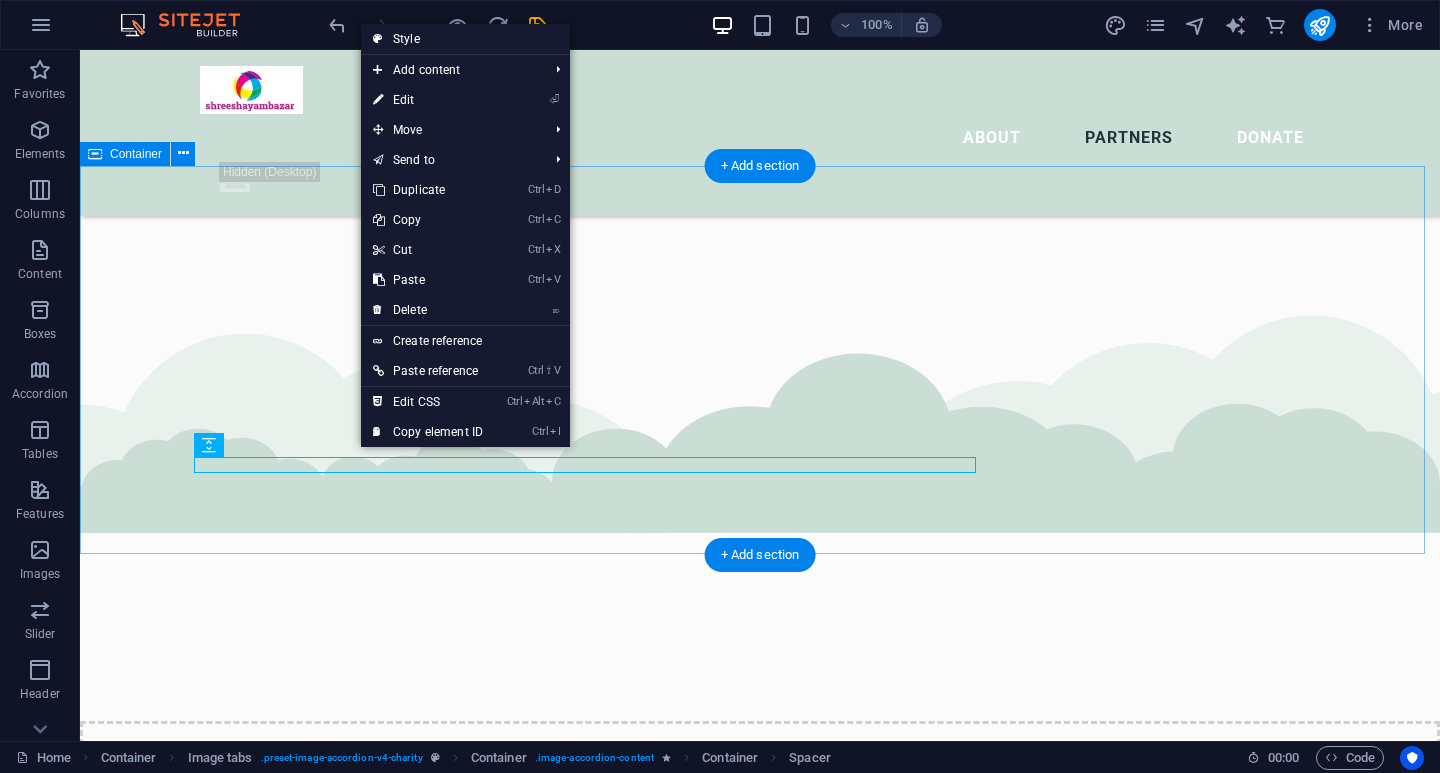 click at bounding box center (760, 4238) 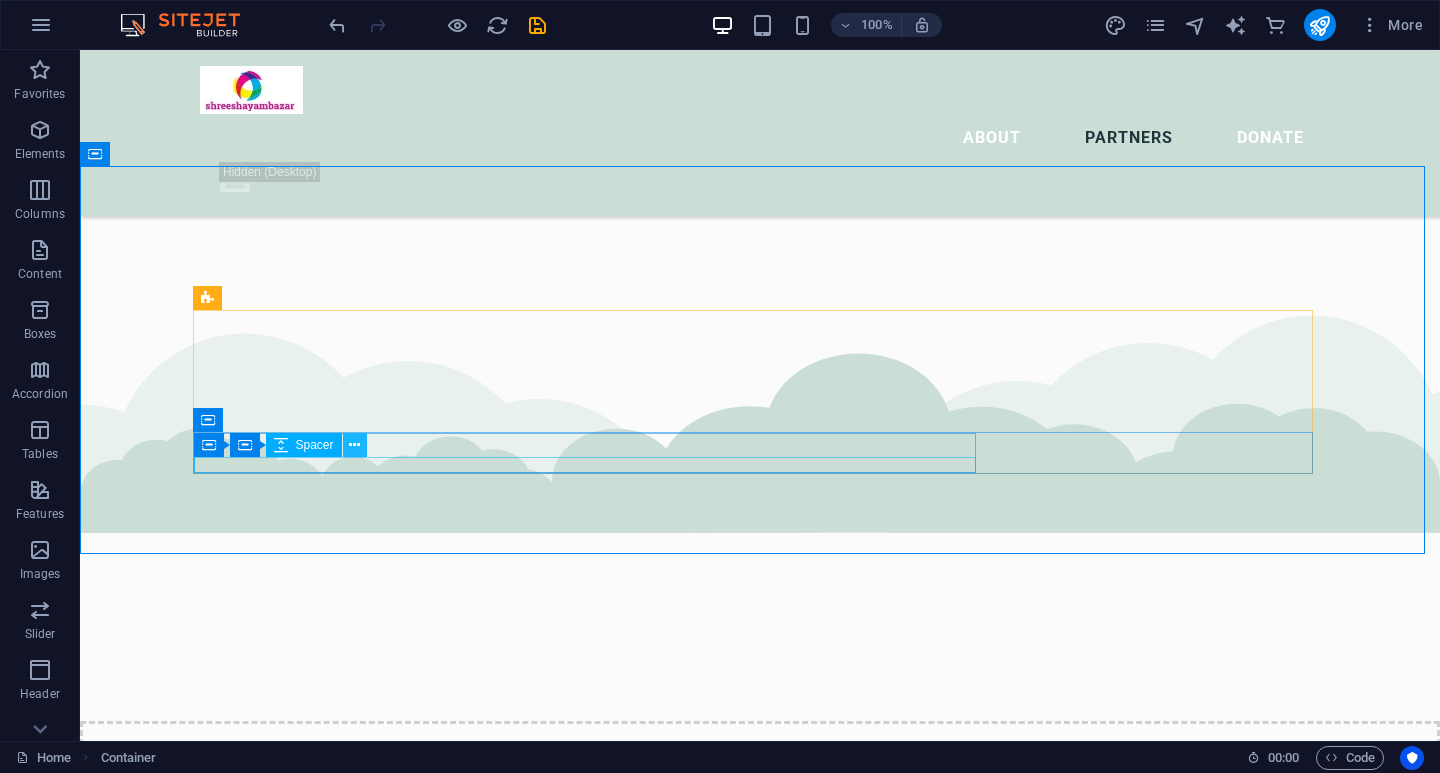 click at bounding box center (354, 445) 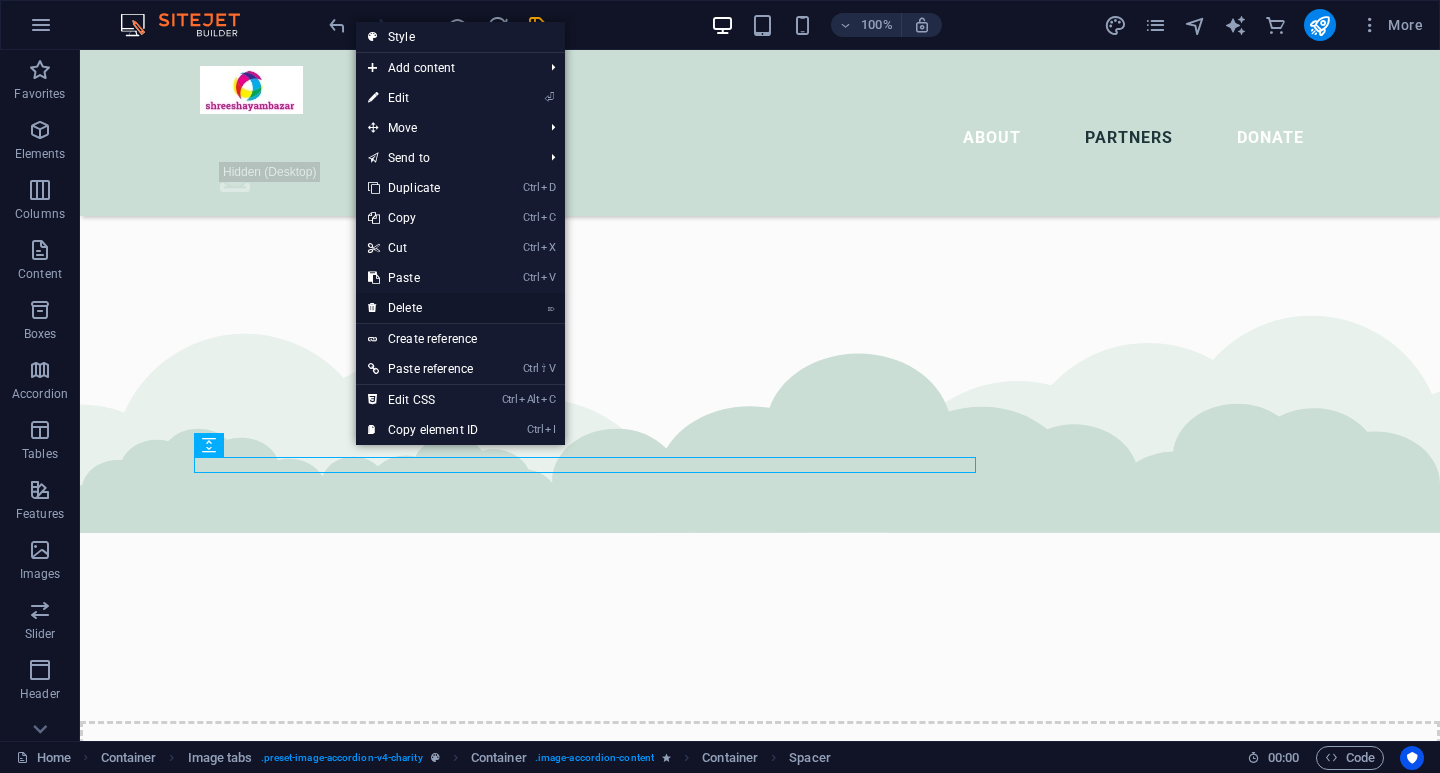 click on "⌦  Delete" at bounding box center (423, 308) 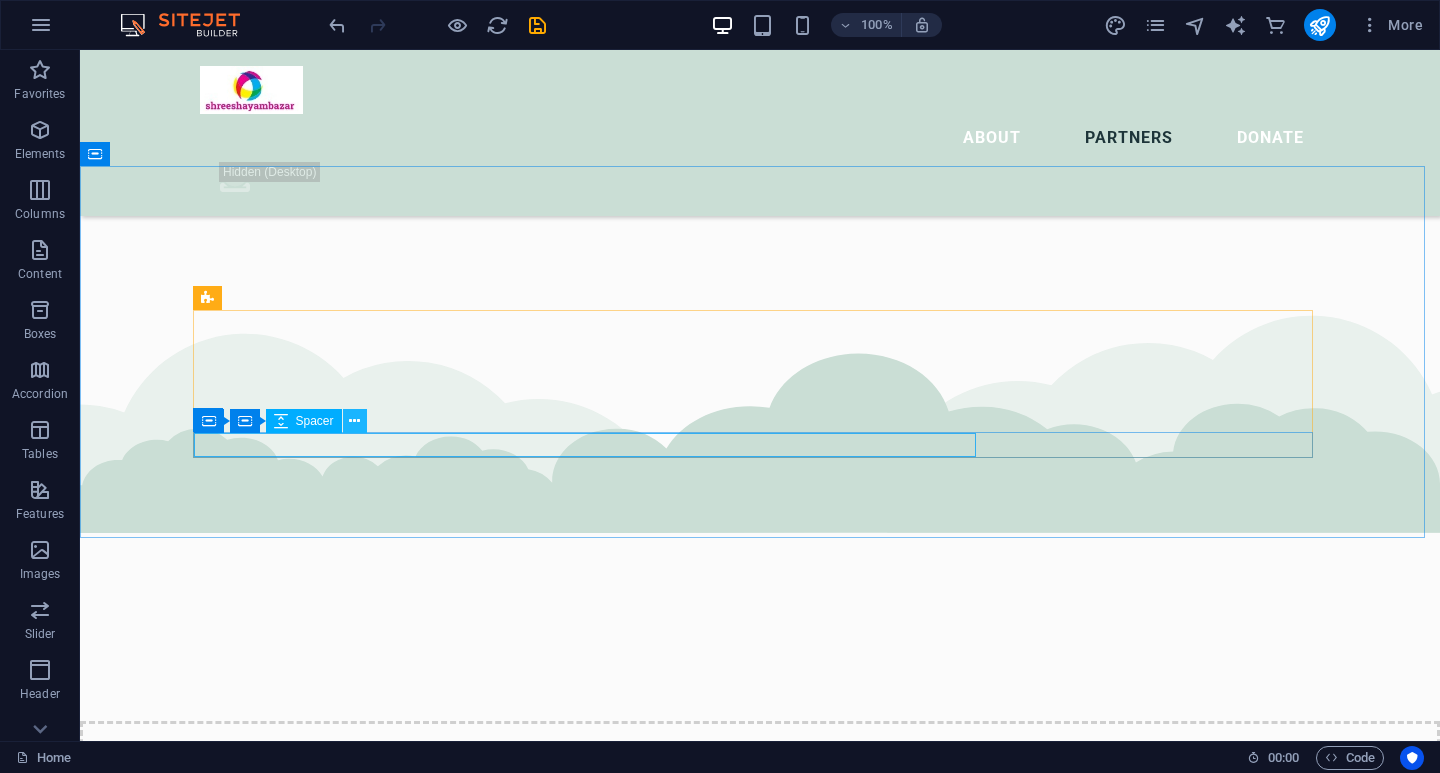 click at bounding box center [354, 421] 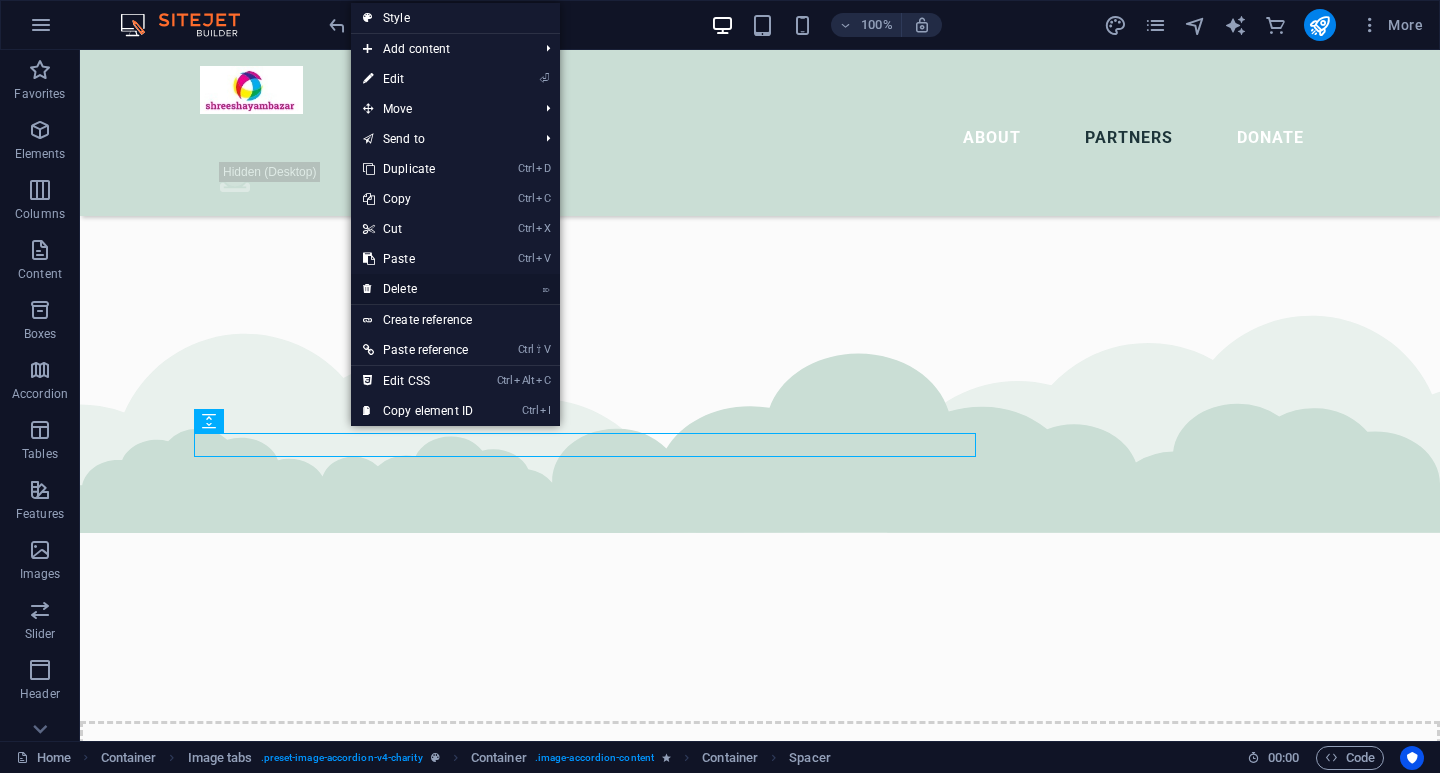 click on "⌦  Delete" at bounding box center [418, 289] 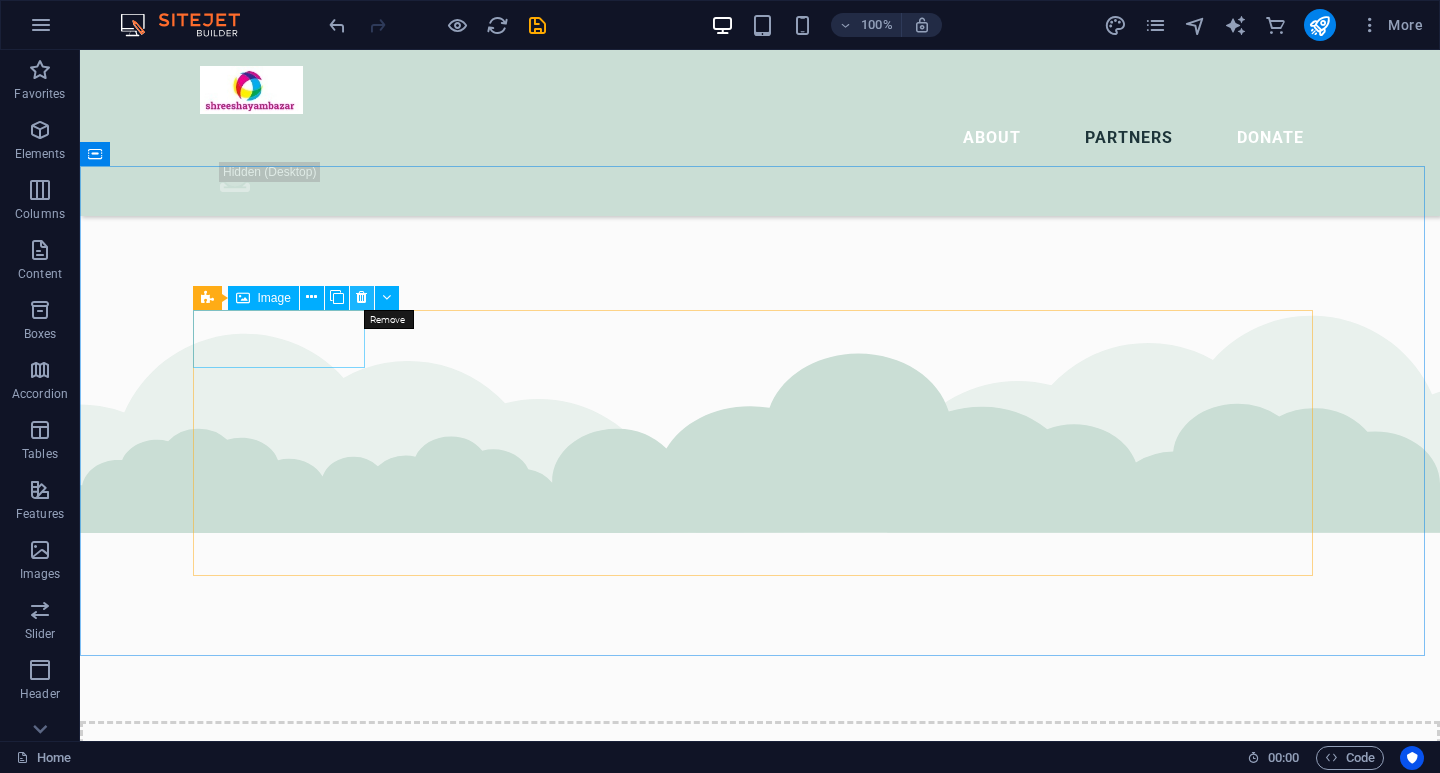 click at bounding box center [361, 297] 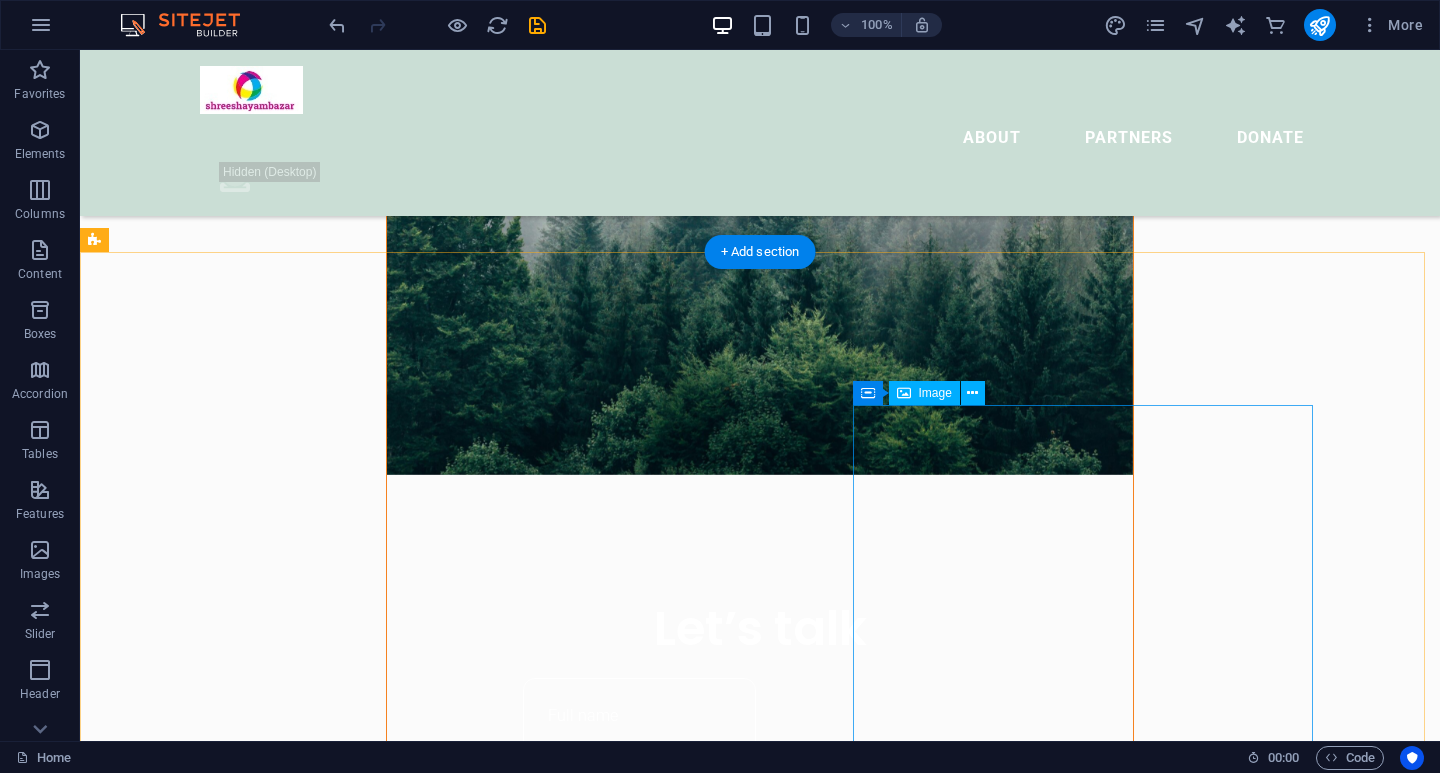 scroll, scrollTop: 1000, scrollLeft: 0, axis: vertical 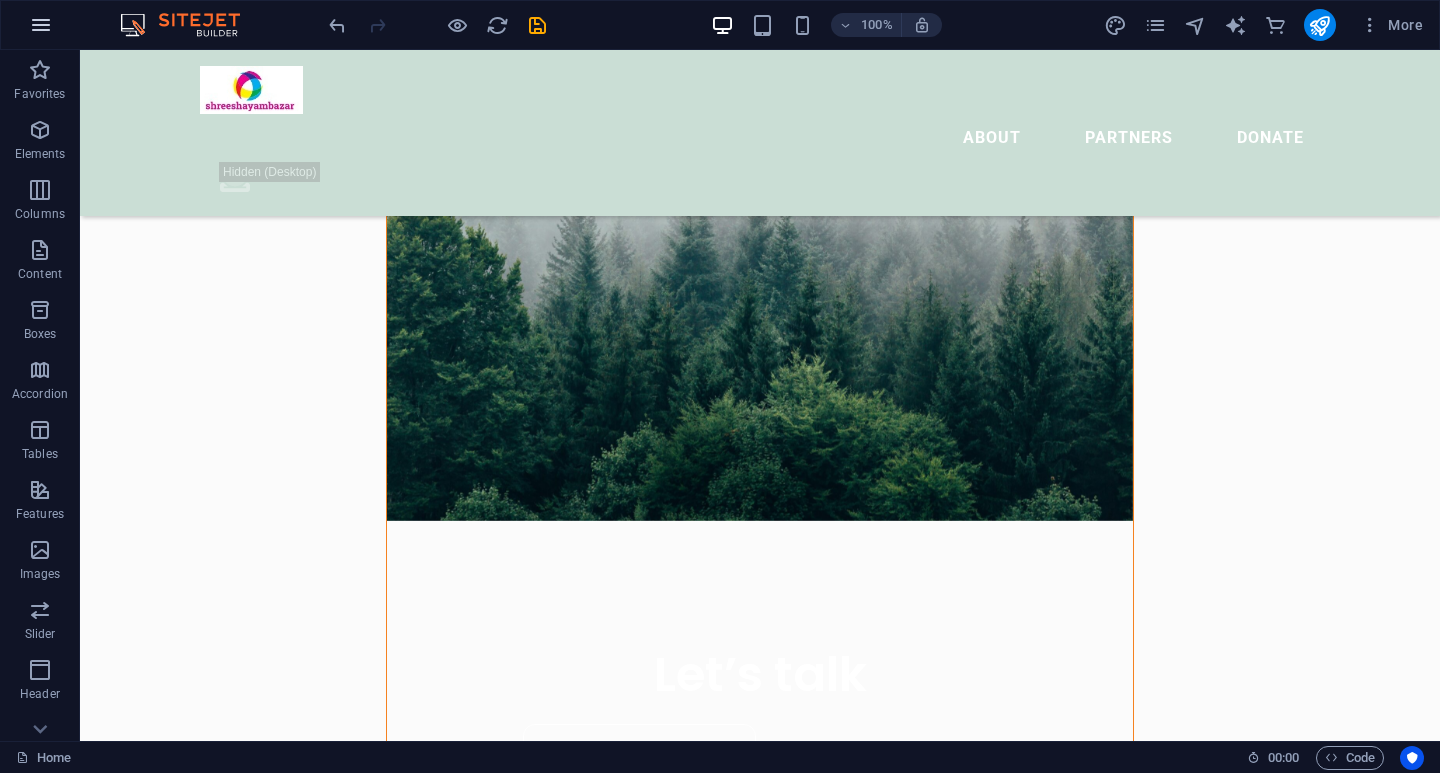 click at bounding box center [41, 25] 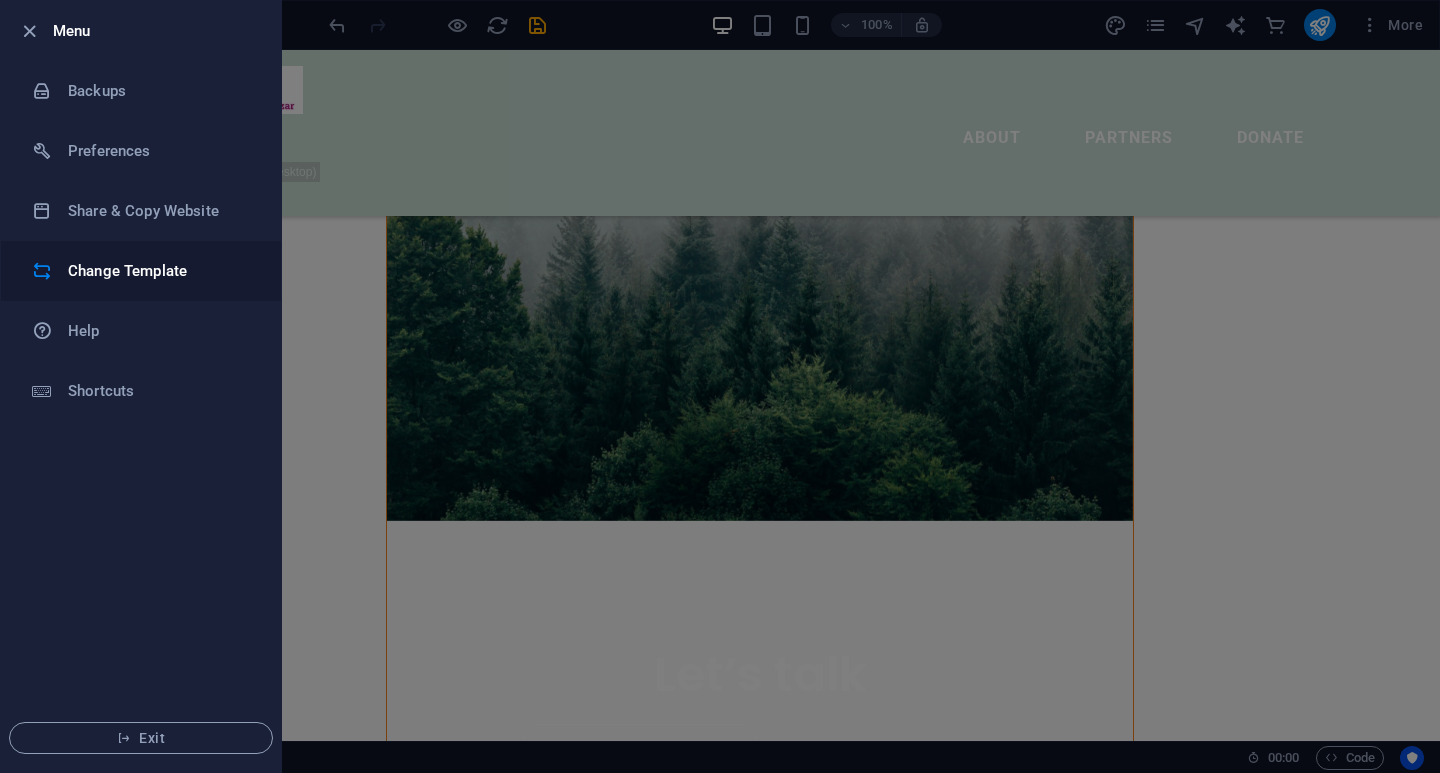 click on "Change Template" at bounding box center [160, 271] 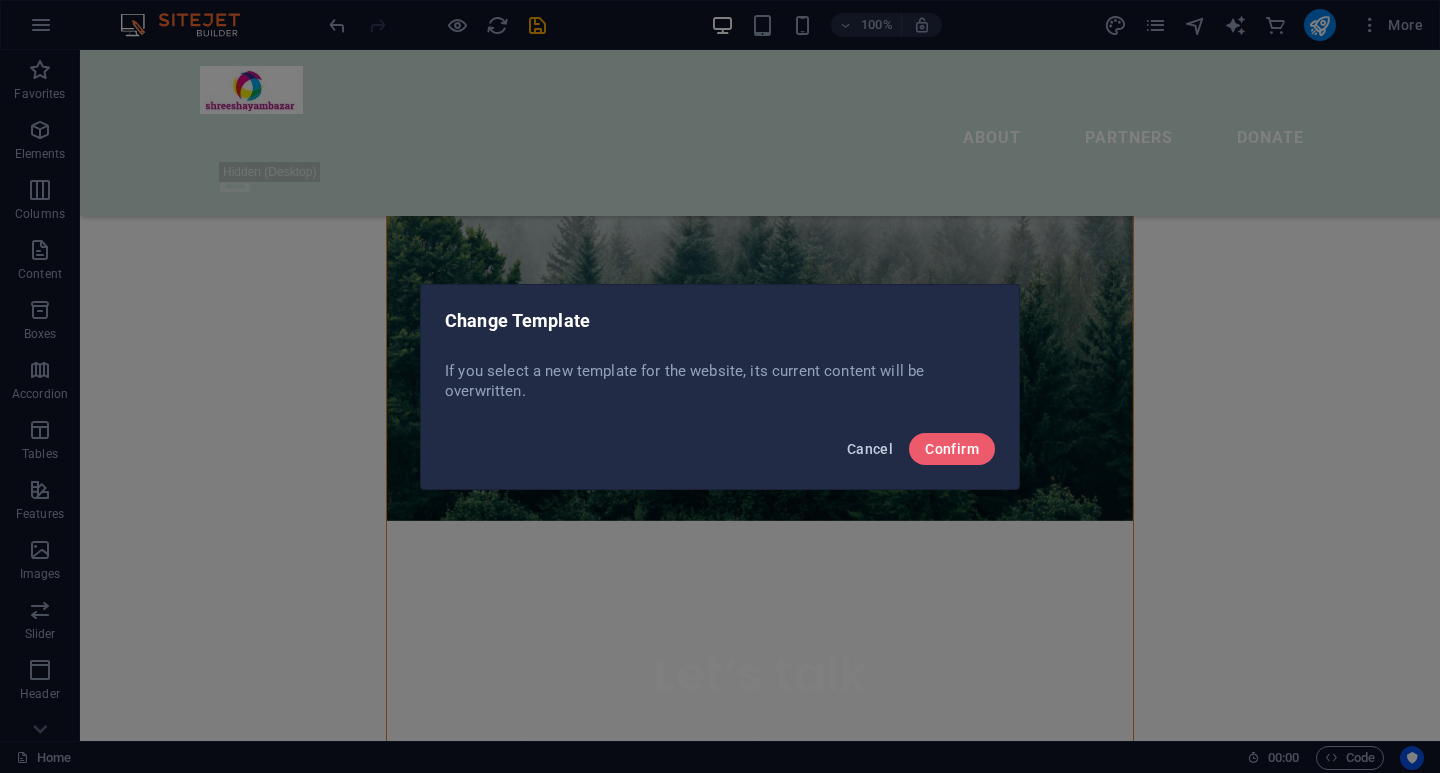 click on "Cancel" at bounding box center (870, 449) 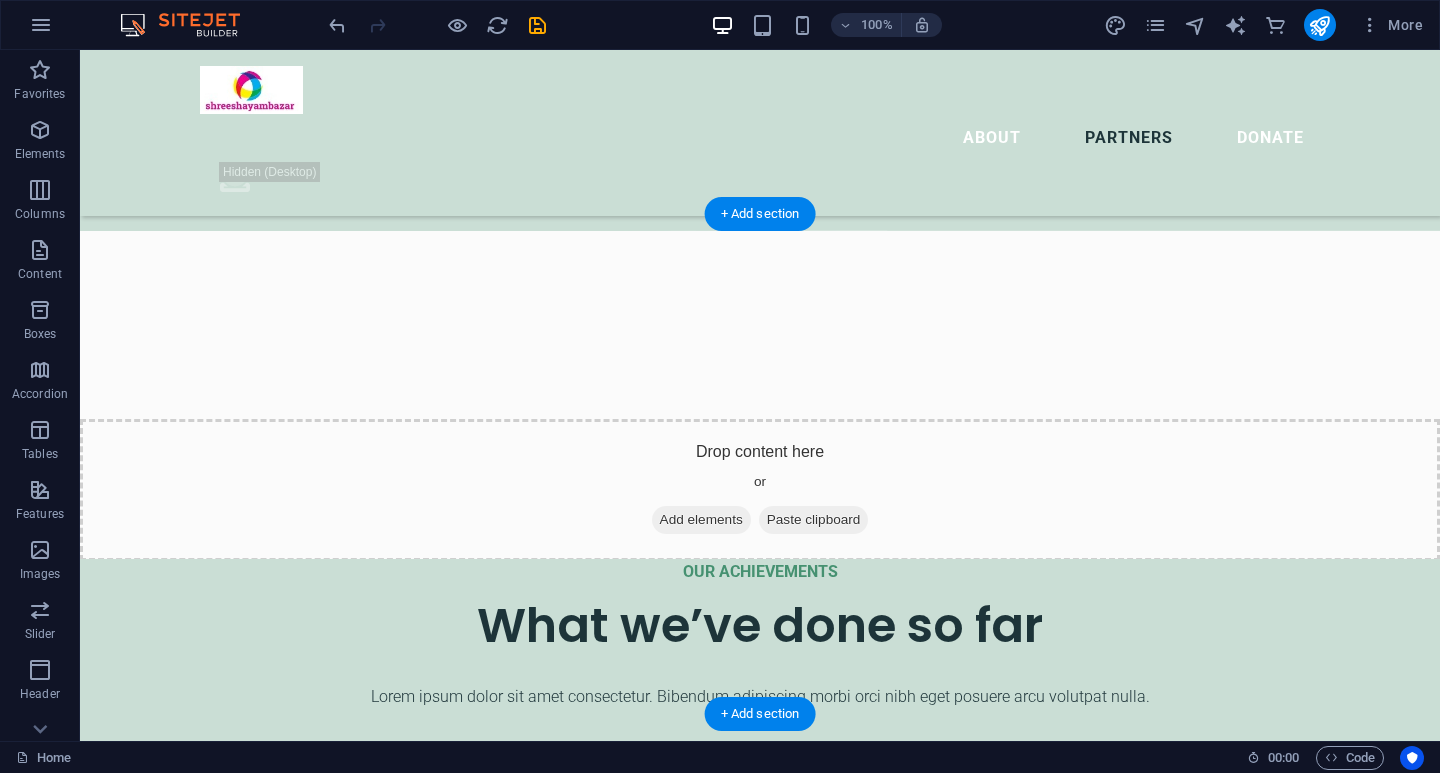 scroll, scrollTop: 5544, scrollLeft: 0, axis: vertical 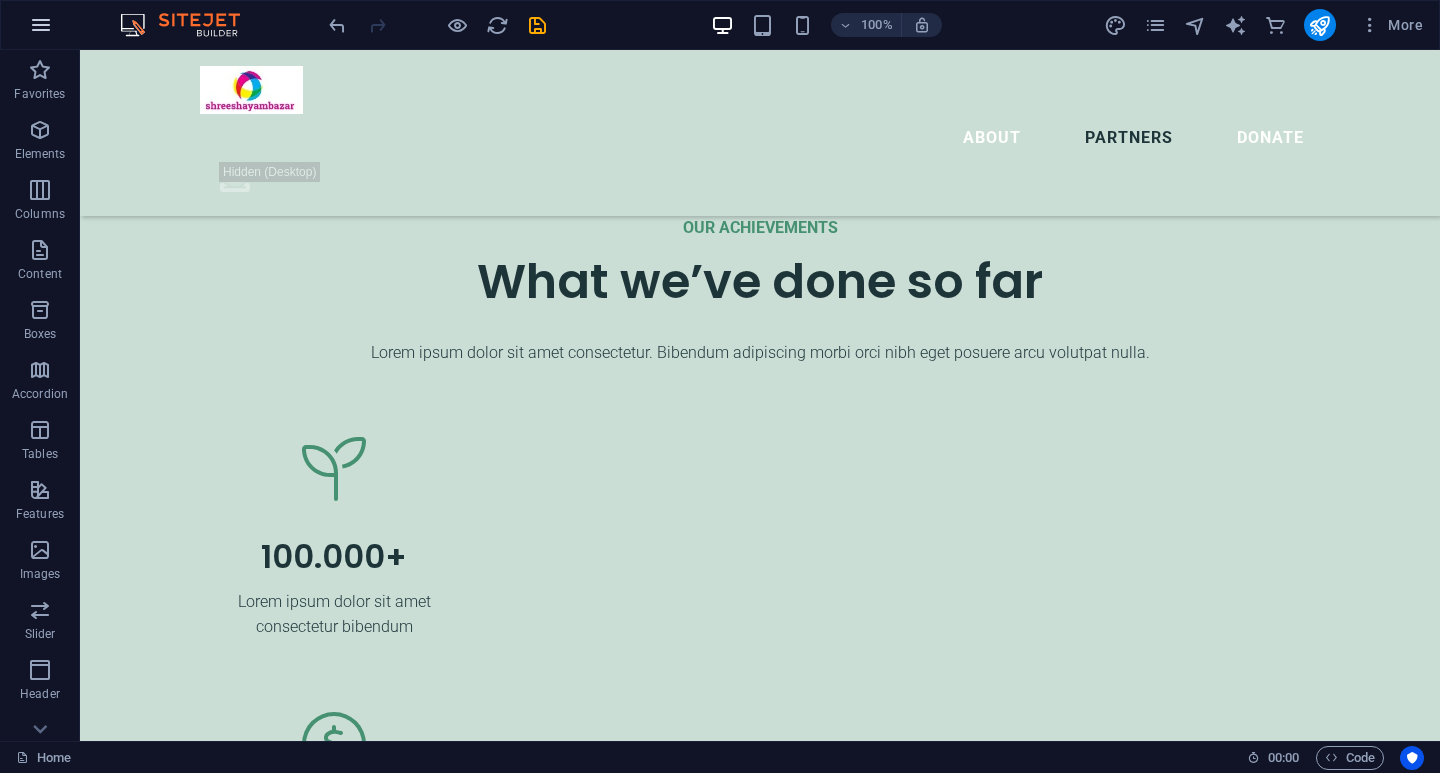 click at bounding box center [41, 25] 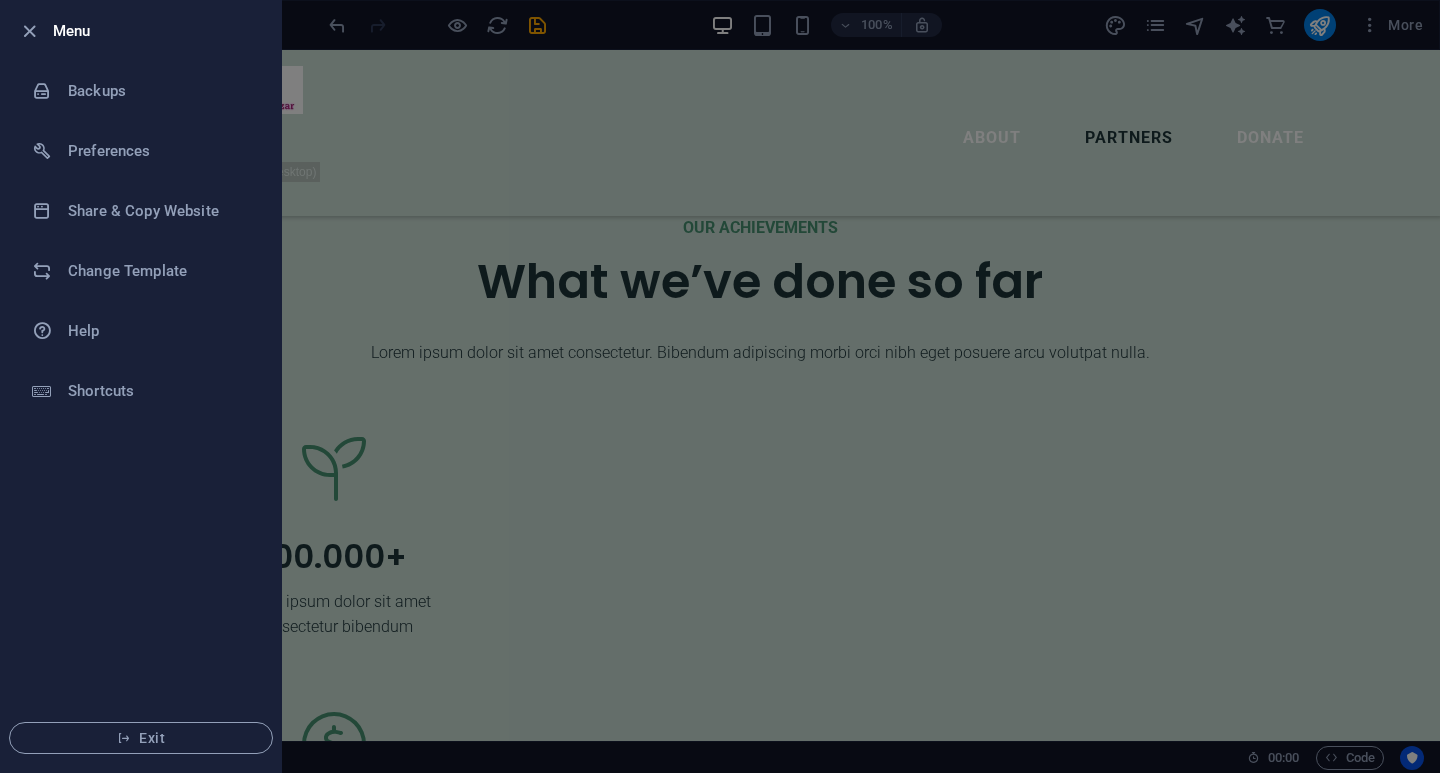 click at bounding box center (720, 386) 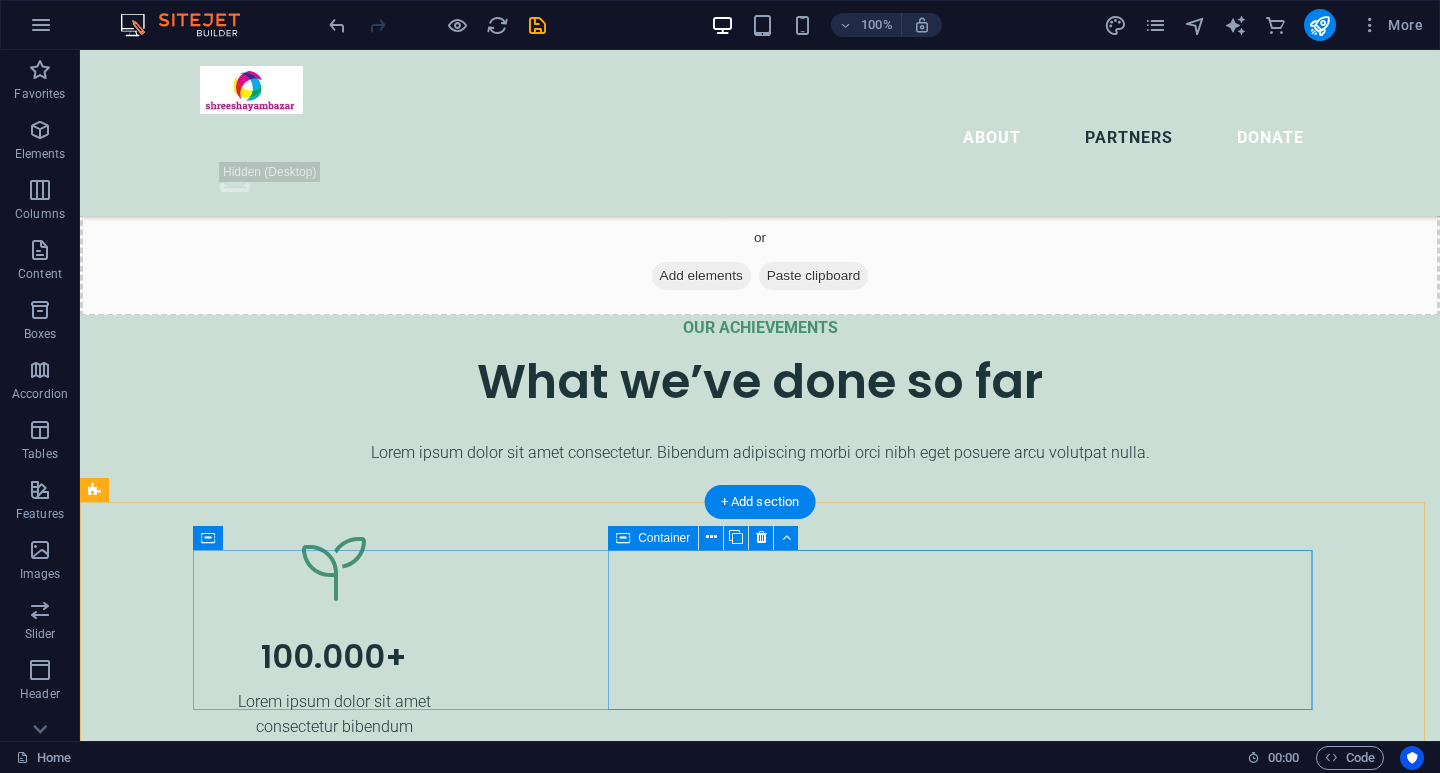 scroll, scrollTop: 5544, scrollLeft: 0, axis: vertical 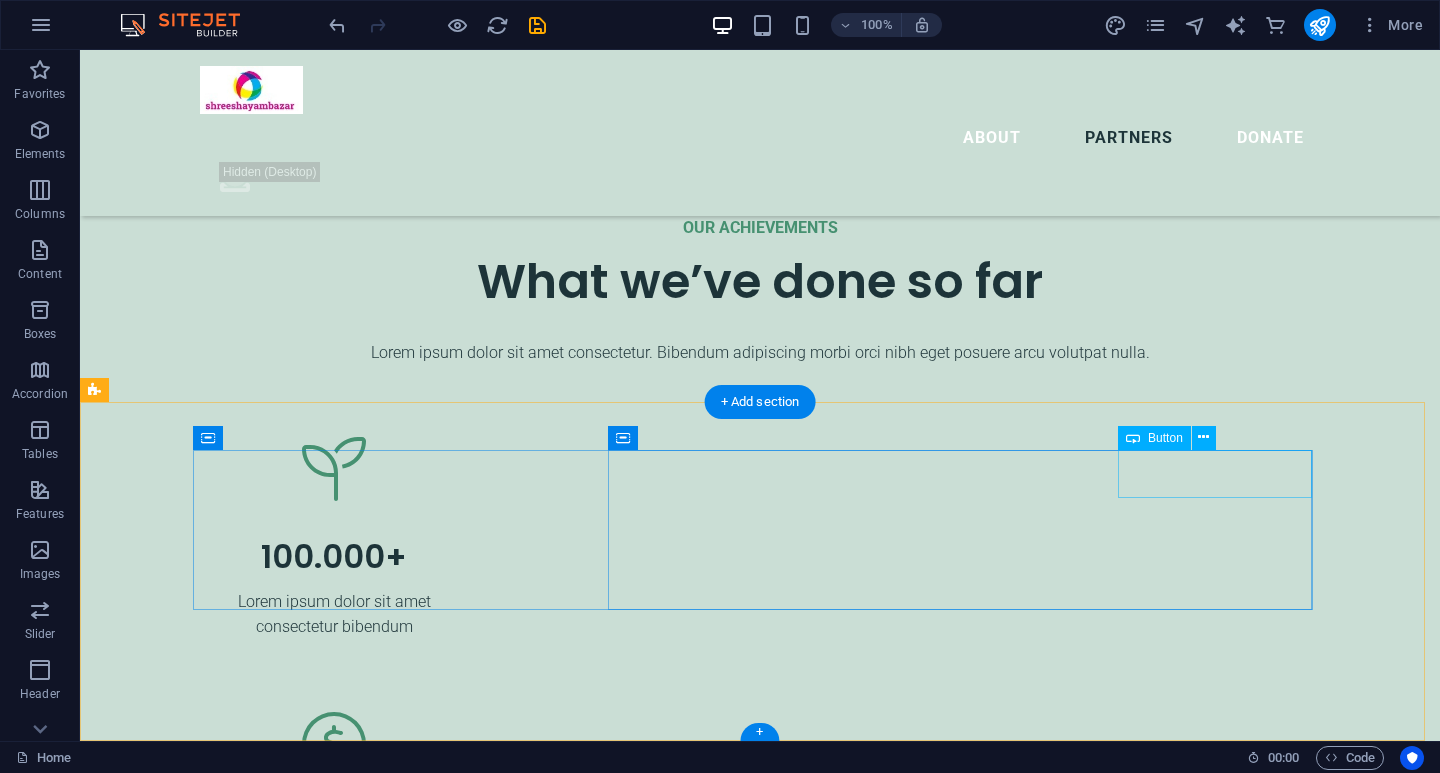 click on "Contact Us" at bounding box center (576, 4951) 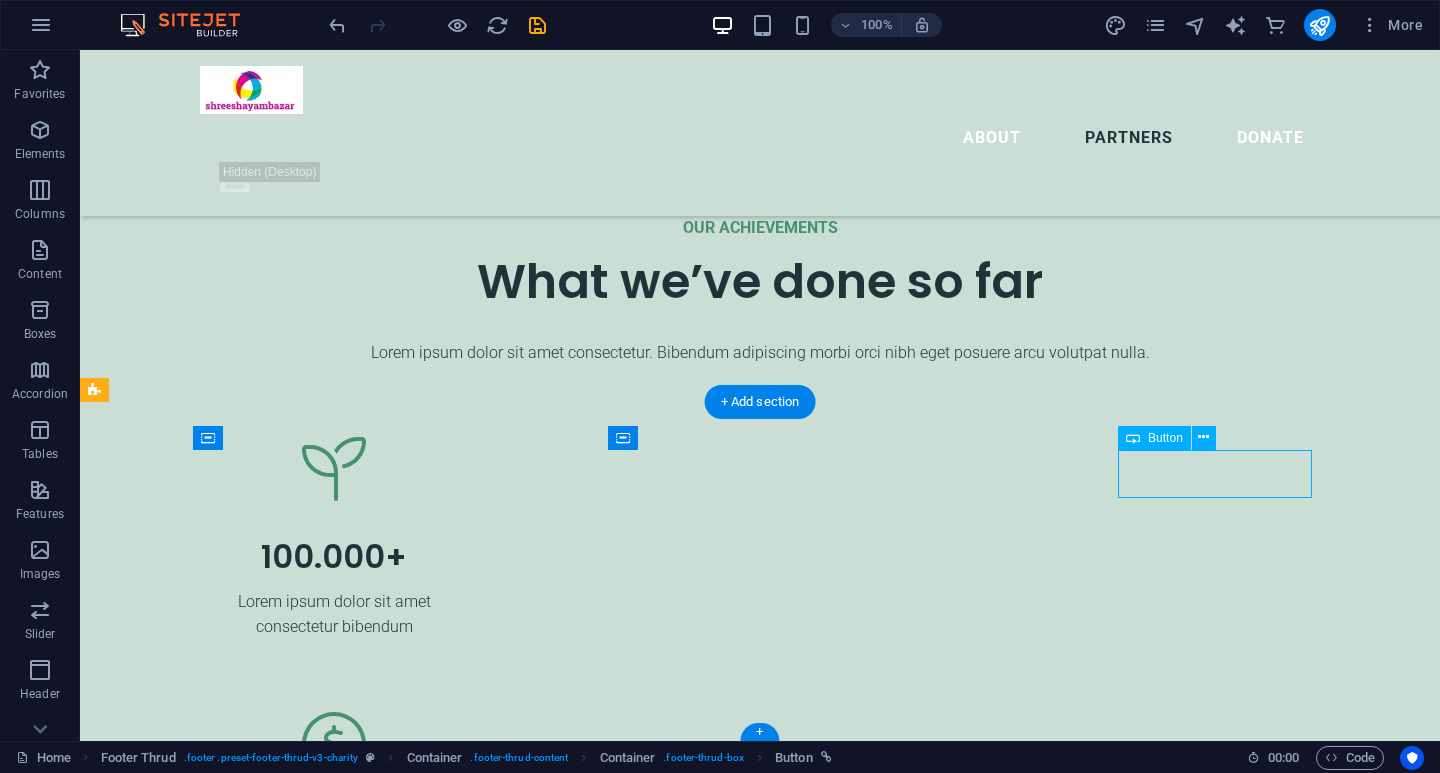 click on "Contact Us" at bounding box center [576, 4951] 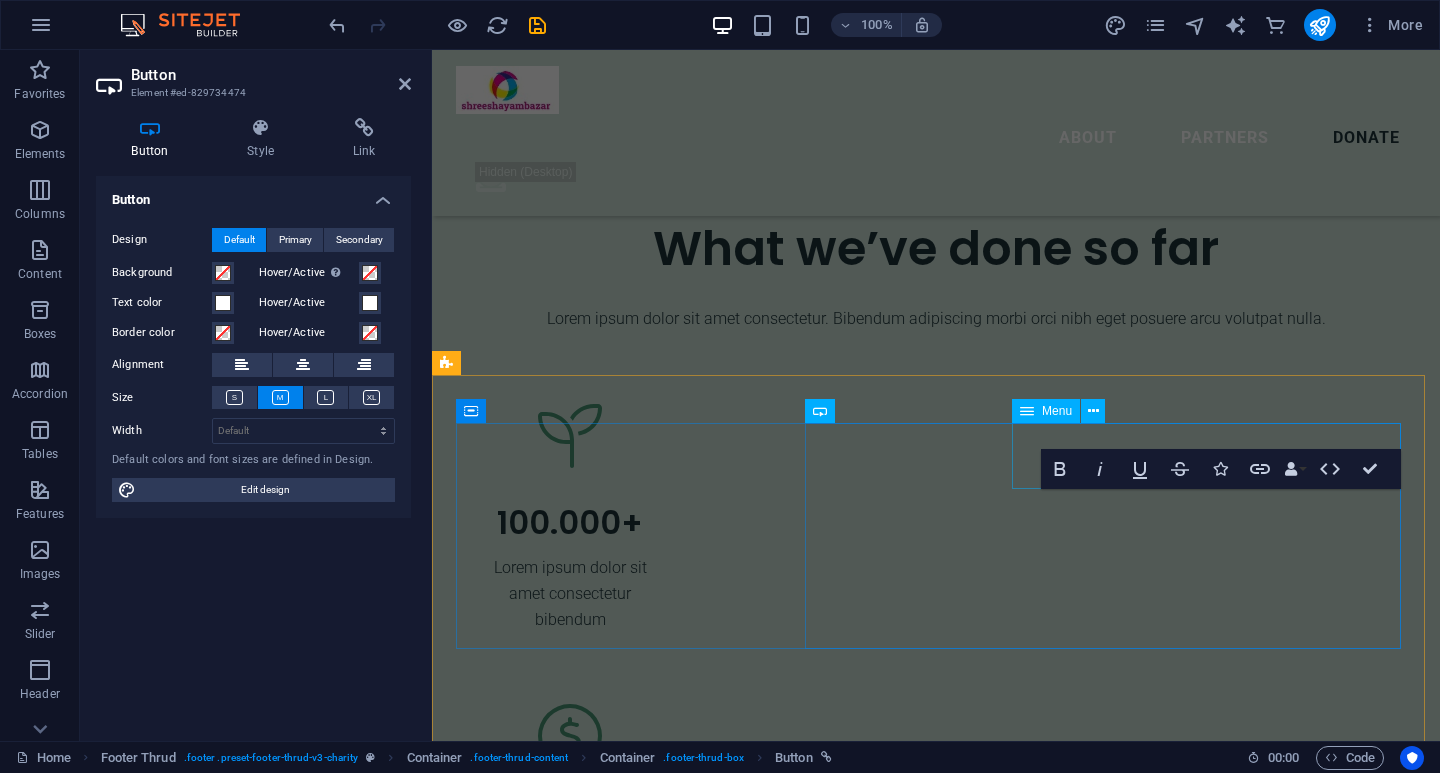 scroll, scrollTop: 5885, scrollLeft: 0, axis: vertical 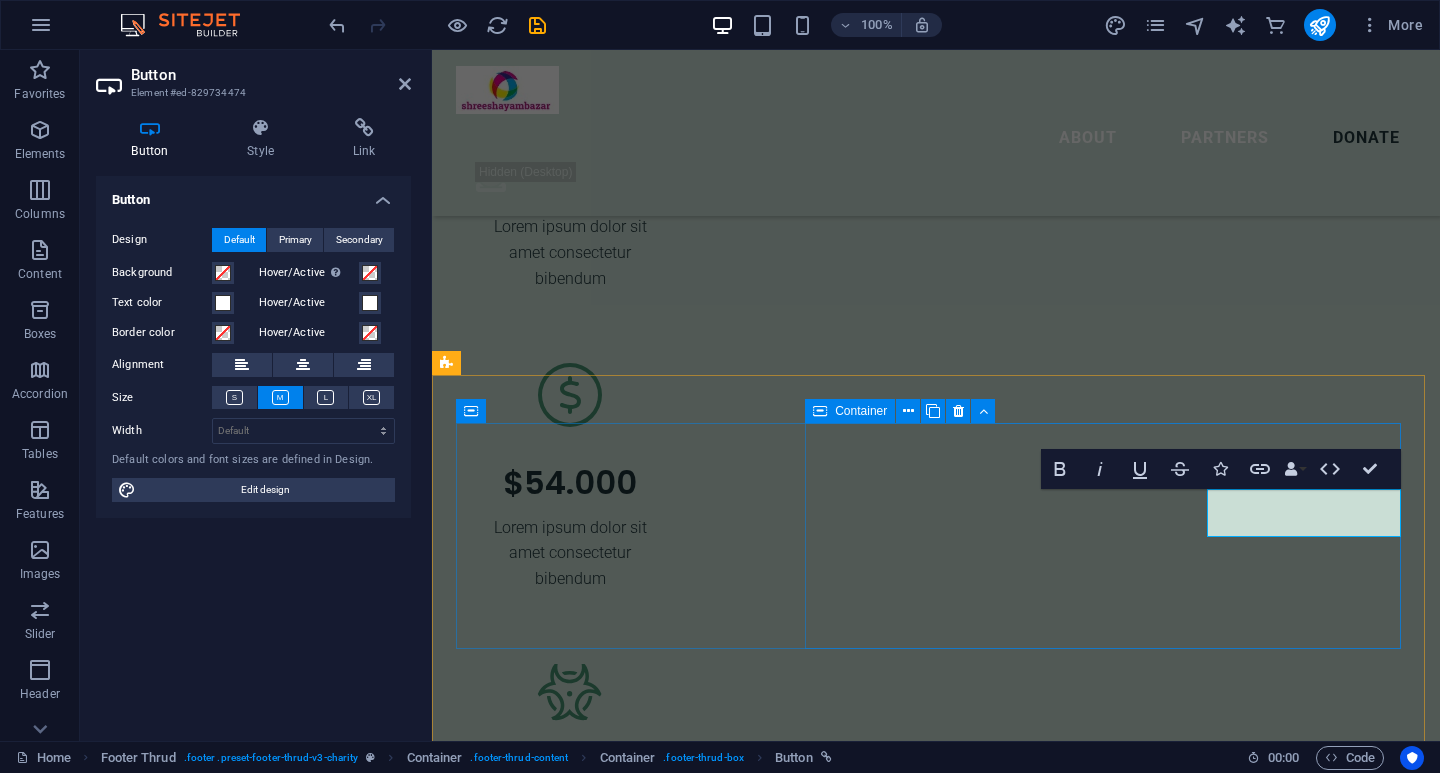 click on "Contact Us About Partners Donate" at bounding box center (758, 4931) 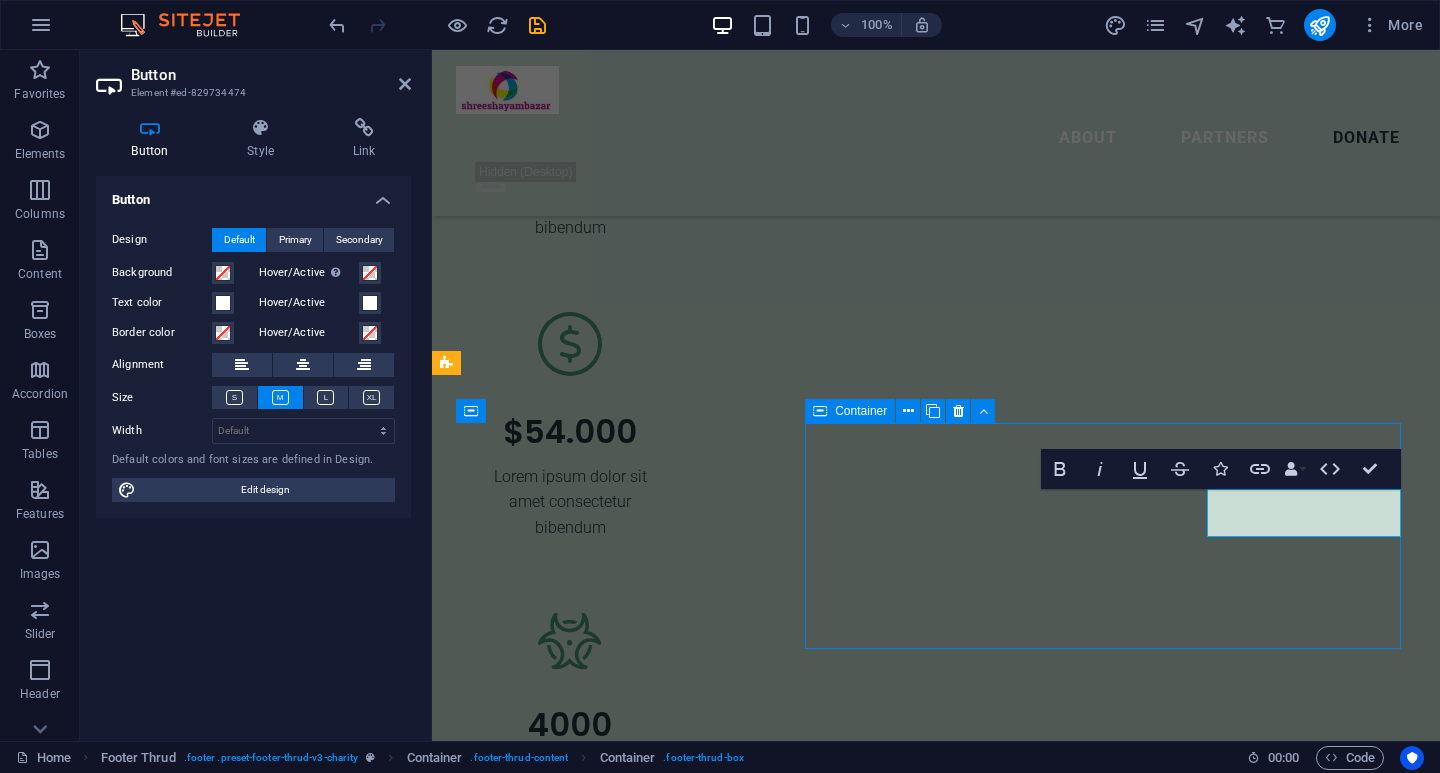 scroll, scrollTop: 5505, scrollLeft: 0, axis: vertical 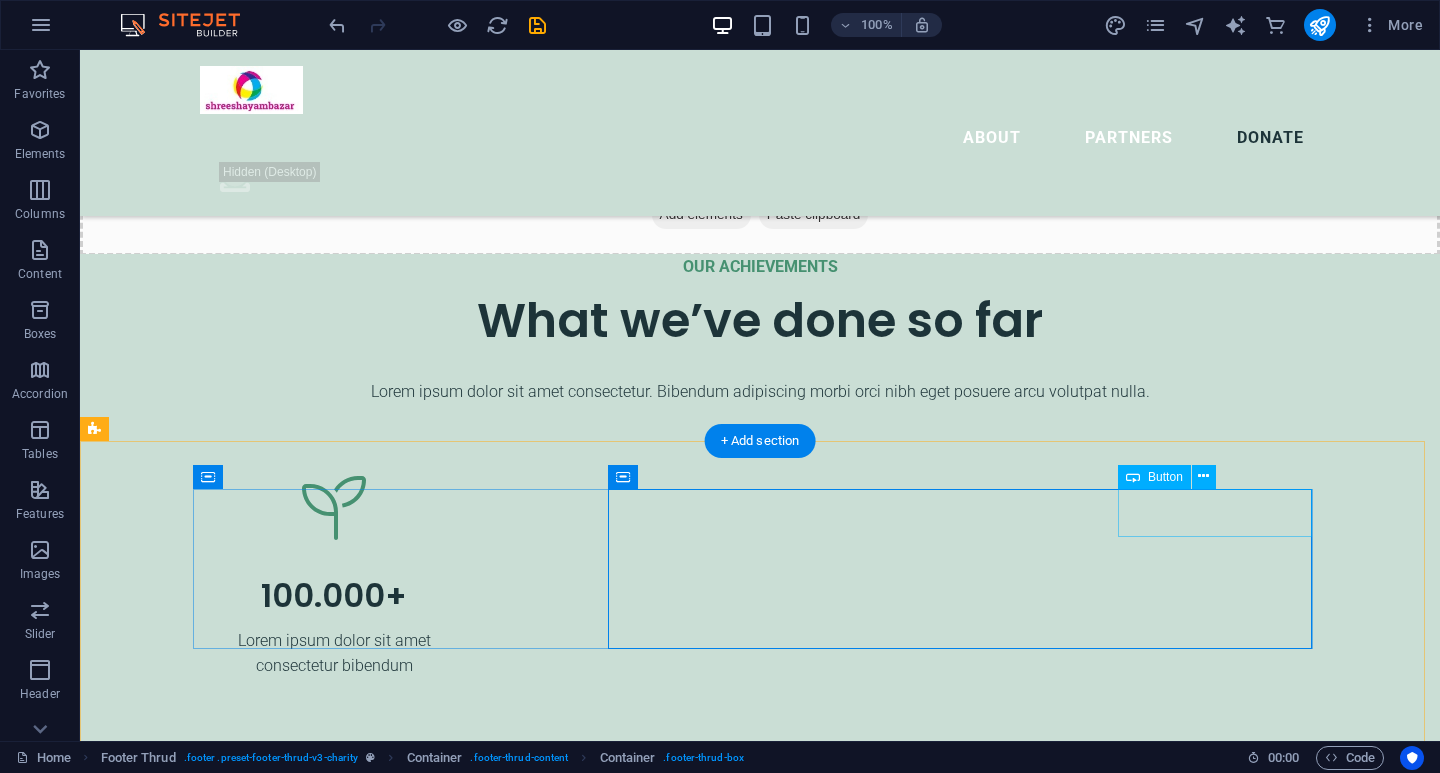 click on "Contact Us" at bounding box center [576, 4990] 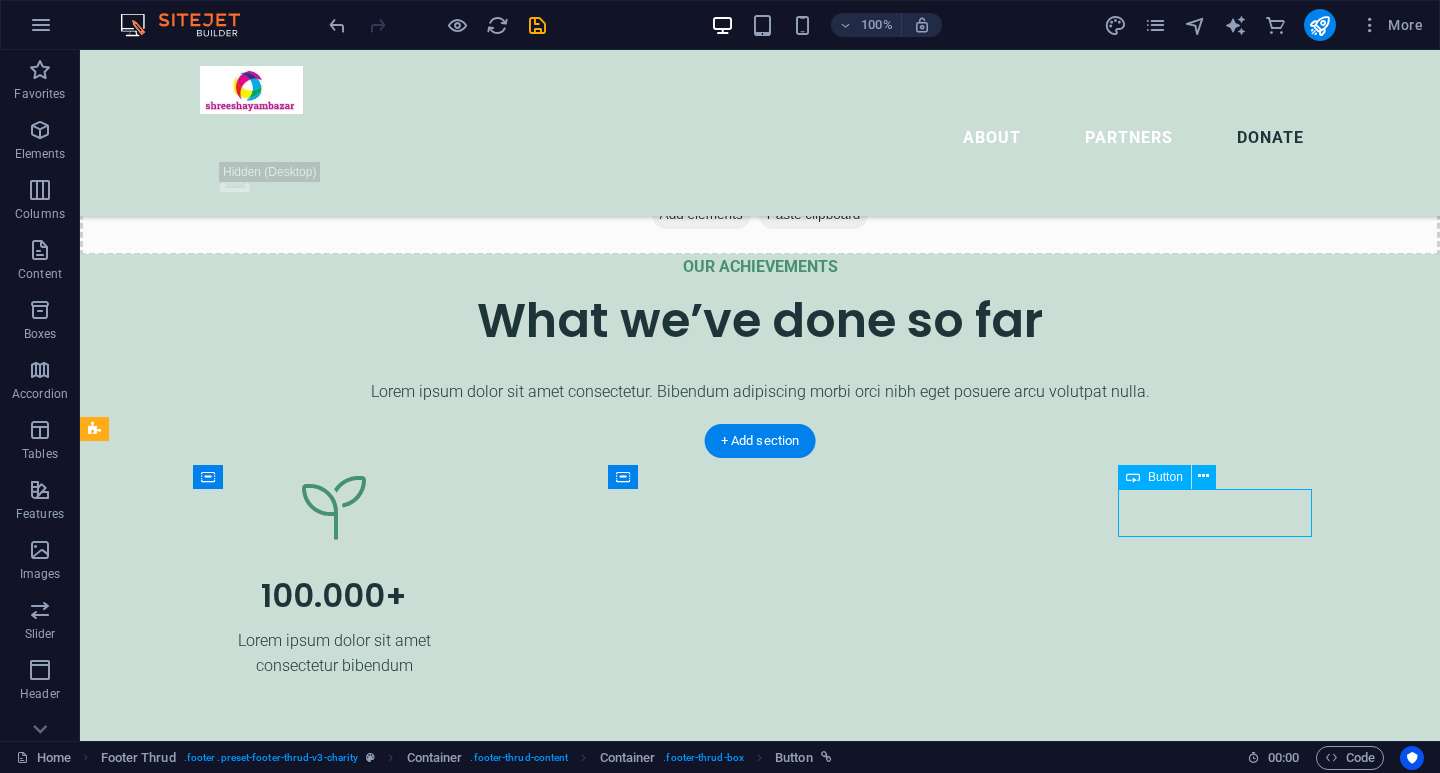 click on "Contact Us" at bounding box center (576, 4990) 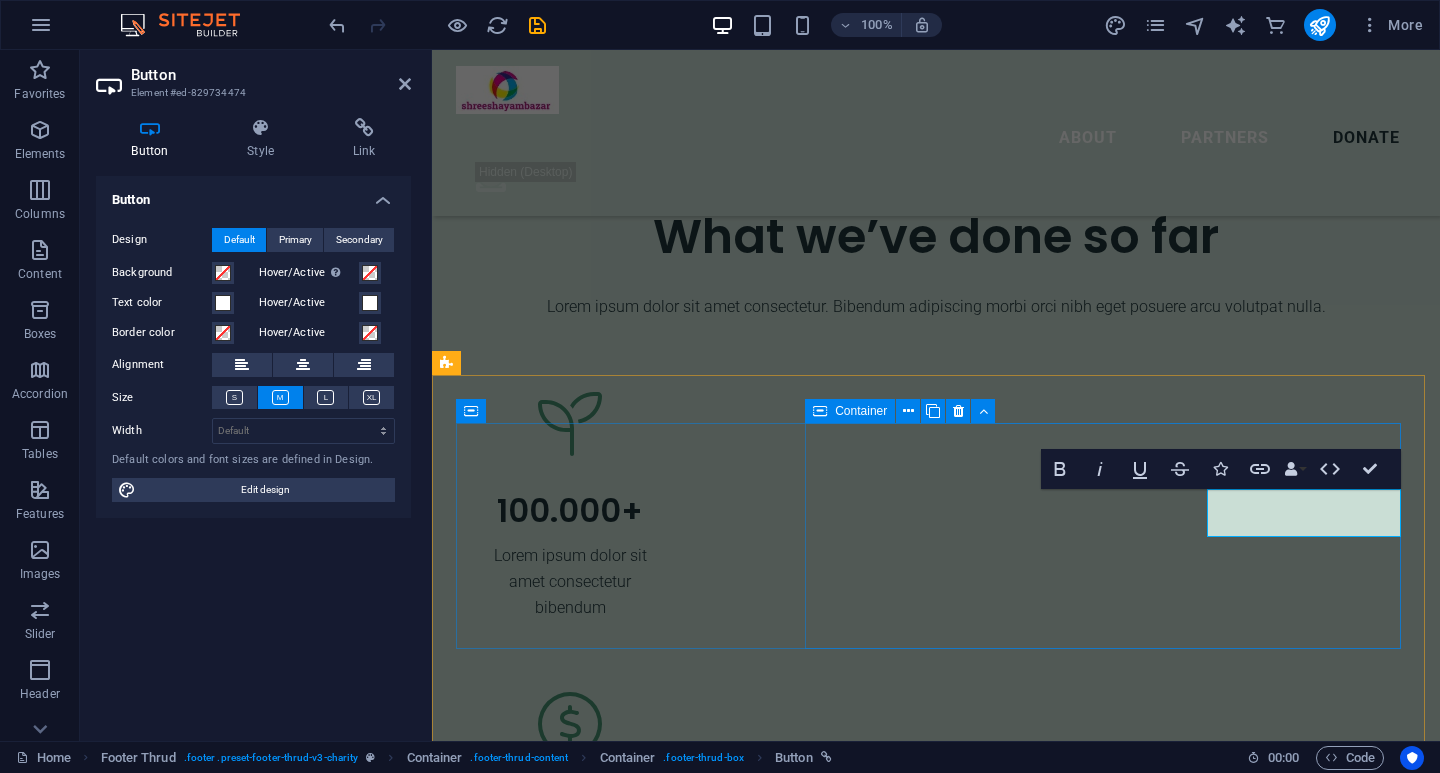 scroll, scrollTop: 5885, scrollLeft: 0, axis: vertical 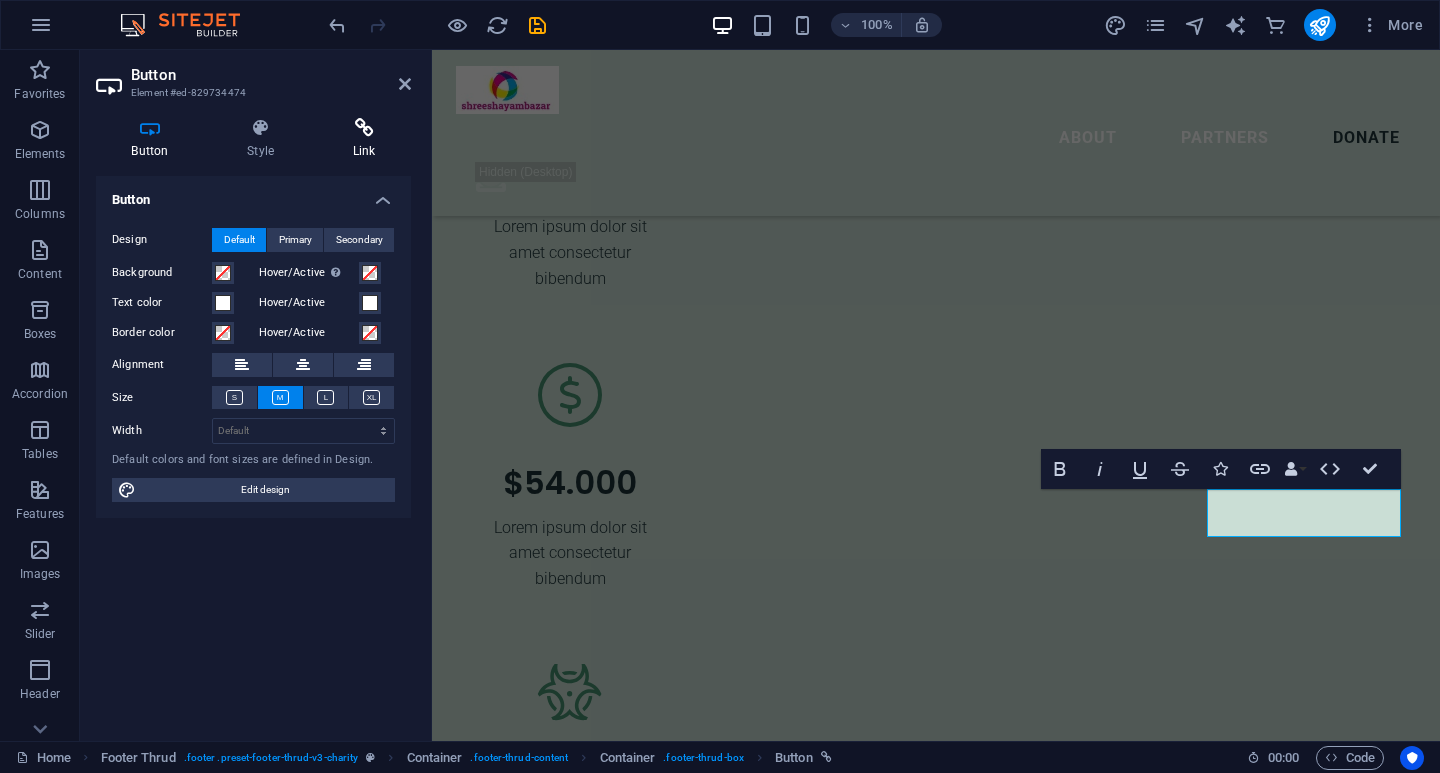 click on "Link" at bounding box center (364, 139) 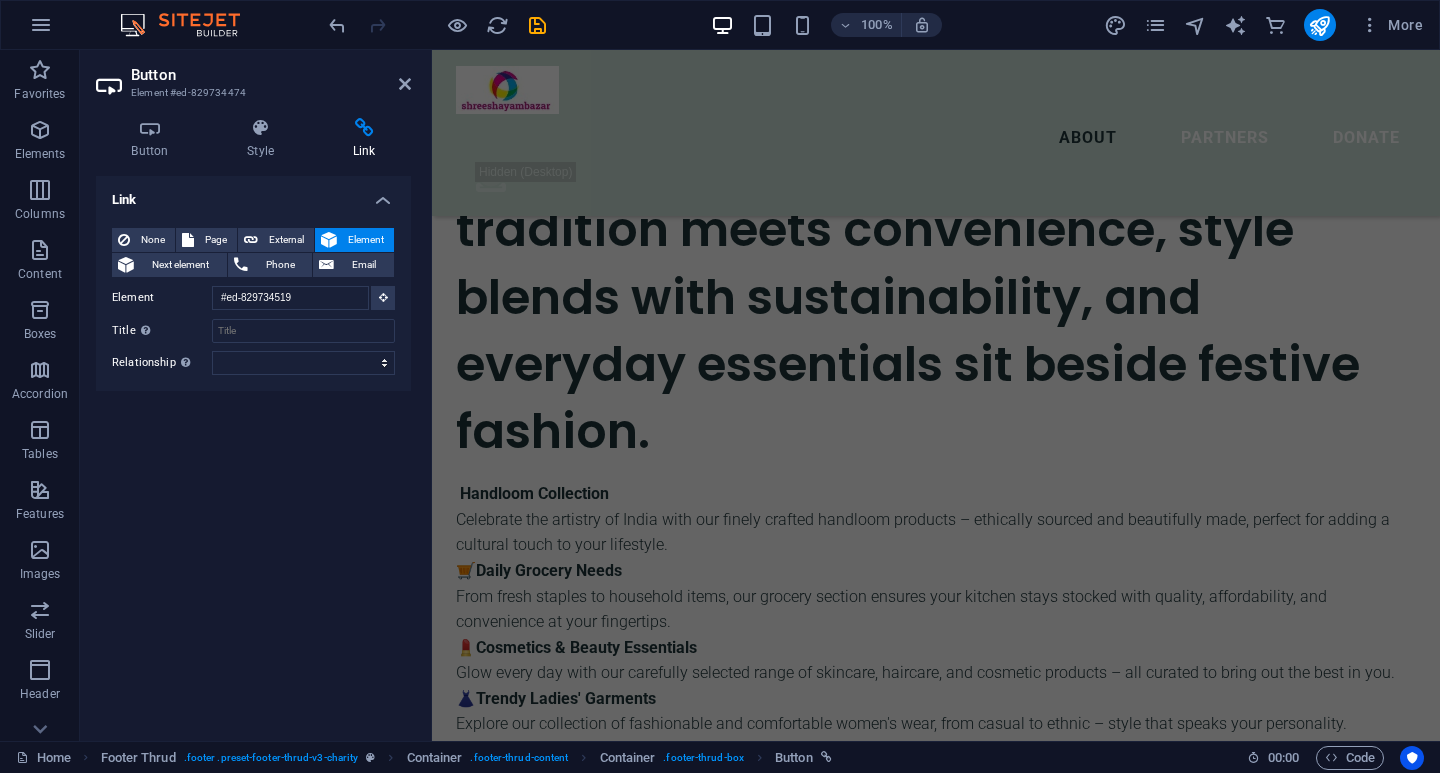 scroll, scrollTop: 5725, scrollLeft: 0, axis: vertical 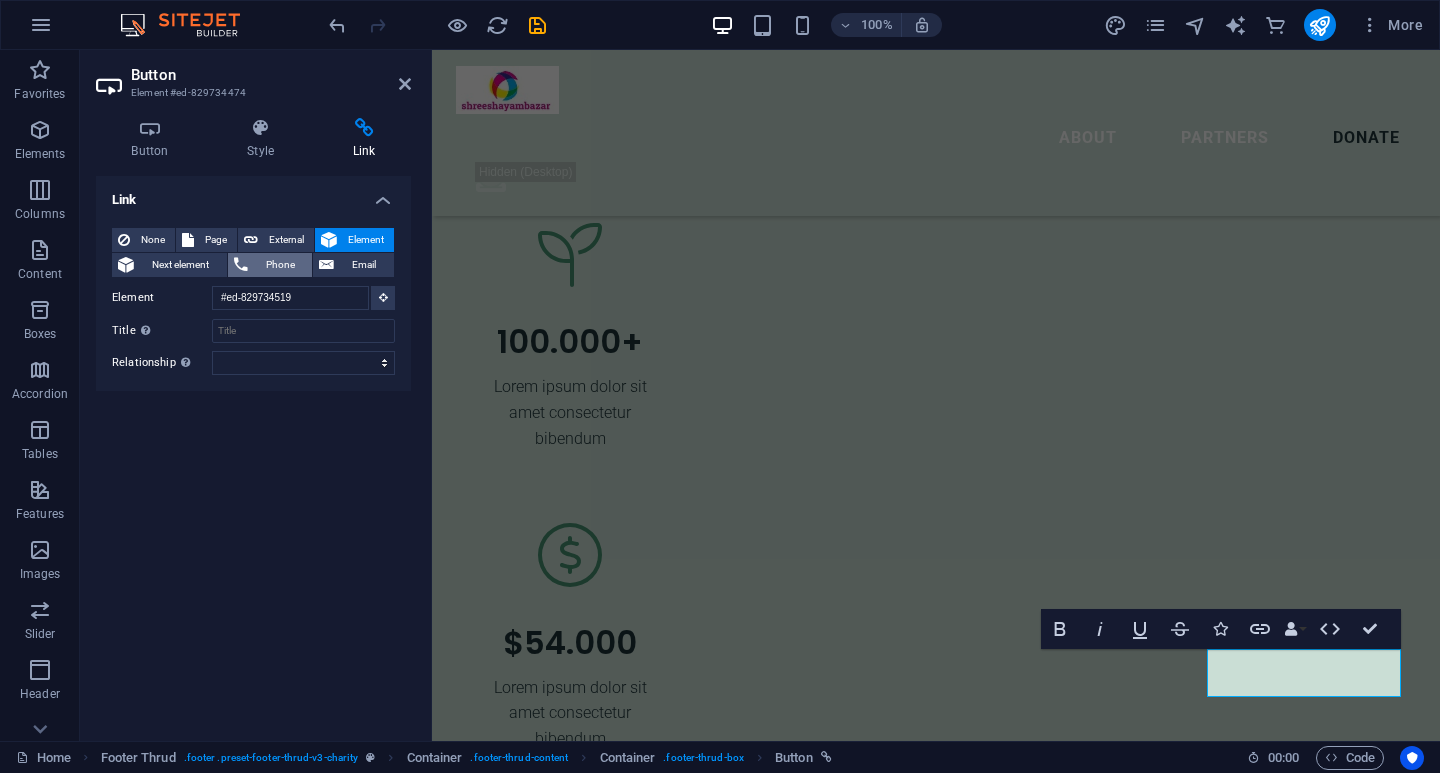 click on "Phone" at bounding box center (280, 265) 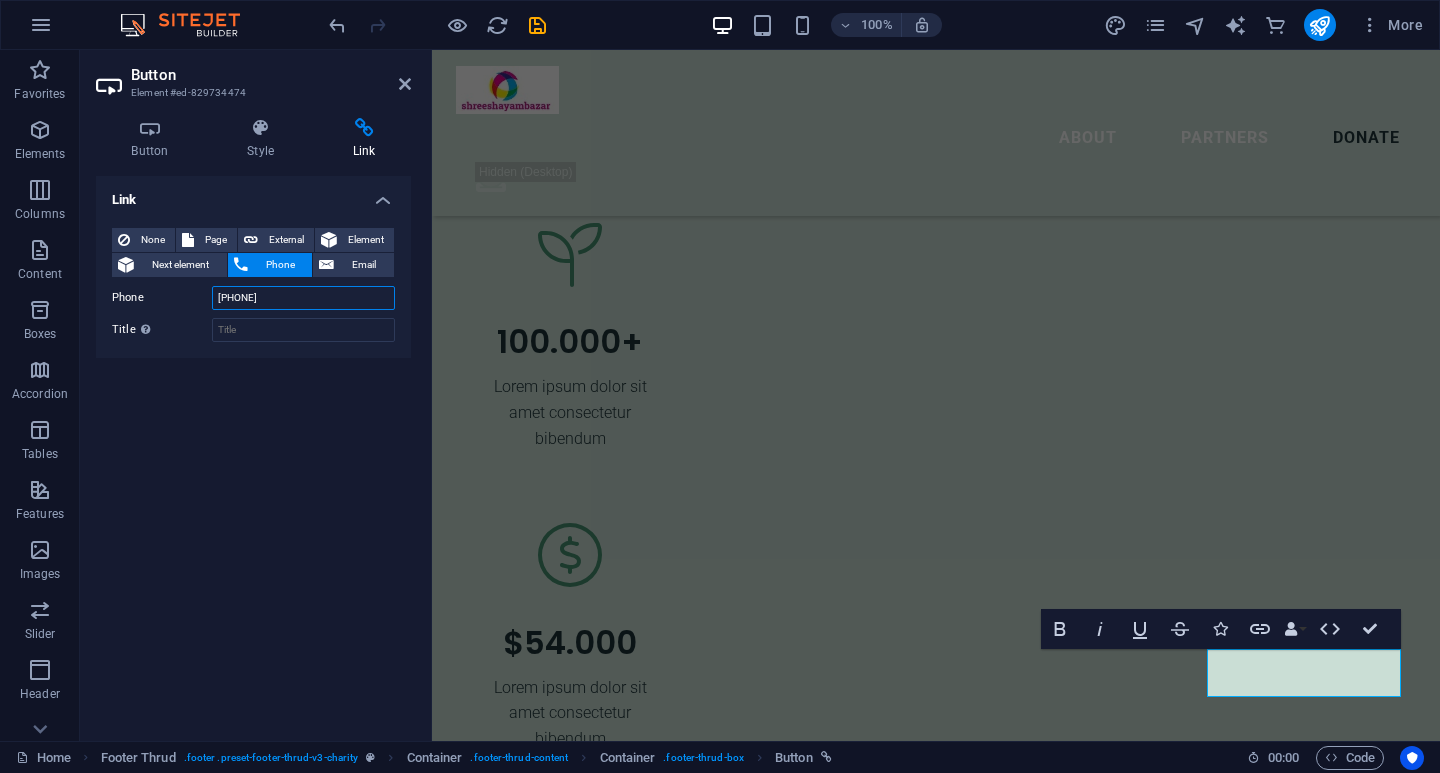 type on "09138436882" 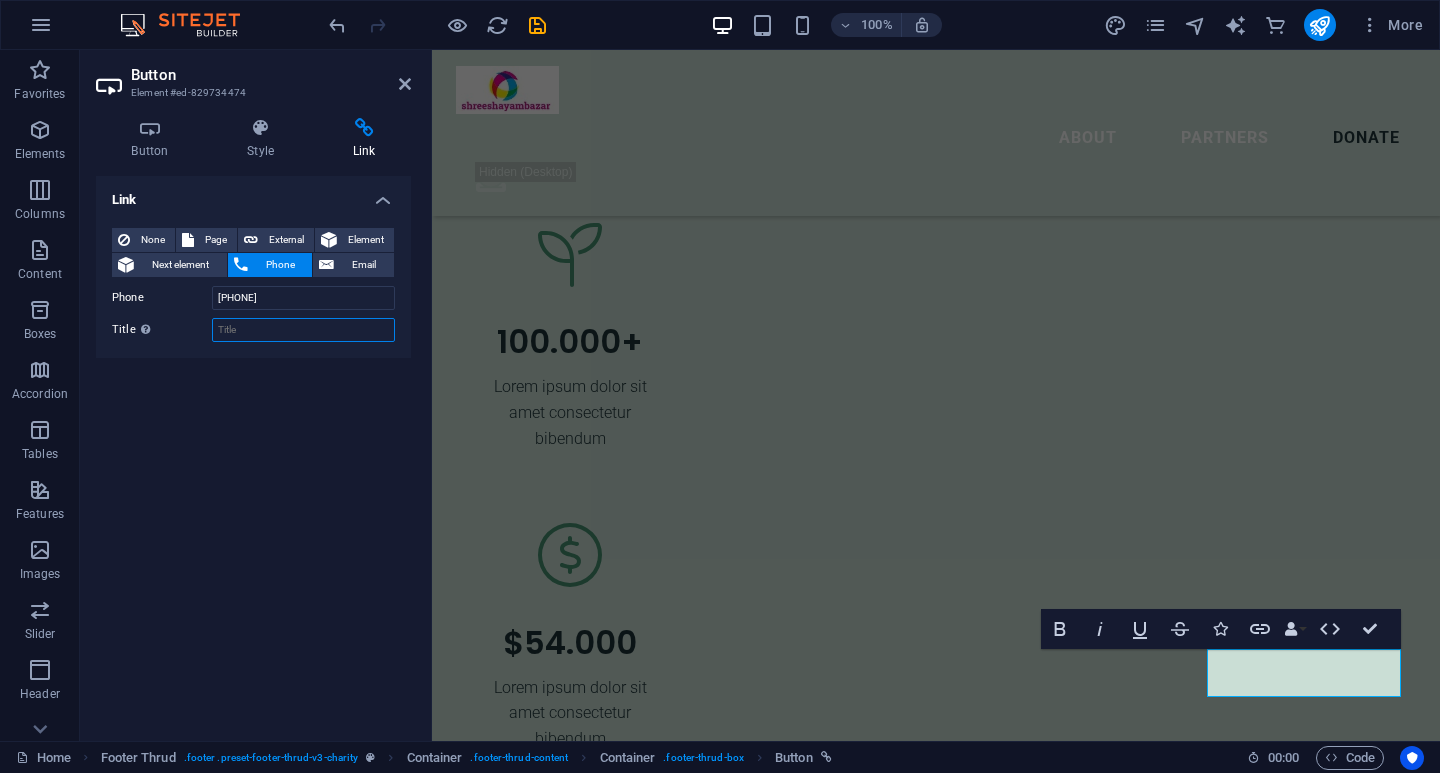 click on "Title Additional link description, should not be the same as the link text. The title is most often shown as a tooltip text when the mouse moves over the element. Leave empty if uncertain." at bounding box center [303, 330] 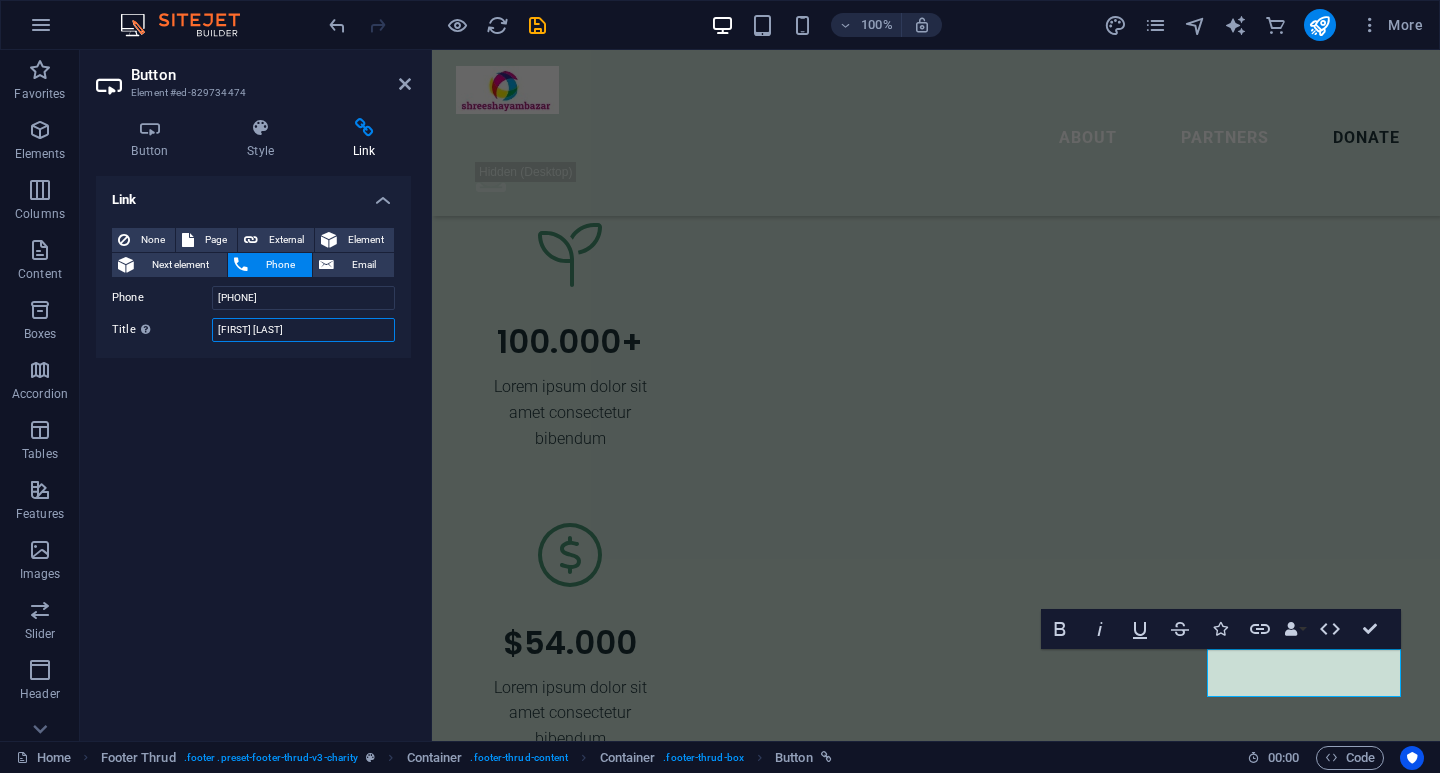 type on "Ankit Gaeg" 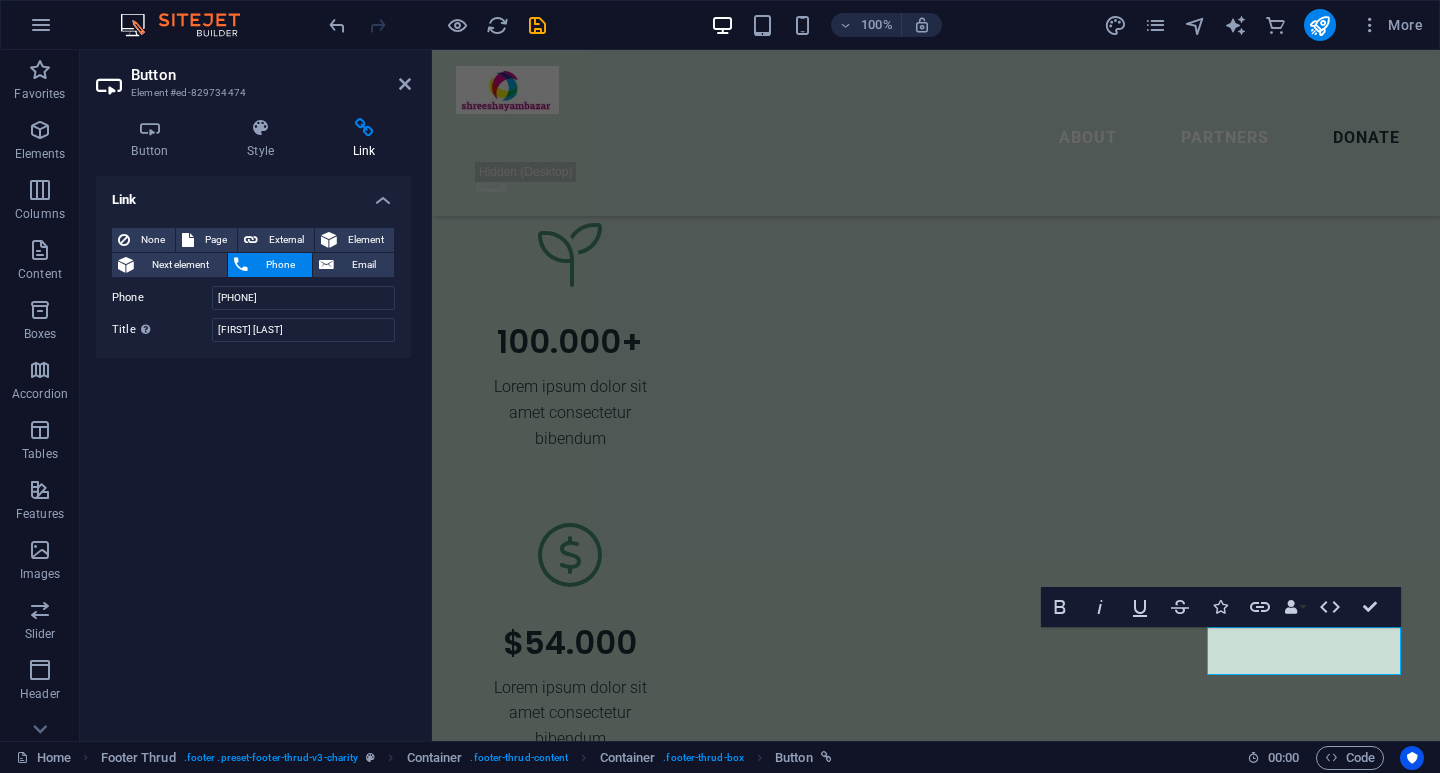 scroll, scrollTop: 5925, scrollLeft: 0, axis: vertical 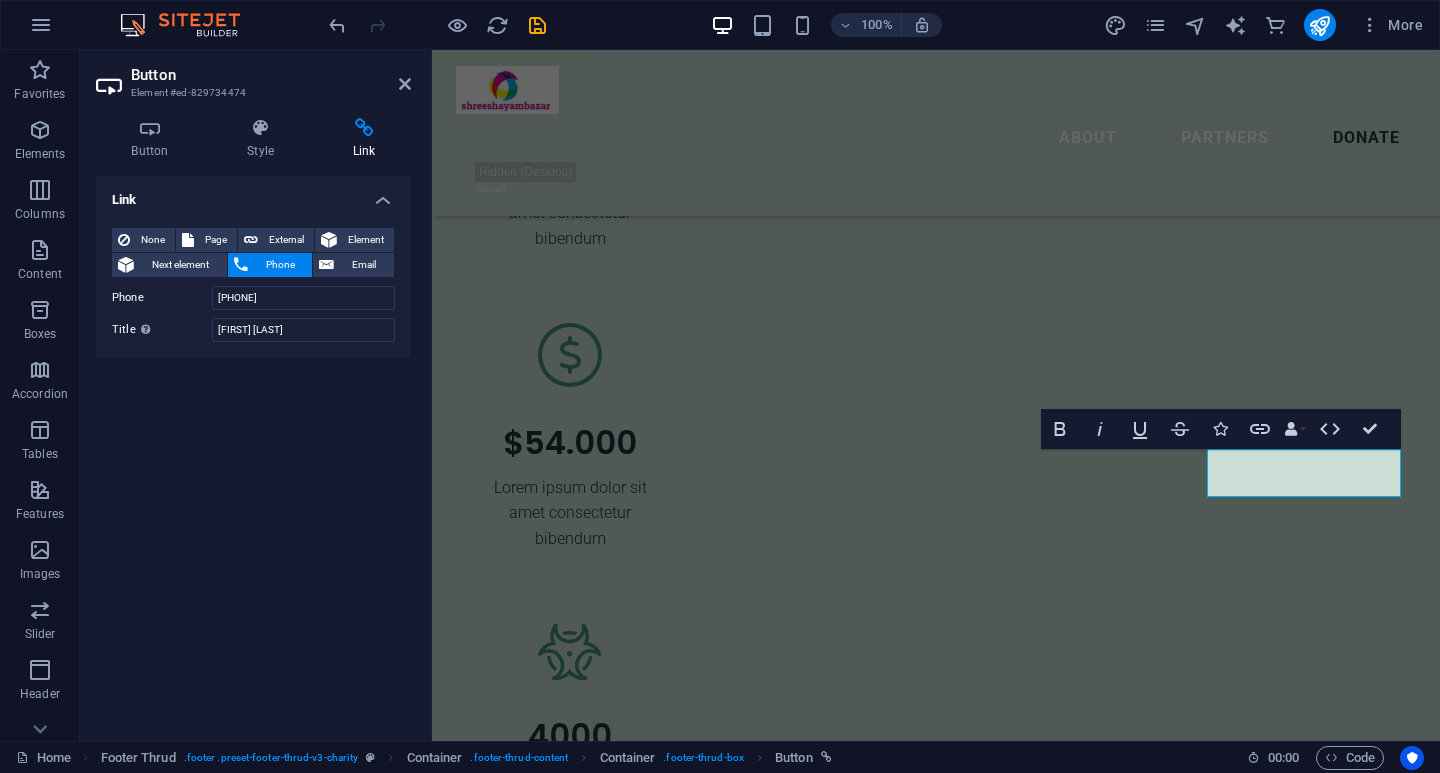 click on "Link None Page External Element Next element Phone Email Page Home Legal Notice Privacy Subpage Element #ed-829734519
URL Phone 09138436882 Email Link target New tab Same tab Overlay Title Additional link description, should not be the same as the link text. The title is most often shown as a tooltip text when the mouse moves over the element. Leave empty if uncertain. Ankit Gaeg Relationship Sets the  relationship of this link to the link target . For example, the value "nofollow" instructs search engines not to follow the link. Can be left empty. alternate author bookmark external help license next nofollow noreferrer noopener prev search tag" at bounding box center [253, 450] 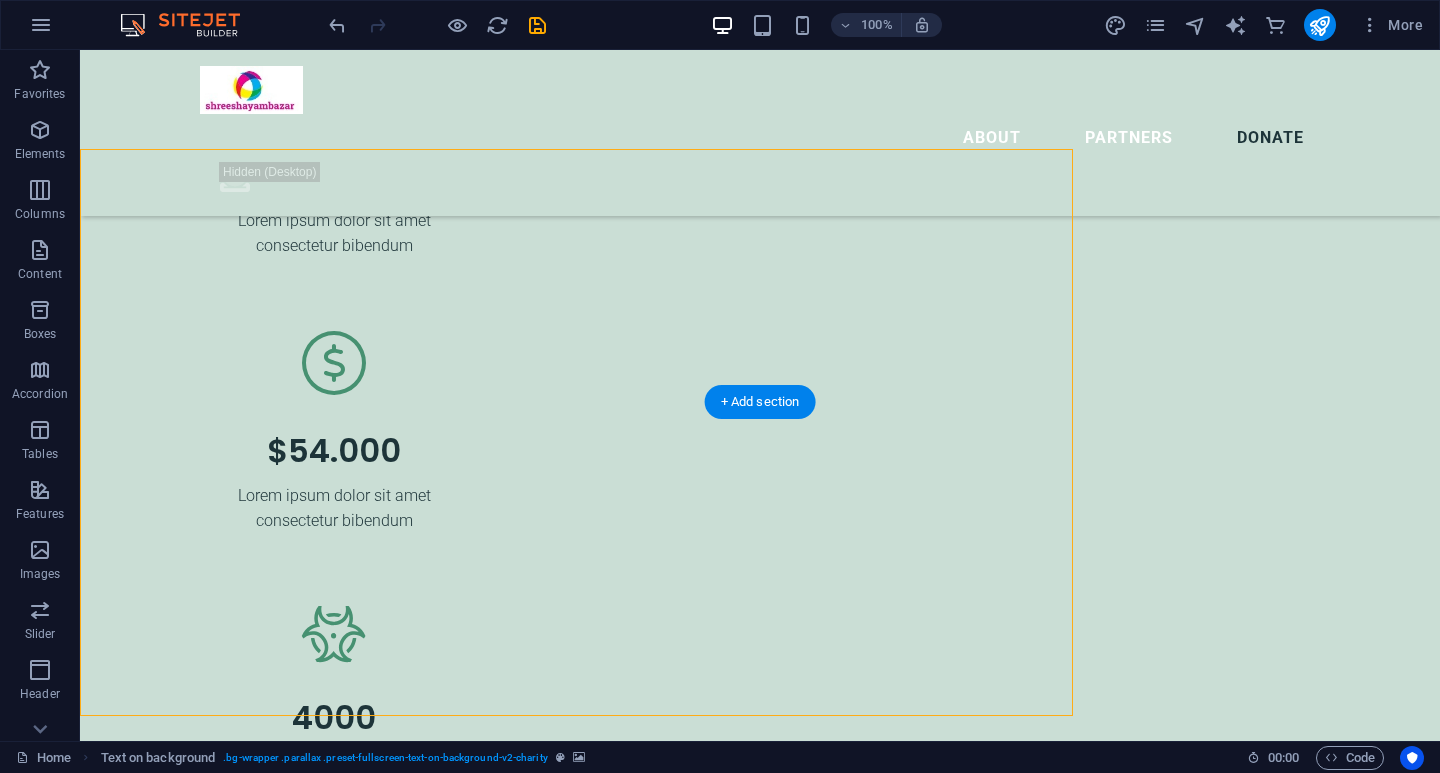 scroll, scrollTop: 5544, scrollLeft: 0, axis: vertical 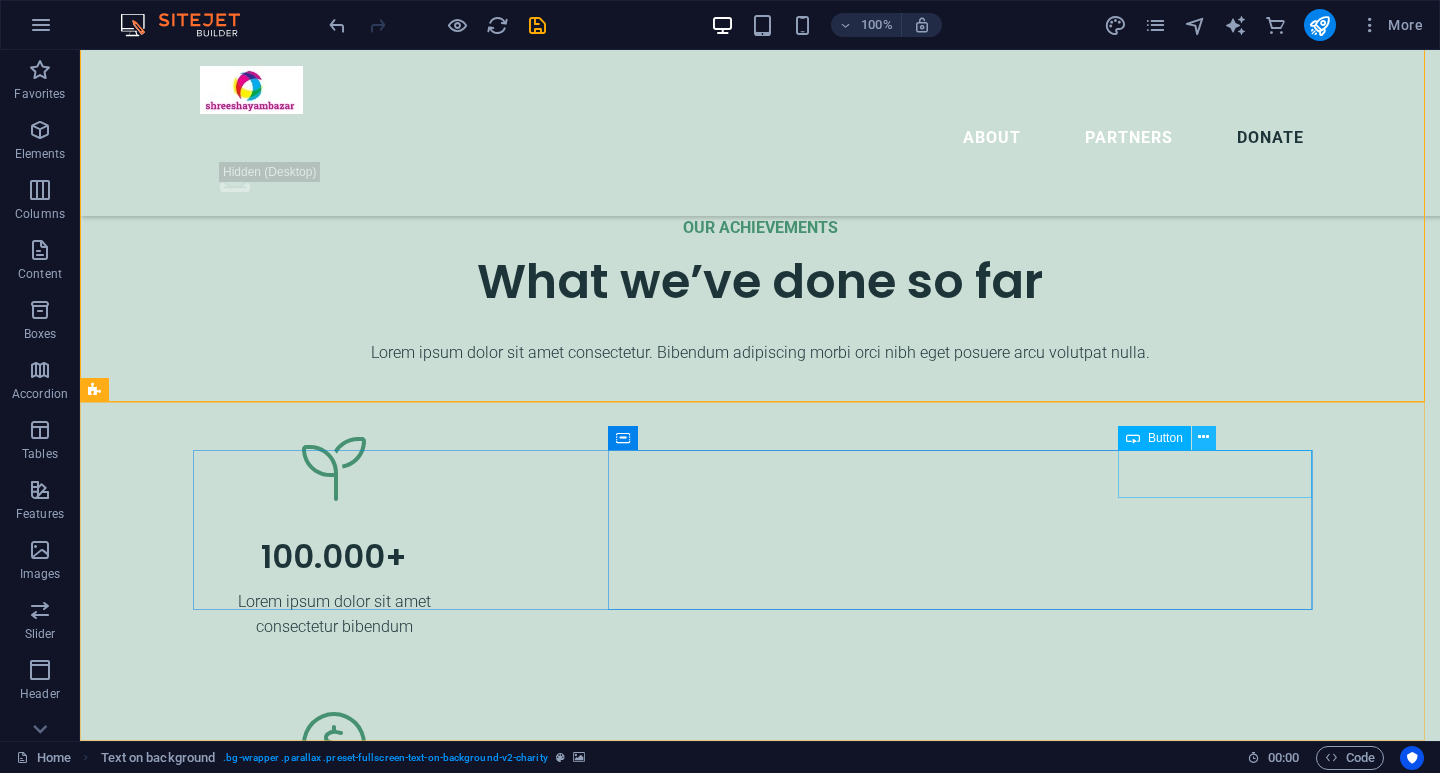 click at bounding box center (1203, 437) 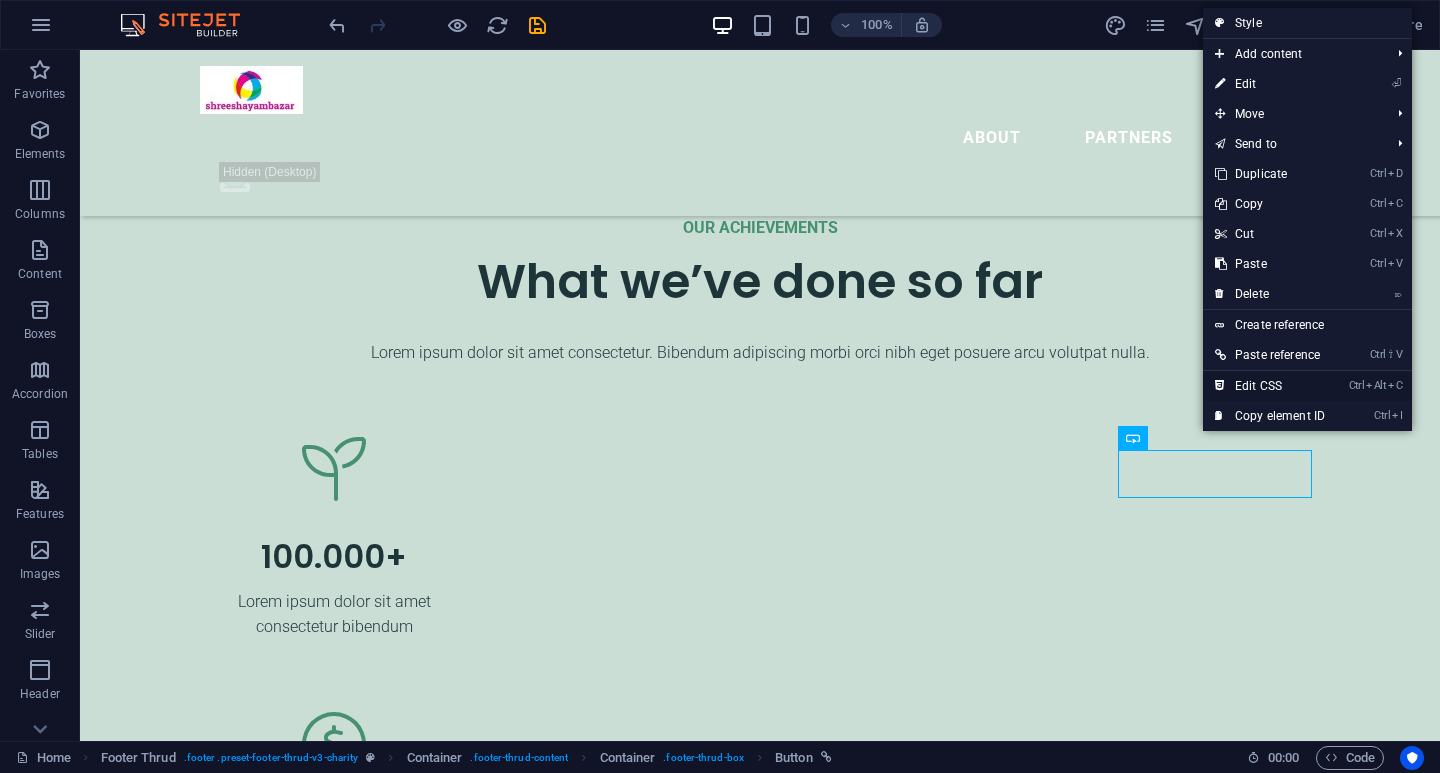 click on "Ctrl Alt C  Edit CSS" at bounding box center [1270, 386] 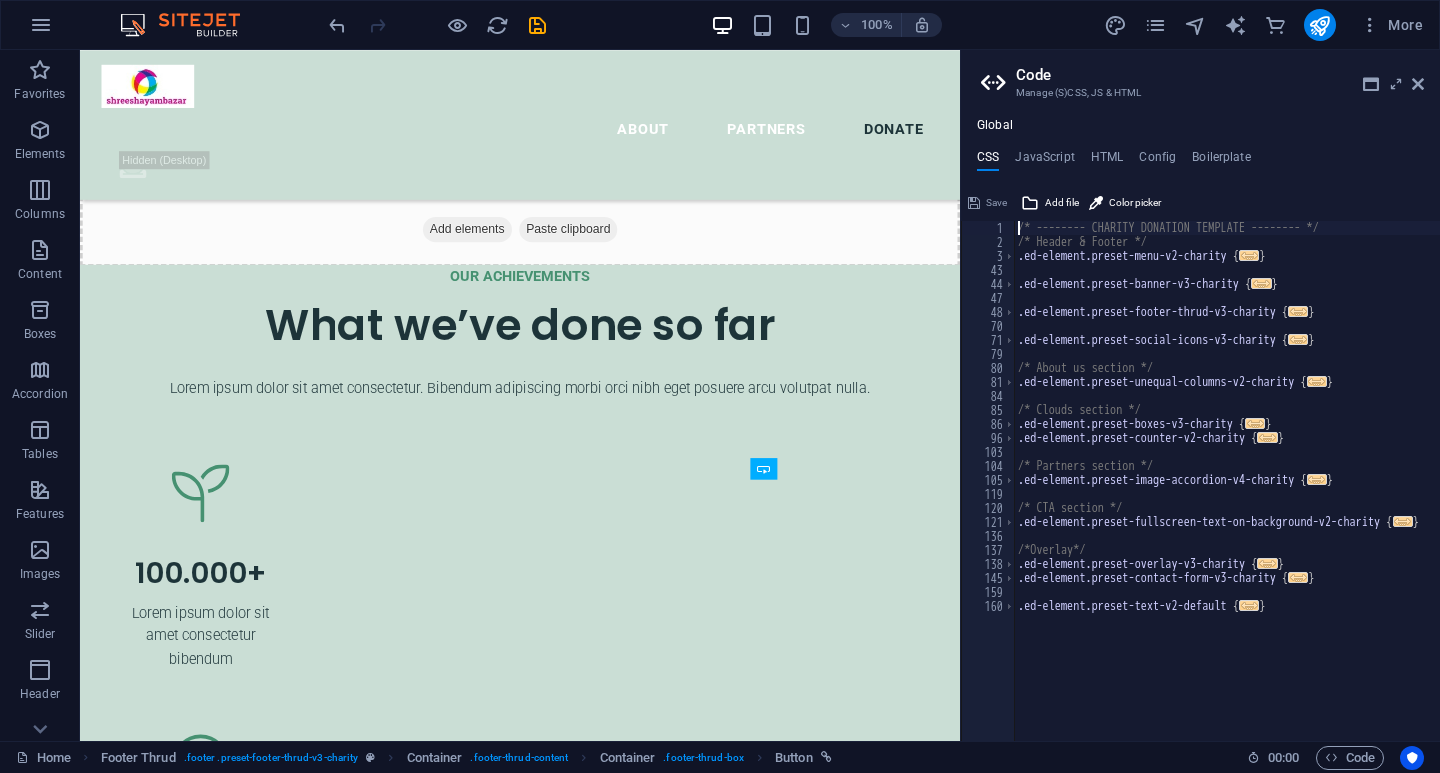 scroll, scrollTop: 6015, scrollLeft: 0, axis: vertical 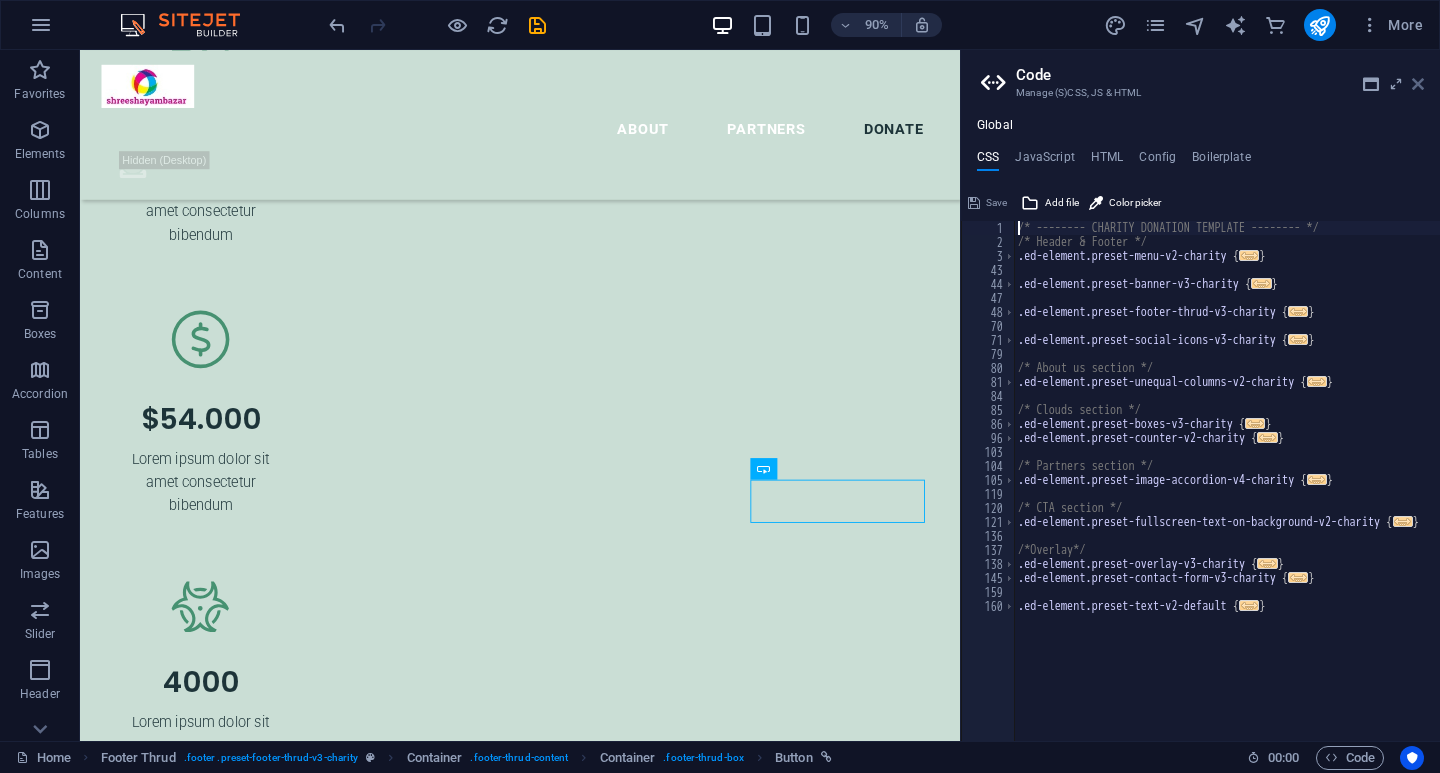 click at bounding box center [1418, 84] 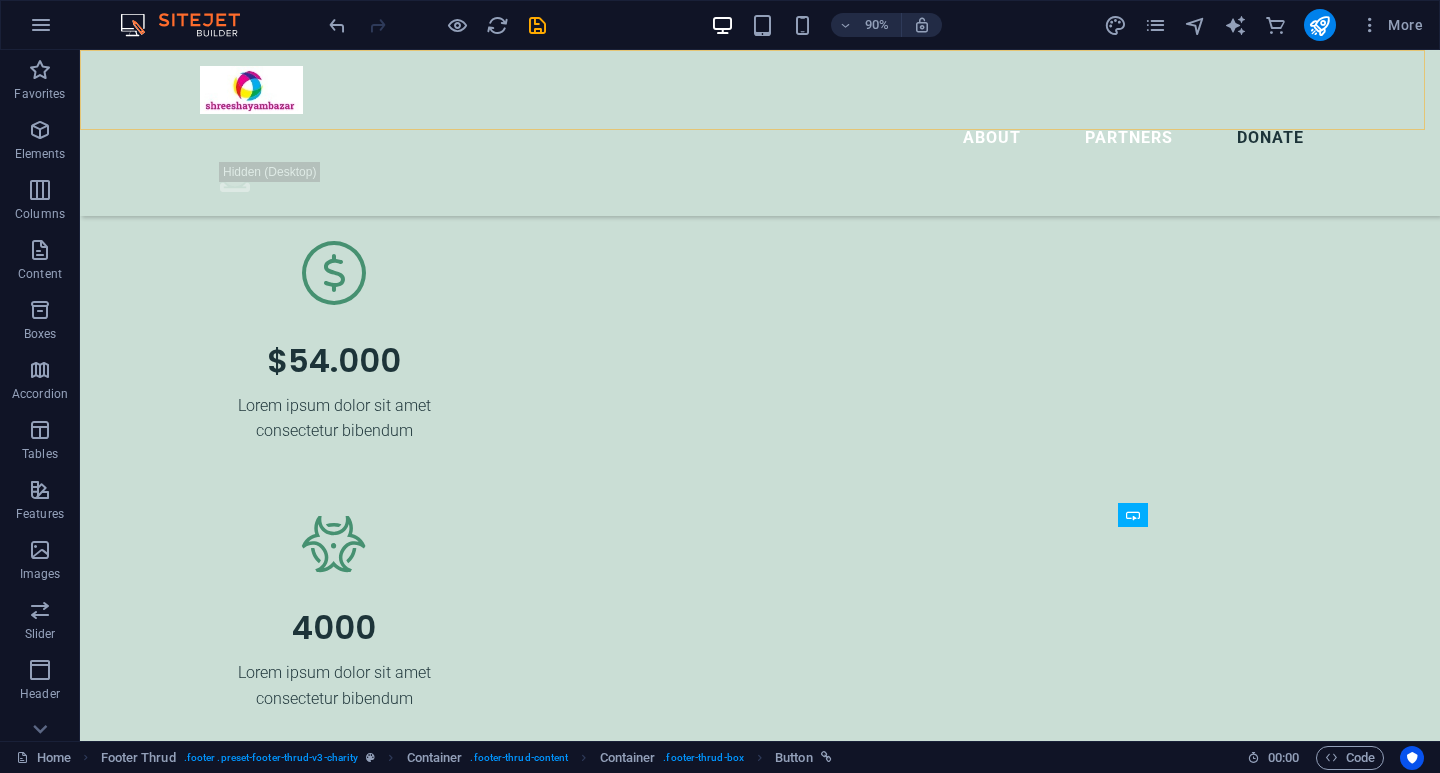 scroll, scrollTop: 5467, scrollLeft: 0, axis: vertical 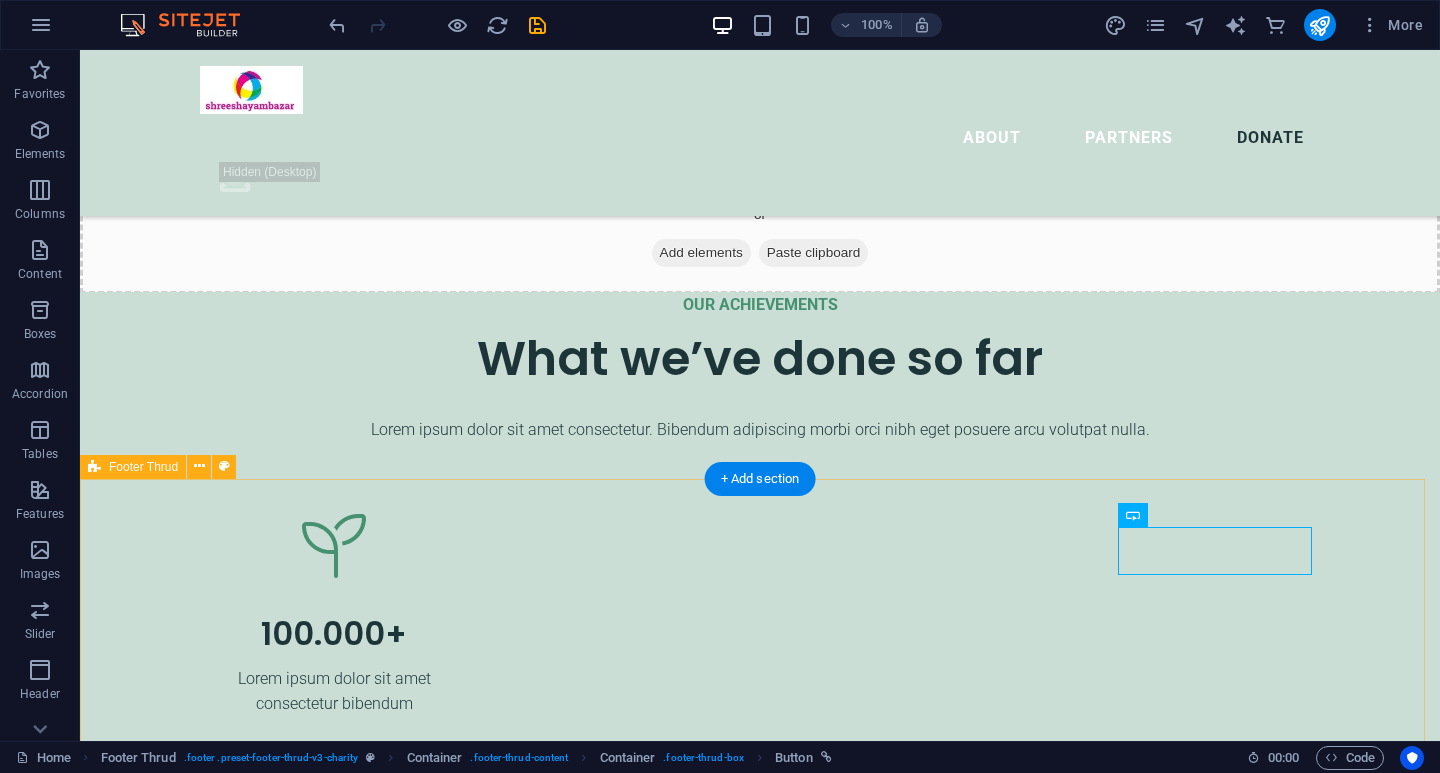 click on "Lorem ipsum dolor sit amet, consectetur adipiscing elit. Consectetur auctor id viverra nunc, ultrices convallis sit. Contact Us About Partners Donate
shreeshyambazar.in . All Rights Reserved. Legal Notice  |  Privacy" at bounding box center [760, 5197] 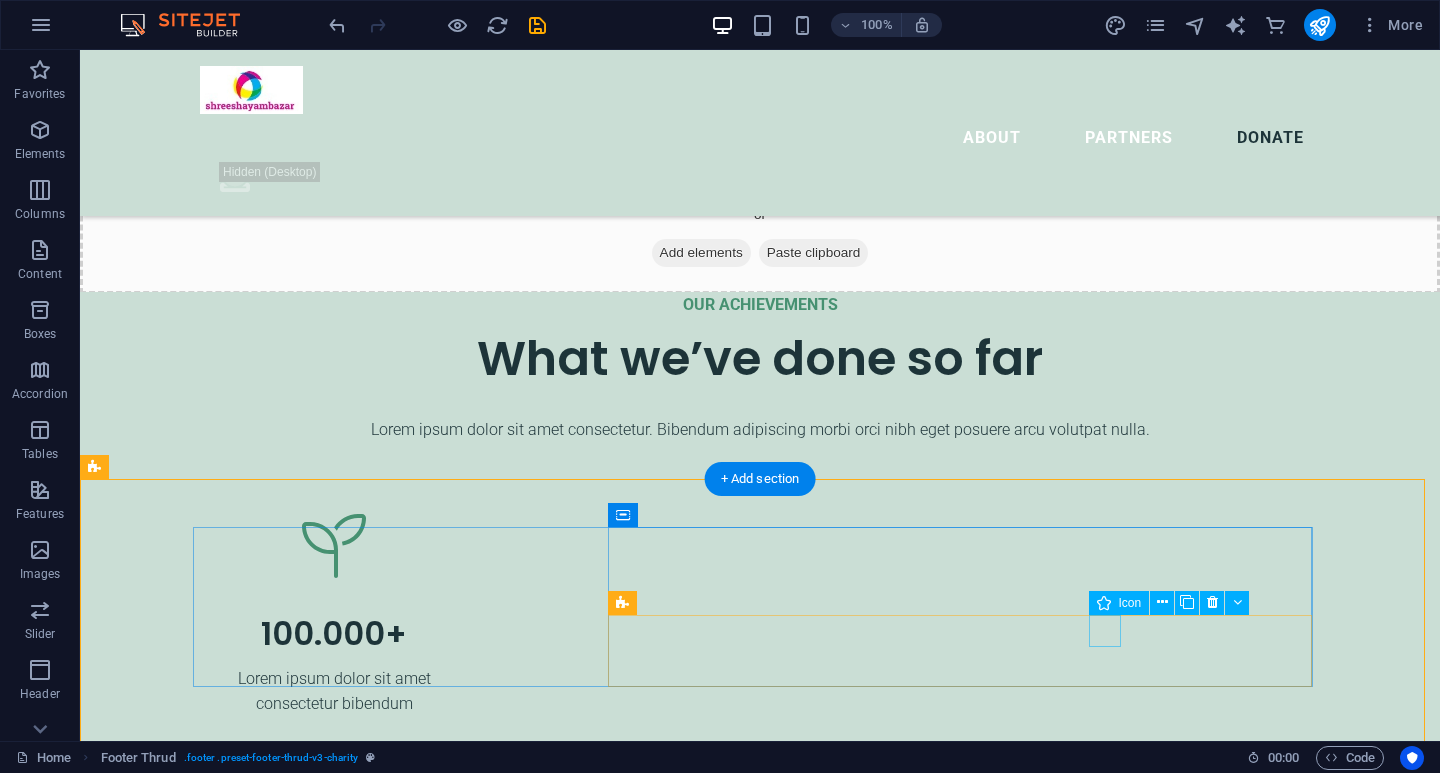 click at bounding box center (552, 5213) 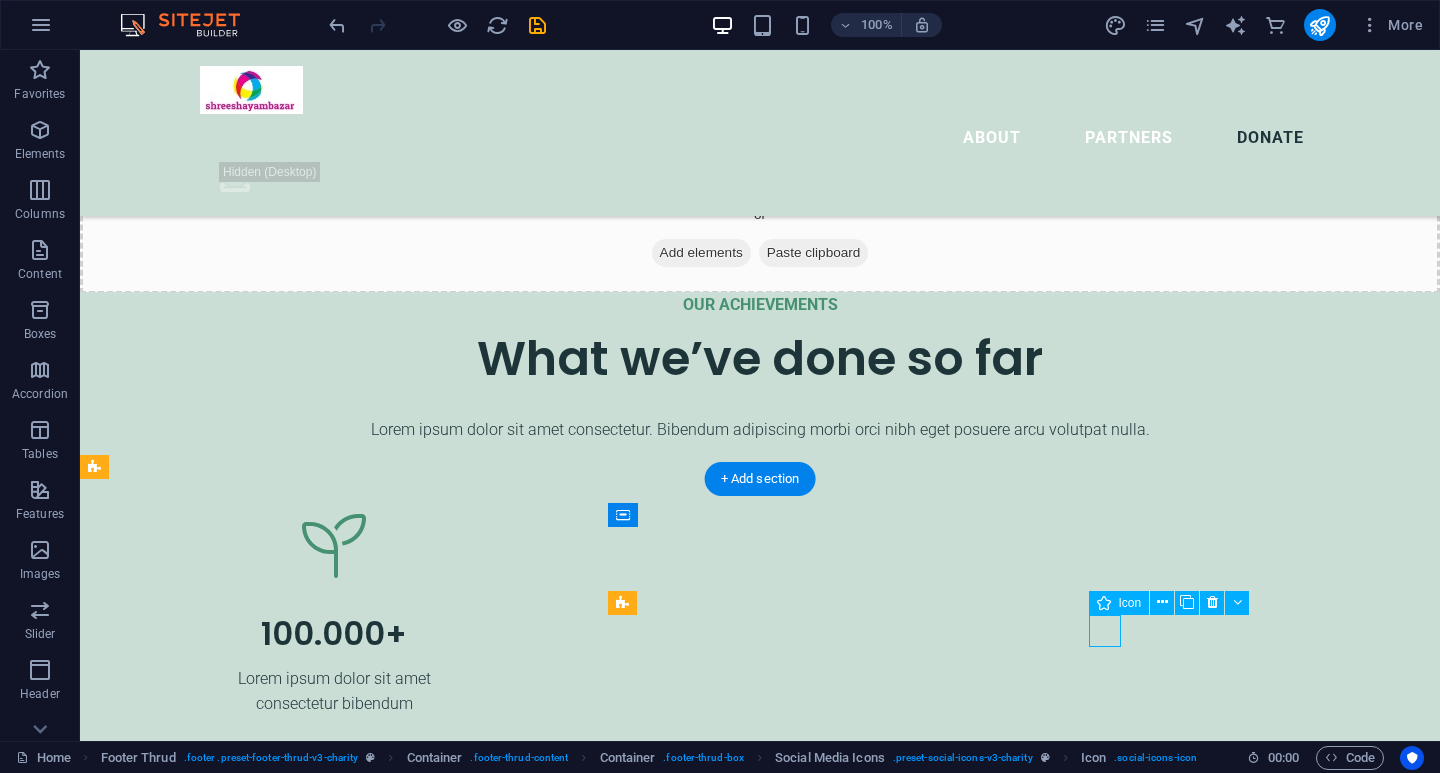 click at bounding box center (552, 5213) 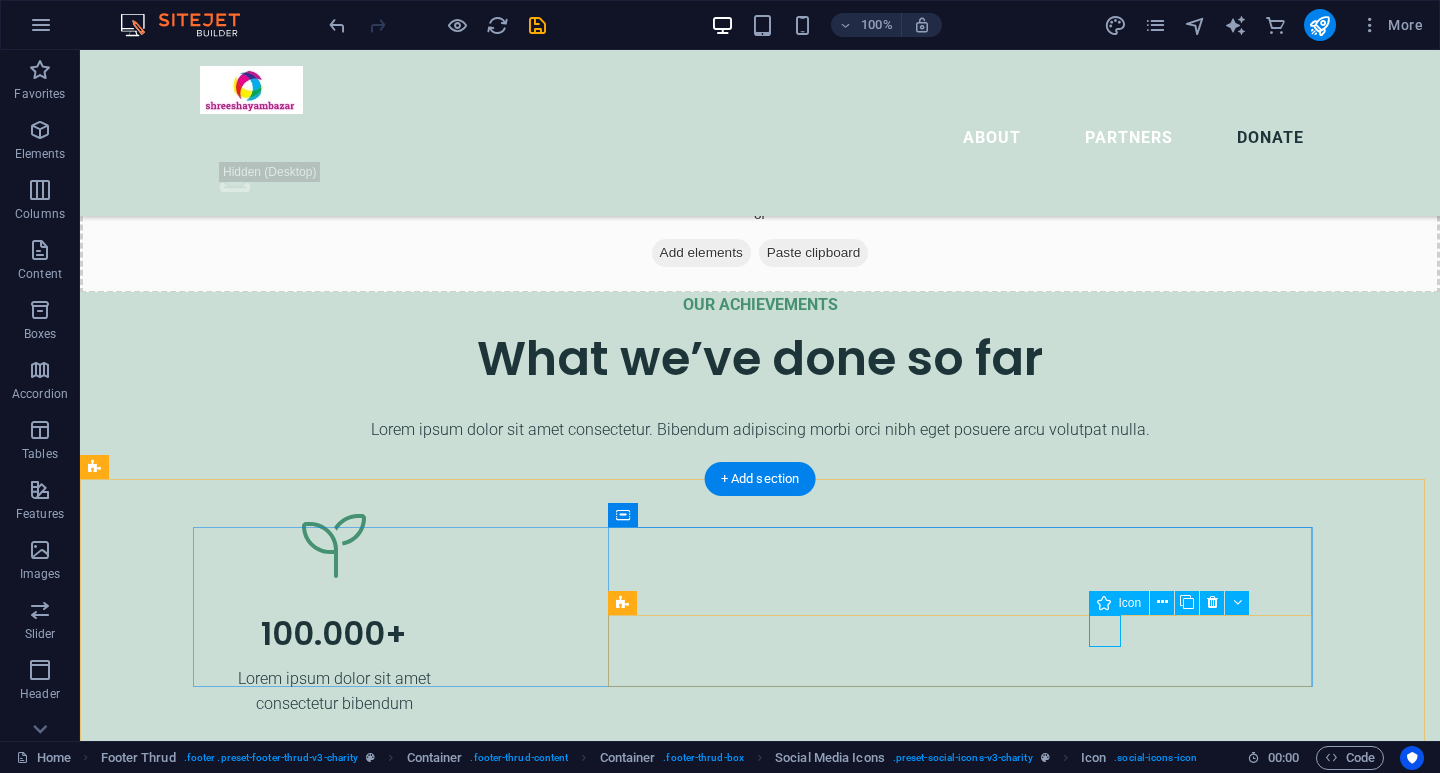 click at bounding box center (552, 5213) 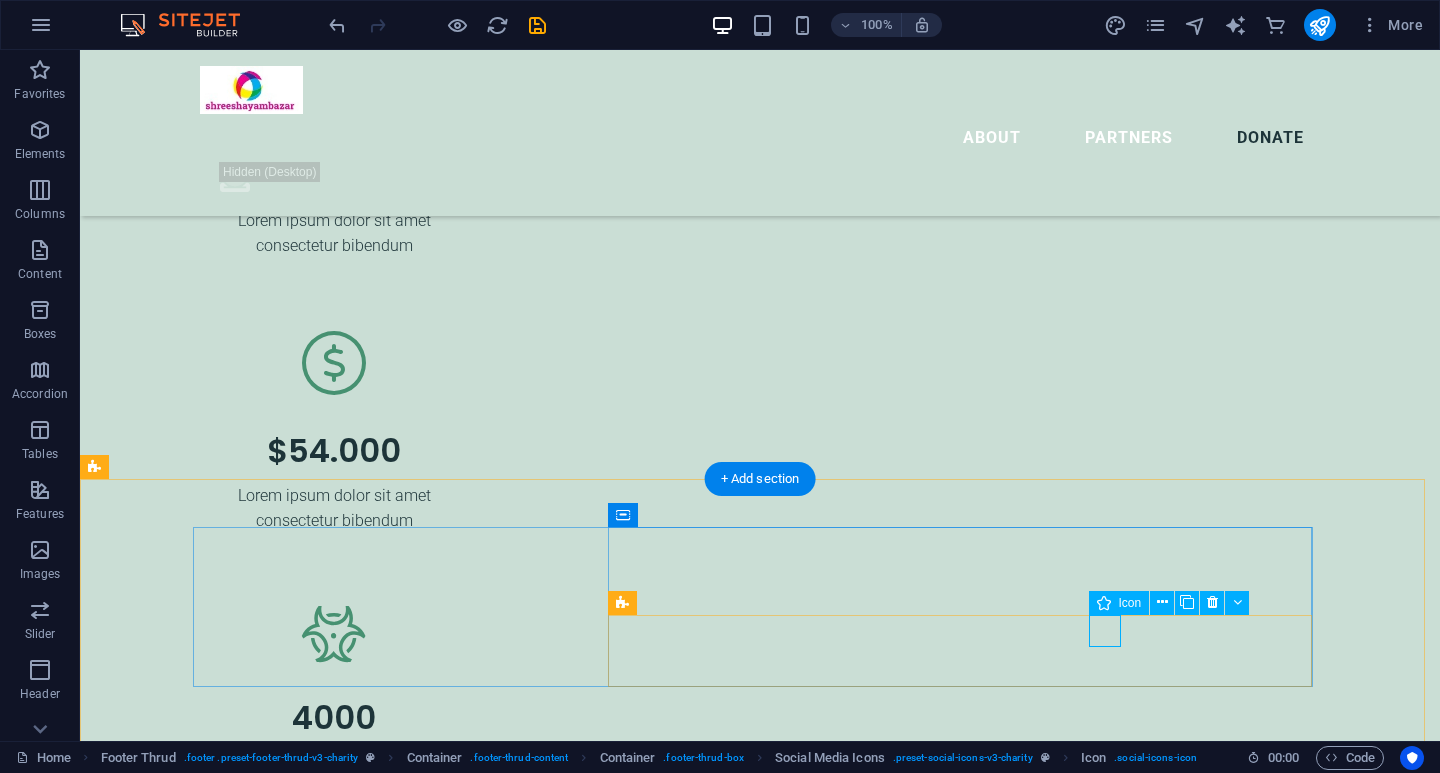 select on "xMidYMid" 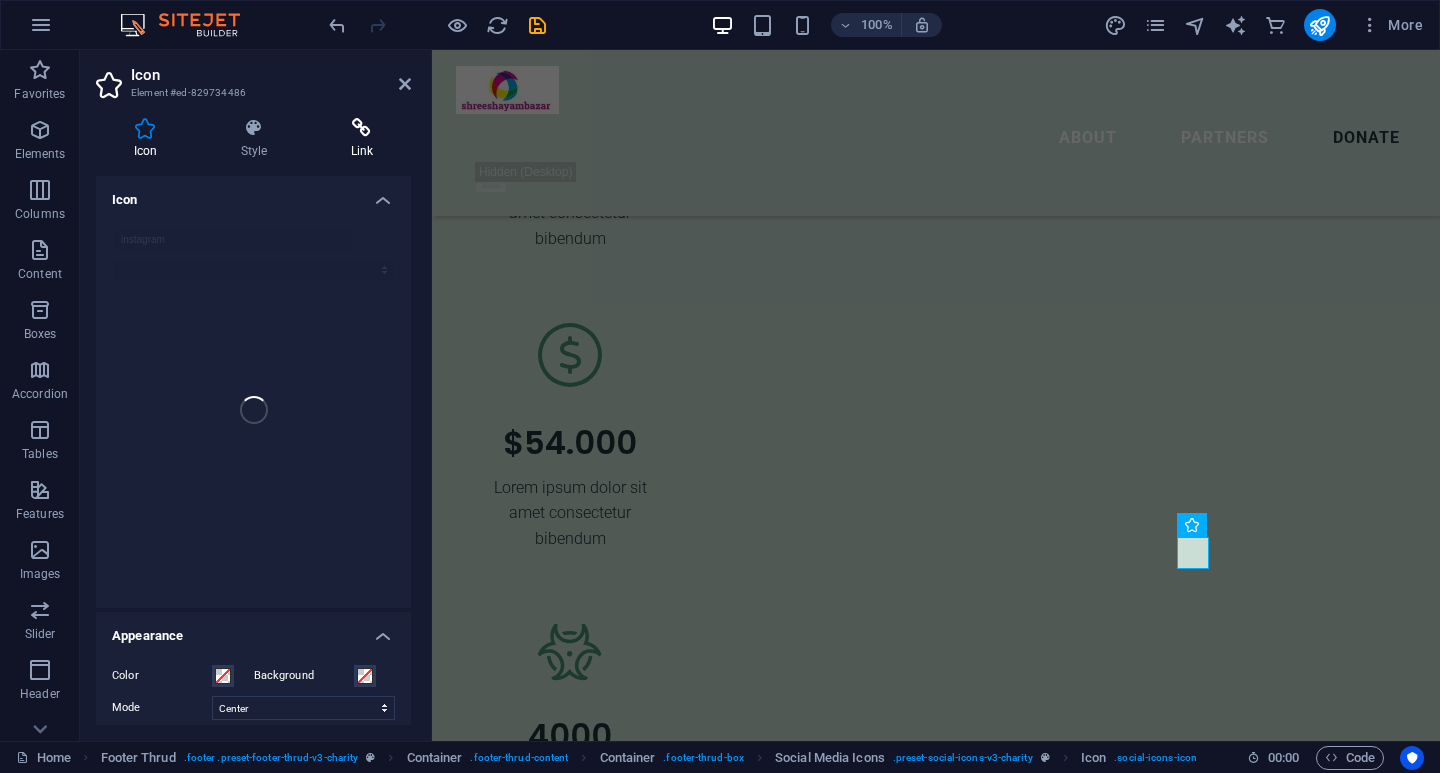 click at bounding box center [362, 128] 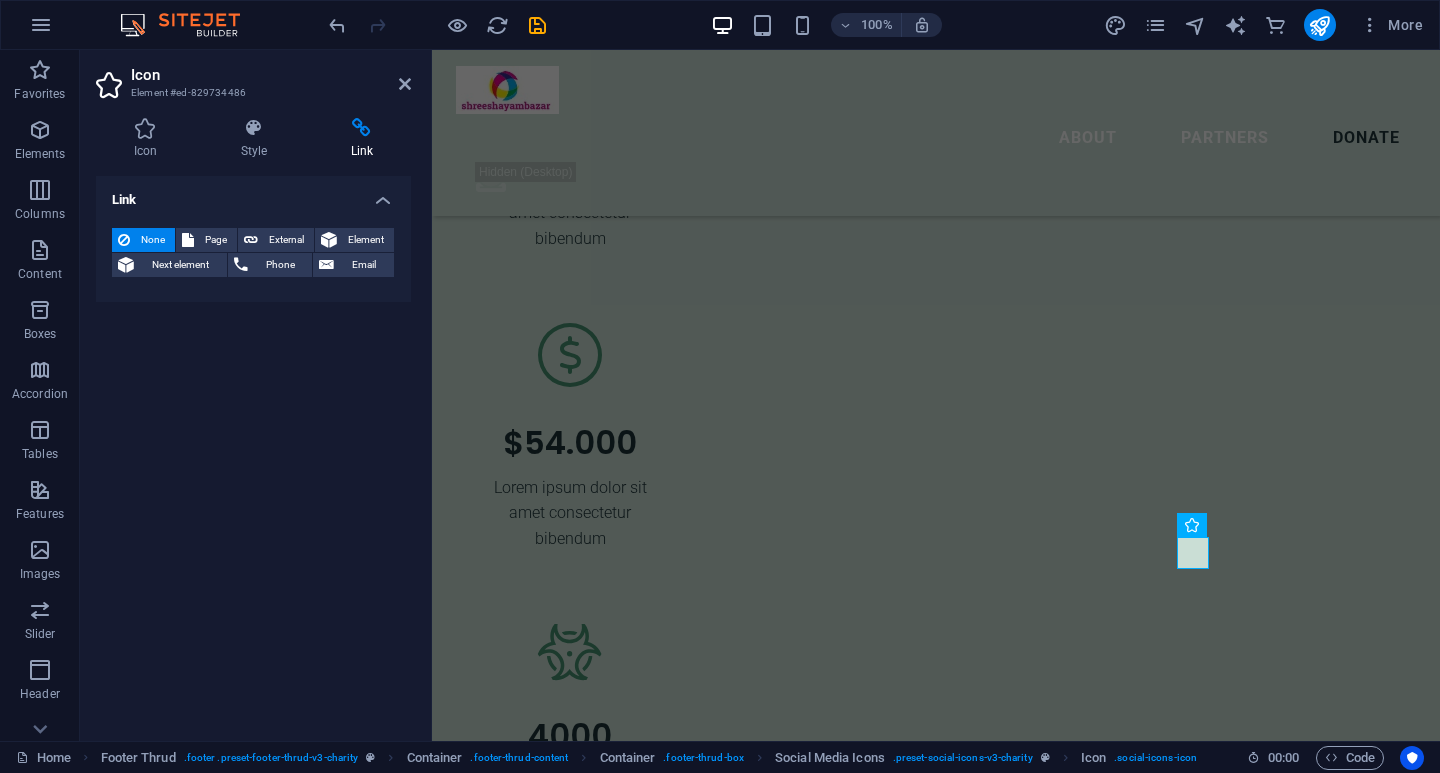 click on "Link" at bounding box center [253, 194] 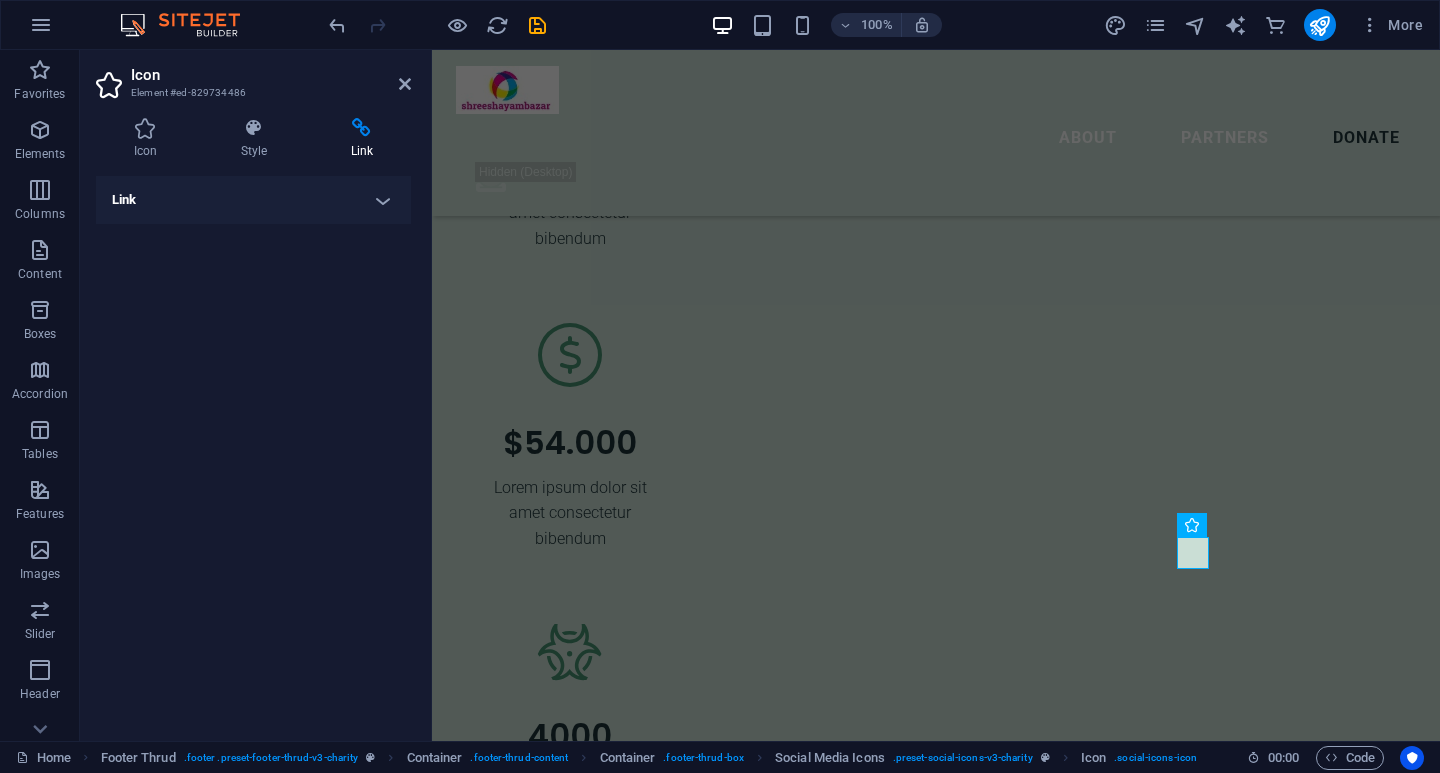 click on "Link" at bounding box center [253, 200] 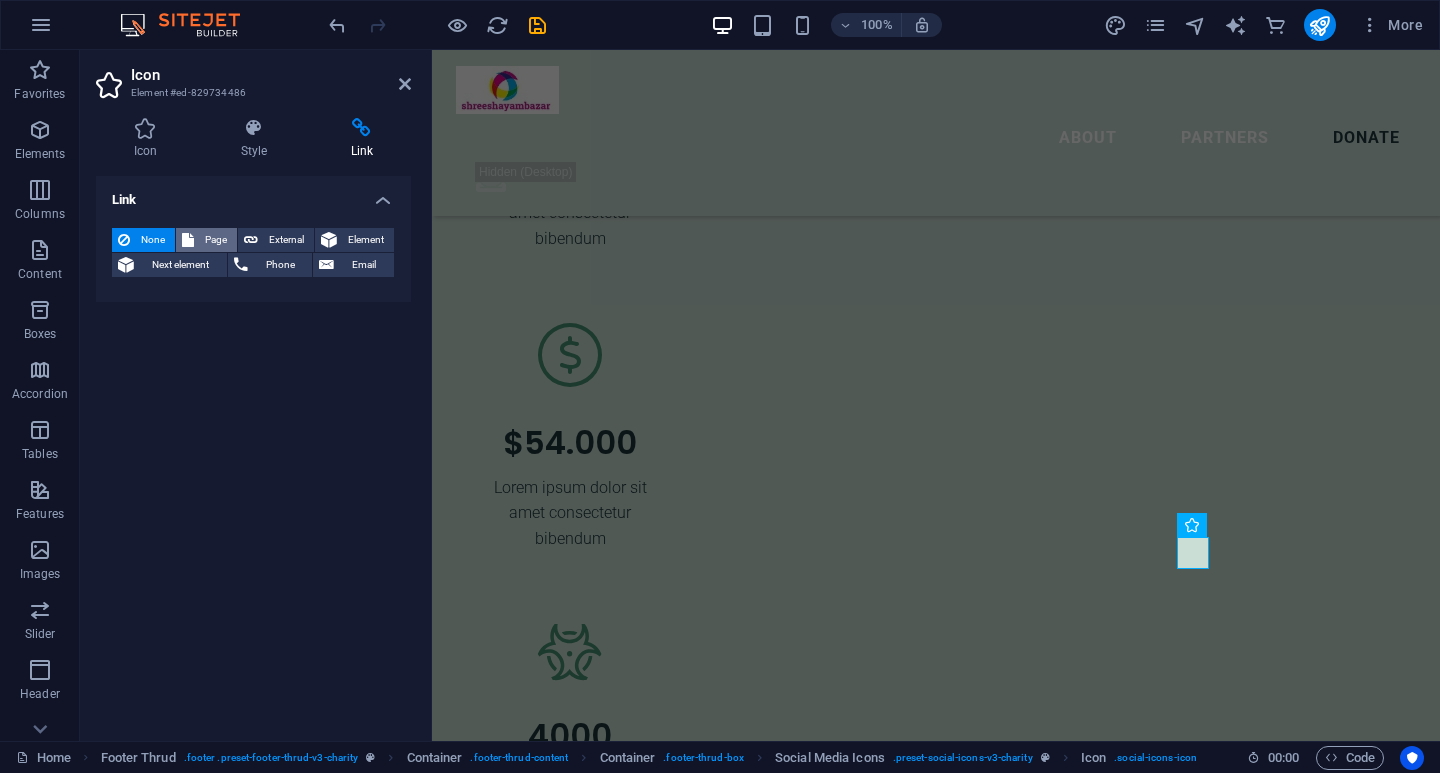 click on "Page" at bounding box center [215, 240] 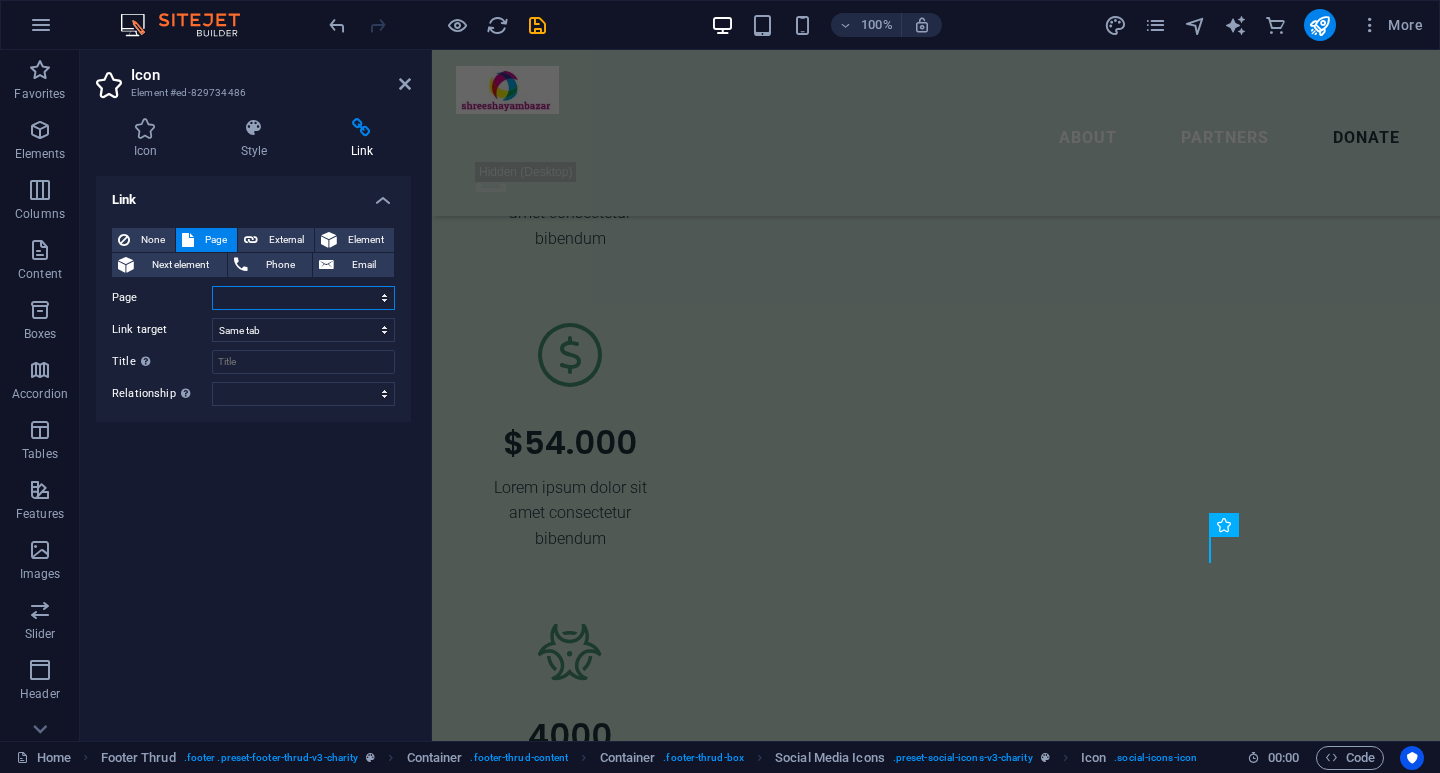 click on "Home Legal Notice Privacy Subpage" at bounding box center [303, 298] 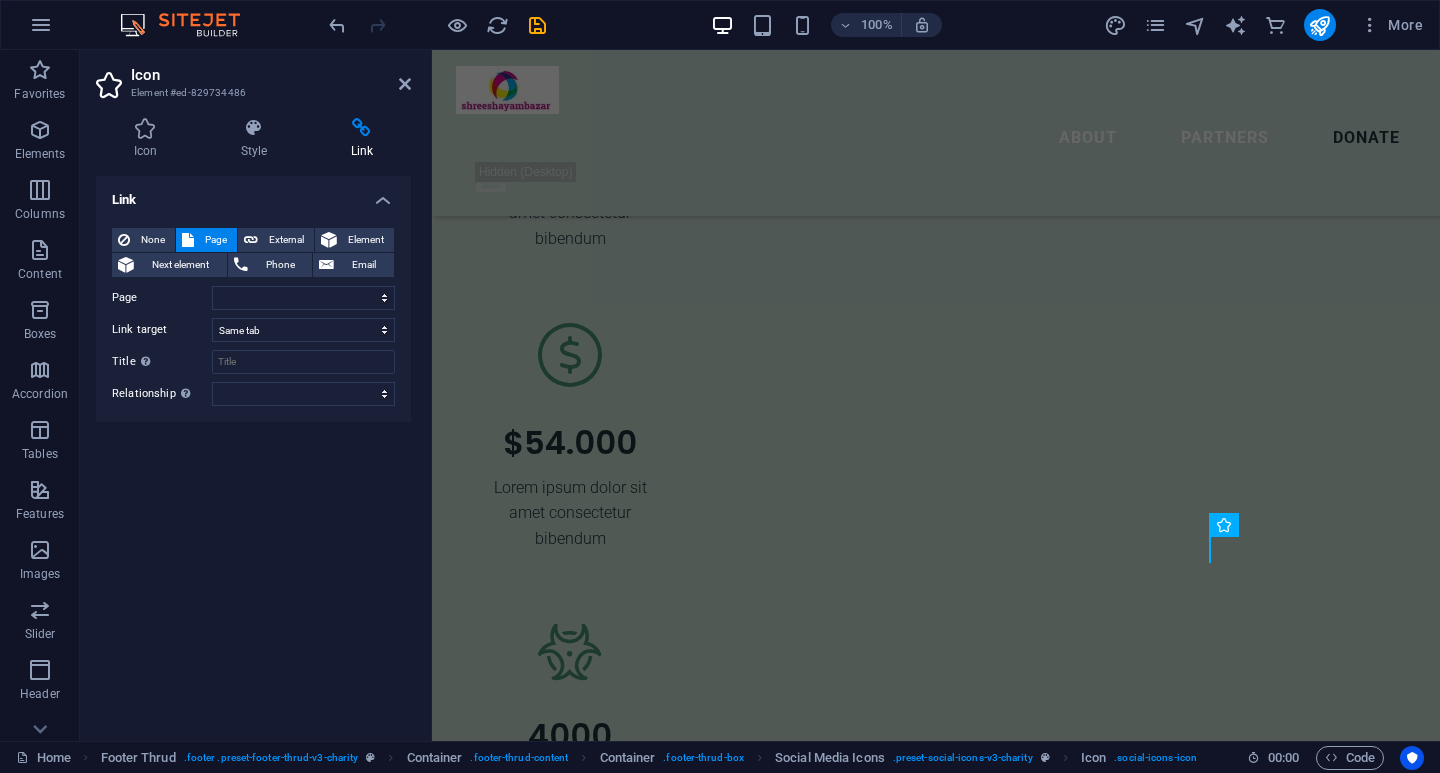 click on "Link None Page External Element Next element Phone Email Page Home Legal Notice Privacy Subpage Element
URL Phone Email Link target New tab Same tab Overlay Title Additional link description, should not be the same as the link text. The title is most often shown as a tooltip text when the mouse moves over the element. Leave empty if uncertain. Relationship Sets the  relationship of this link to the link target . For example, the value "nofollow" instructs search engines not to follow the link. Can be left empty. alternate author bookmark external help license next nofollow noreferrer noopener prev search tag" at bounding box center [253, 450] 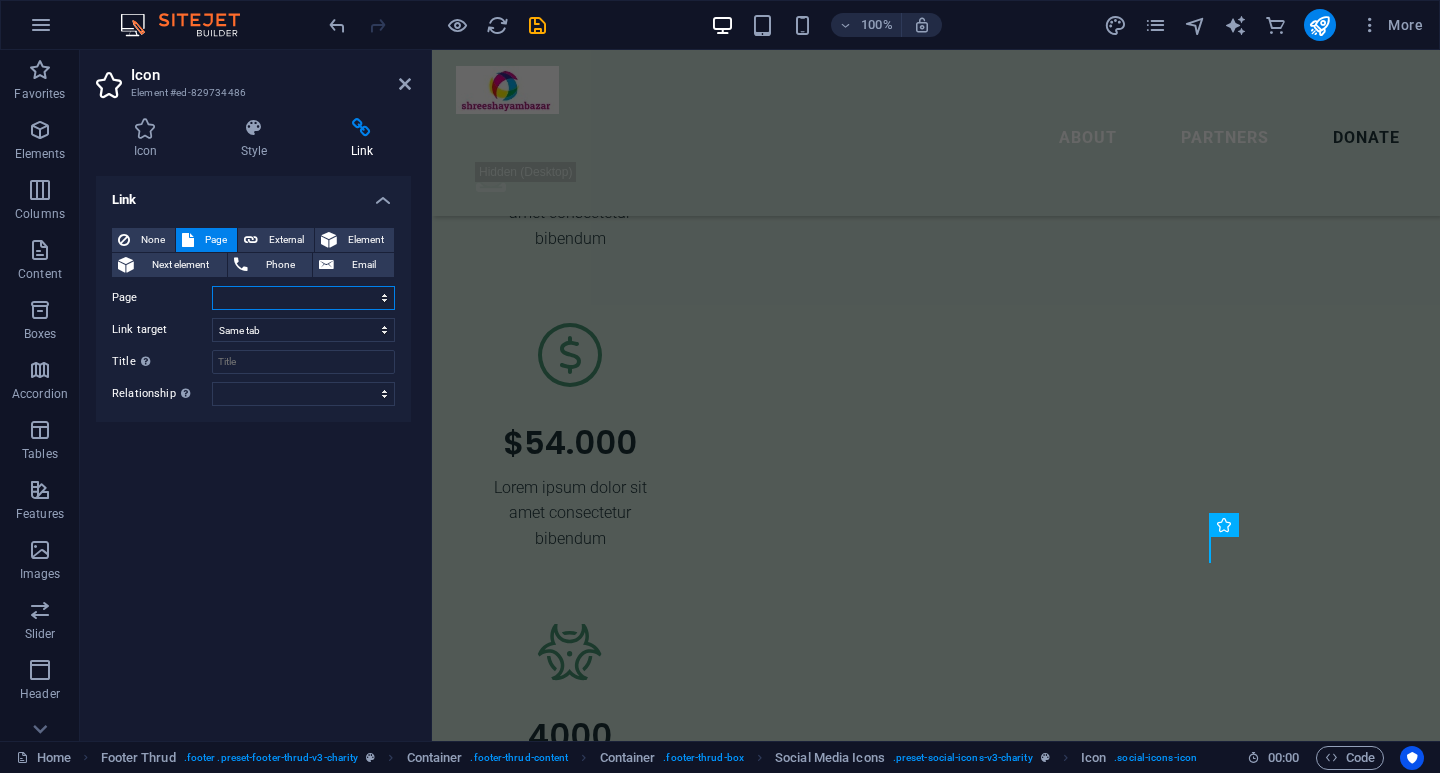 click on "Home Legal Notice Privacy Subpage" at bounding box center [303, 298] 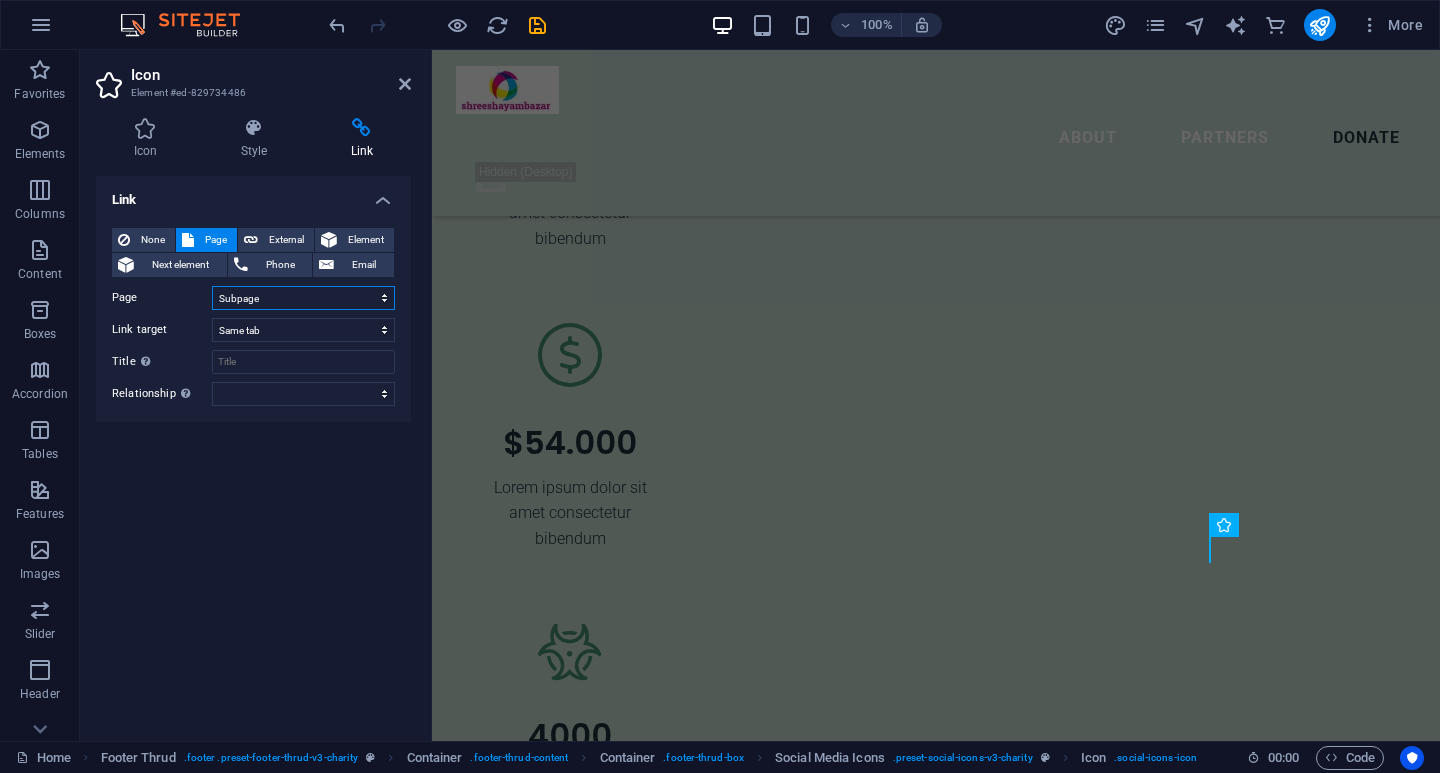 click on "Home Legal Notice Privacy Subpage" at bounding box center [303, 298] 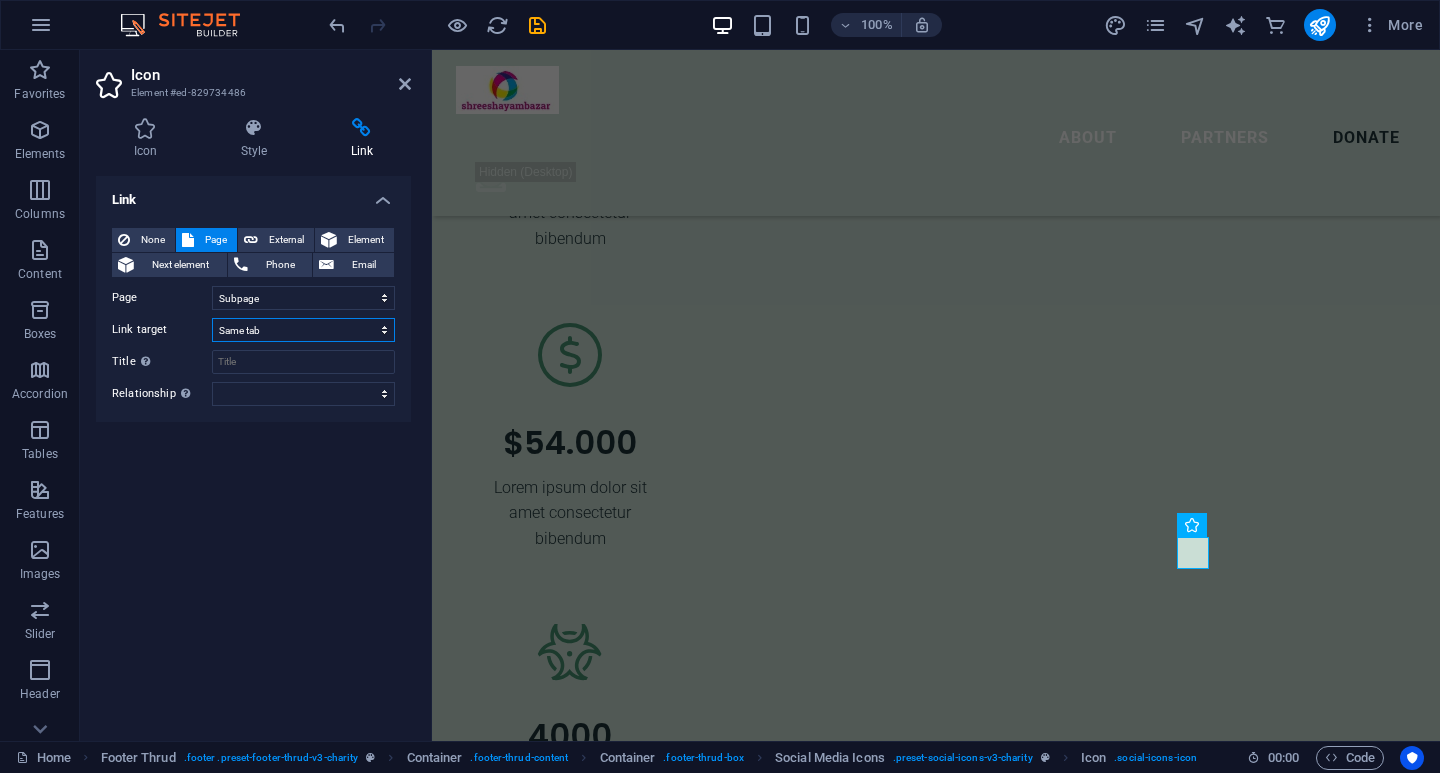 click on "New tab Same tab Overlay" at bounding box center (303, 330) 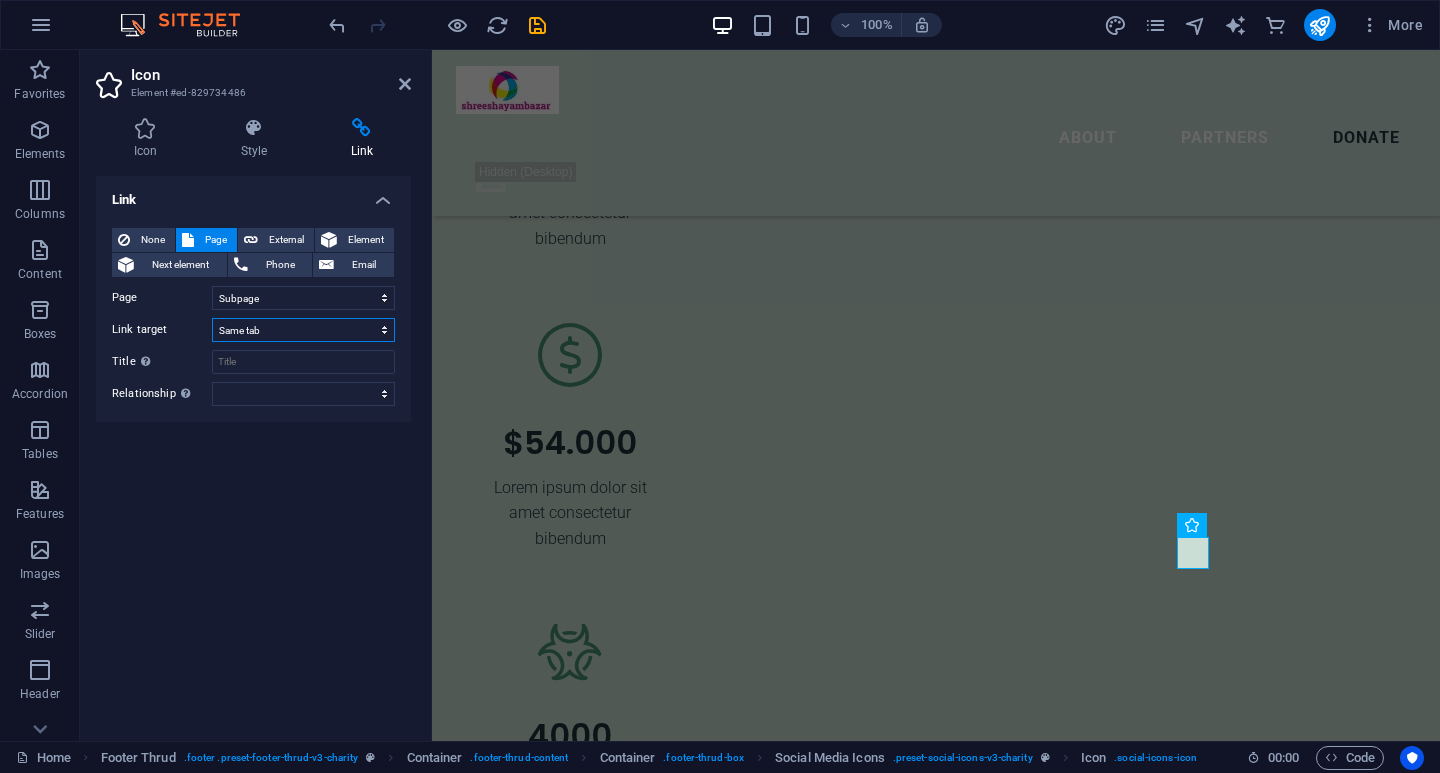 click on "New tab Same tab Overlay" at bounding box center (303, 330) 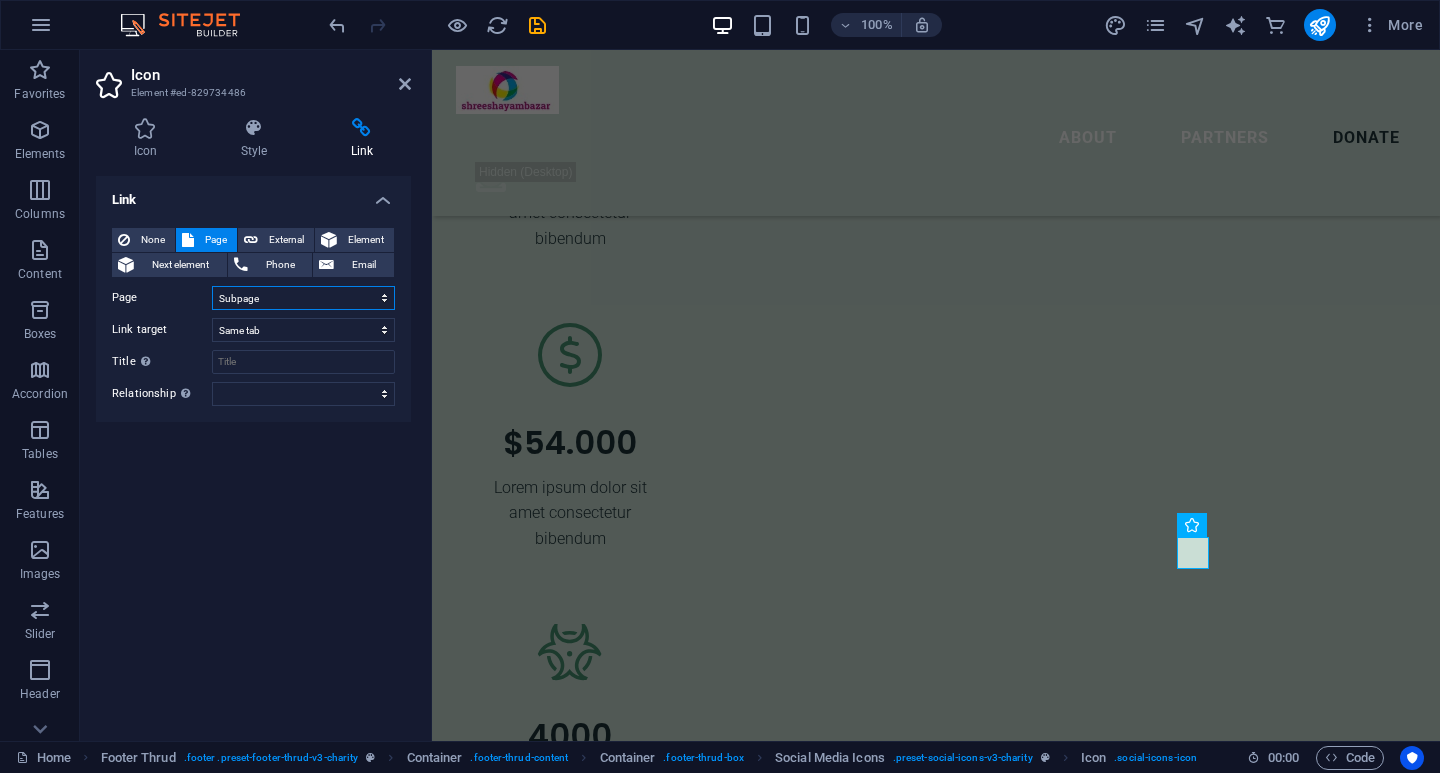 click on "Home Legal Notice Privacy Subpage" at bounding box center [303, 298] 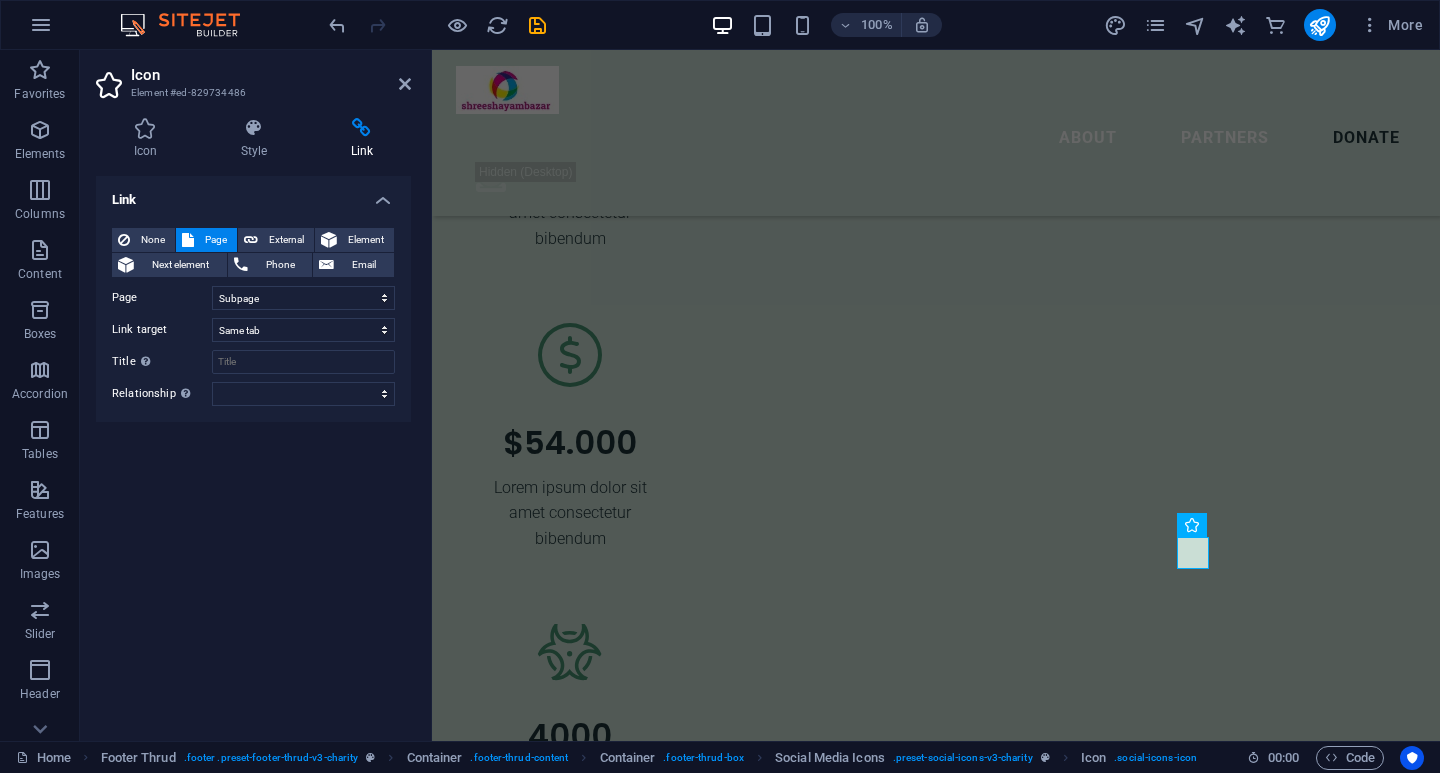 click on "Link None Page External Element Next element Phone Email Page Home Legal Notice Privacy Subpage Element
URL Phone Email Link target New tab Same tab Overlay Title Additional link description, should not be the same as the link text. The title is most often shown as a tooltip text when the mouse moves over the element. Leave empty if uncertain. Relationship Sets the  relationship of this link to the link target . For example, the value "nofollow" instructs search engines not to follow the link. Can be left empty. alternate author bookmark external help license next nofollow noreferrer noopener prev search tag" at bounding box center [253, 450] 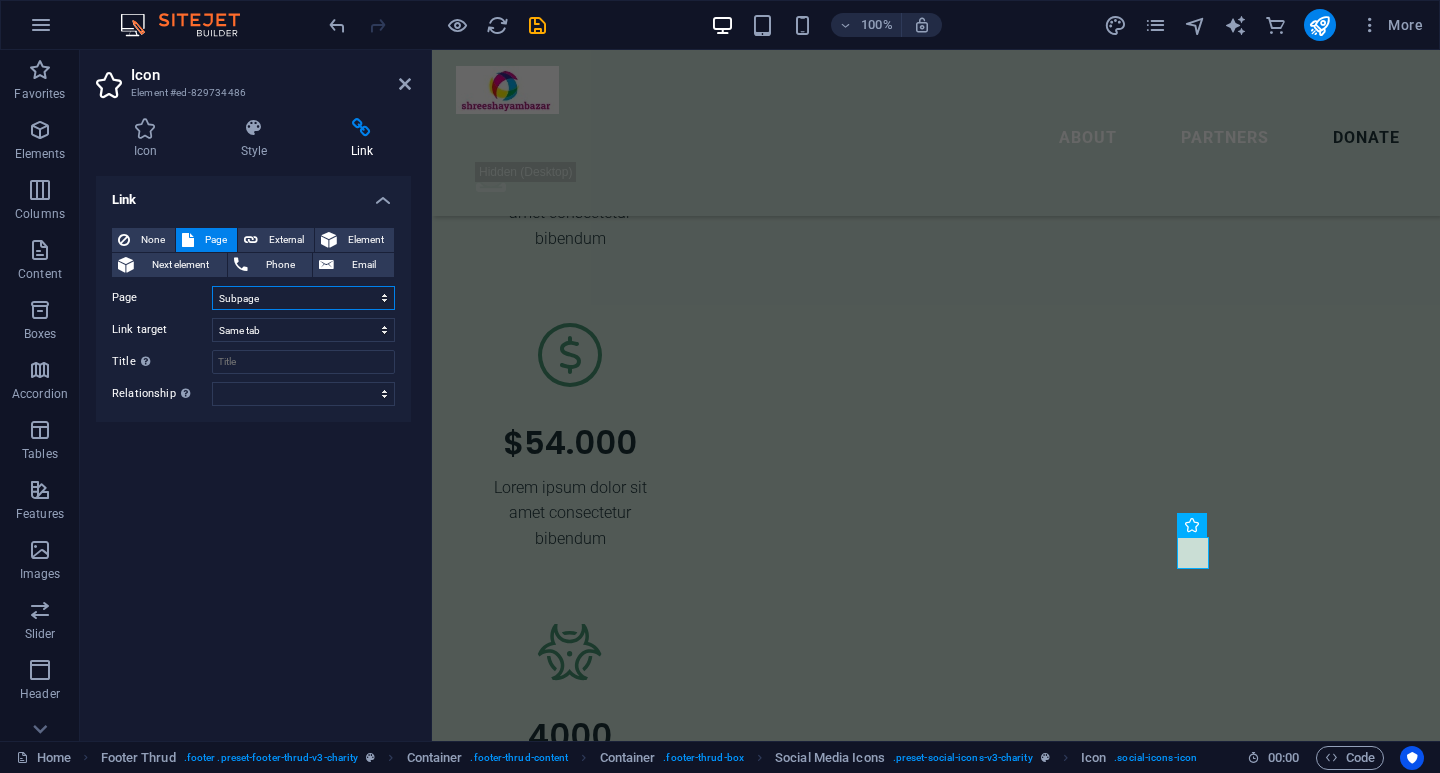 click on "Home Legal Notice Privacy Subpage" at bounding box center [303, 298] 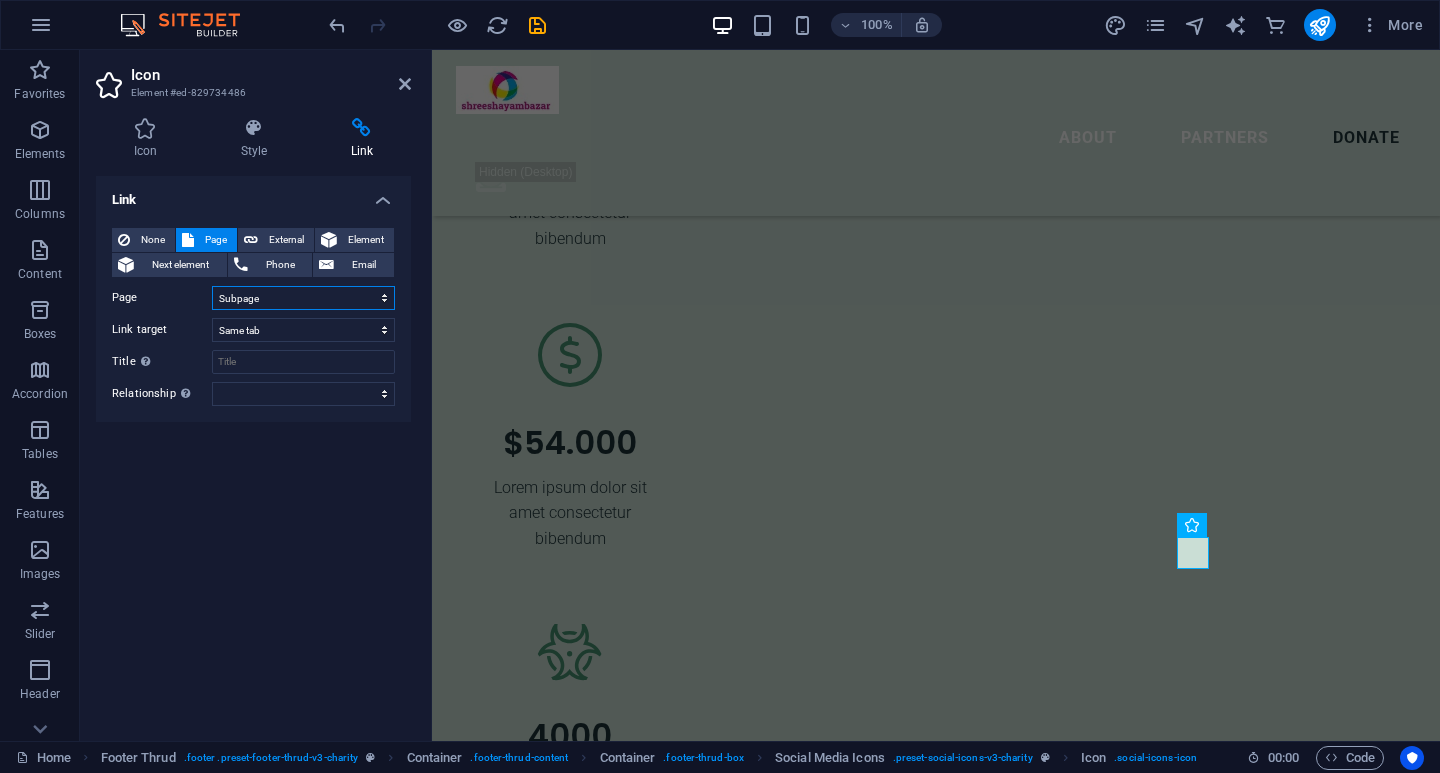 select on "0" 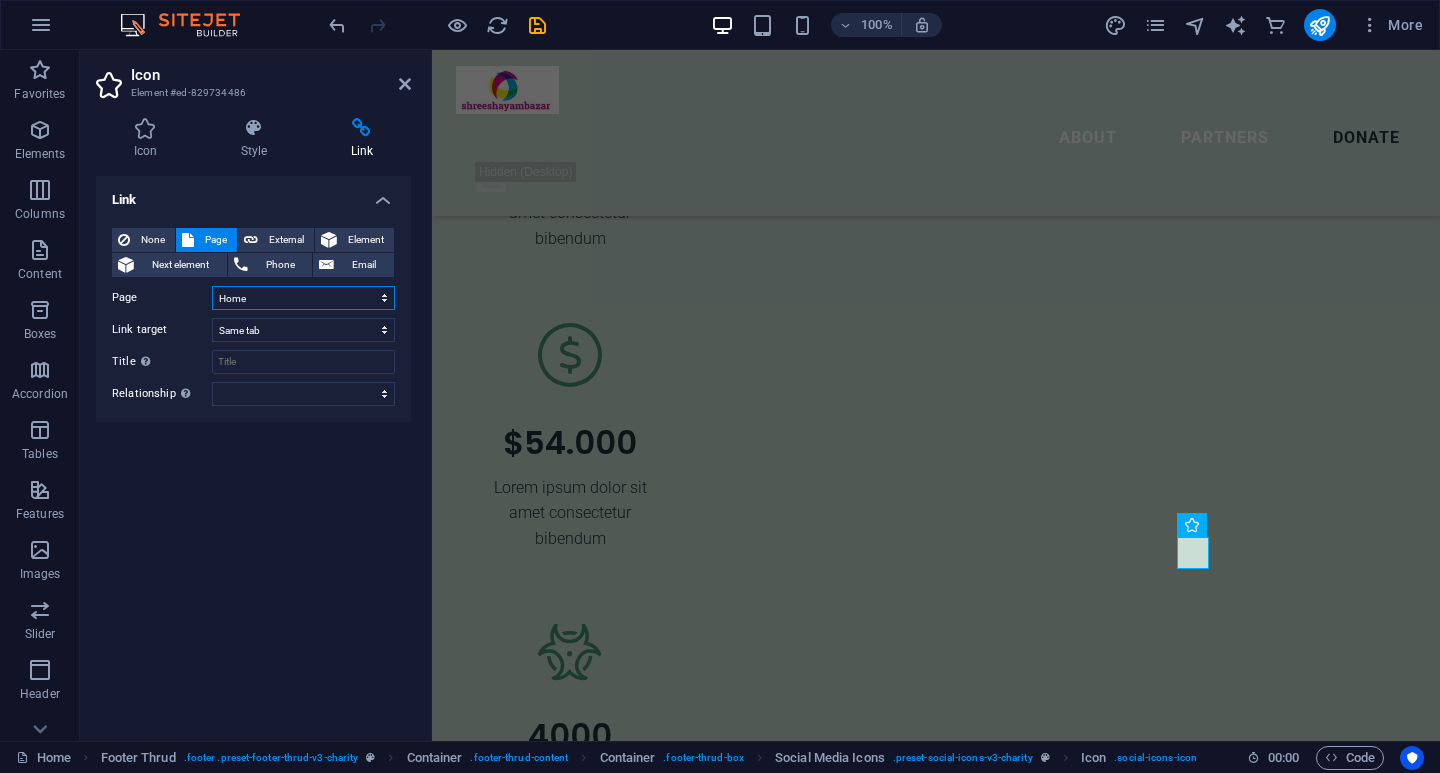 click on "Home Legal Notice Privacy Subpage" at bounding box center [303, 298] 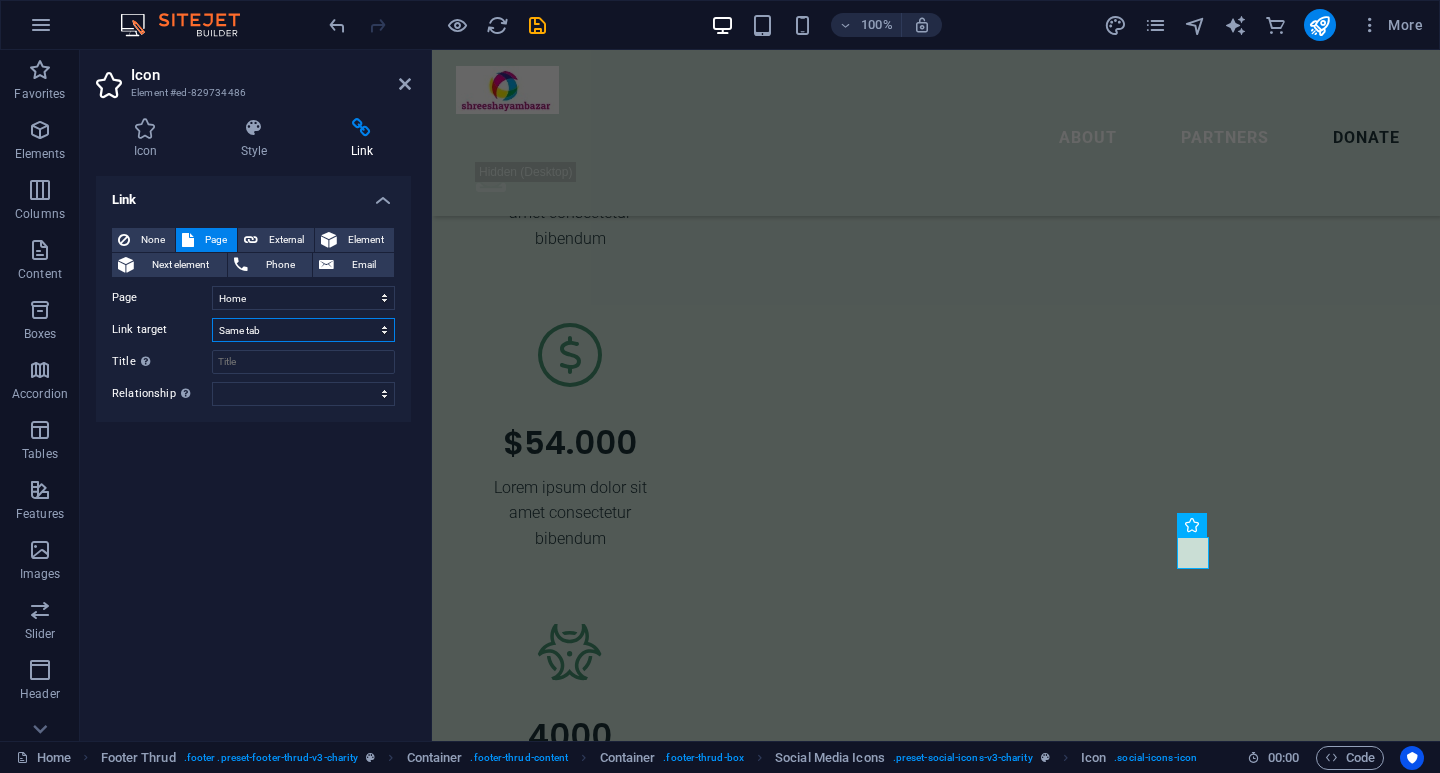 click on "New tab Same tab Overlay" at bounding box center (303, 330) 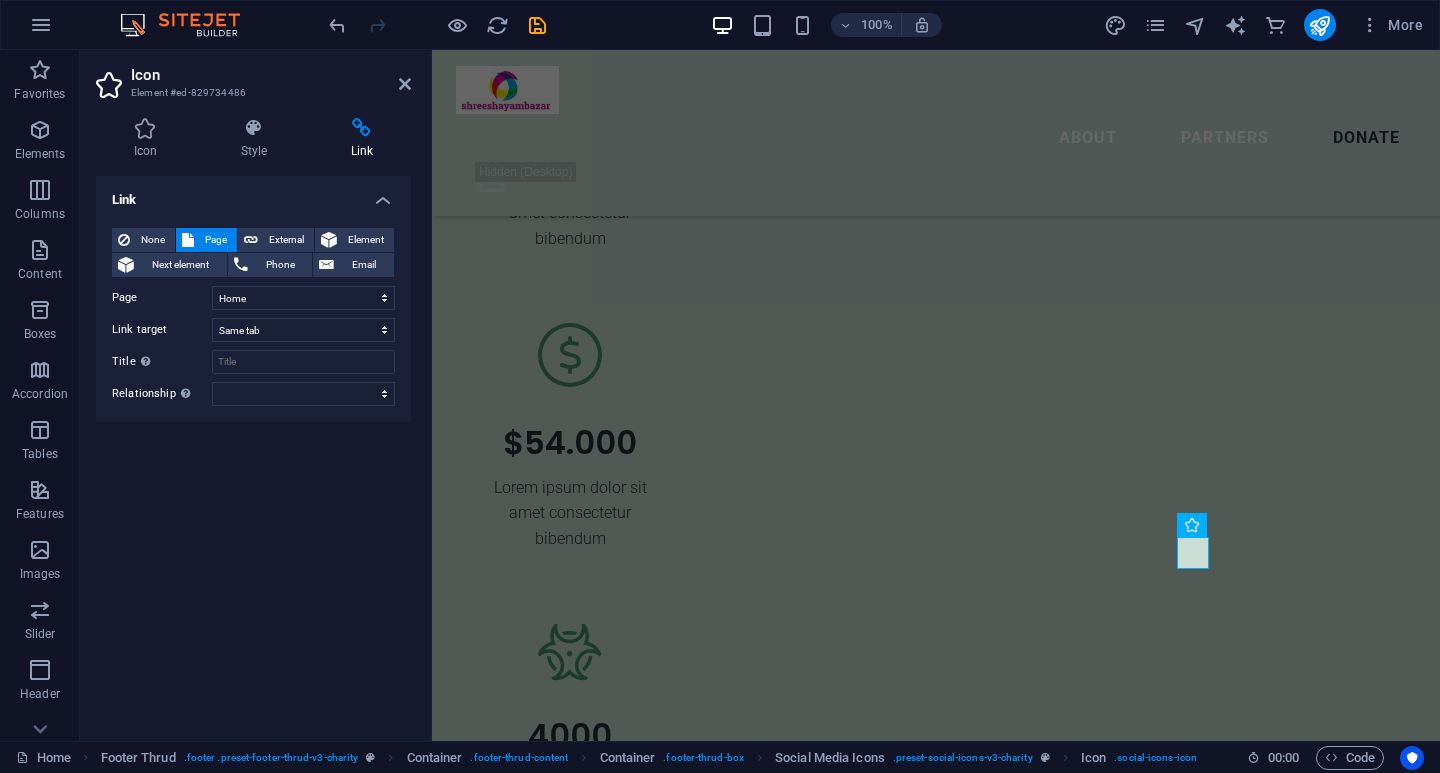 click on "Link None Page External Element Next element Phone Email Page Home Legal Notice Privacy Subpage Element
URL Phone Email Link target New tab Same tab Overlay Title Additional link description, should not be the same as the link text. The title is most often shown as a tooltip text when the mouse moves over the element. Leave empty if uncertain. Relationship Sets the  relationship of this link to the link target . For example, the value "nofollow" instructs search engines not to follow the link. Can be left empty. alternate author bookmark external help license next nofollow noreferrer noopener prev search tag" at bounding box center [253, 450] 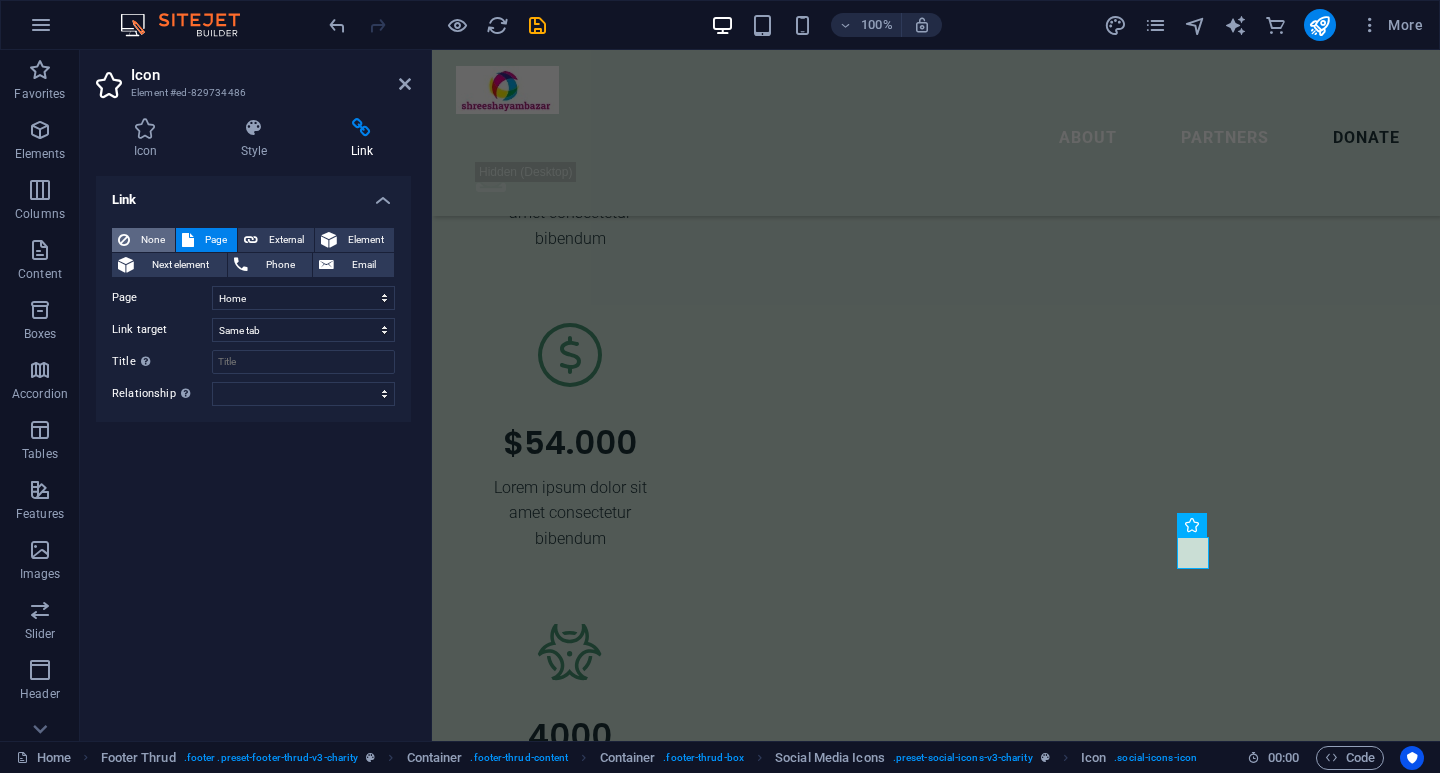 click on "None" at bounding box center [152, 240] 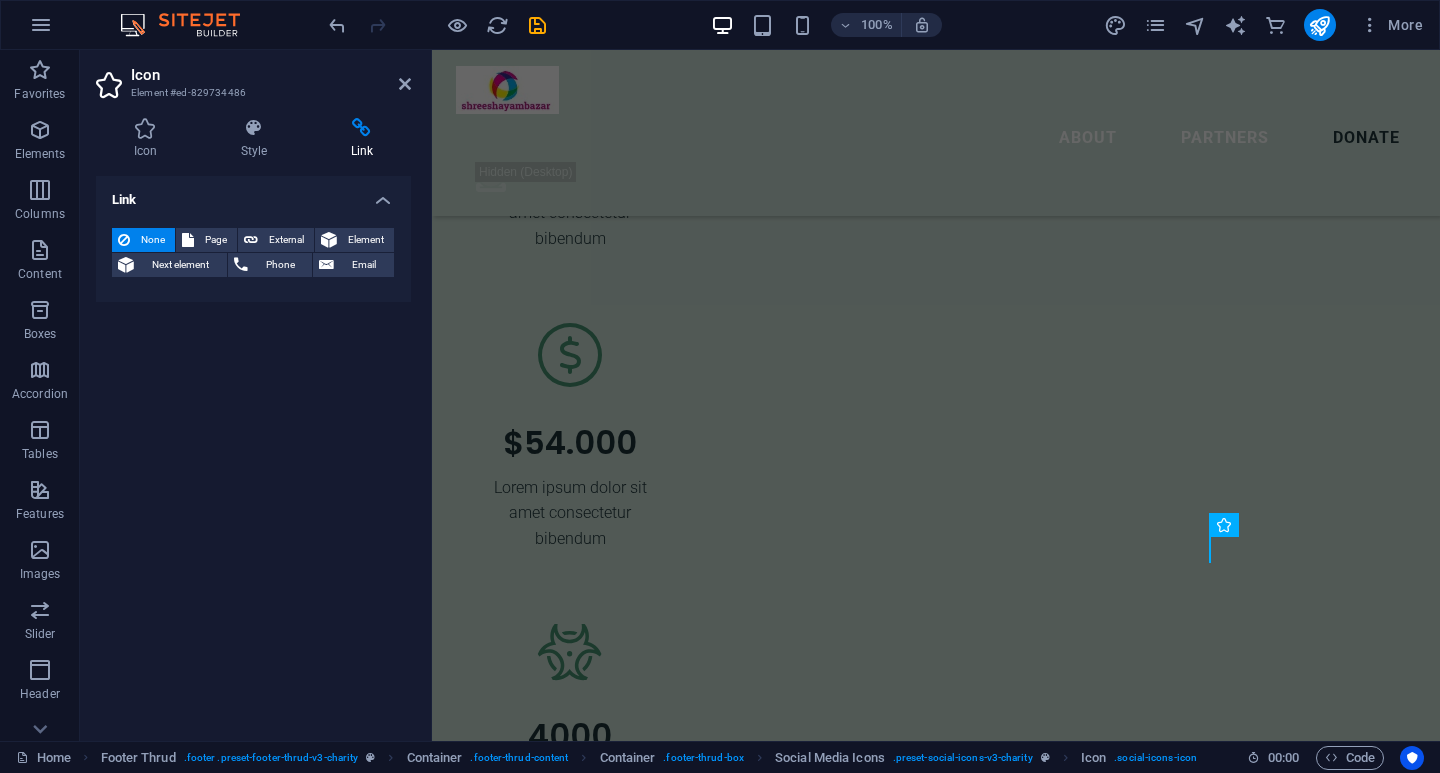 click on "Link None Page External Element Next element Phone Email Page Home Legal Notice Privacy Subpage Element
URL Phone Email Link target New tab Same tab Overlay Title Additional link description, should not be the same as the link text. The title is most often shown as a tooltip text when the mouse moves over the element. Leave empty if uncertain. Relationship Sets the  relationship of this link to the link target . For example, the value "nofollow" instructs search engines not to follow the link. Can be left empty. alternate author bookmark external help license next nofollow noreferrer noopener prev search tag" at bounding box center (253, 450) 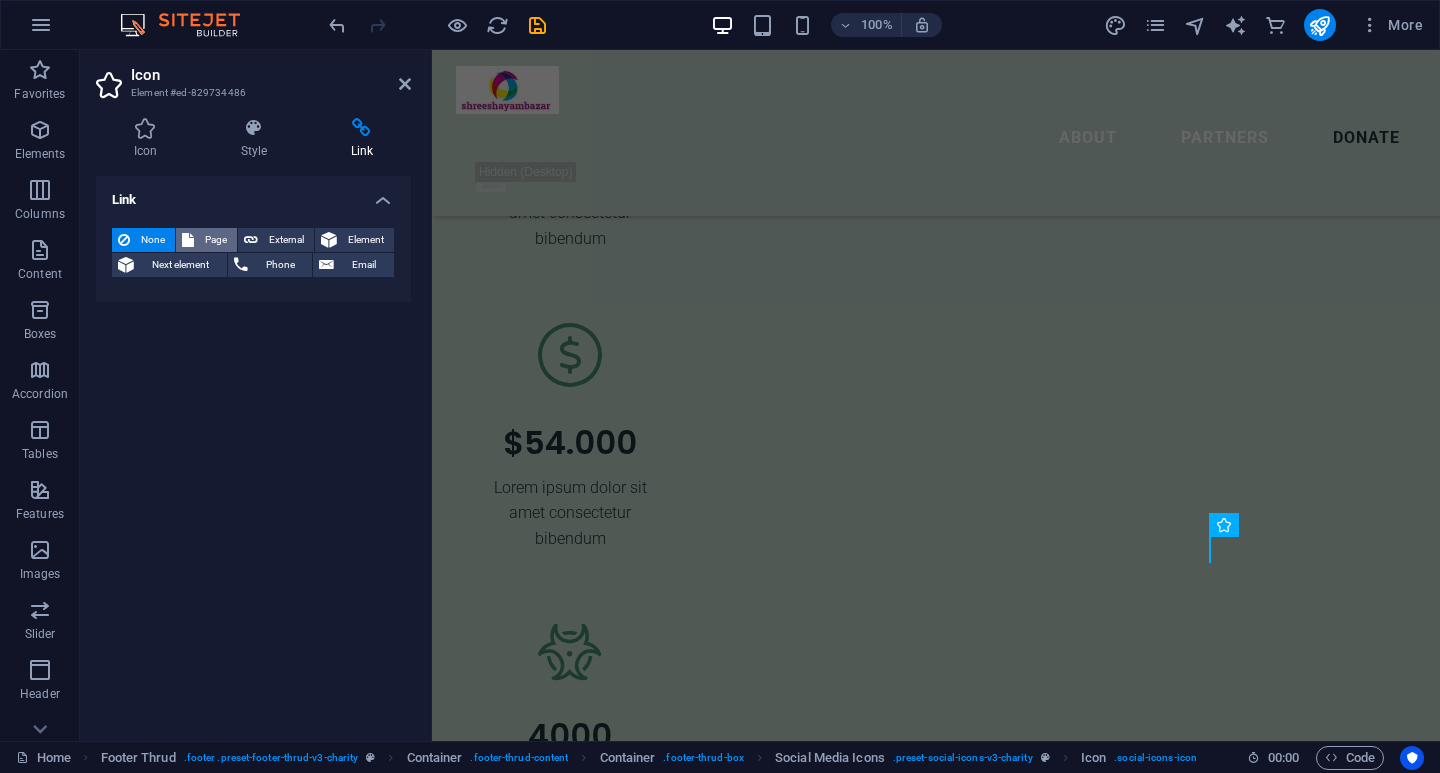 click on "Page" at bounding box center (215, 240) 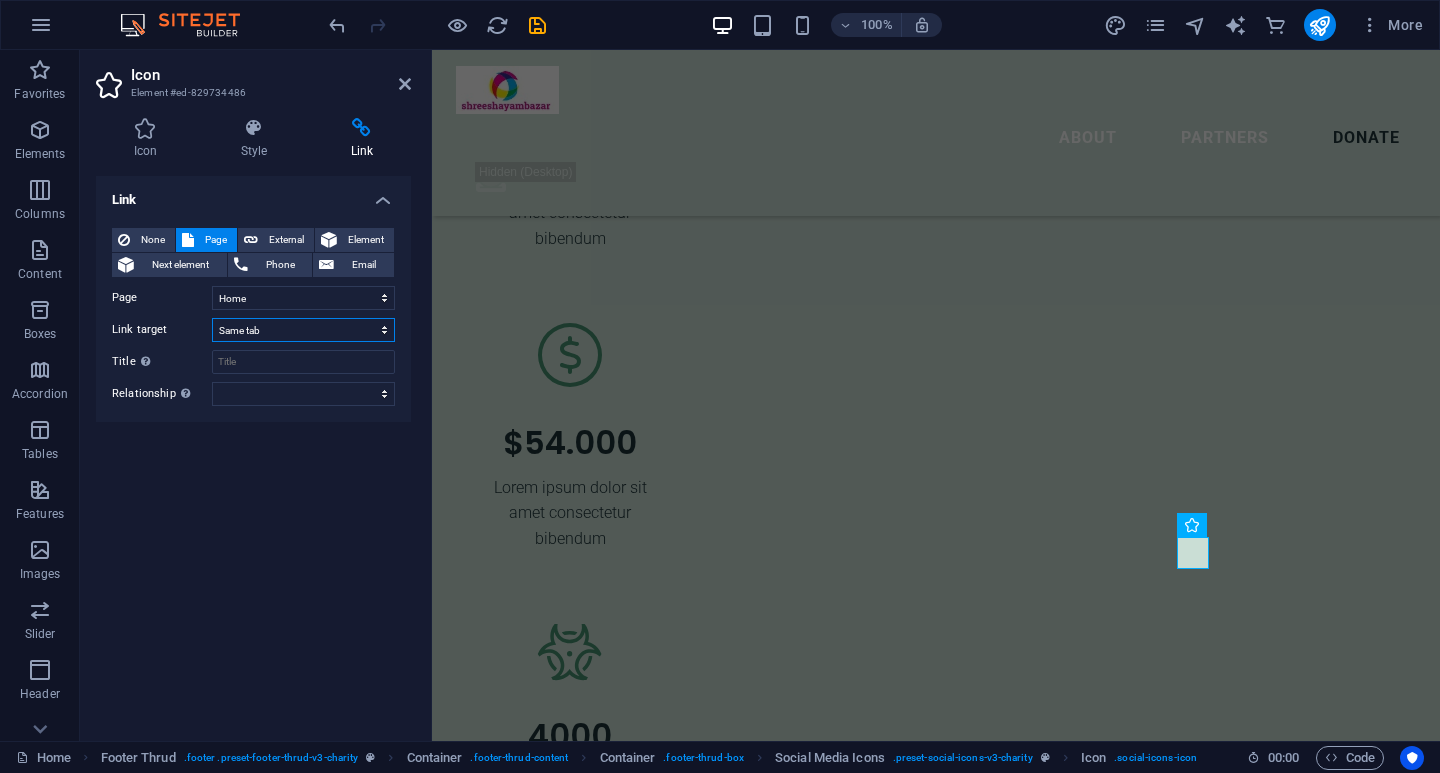 click on "New tab Same tab Overlay" at bounding box center [303, 330] 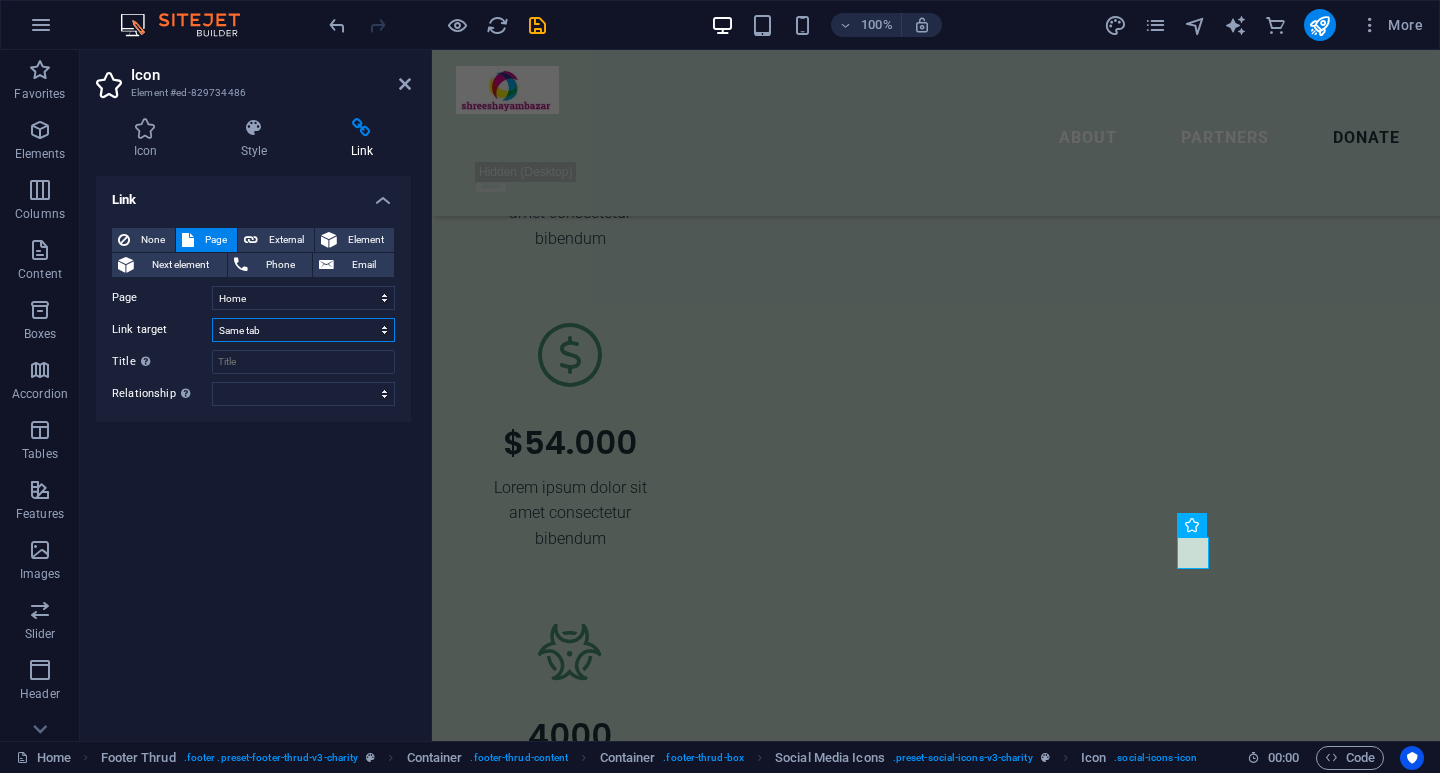 click on "New tab Same tab Overlay" at bounding box center (303, 330) 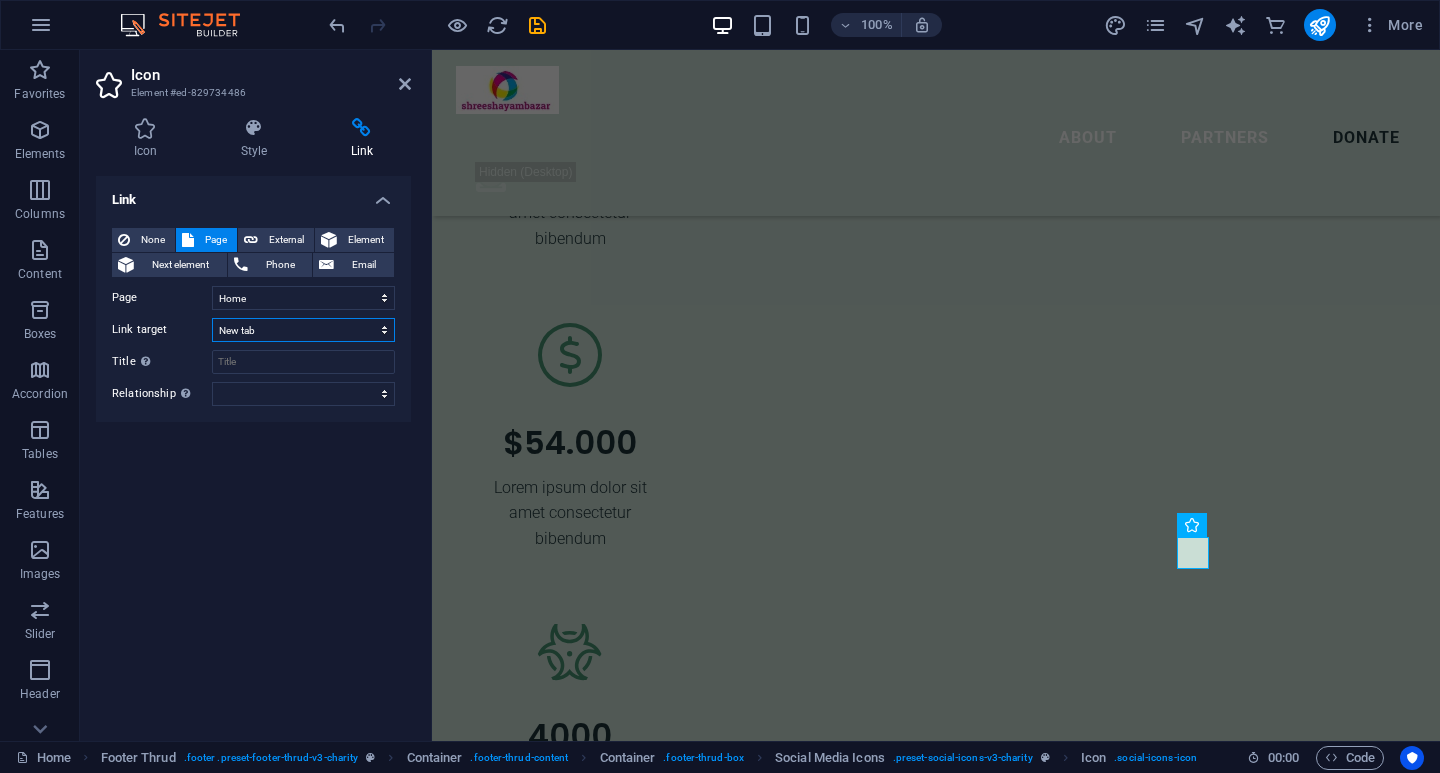 click on "New tab Same tab Overlay" at bounding box center [303, 330] 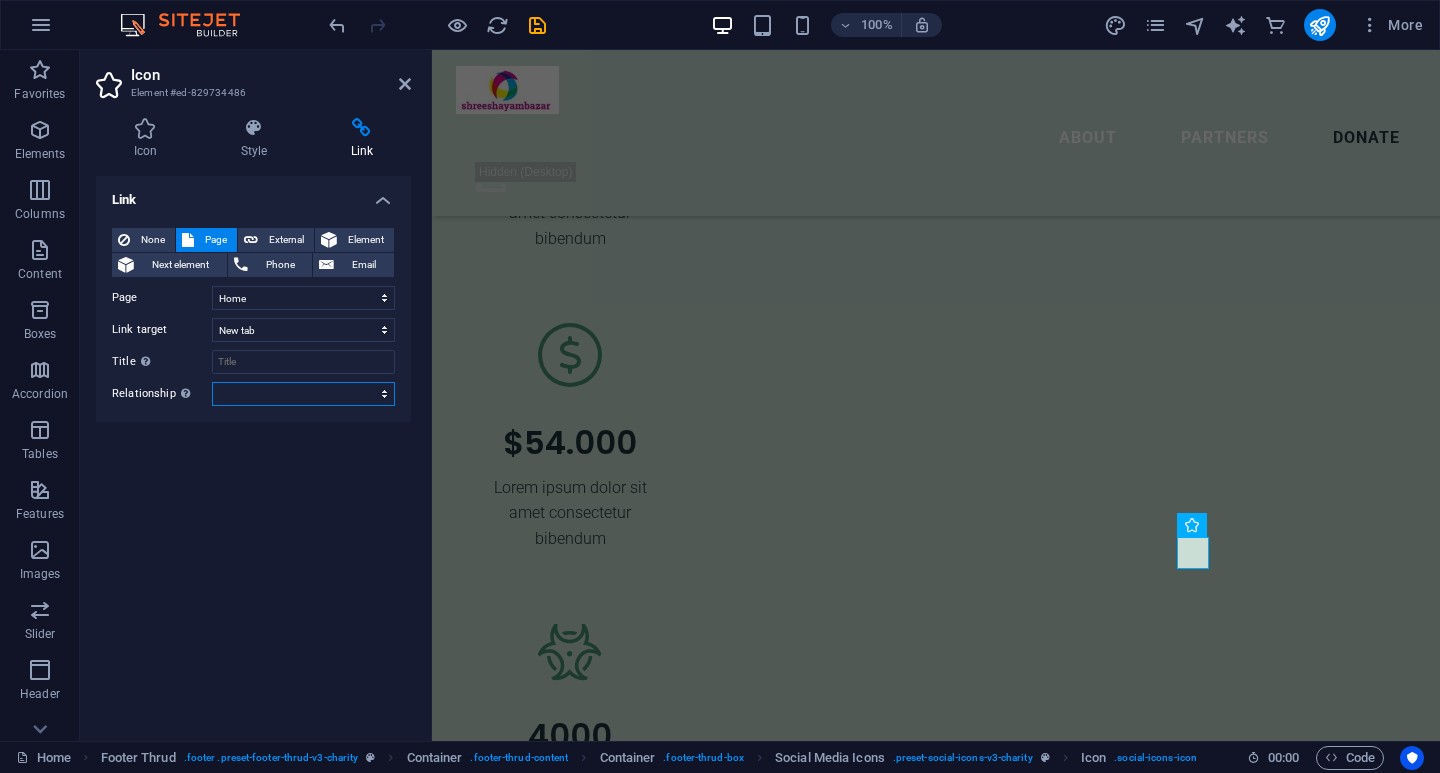 click on "alternate author bookmark external help license next nofollow noreferrer noopener prev search tag" at bounding box center [303, 394] 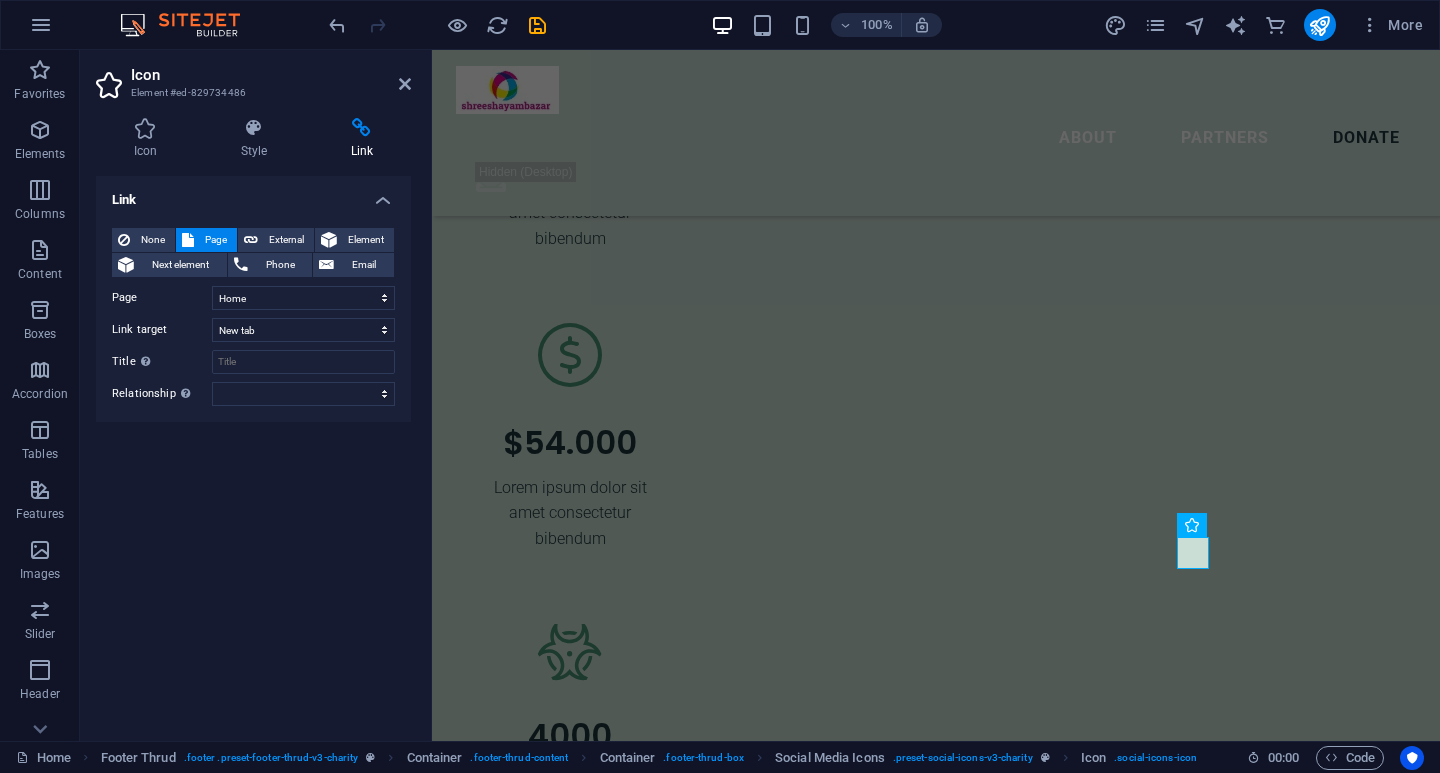 click on "Link None Page External Element Next element Phone Email Page Home Legal Notice Privacy Subpage Element
URL Phone Email Link target New tab Same tab Overlay Title Additional link description, should not be the same as the link text. The title is most often shown as a tooltip text when the mouse moves over the element. Leave empty if uncertain. Relationship Sets the  relationship of this link to the link target . For example, the value "nofollow" instructs search engines not to follow the link. Can be left empty. alternate author bookmark external help license next nofollow noreferrer noopener prev search tag" at bounding box center (253, 450) 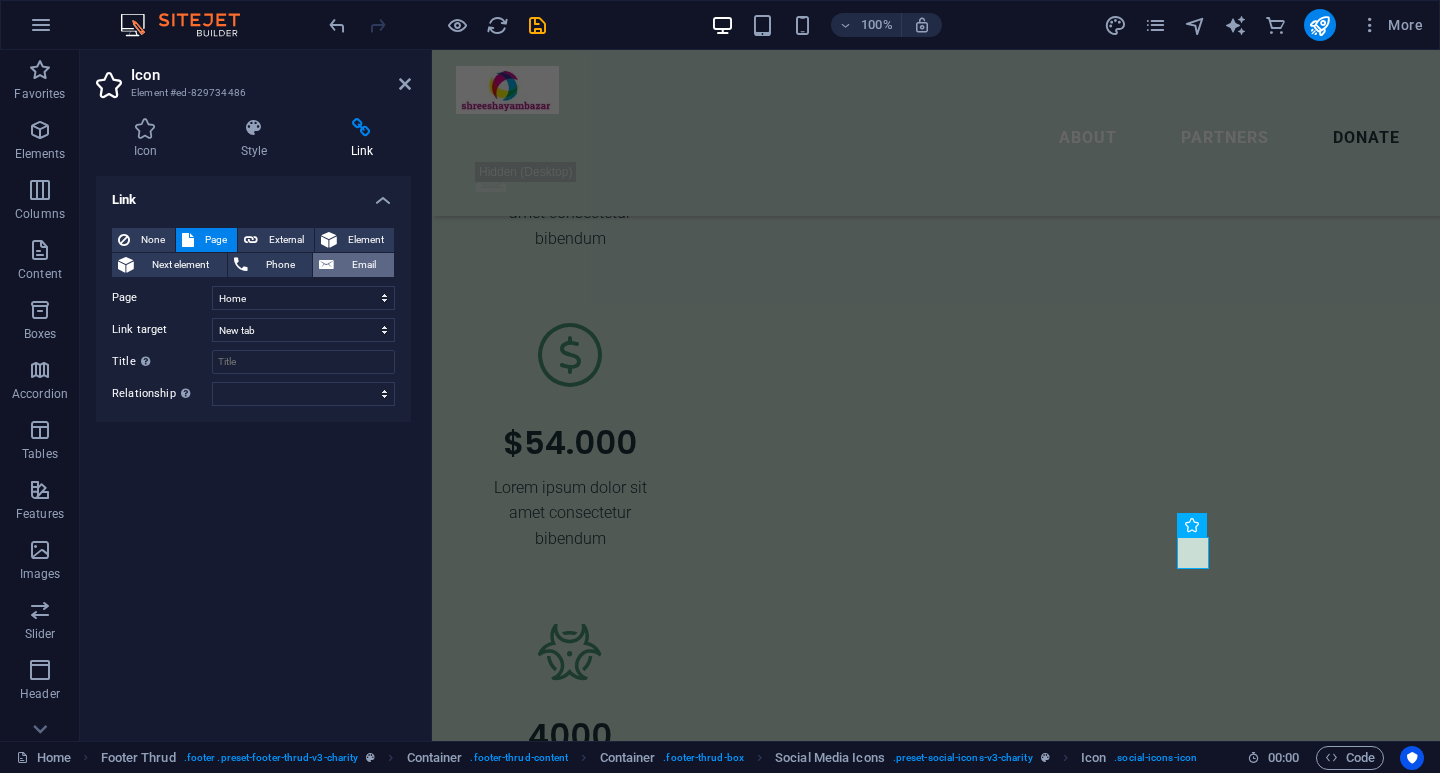 click on "Email" at bounding box center [364, 265] 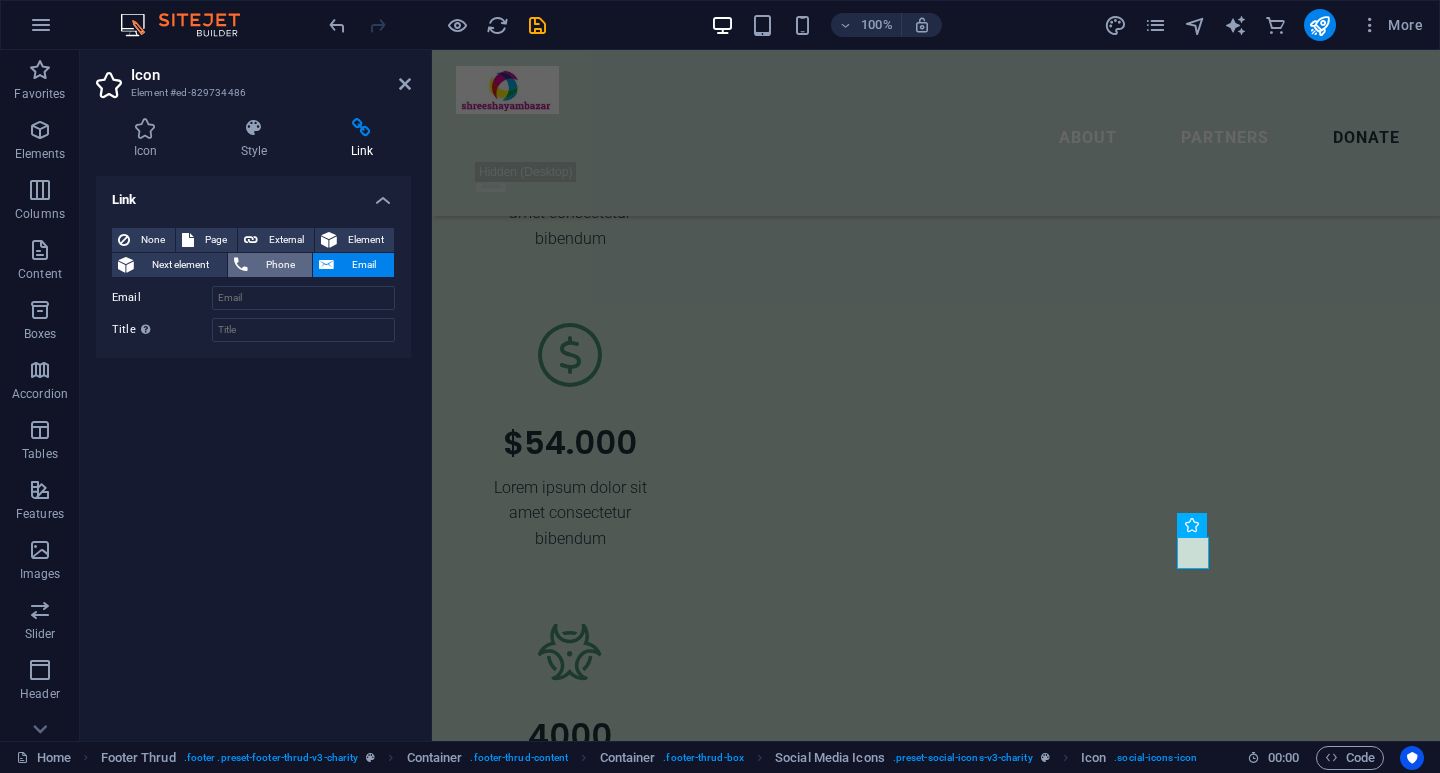click on "Phone" at bounding box center (270, 265) 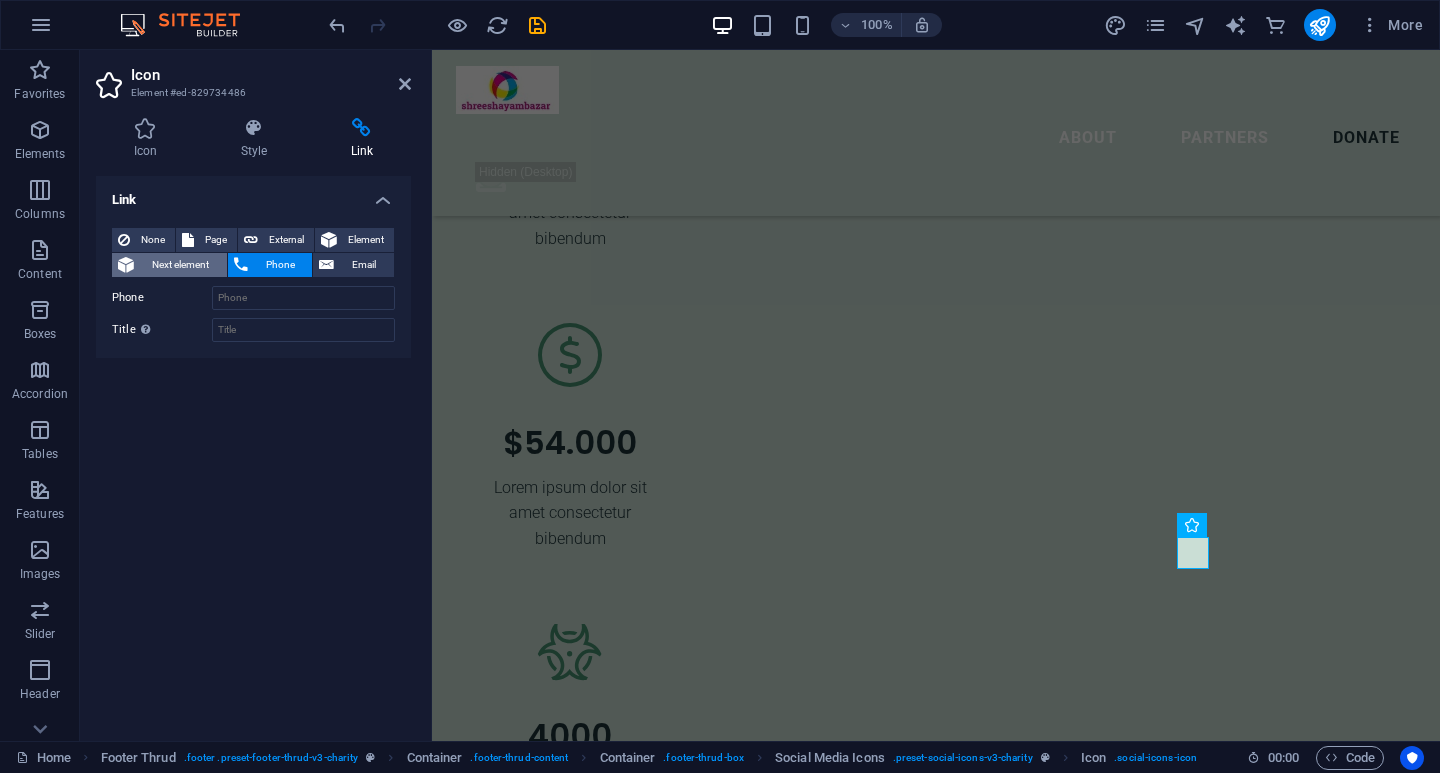 click on "Next element" at bounding box center [180, 265] 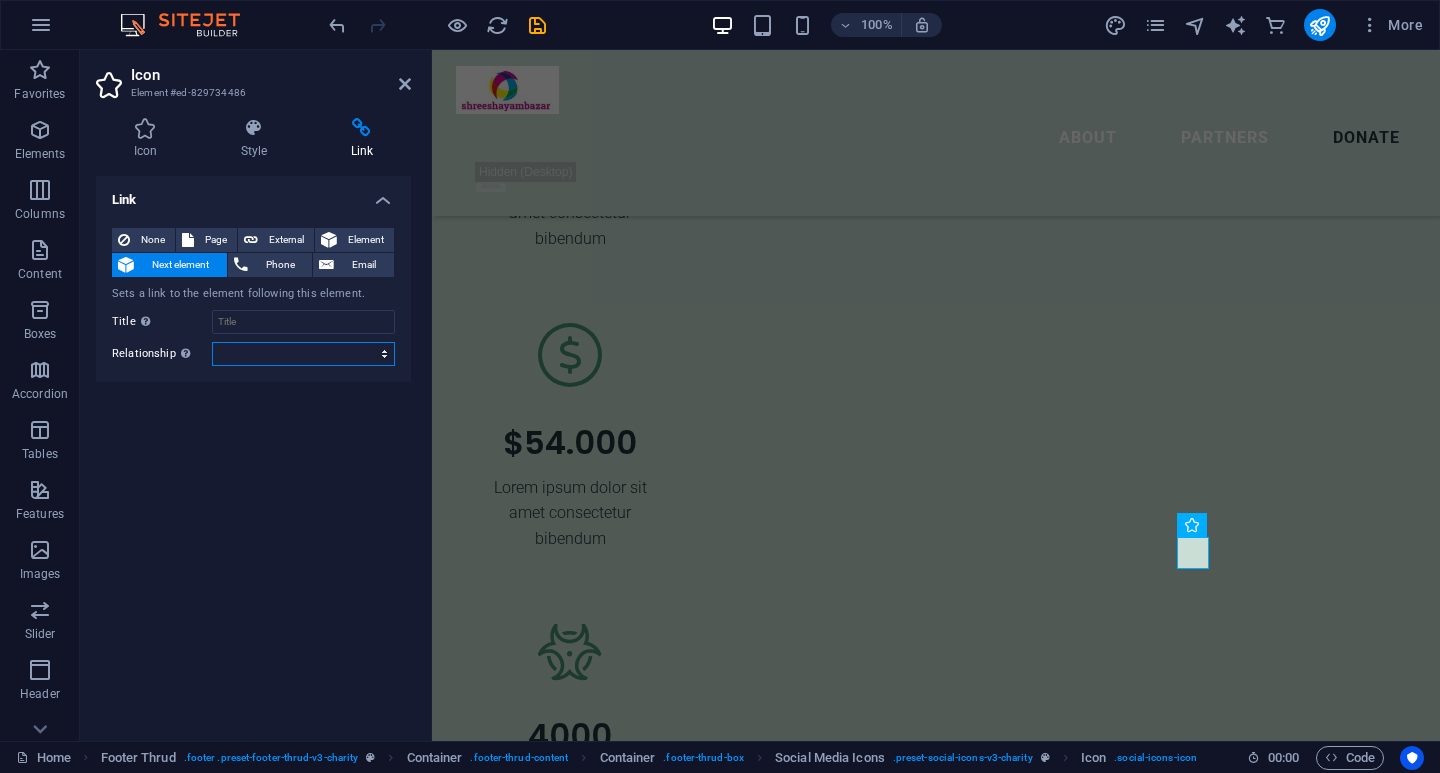 click on "alternate author bookmark external help license next nofollow noreferrer noopener prev search tag" at bounding box center (303, 354) 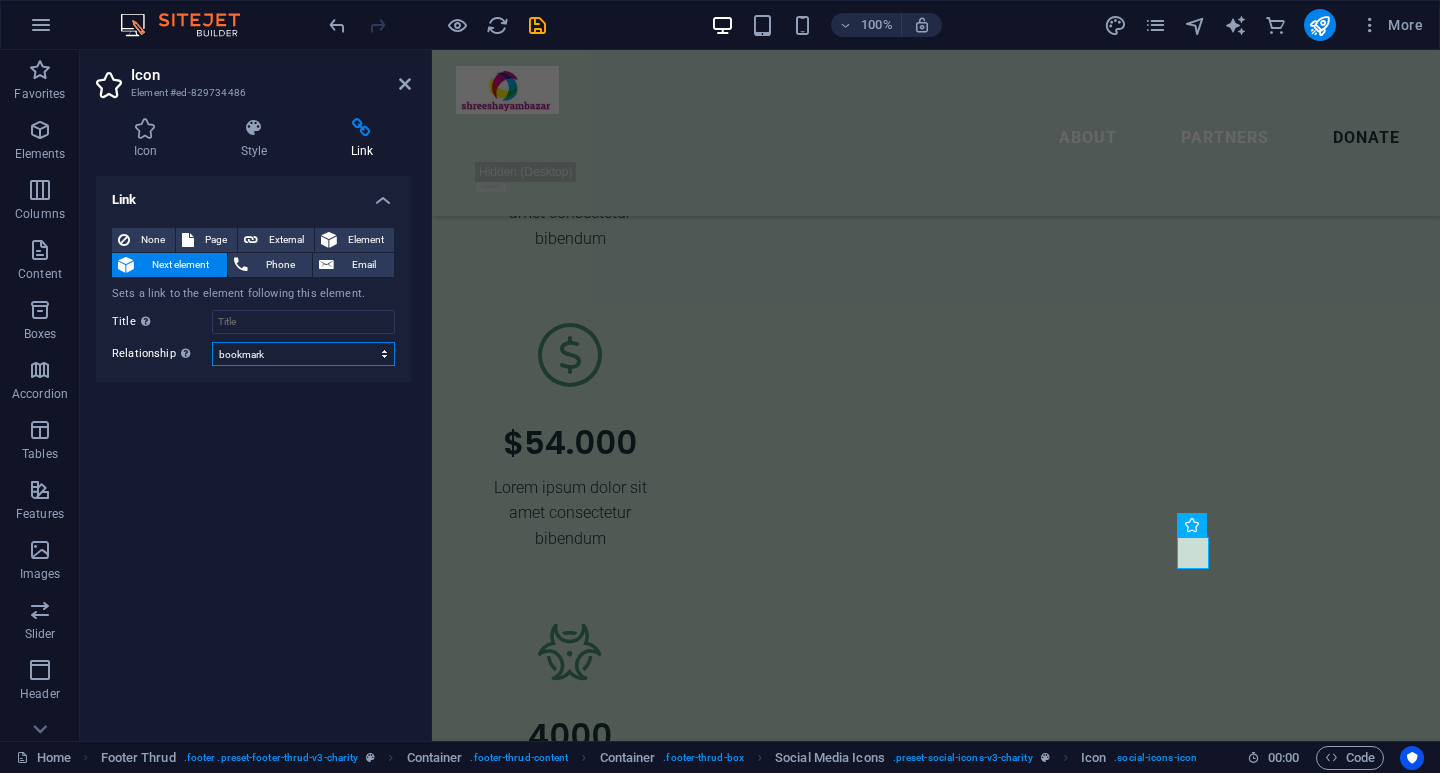 click on "alternate author bookmark external help license next nofollow noreferrer noopener prev search tag" at bounding box center (303, 354) 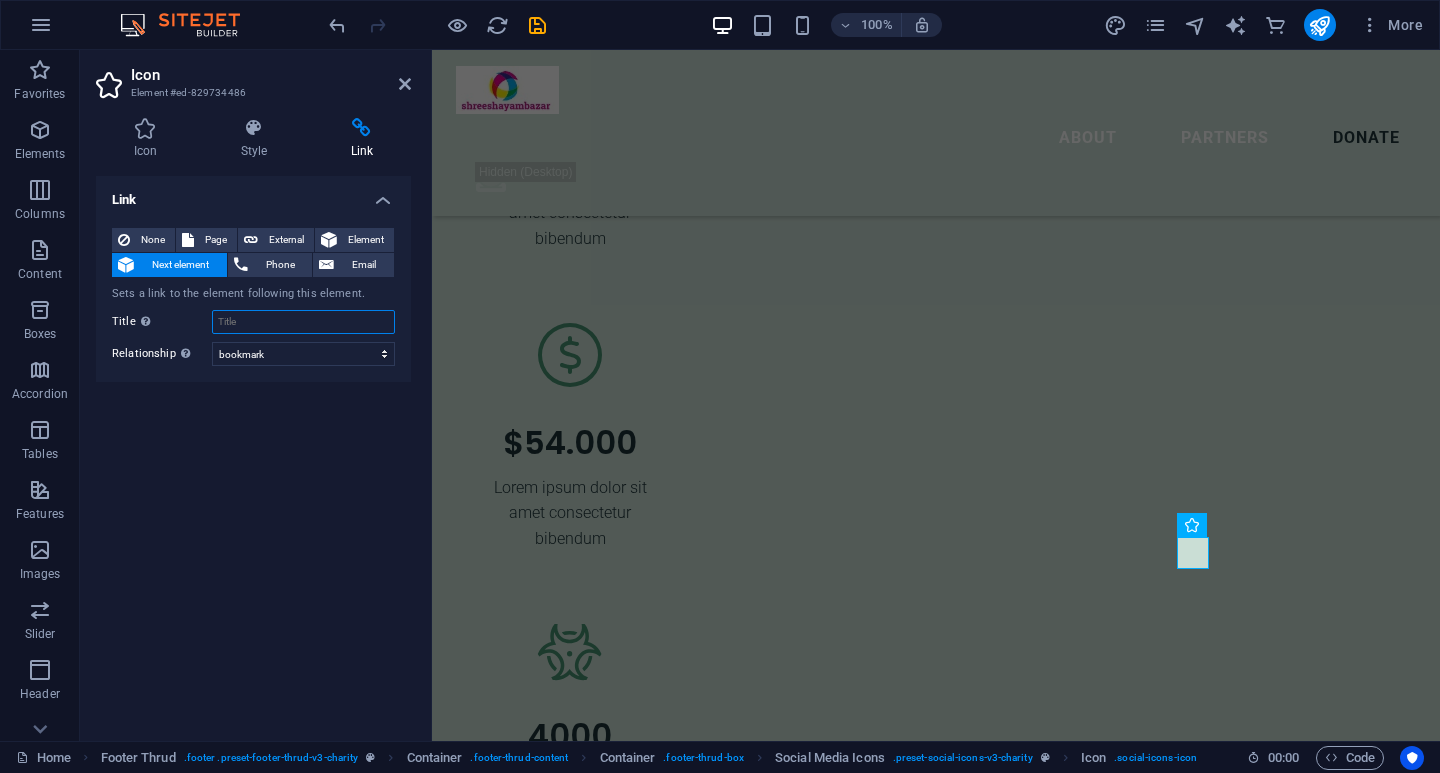 click on "Title Additional link description, should not be the same as the link text. The title is most often shown as a tooltip text when the mouse moves over the element. Leave empty if uncertain." at bounding box center [303, 322] 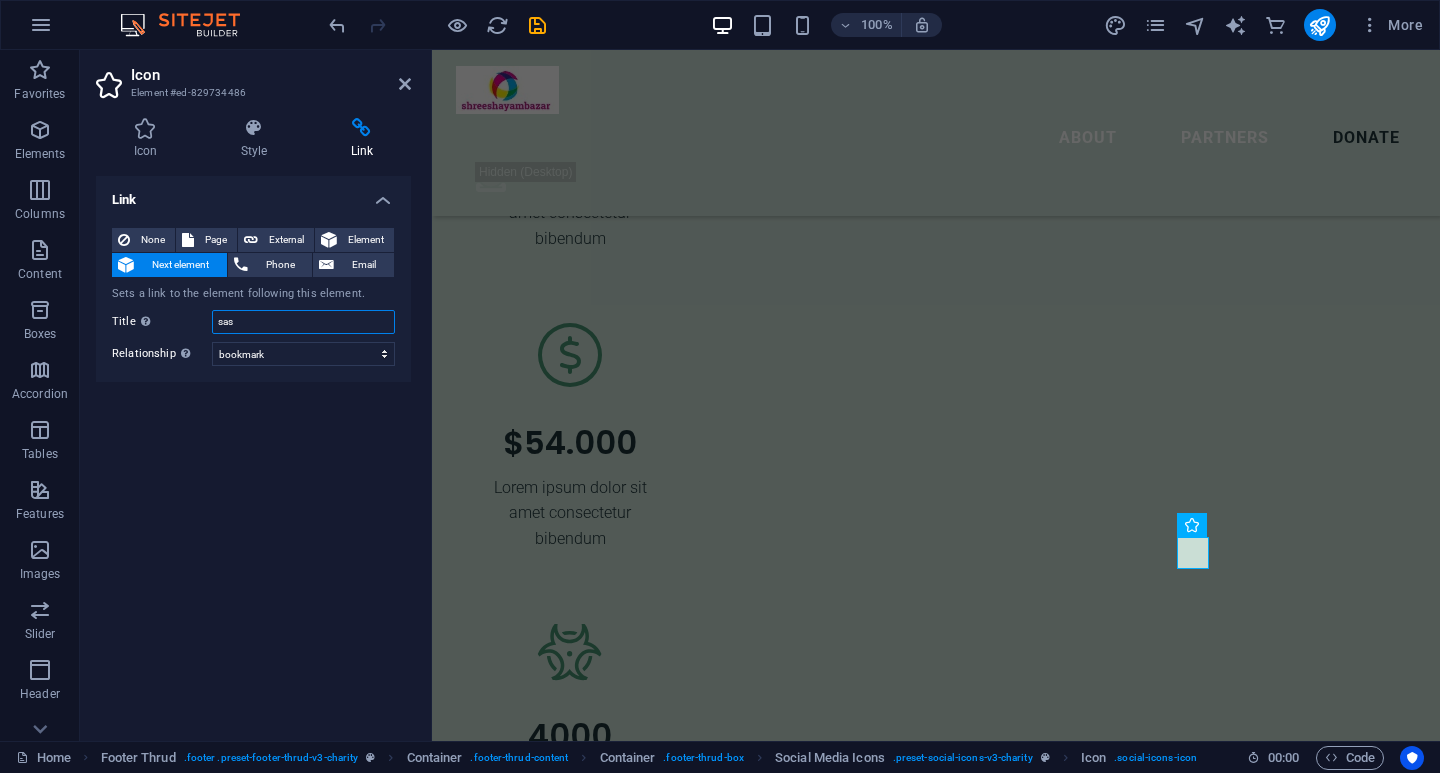 type on "sas" 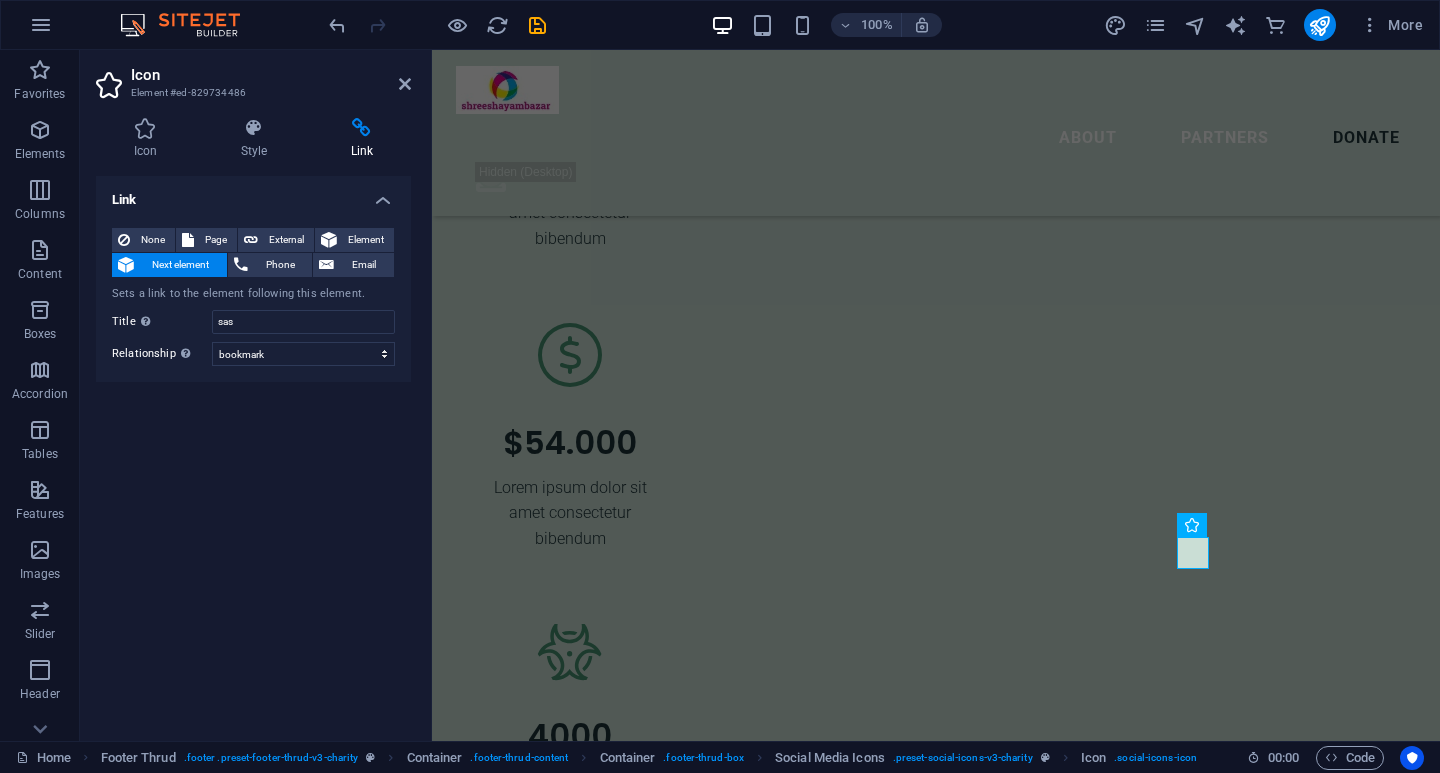 click on "Link None Page External Element Next element Phone Email Sets a link to the element following this element. Page Home Legal Notice Privacy Subpage Element
URL Phone Email Link target New tab Same tab Overlay Title Additional link description, should not be the same as the link text. The title is most often shown as a tooltip text when the mouse moves over the element. Leave empty if uncertain. sas Relationship Sets the  relationship of this link to the link target . For example, the value "nofollow" instructs search engines not to follow the link. Can be left empty. alternate author bookmark external help license next nofollow noreferrer noopener prev search tag" at bounding box center (253, 450) 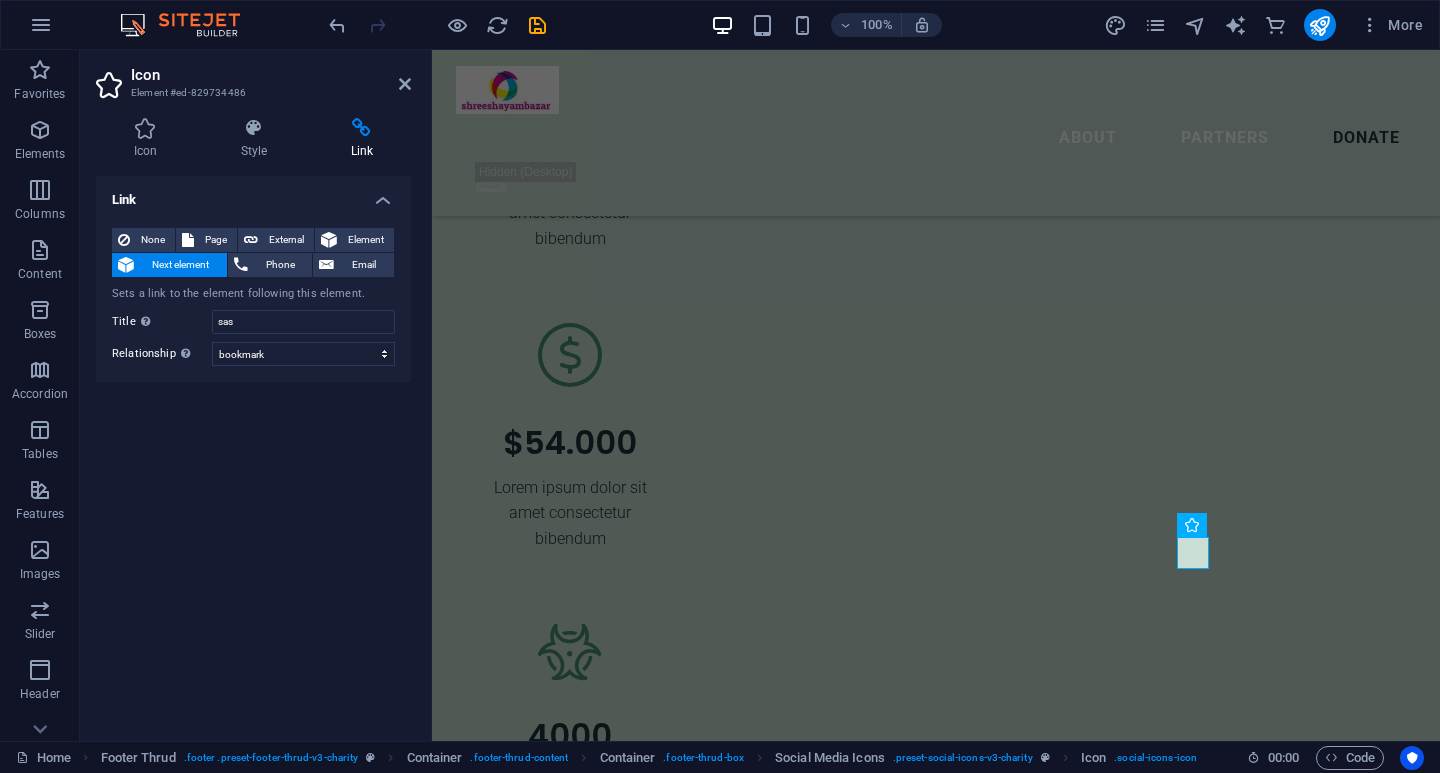 click on "Link None Page External Element Next element Phone Email Sets a link to the element following this element. Page Home Legal Notice Privacy Subpage Element
URL Phone Email Link target New tab Same tab Overlay Title Additional link description, should not be the same as the link text. The title is most often shown as a tooltip text when the mouse moves over the element. Leave empty if uncertain. sas Relationship Sets the  relationship of this link to the link target . For example, the value "nofollow" instructs search engines not to follow the link. Can be left empty. alternate author bookmark external help license next nofollow noreferrer noopener prev search tag" at bounding box center (253, 450) 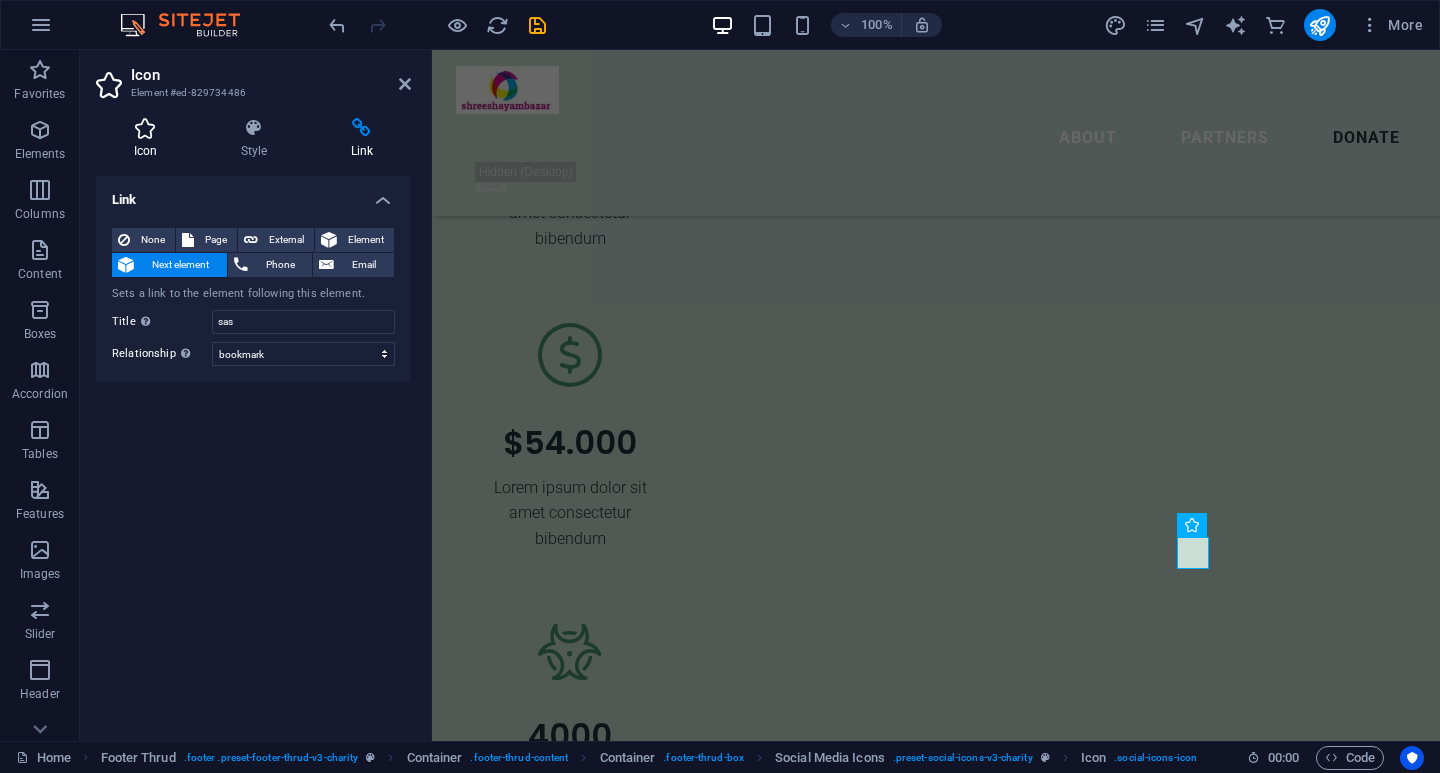 click on "Icon" at bounding box center [149, 139] 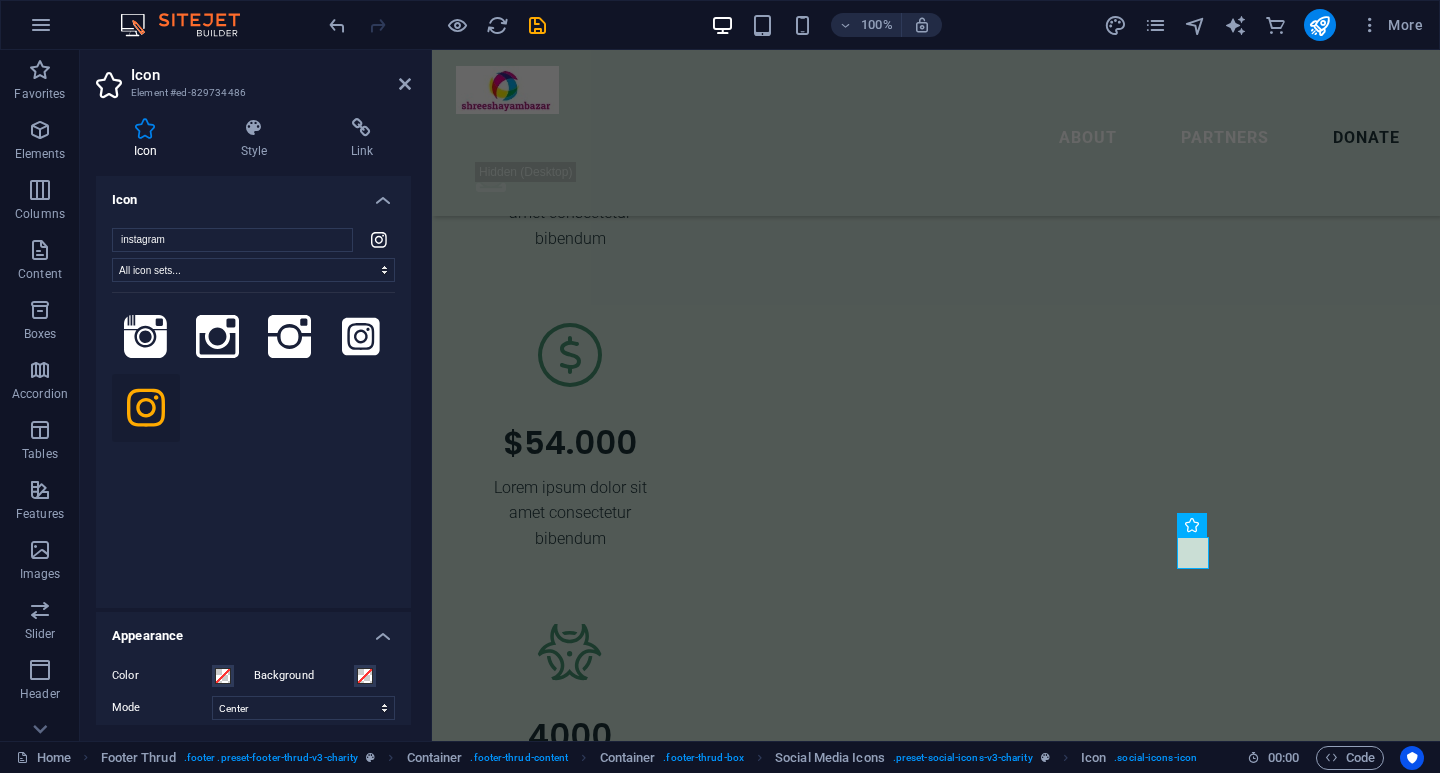 click at bounding box center [936, 3897] 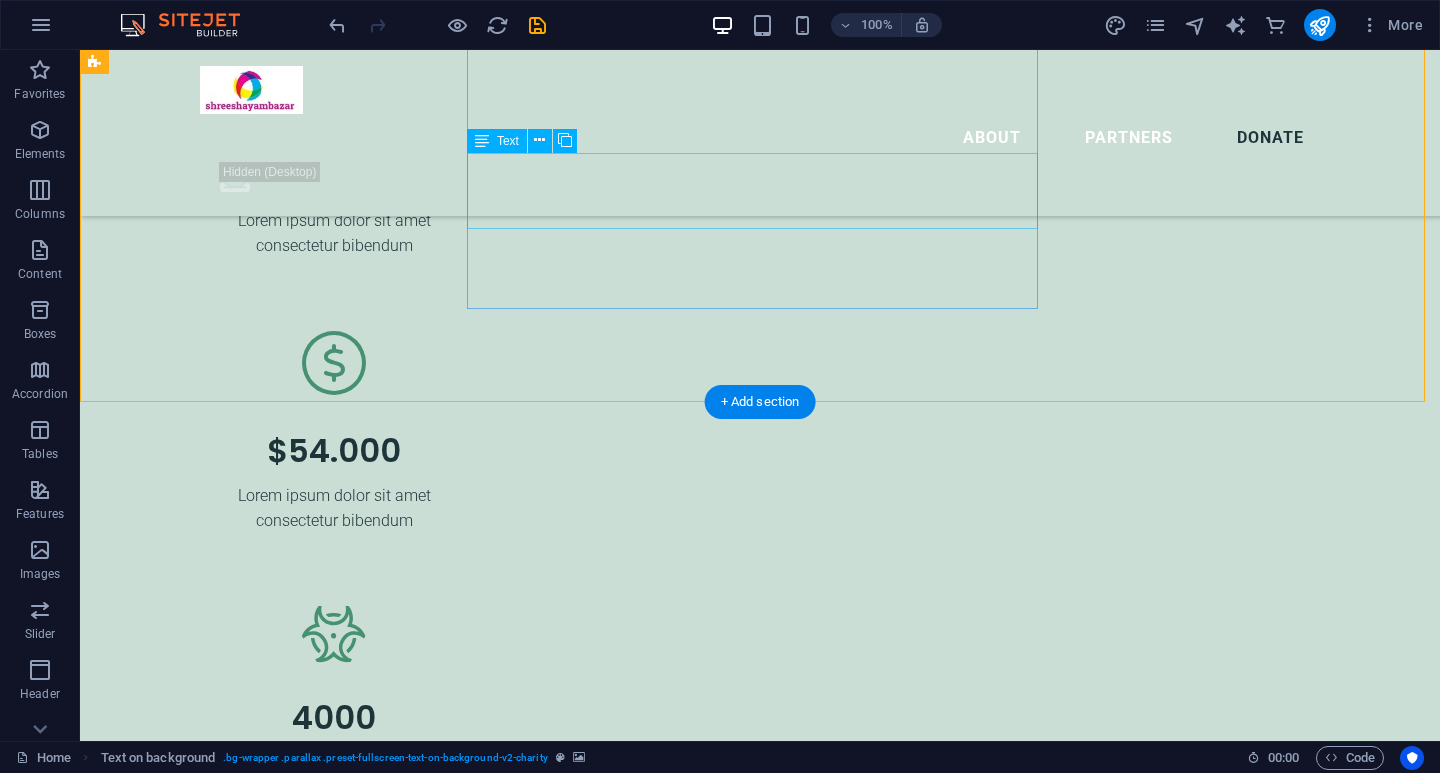 scroll, scrollTop: 5544, scrollLeft: 0, axis: vertical 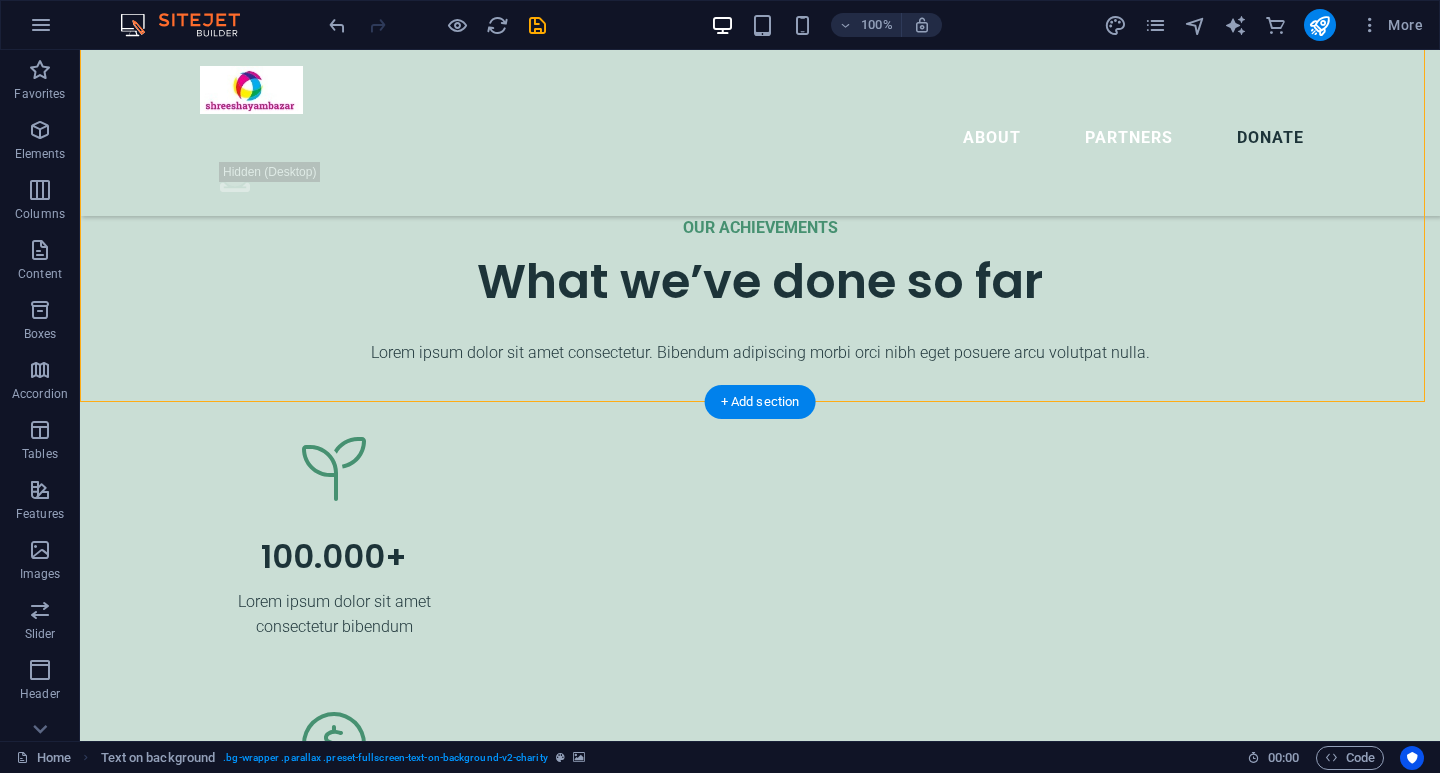 click at bounding box center (760, 4125) 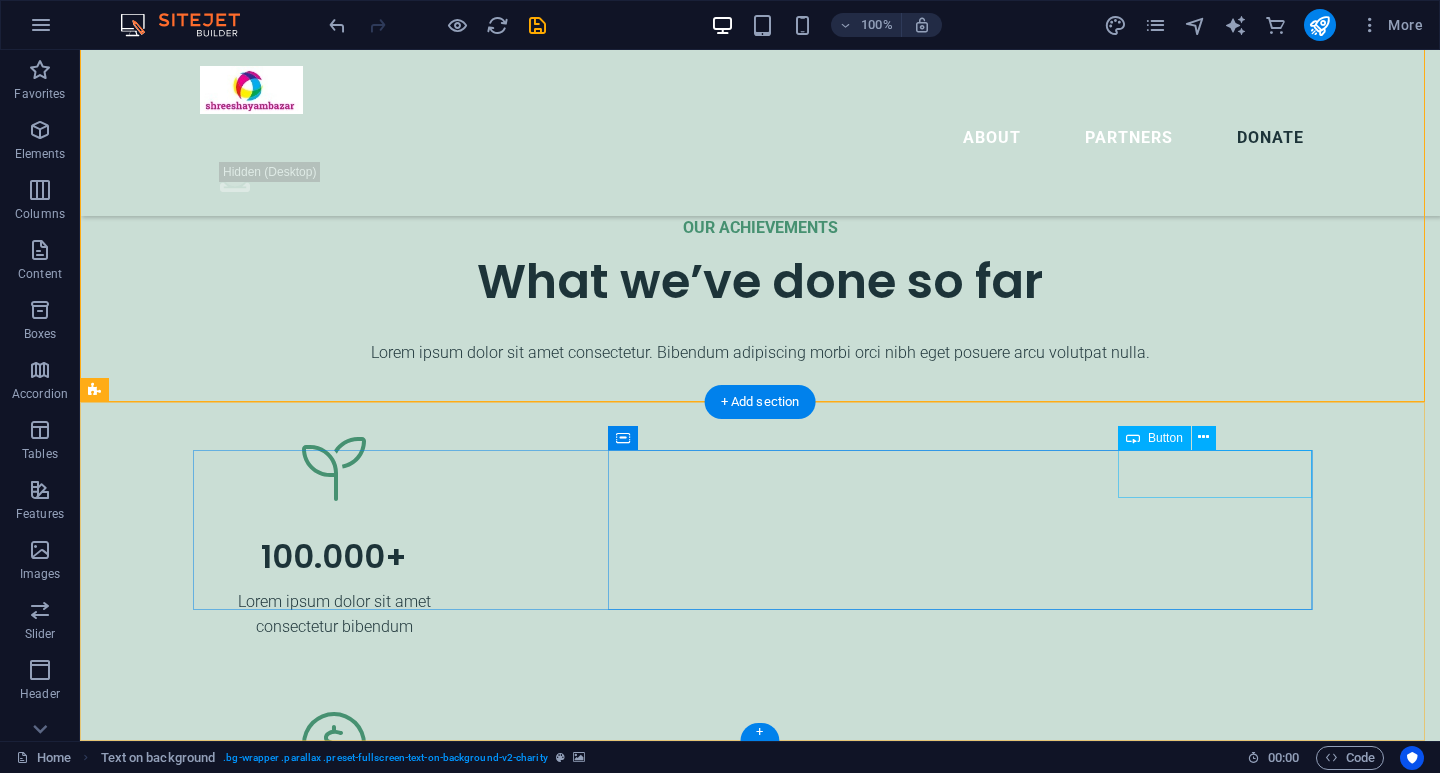 click on "Contact Us" at bounding box center (576, 4951) 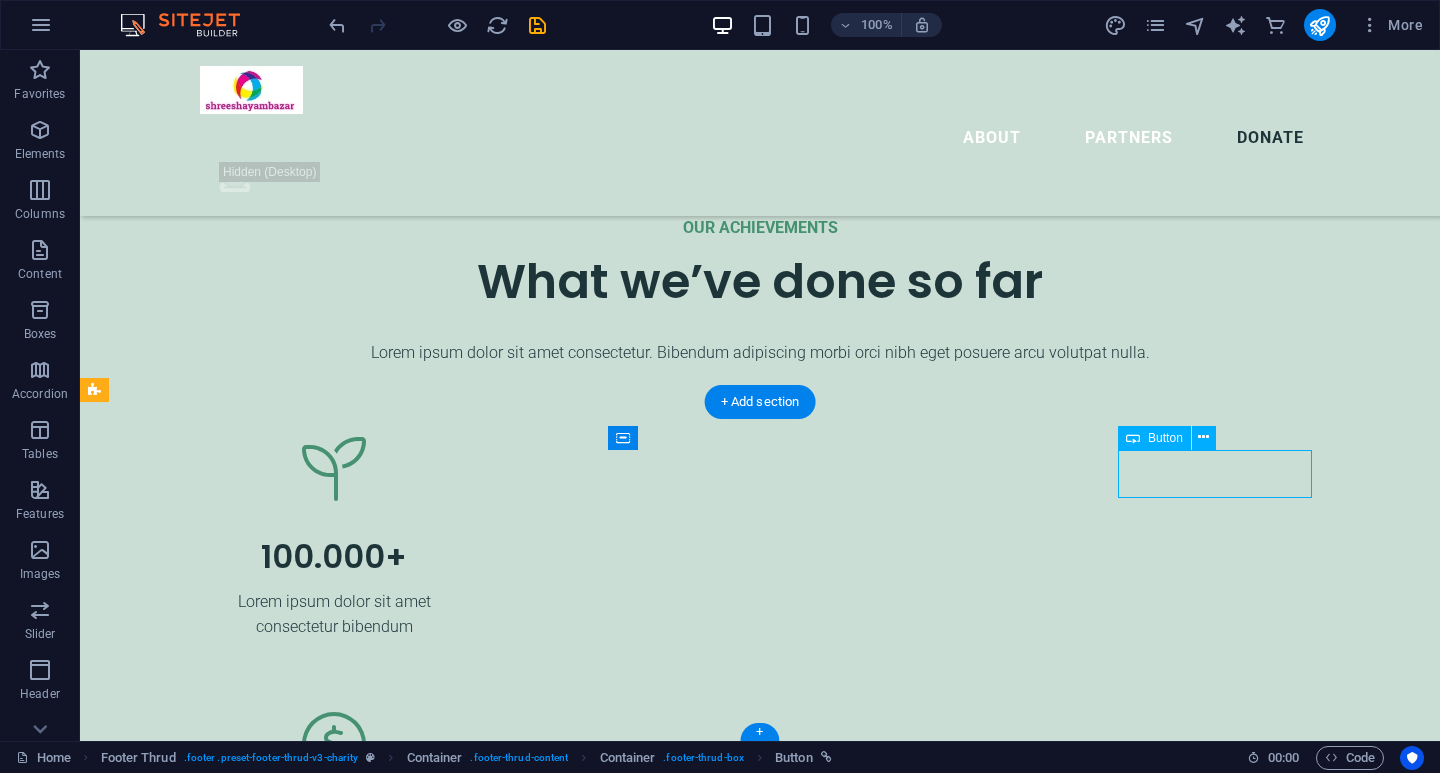 click on "Contact Us" at bounding box center [576, 4951] 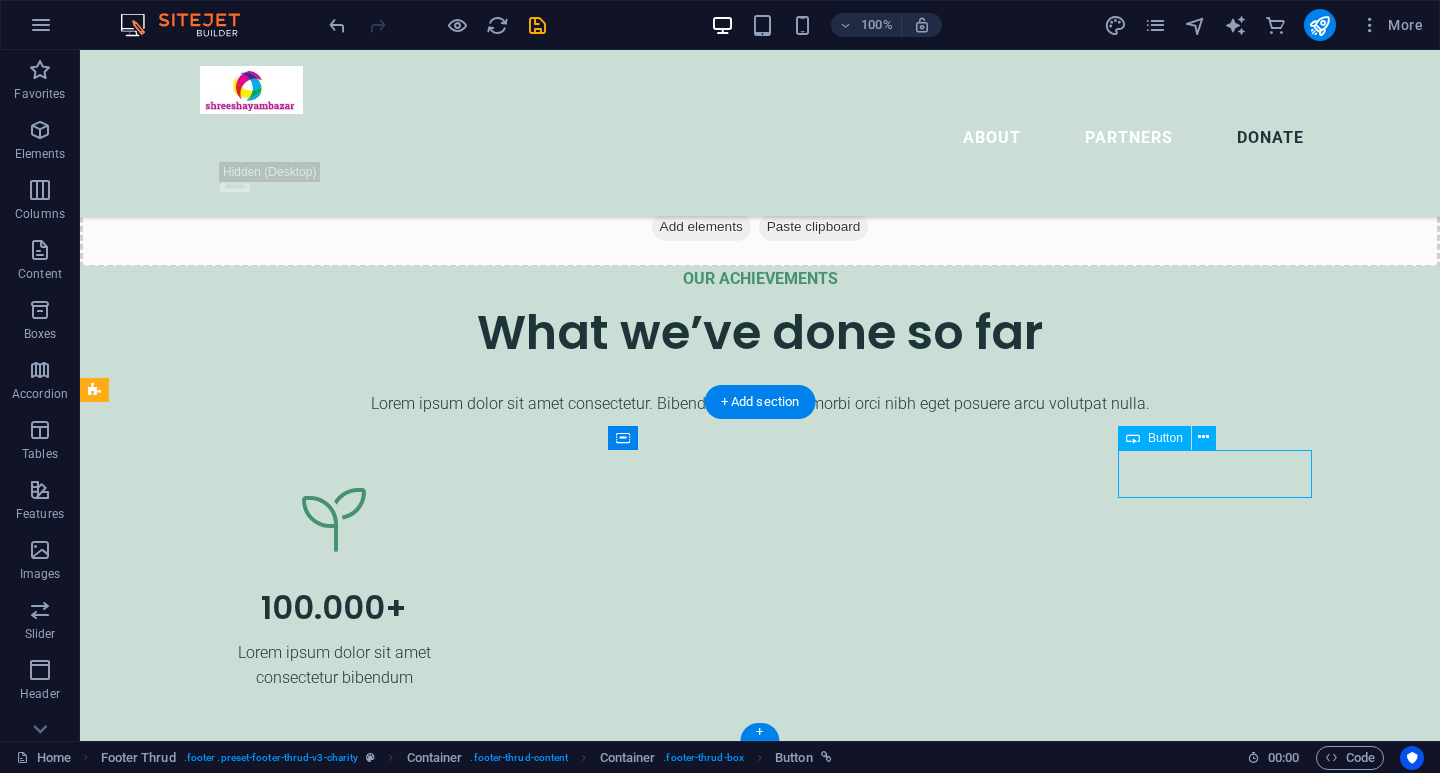 scroll, scrollTop: 5885, scrollLeft: 0, axis: vertical 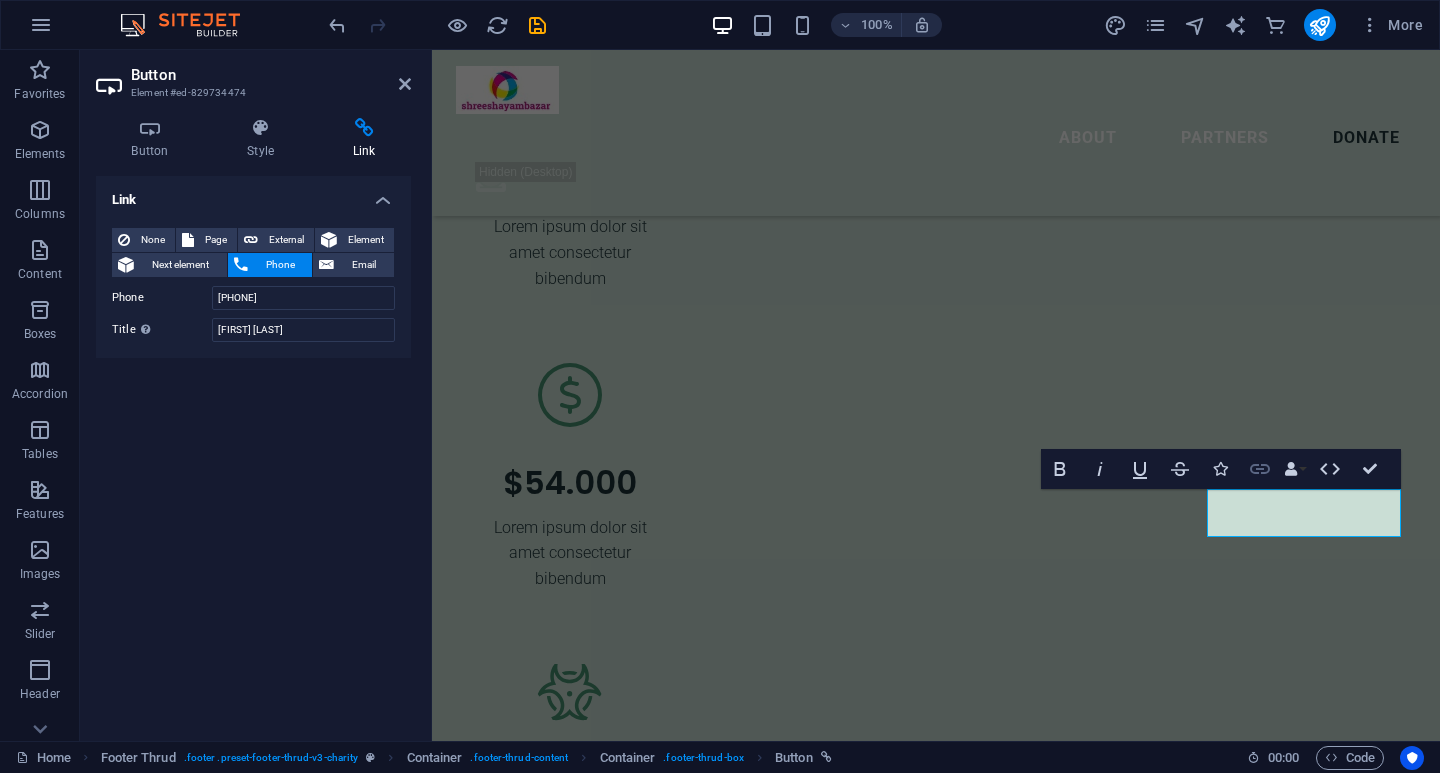 click 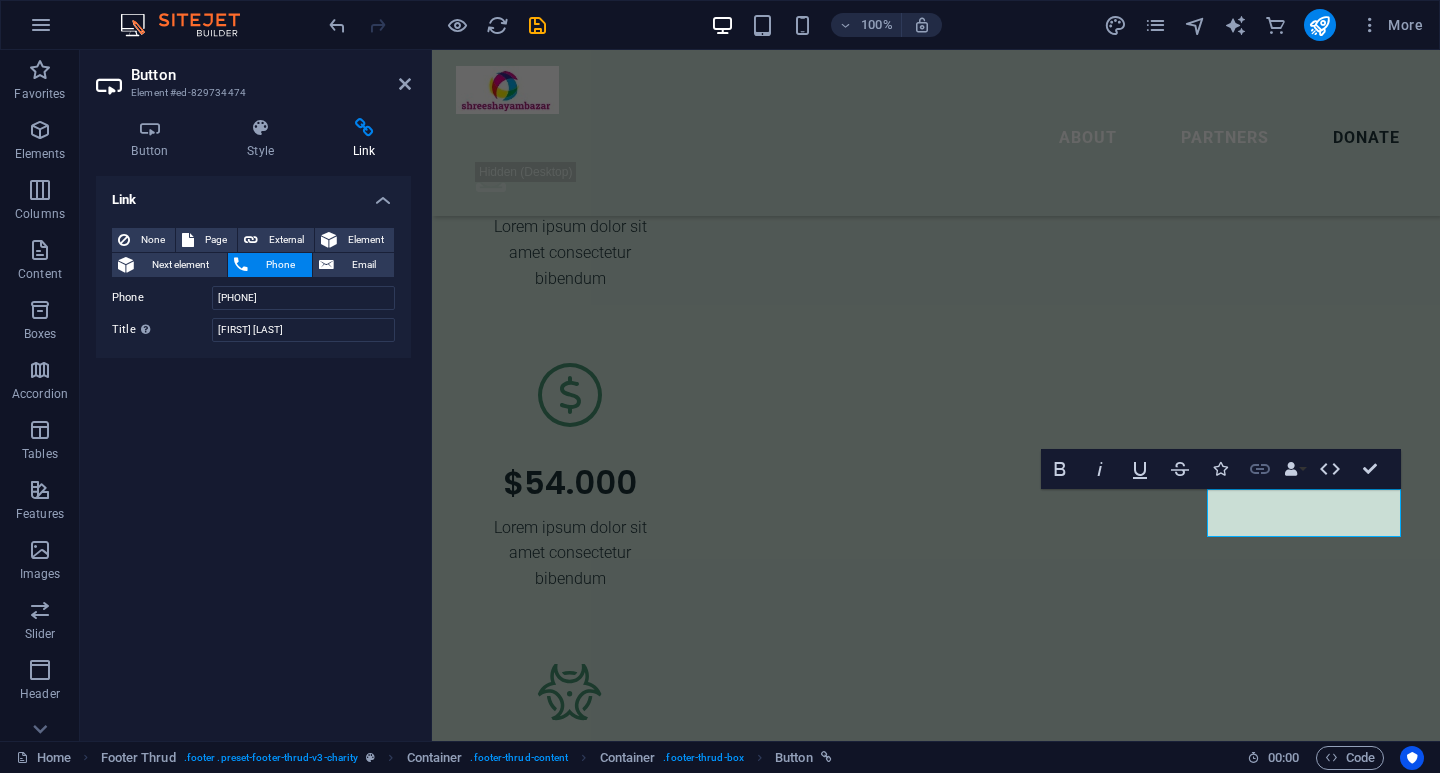 click 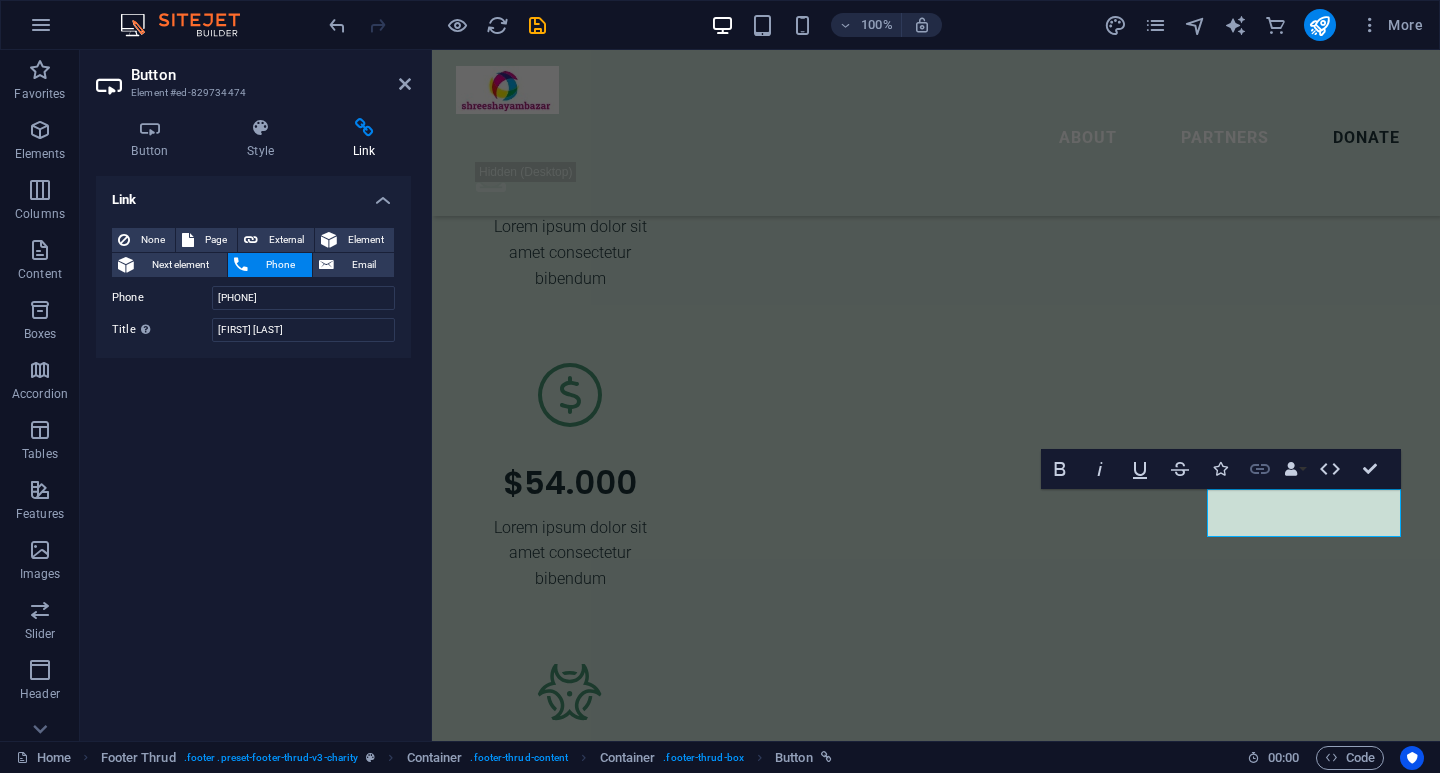 click 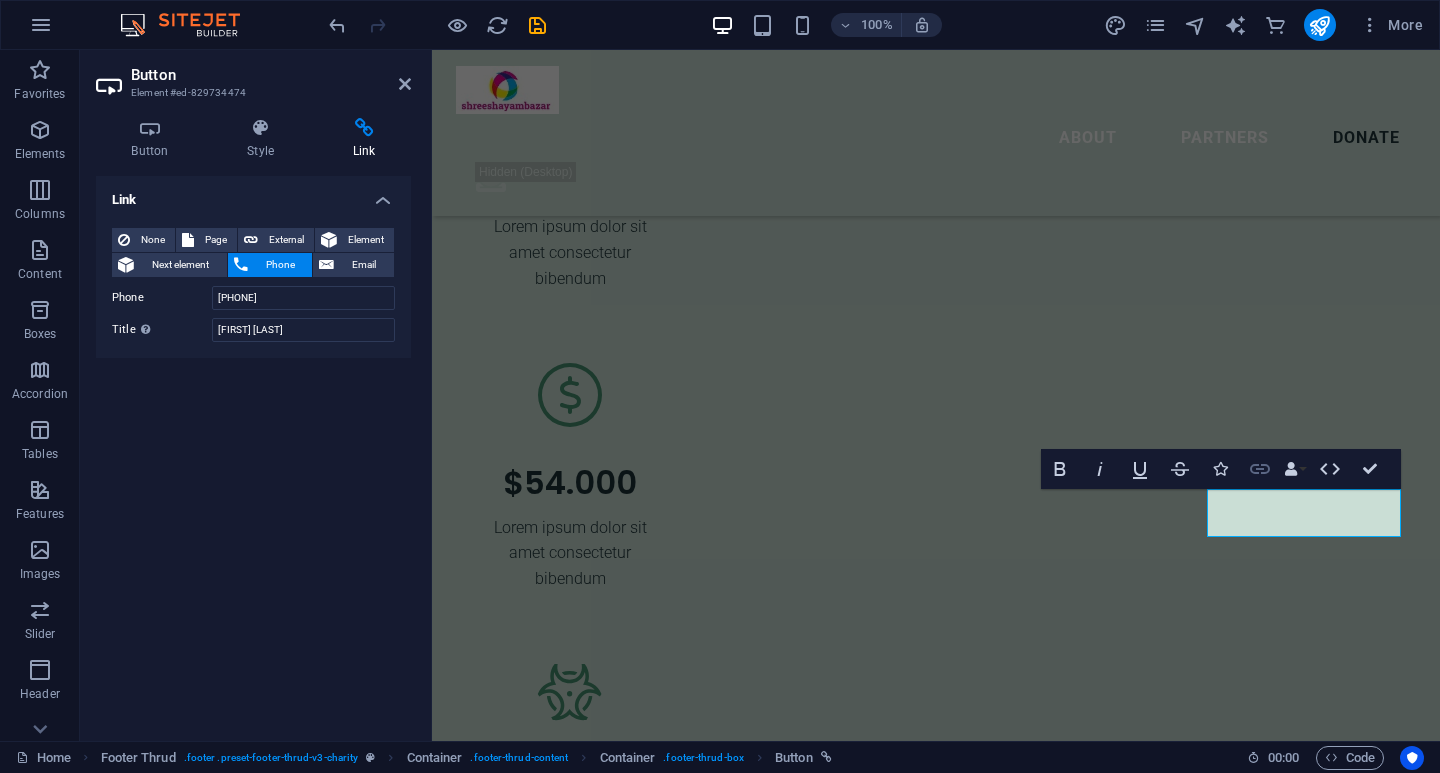 click 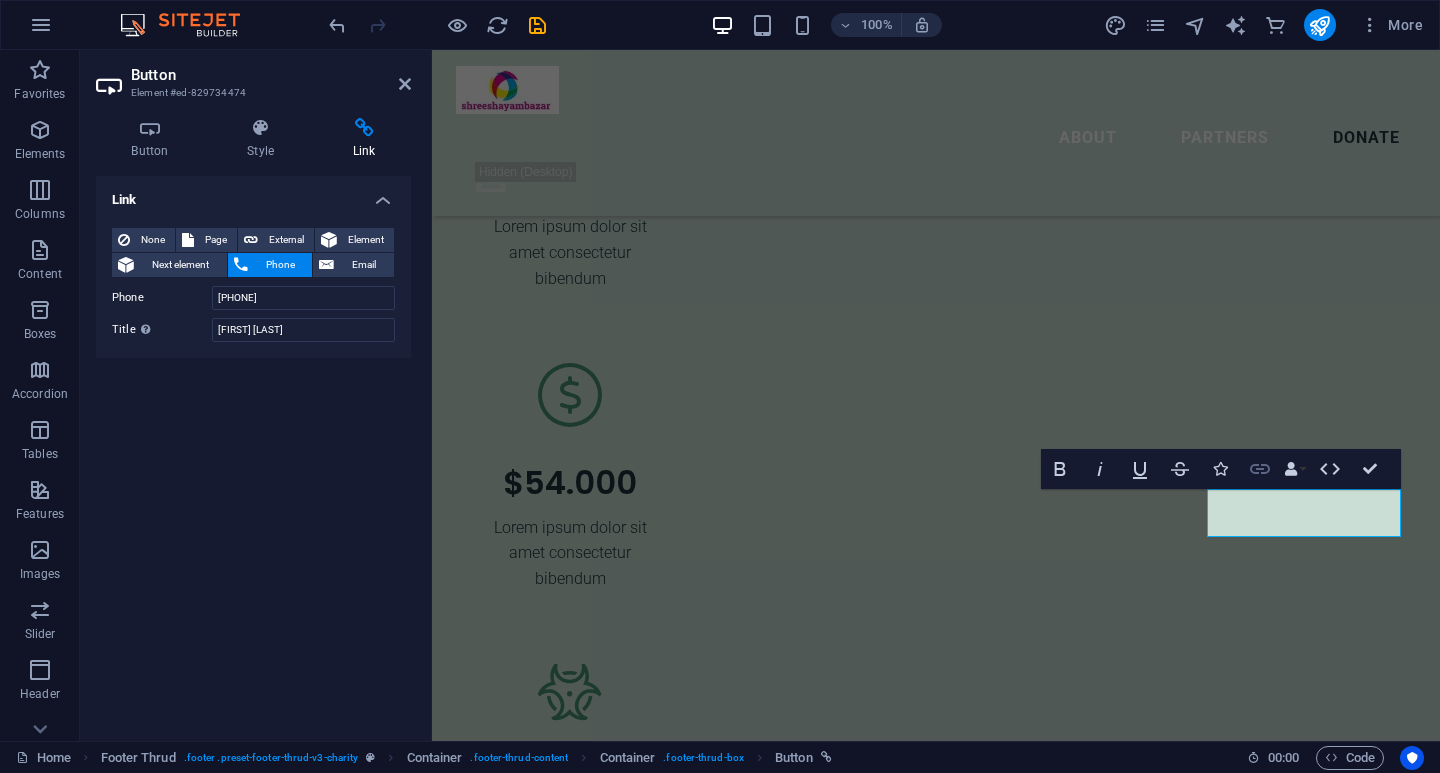 click 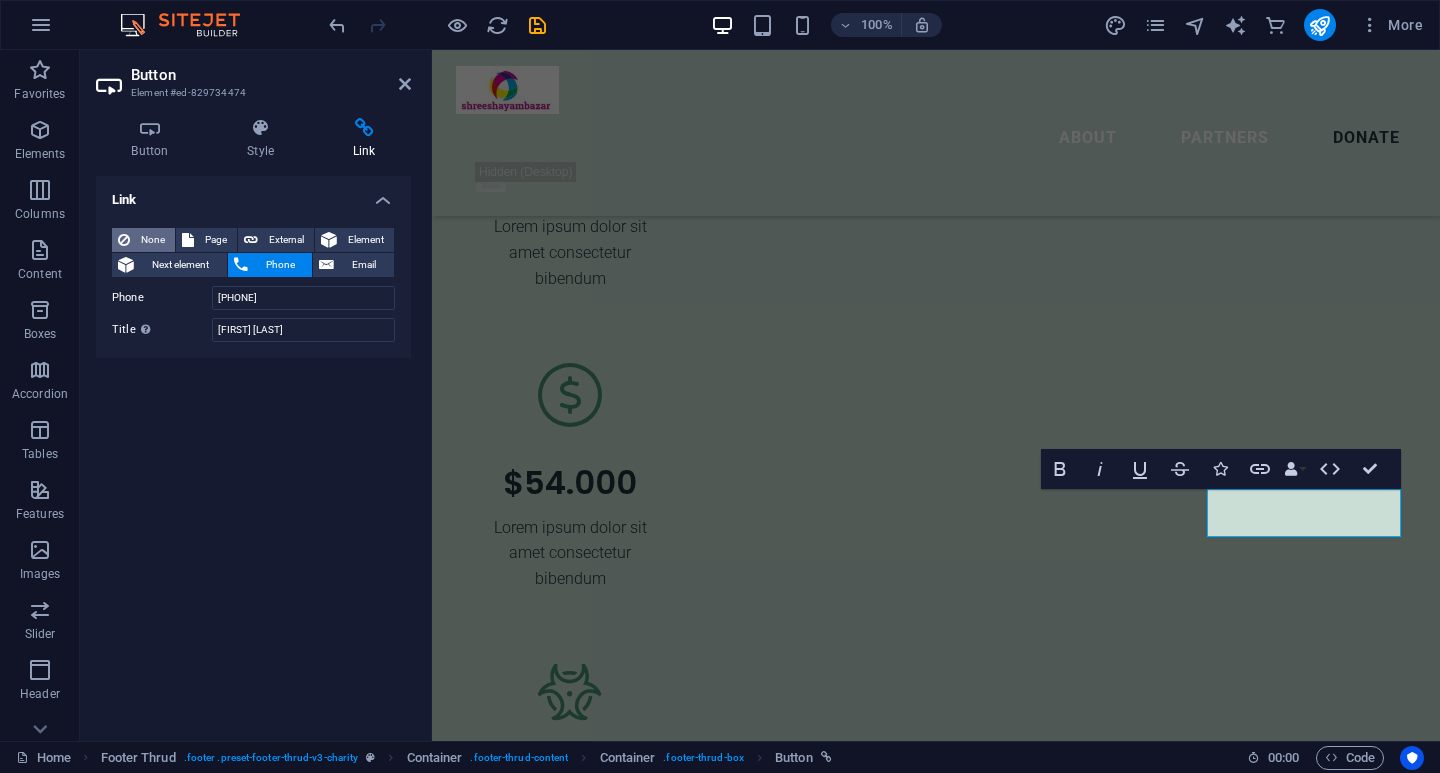 click on "None" at bounding box center (152, 240) 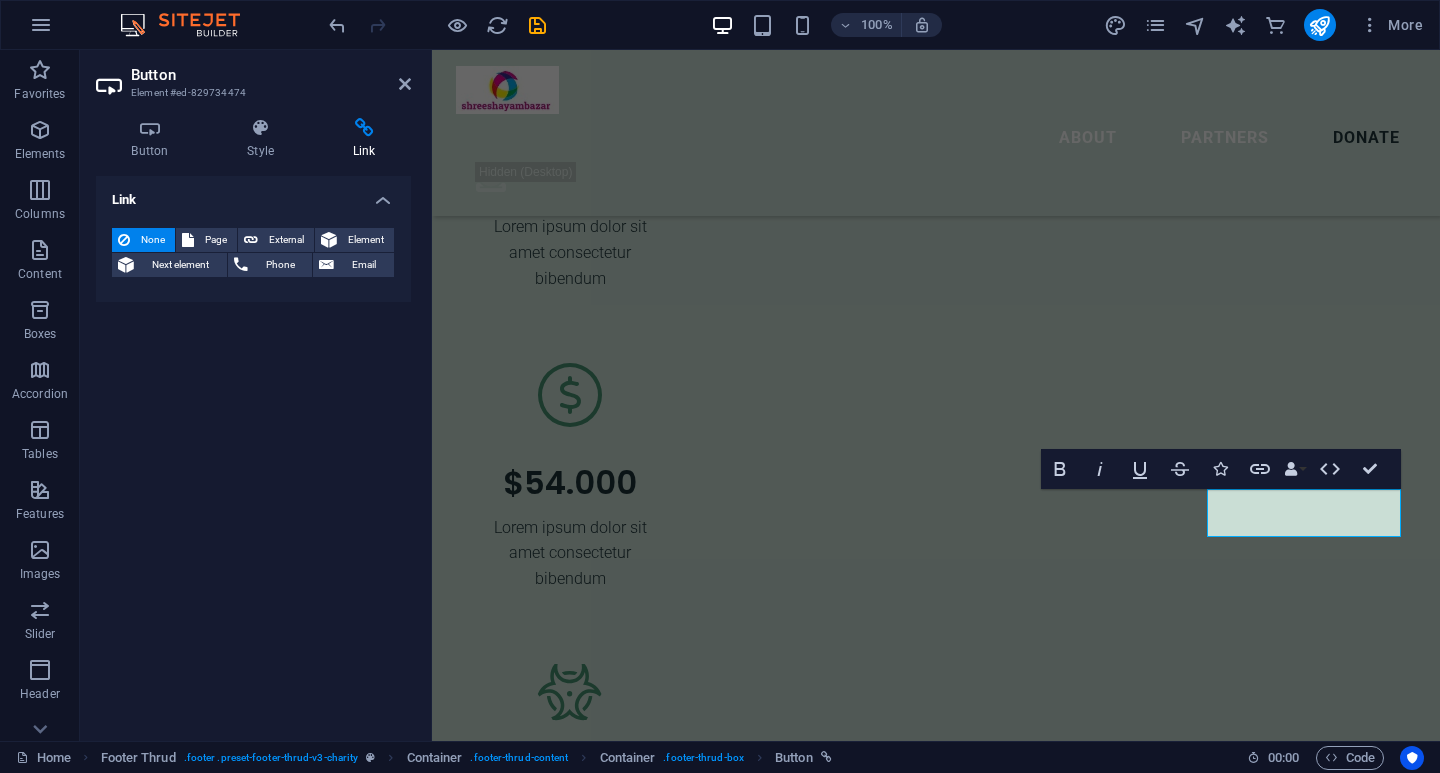 click on "Link" at bounding box center (364, 139) 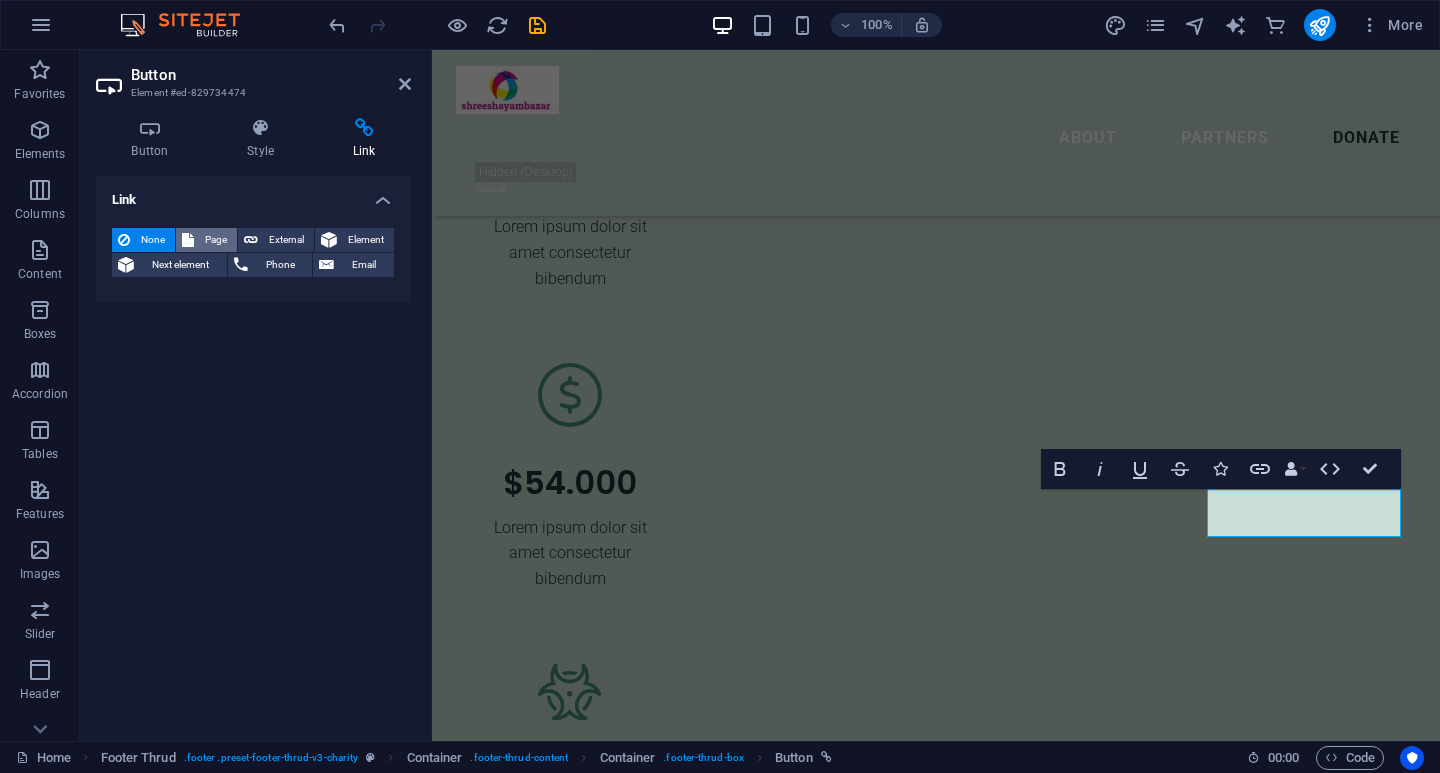 click on "Page" at bounding box center (215, 240) 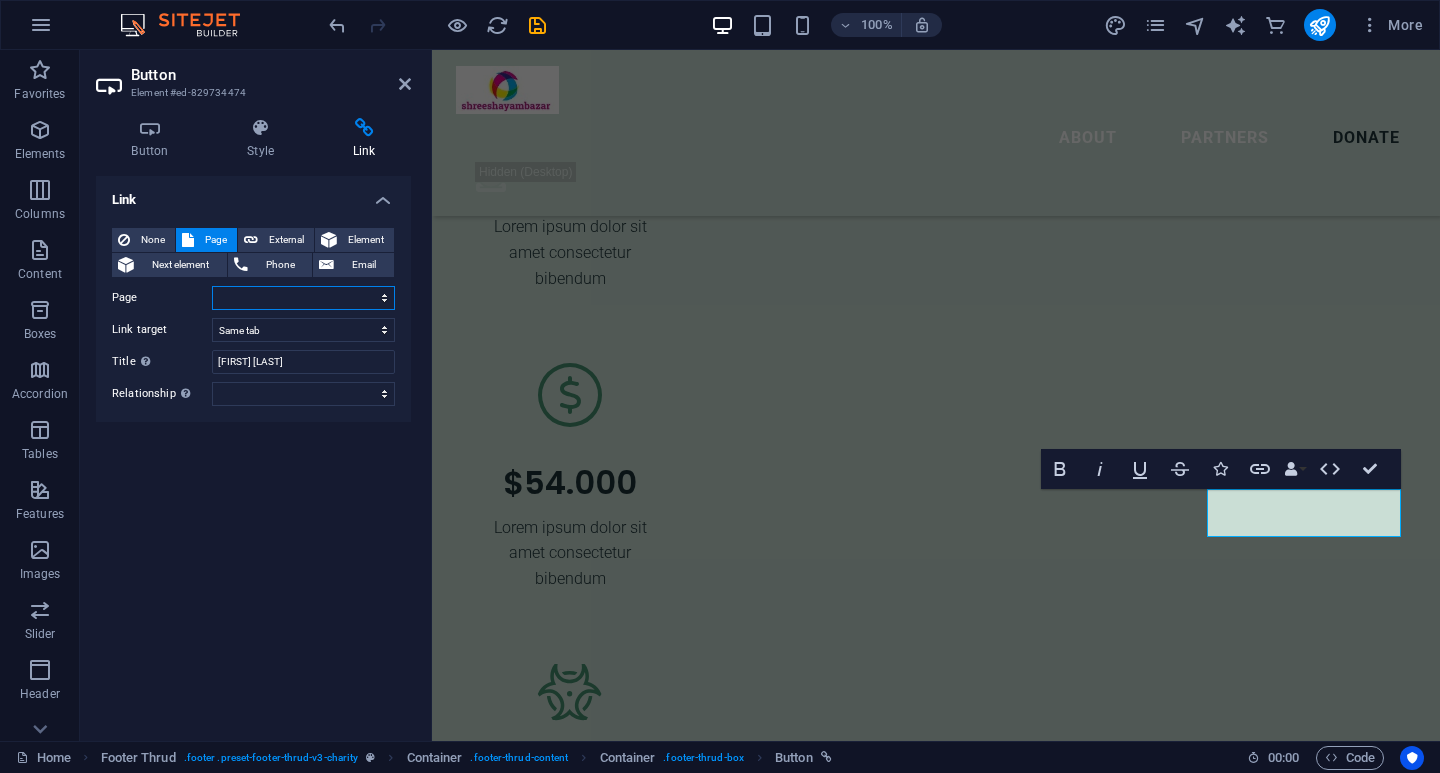 click on "Home Legal Notice Privacy Subpage" at bounding box center (303, 298) 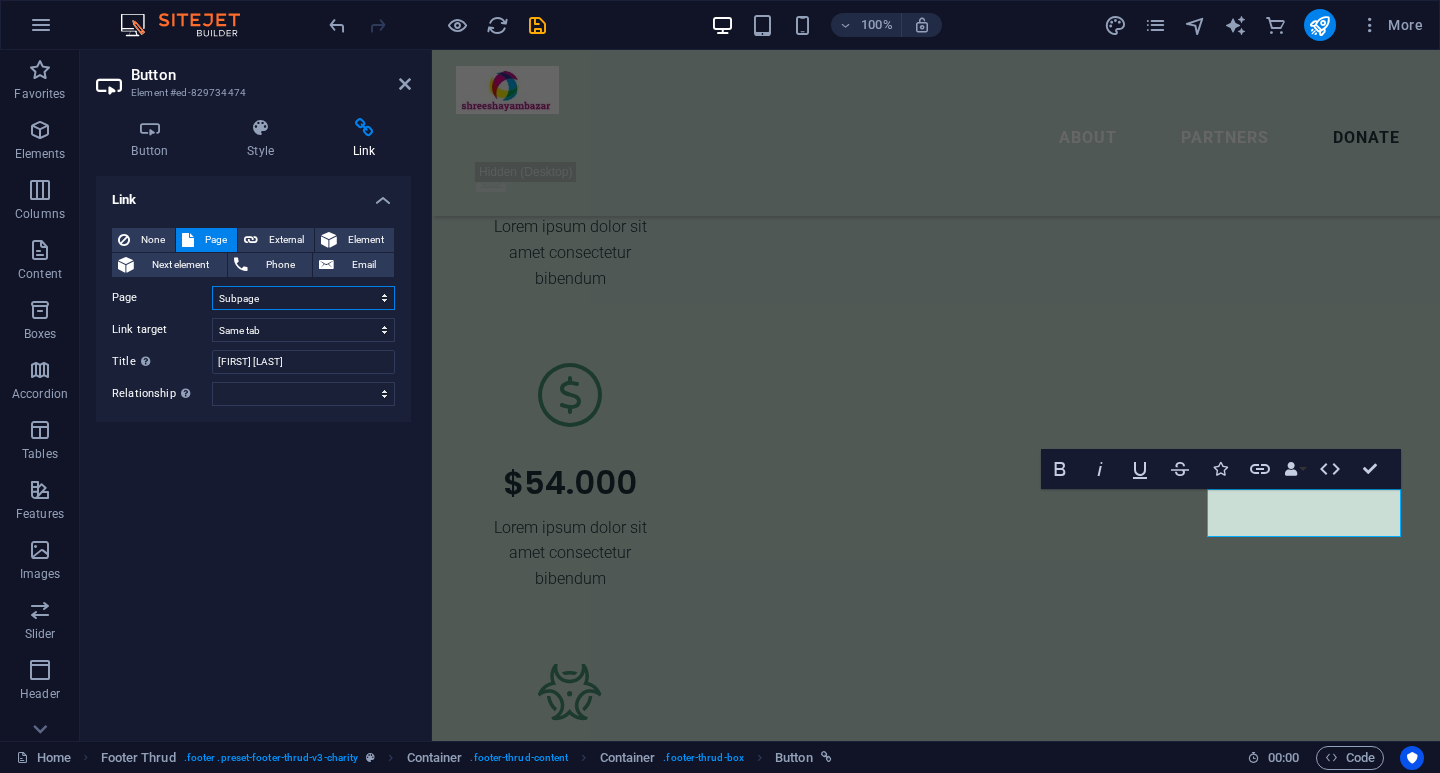 click on "Home Legal Notice Privacy Subpage" at bounding box center (303, 298) 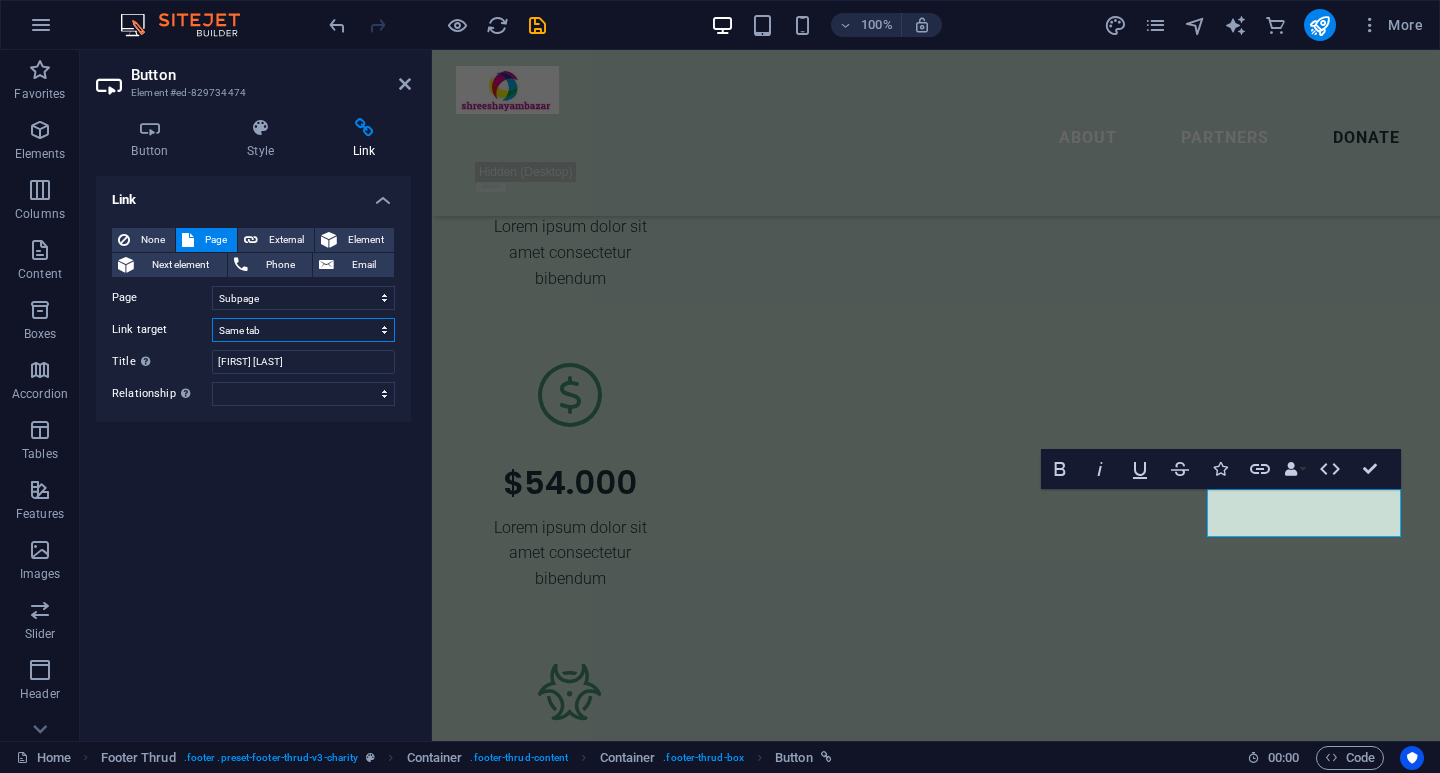 click on "New tab Same tab Overlay" at bounding box center (303, 330) 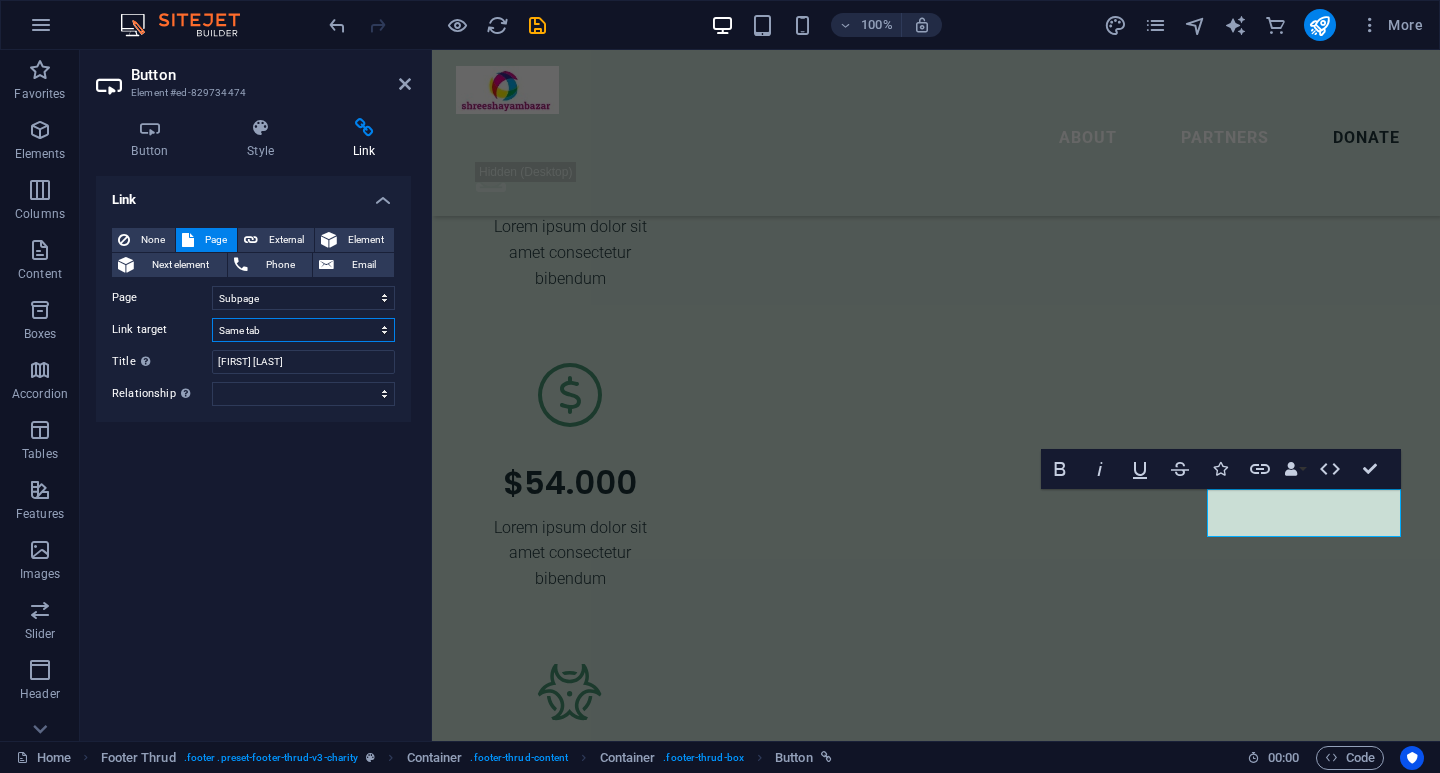 select on "blank" 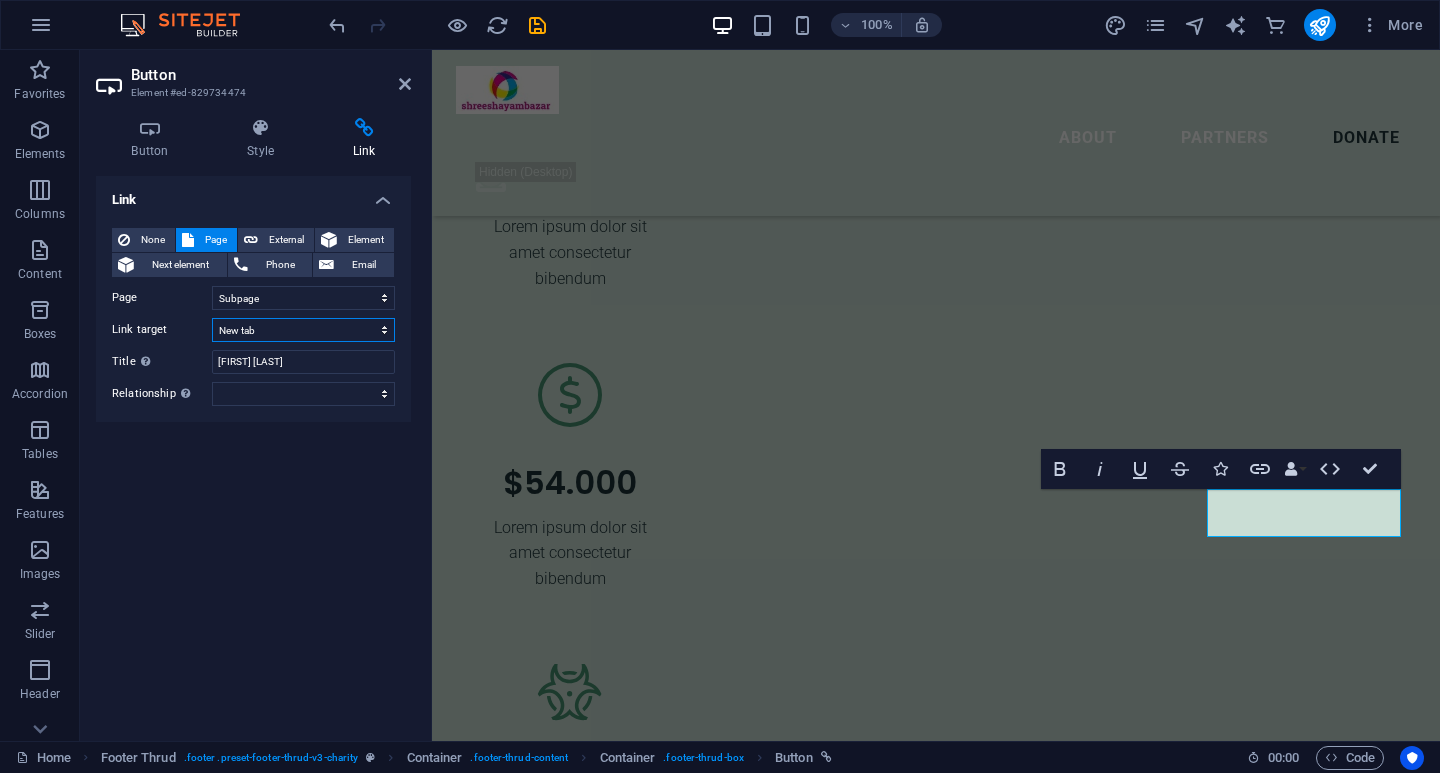 click on "New tab Same tab Overlay" at bounding box center [303, 330] 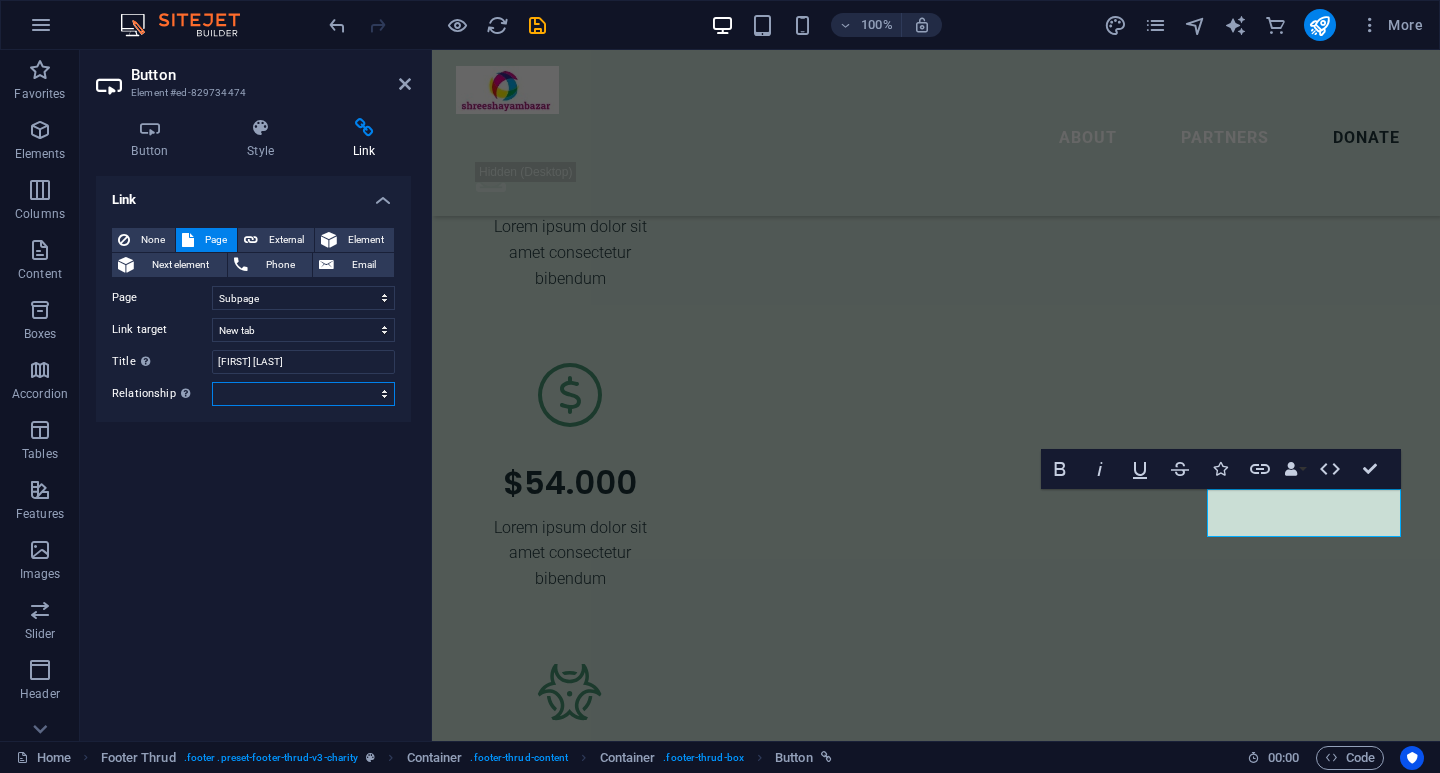 click on "alternate author bookmark external help license next nofollow noreferrer noopener prev search tag" at bounding box center [303, 394] 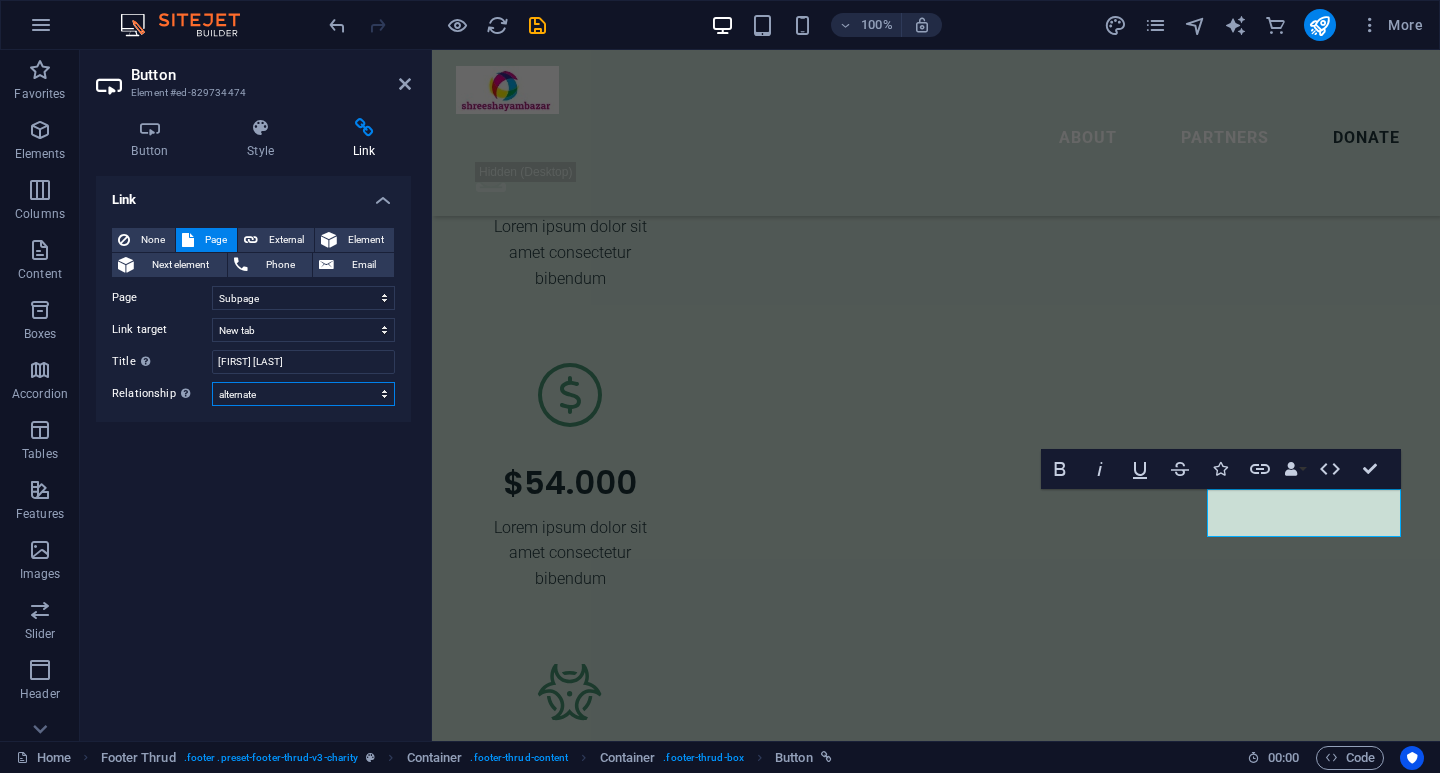 click on "alternate author bookmark external help license next nofollow noreferrer noopener prev search tag" at bounding box center [303, 394] 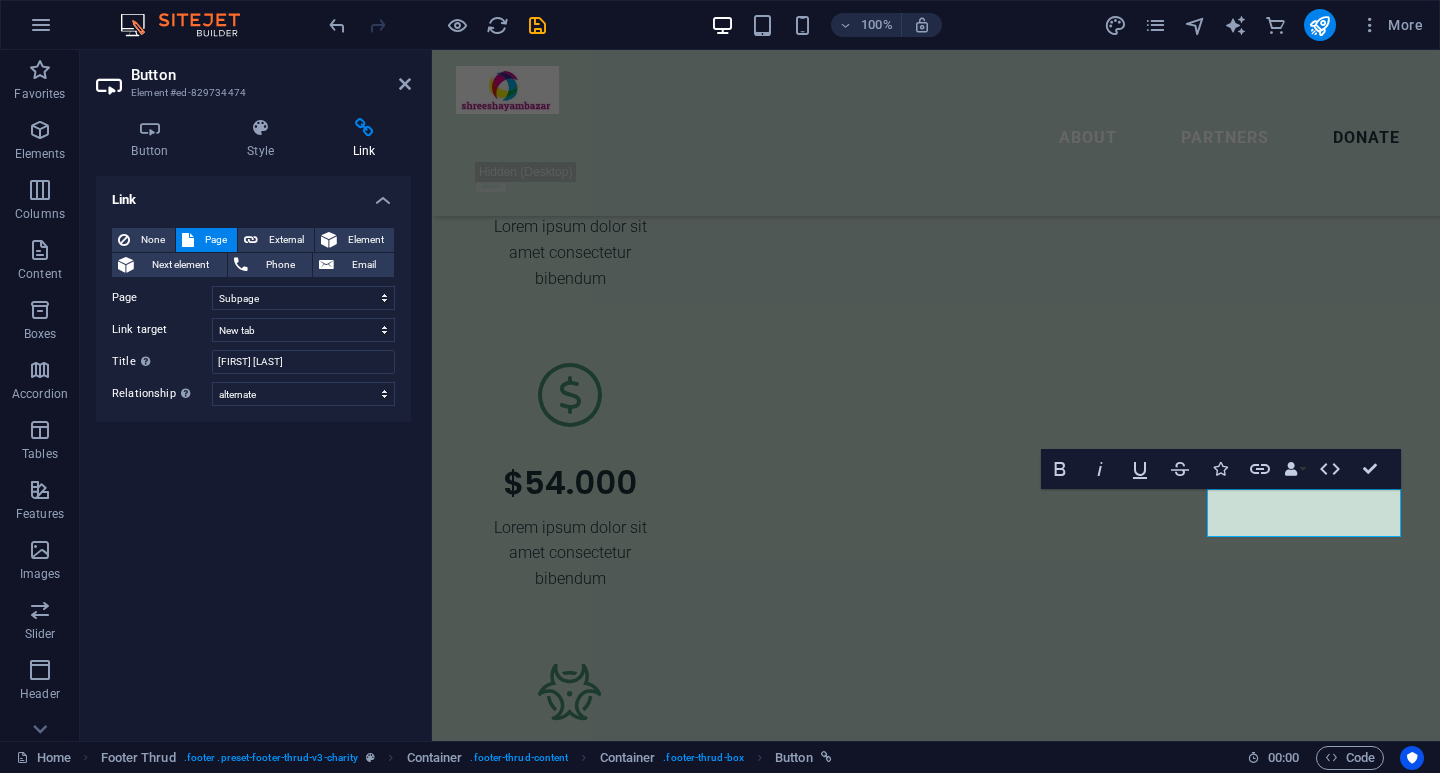 click at bounding box center [936, 3917] 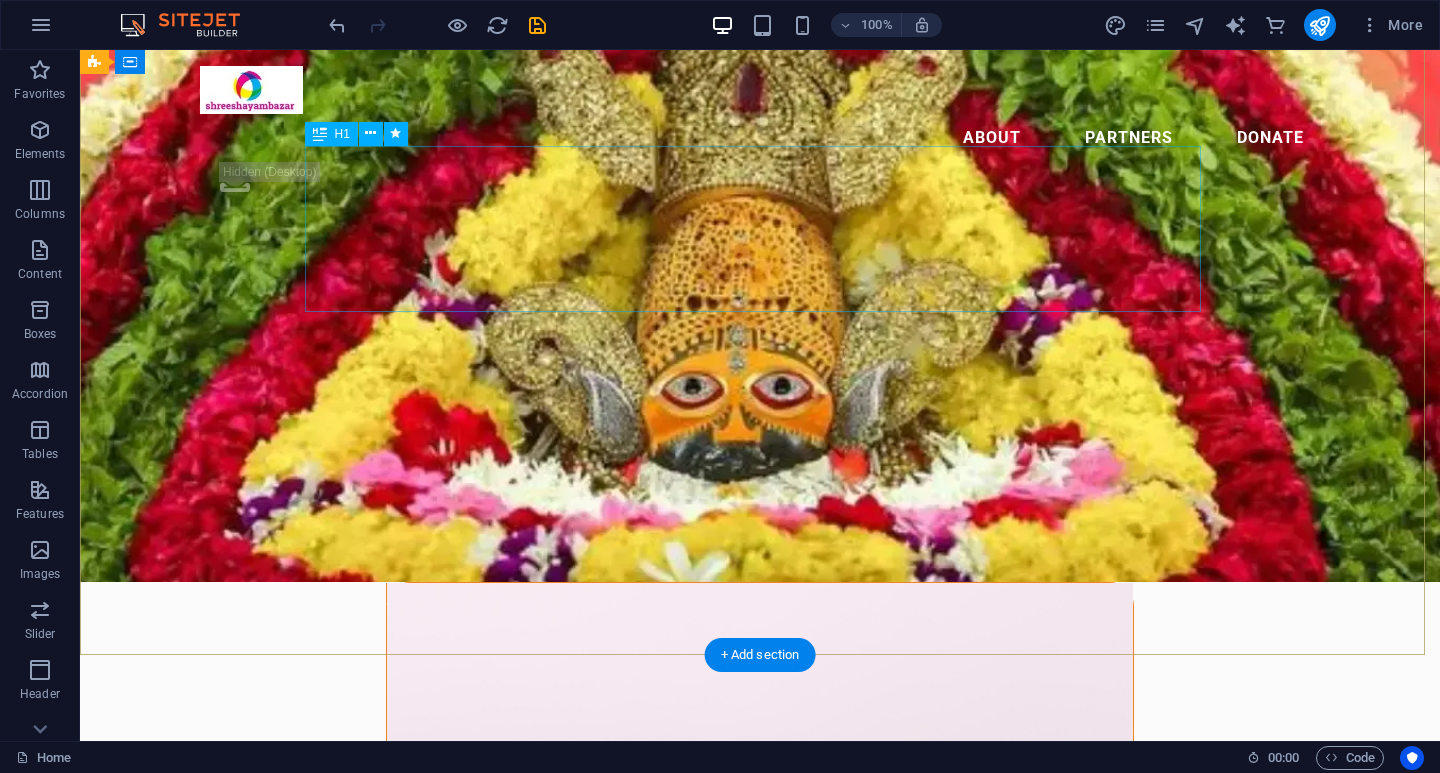 scroll, scrollTop: 0, scrollLeft: 0, axis: both 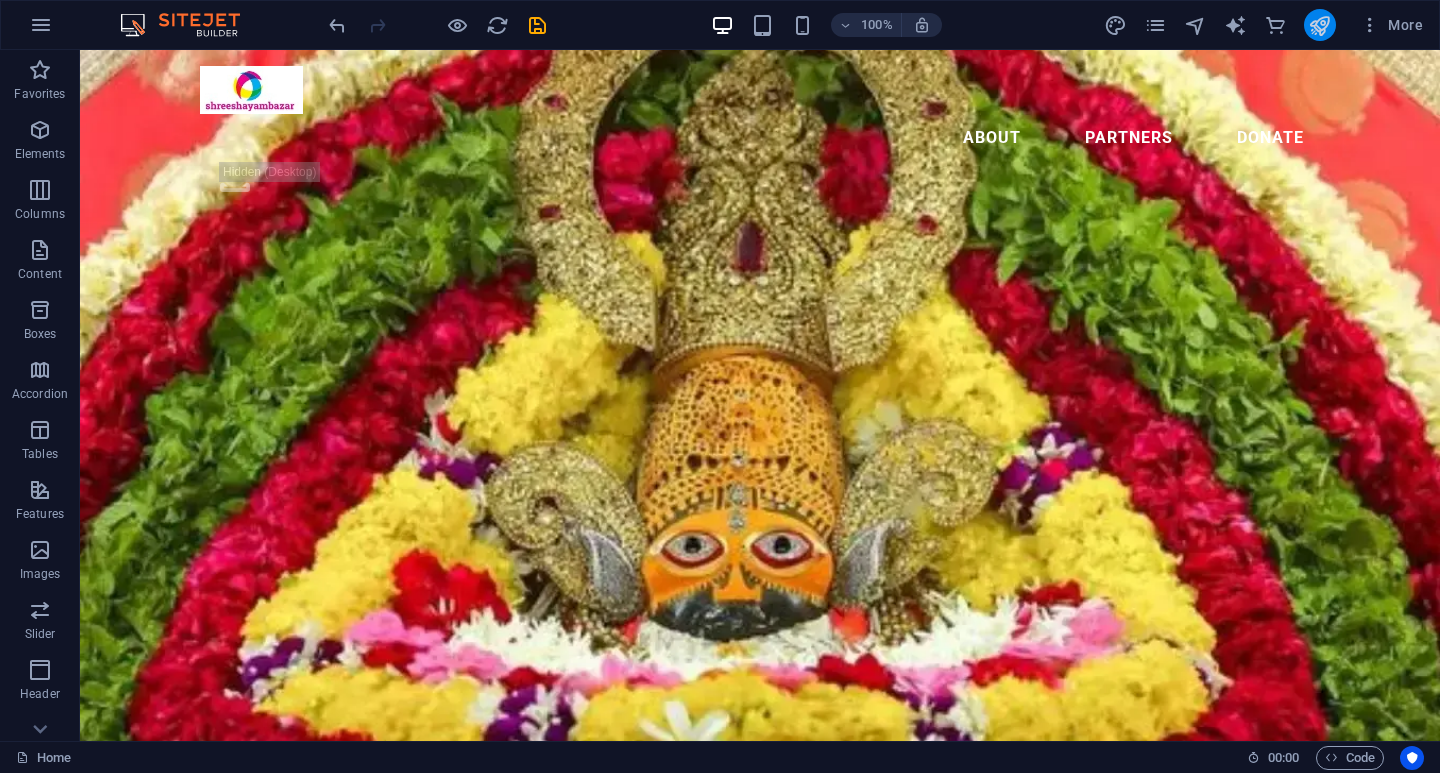 click at bounding box center (1319, 25) 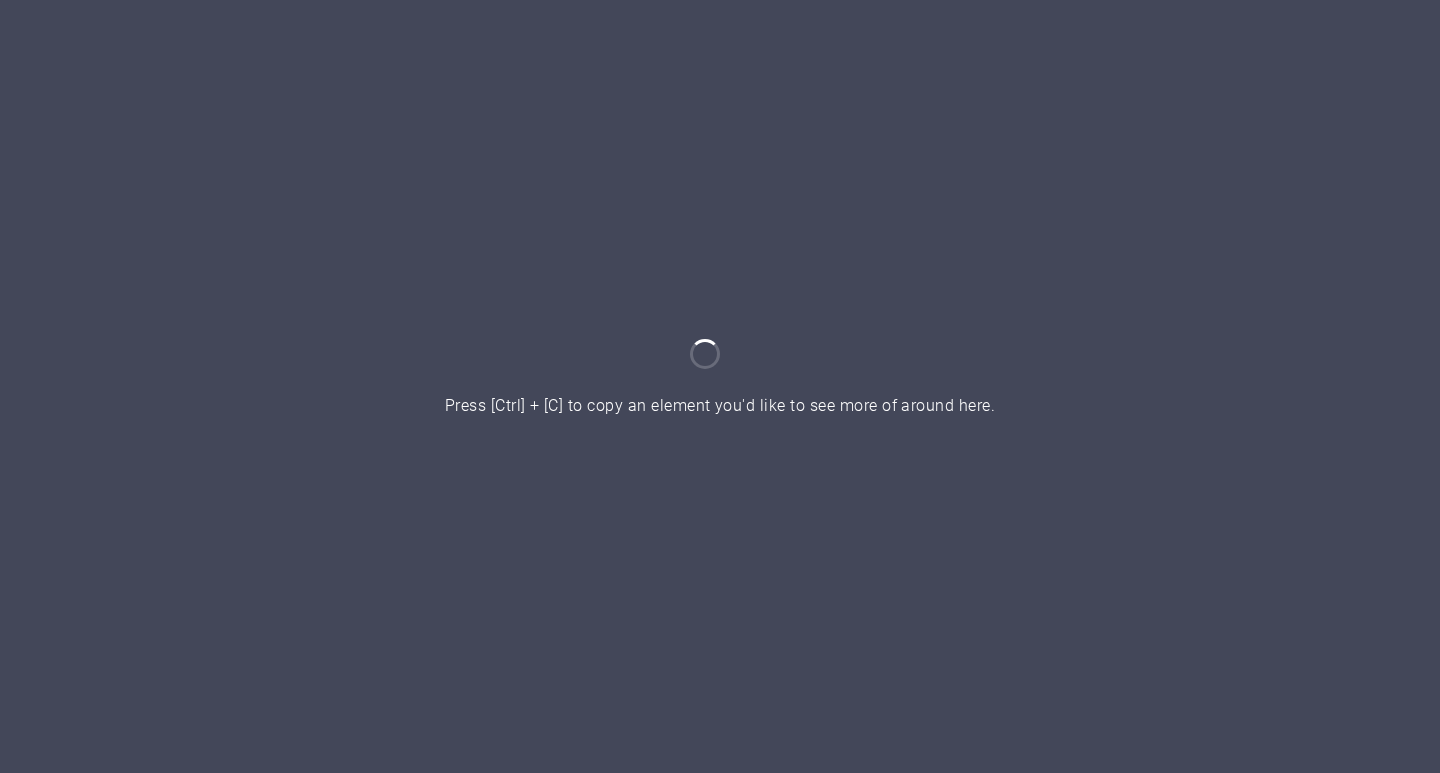scroll, scrollTop: 0, scrollLeft: 0, axis: both 